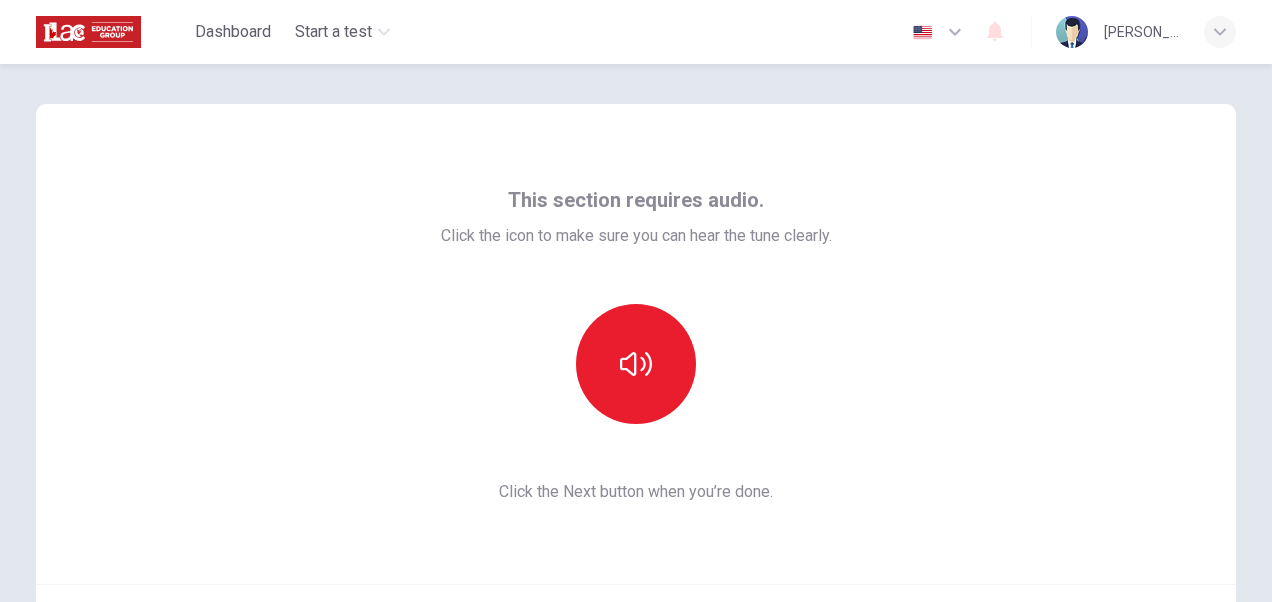scroll, scrollTop: 0, scrollLeft: 0, axis: both 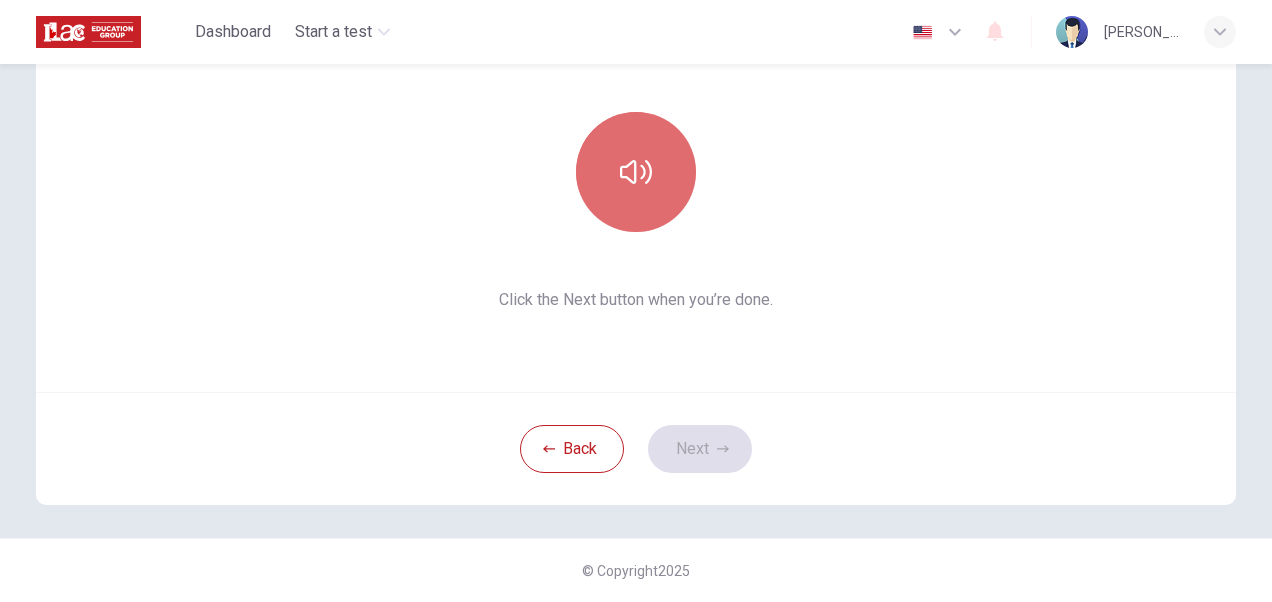click at bounding box center [636, 172] 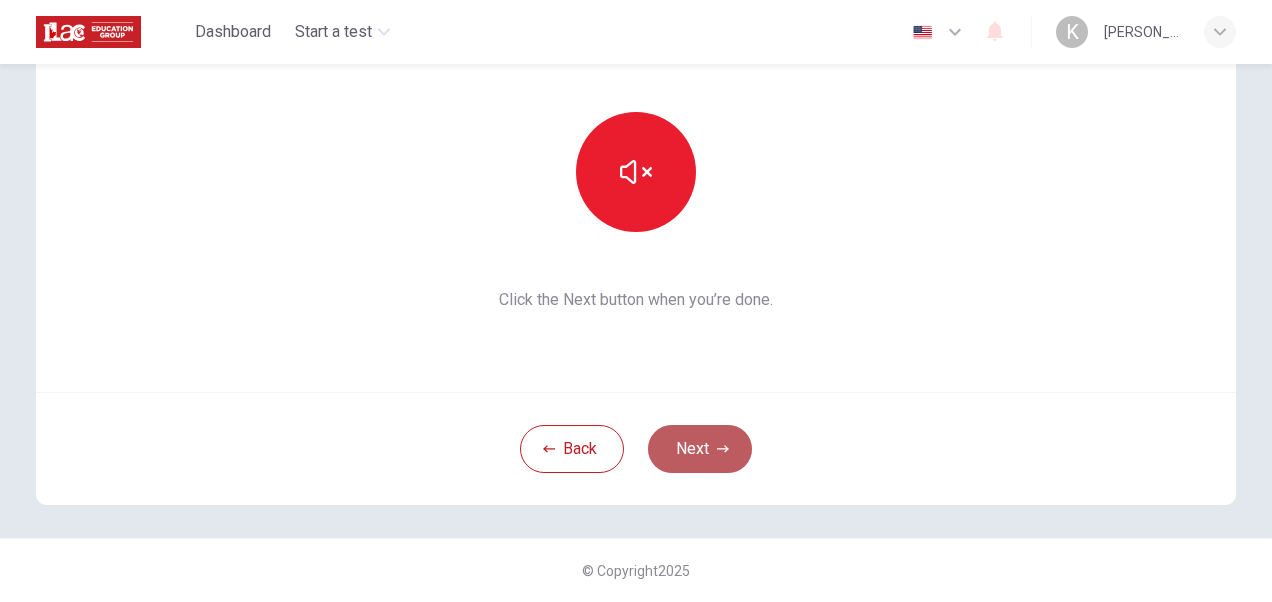 click on "Next" at bounding box center (700, 449) 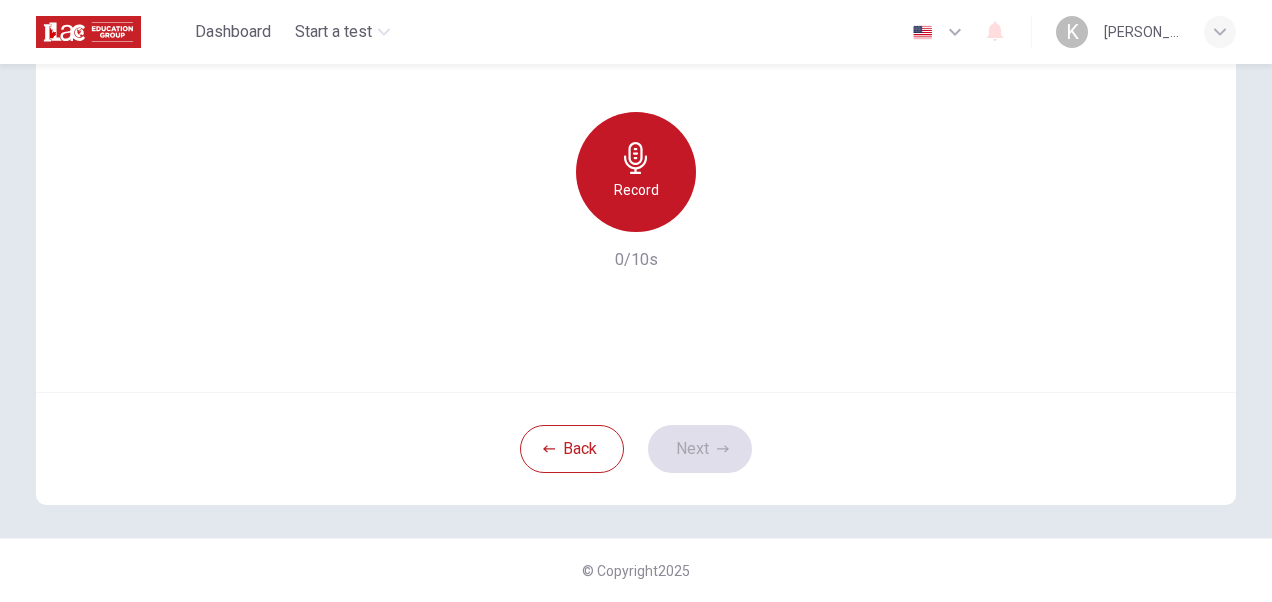 click on "Record" at bounding box center (636, 172) 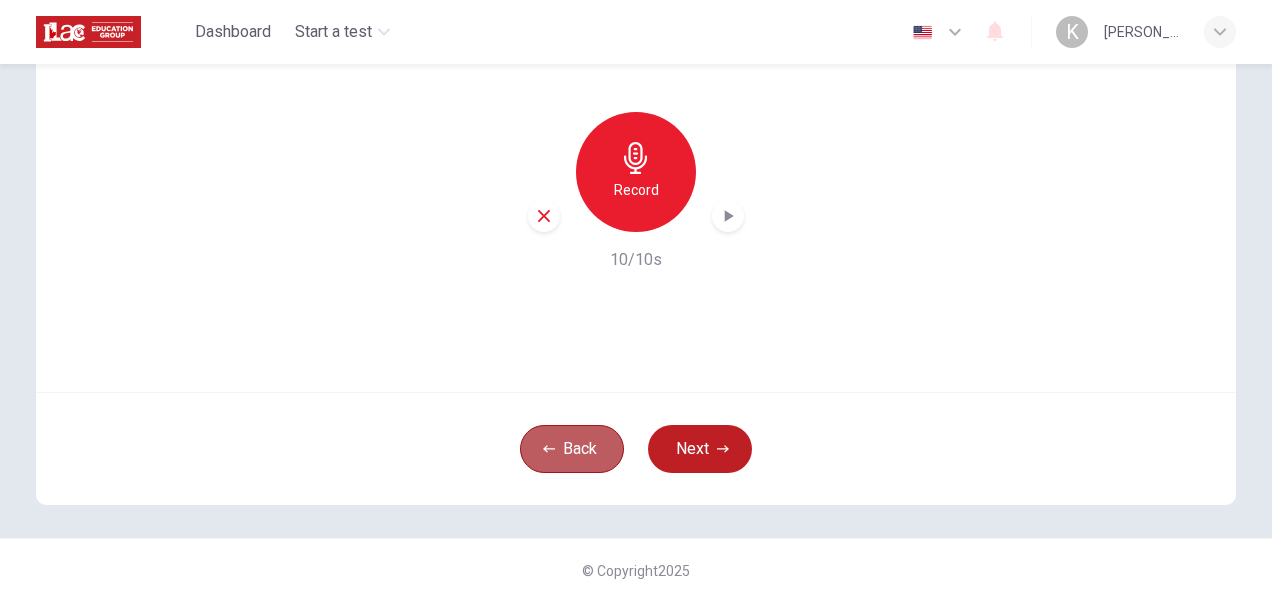 click on "Back" at bounding box center [572, 449] 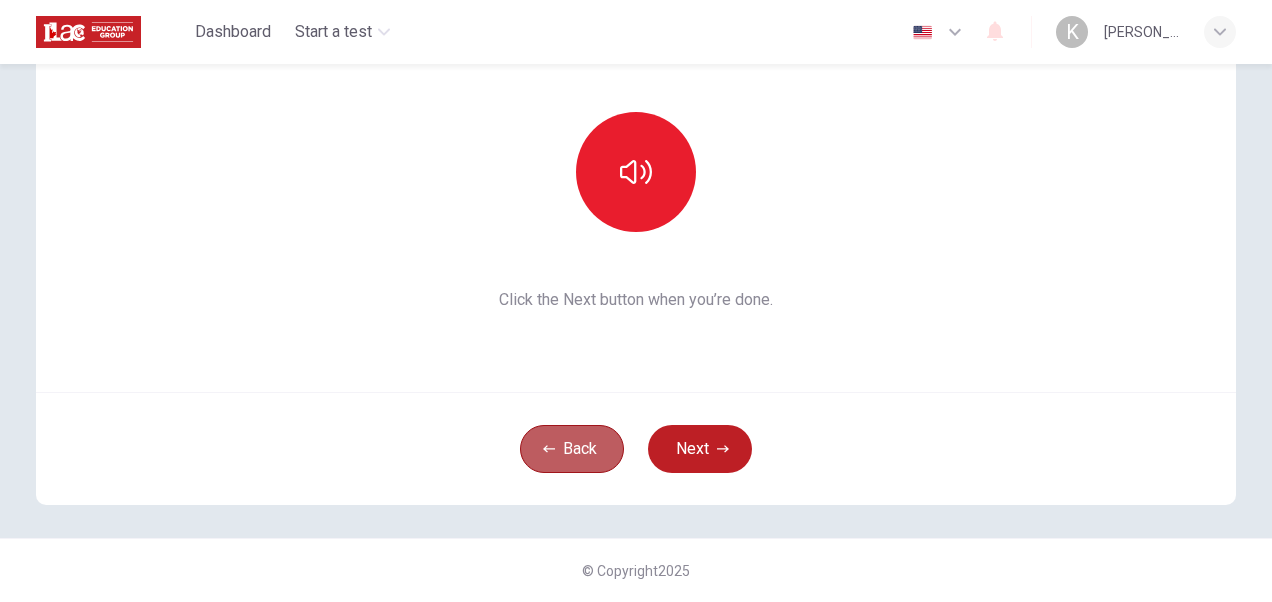 click on "Back" at bounding box center [572, 449] 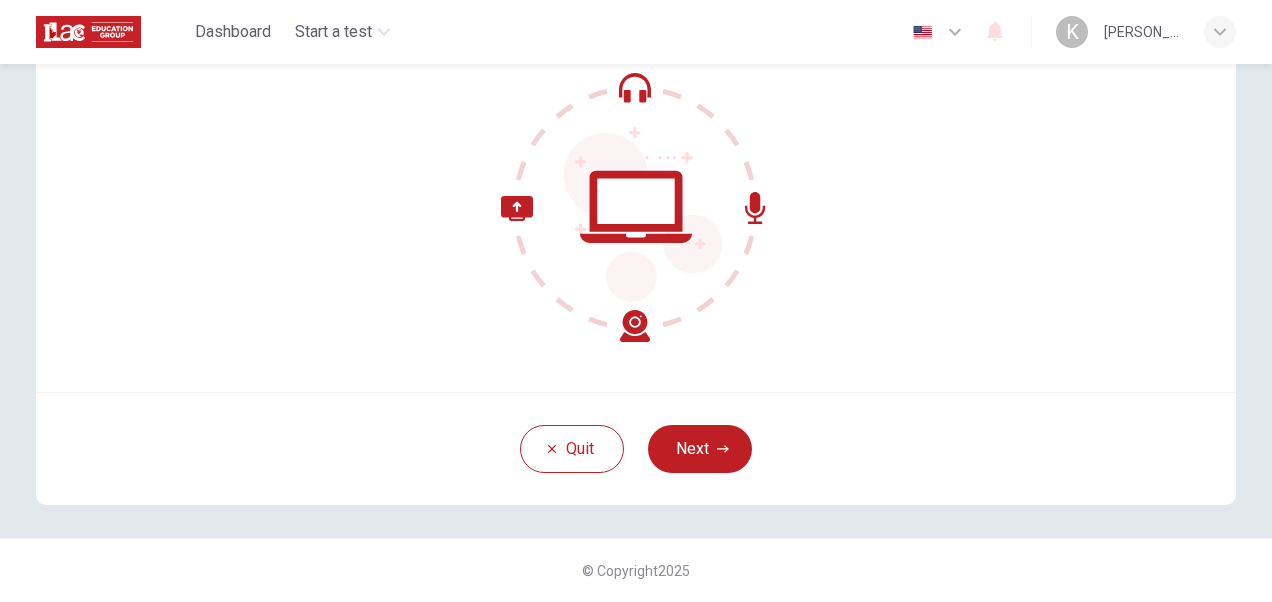 click on "Quit Next" at bounding box center [636, 448] 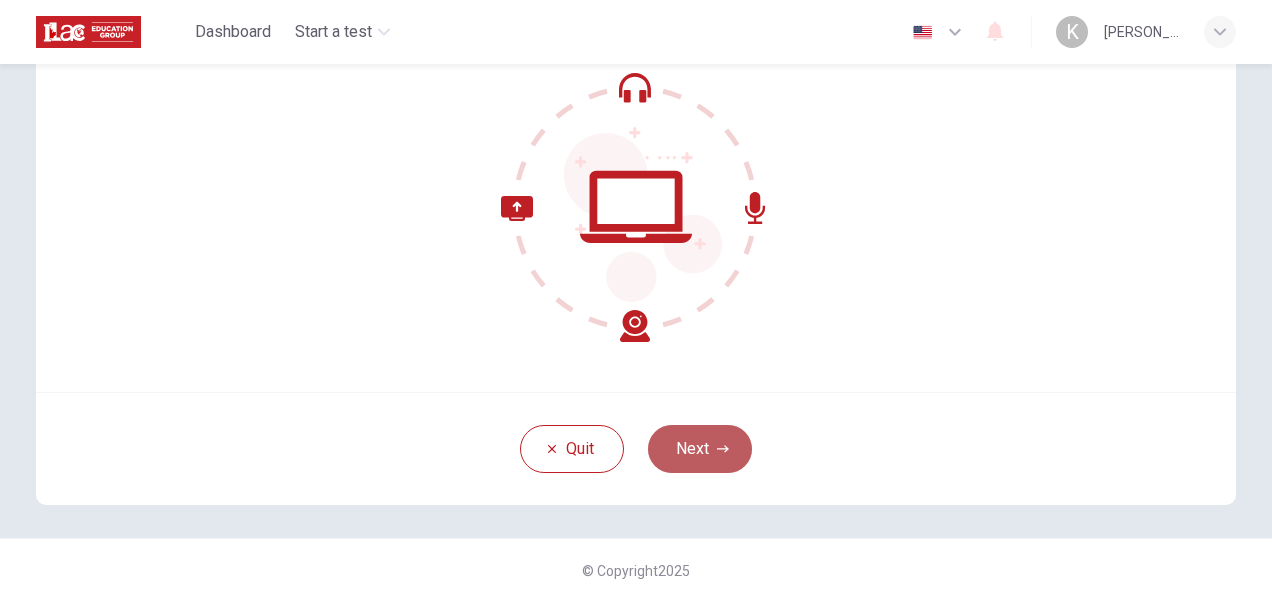 click on "Next" at bounding box center [700, 449] 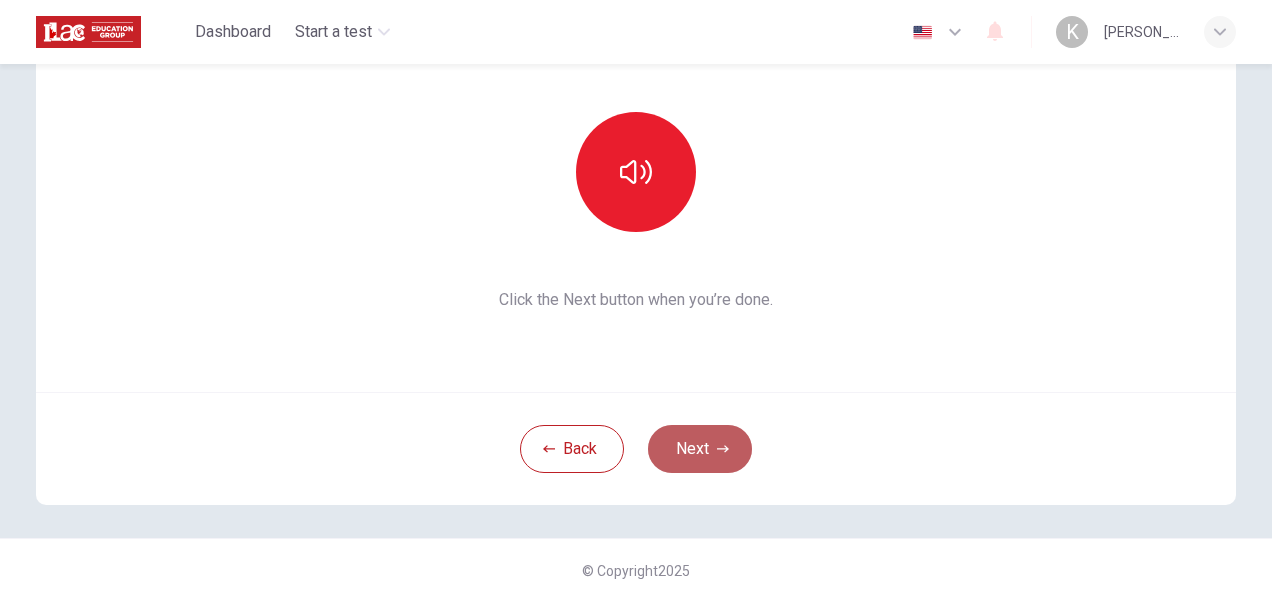 click on "Next" at bounding box center (700, 449) 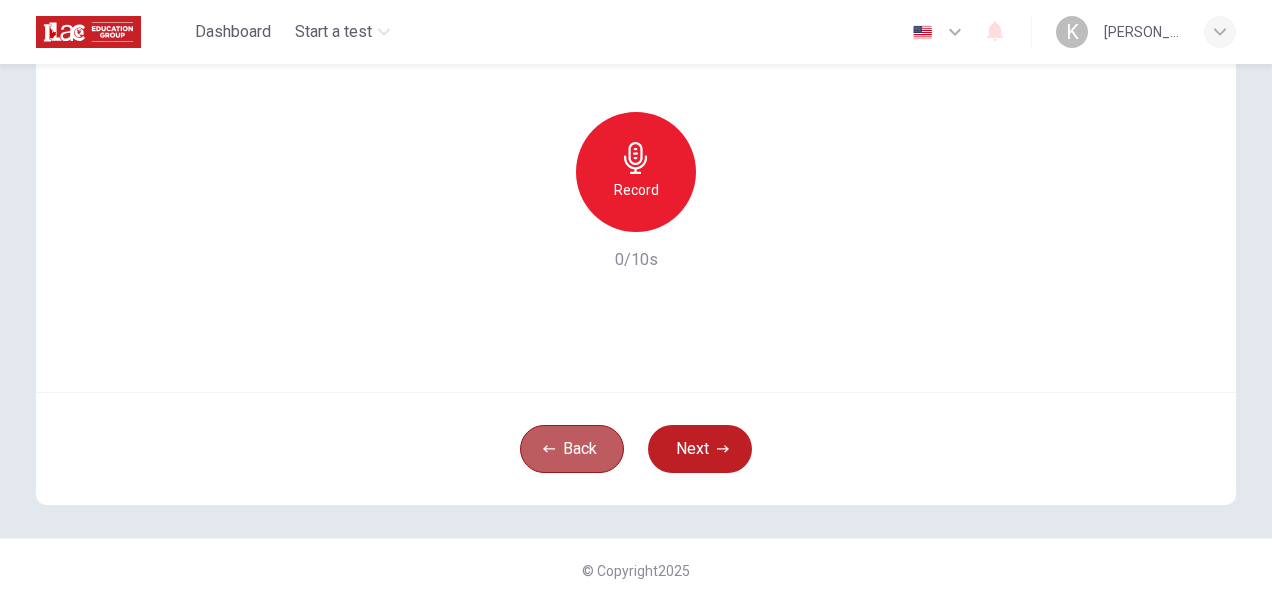 click on "Back" at bounding box center [572, 449] 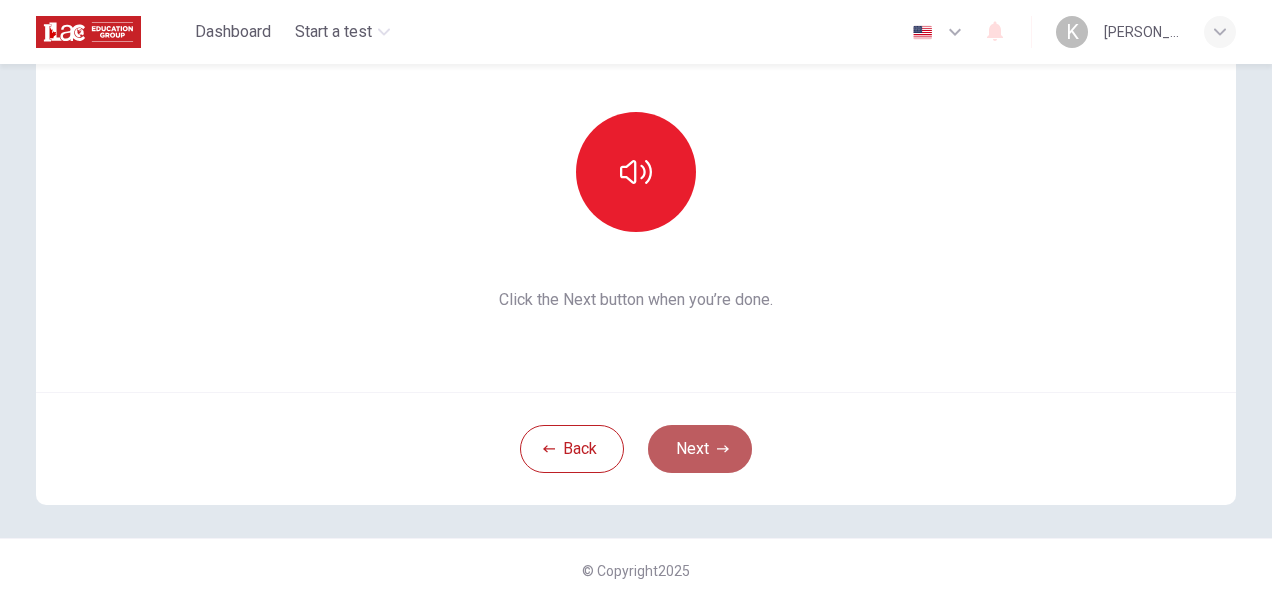 click on "Next" at bounding box center [700, 449] 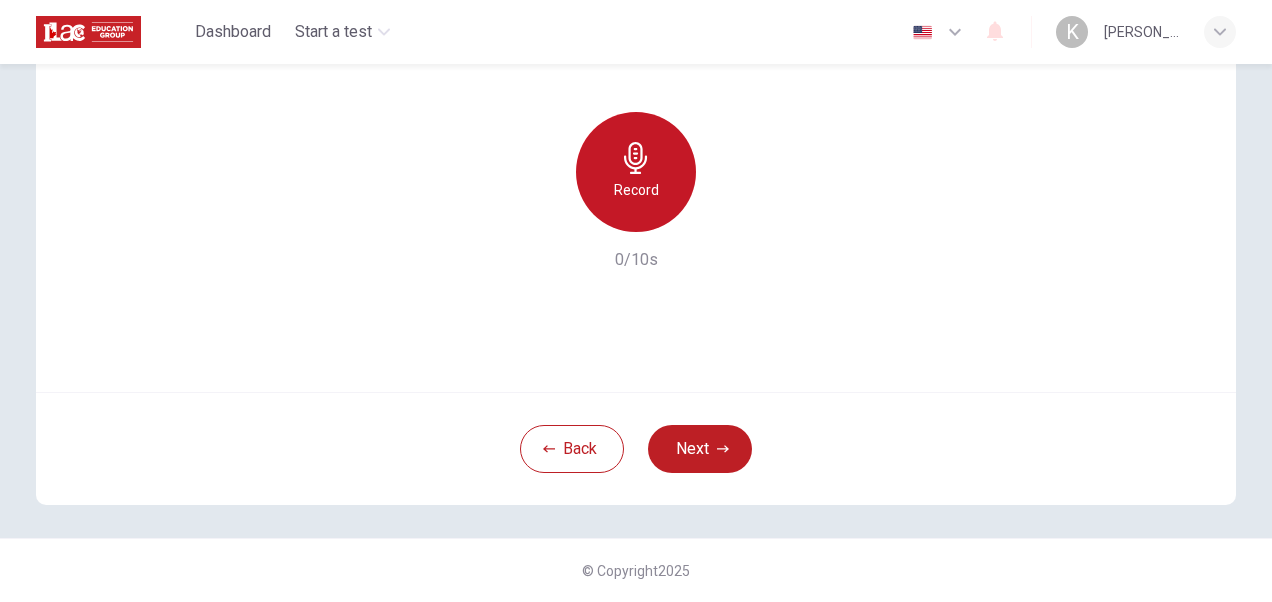 click on "Record" at bounding box center [636, 172] 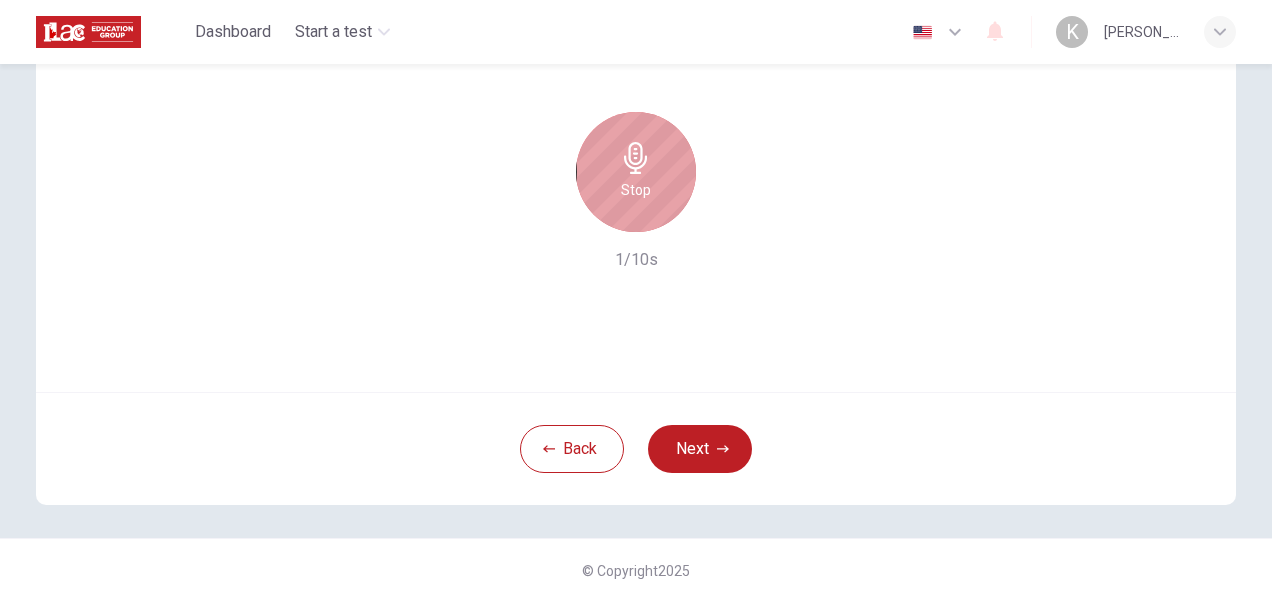 click on "Stop" at bounding box center (636, 172) 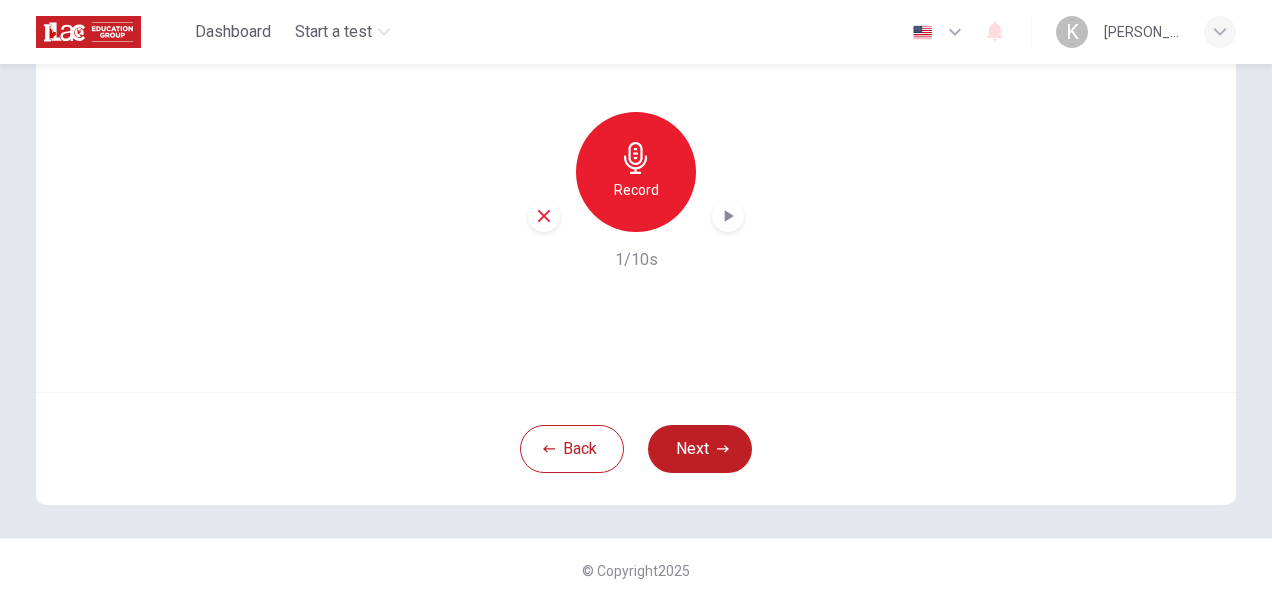 click on "Record" at bounding box center [636, 172] 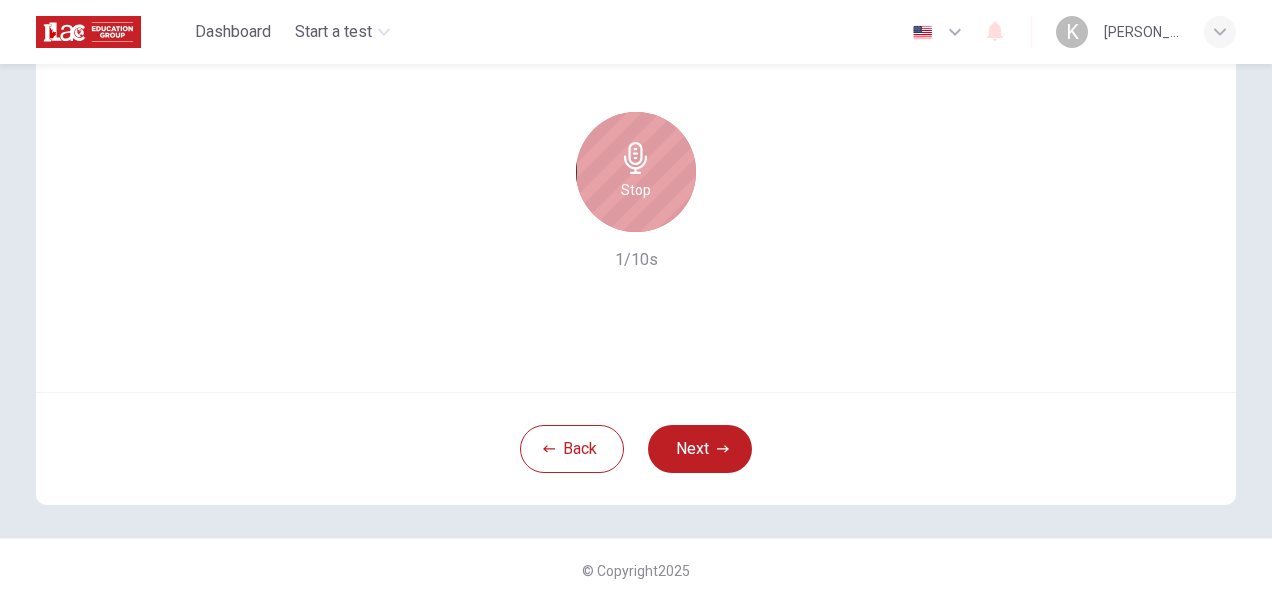click on "Stop" at bounding box center (636, 172) 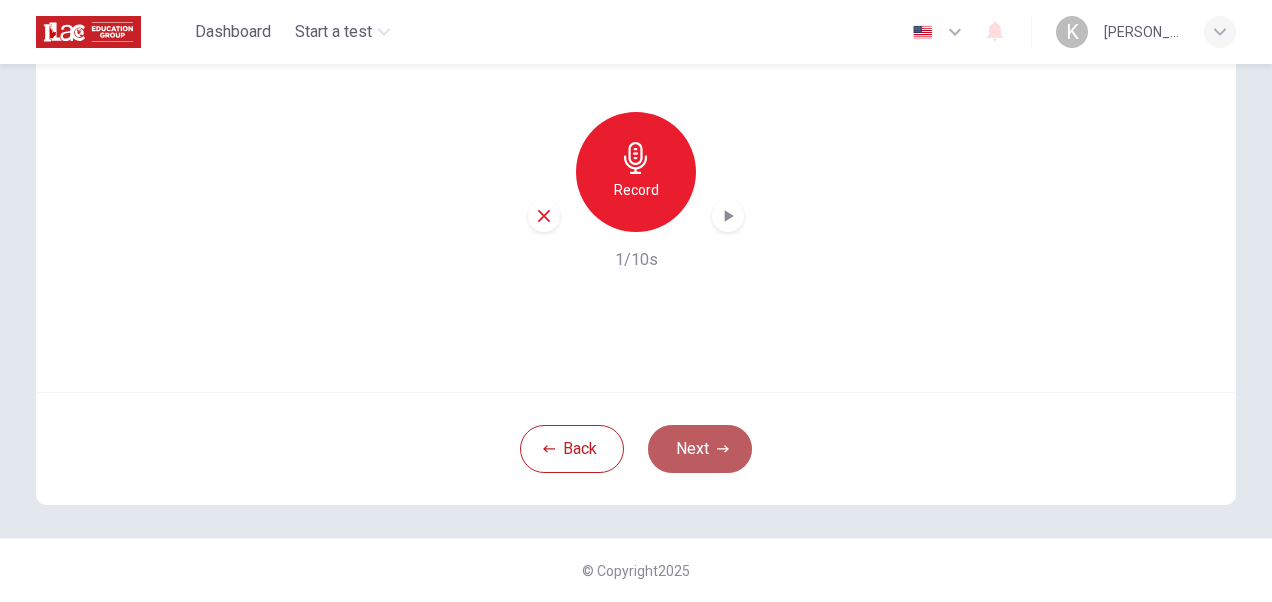 click on "Next" at bounding box center (700, 449) 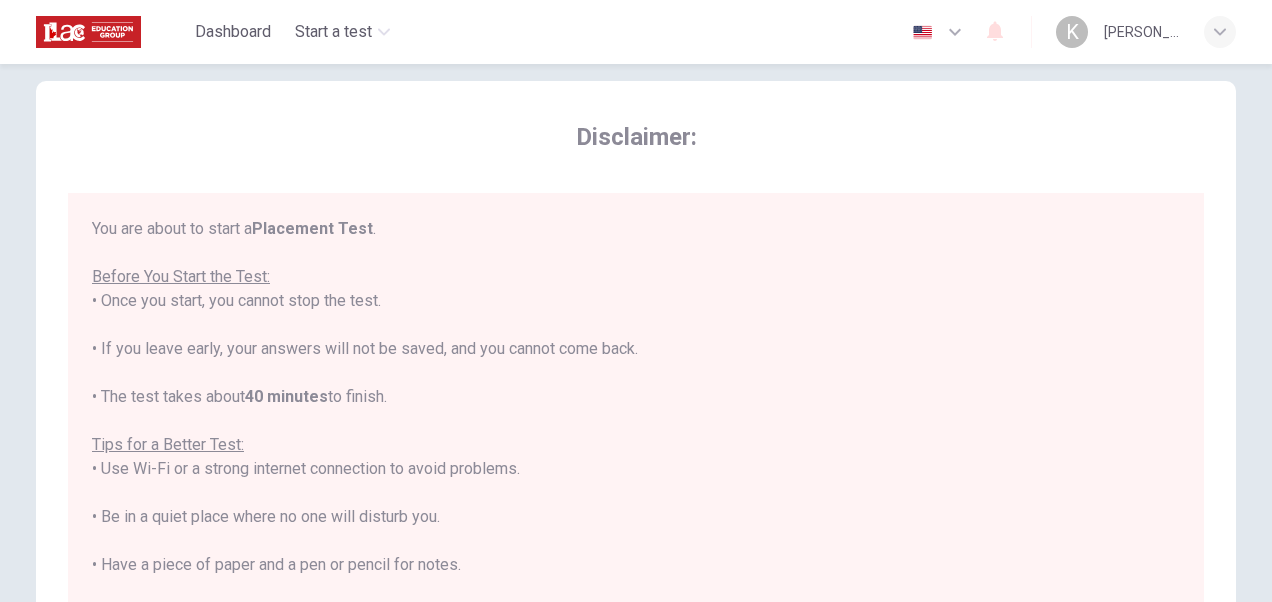 scroll, scrollTop: 22, scrollLeft: 0, axis: vertical 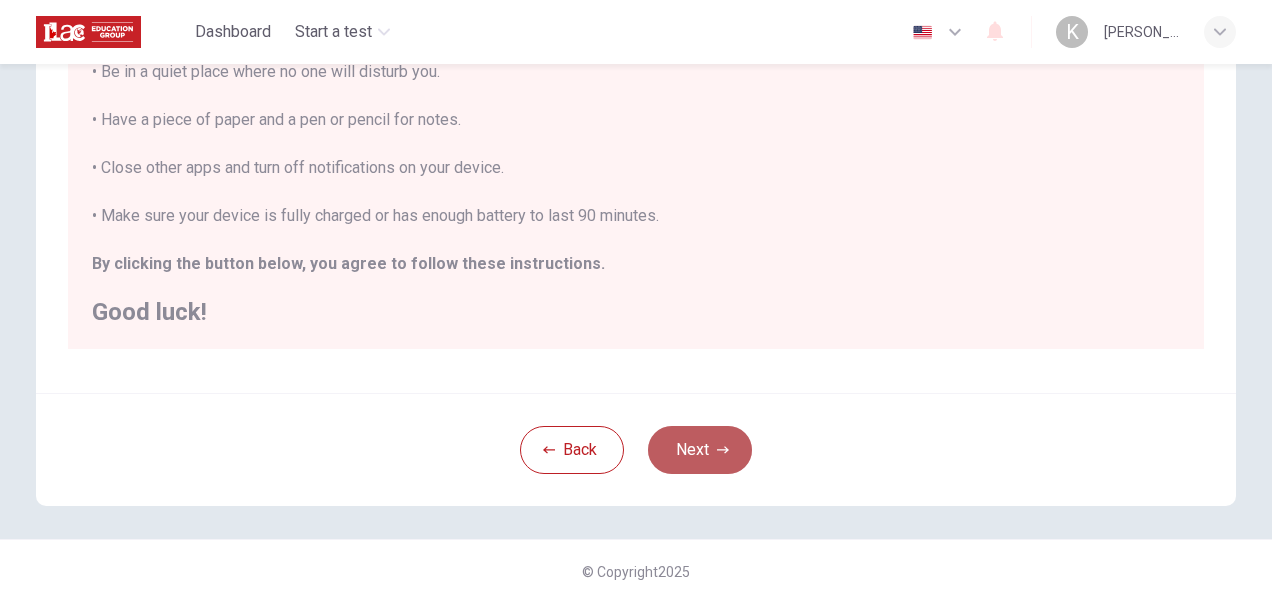 click on "Next" at bounding box center [700, 450] 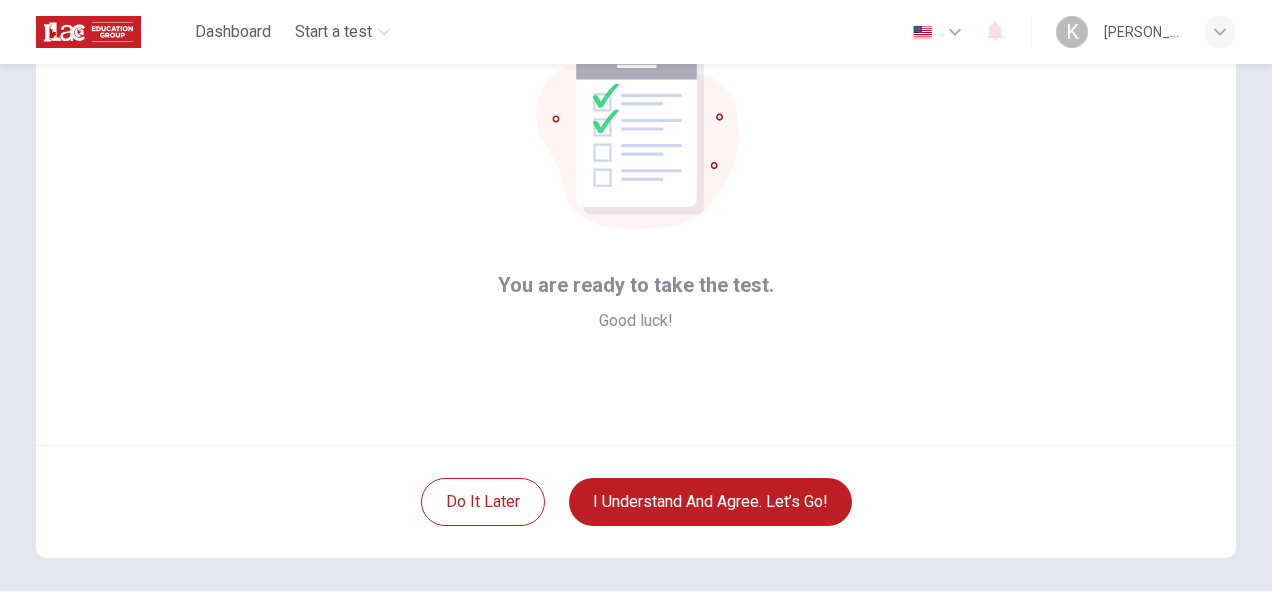 scroll, scrollTop: 192, scrollLeft: 0, axis: vertical 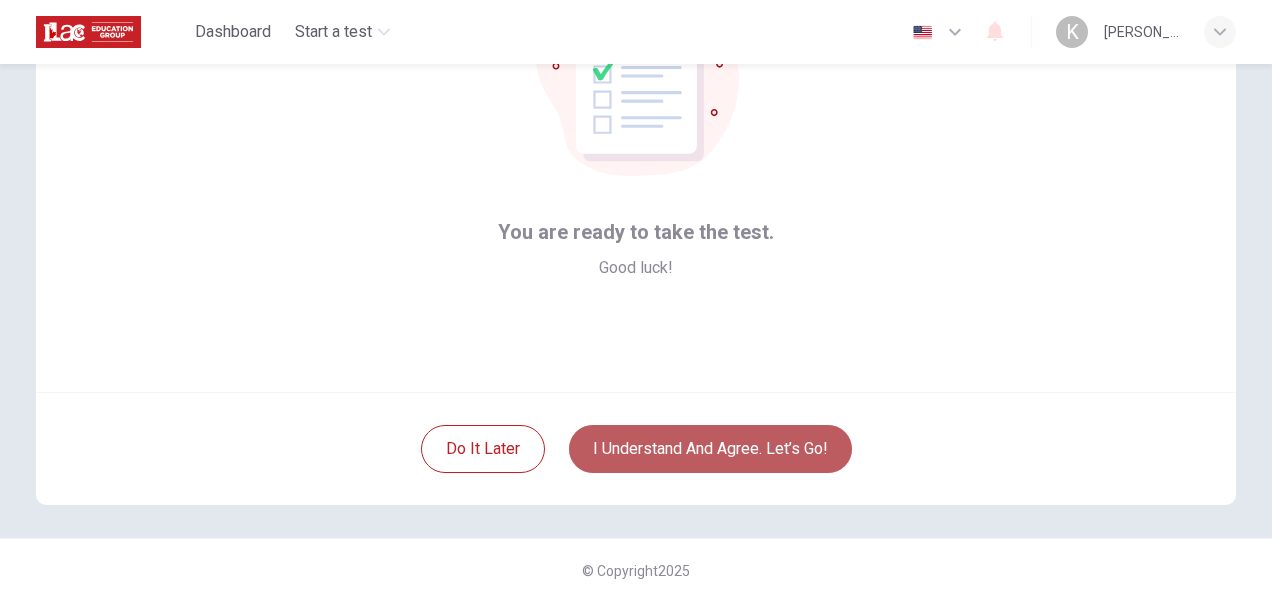 click on "I understand and agree. Let’s go!" at bounding box center [710, 449] 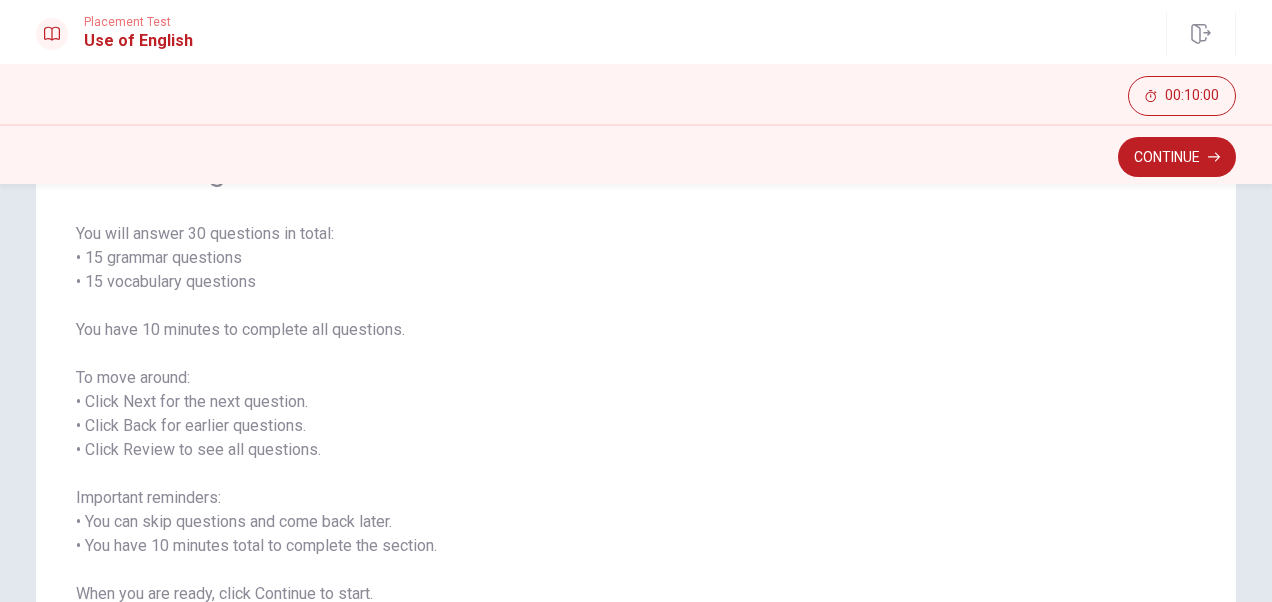 scroll, scrollTop: 127, scrollLeft: 0, axis: vertical 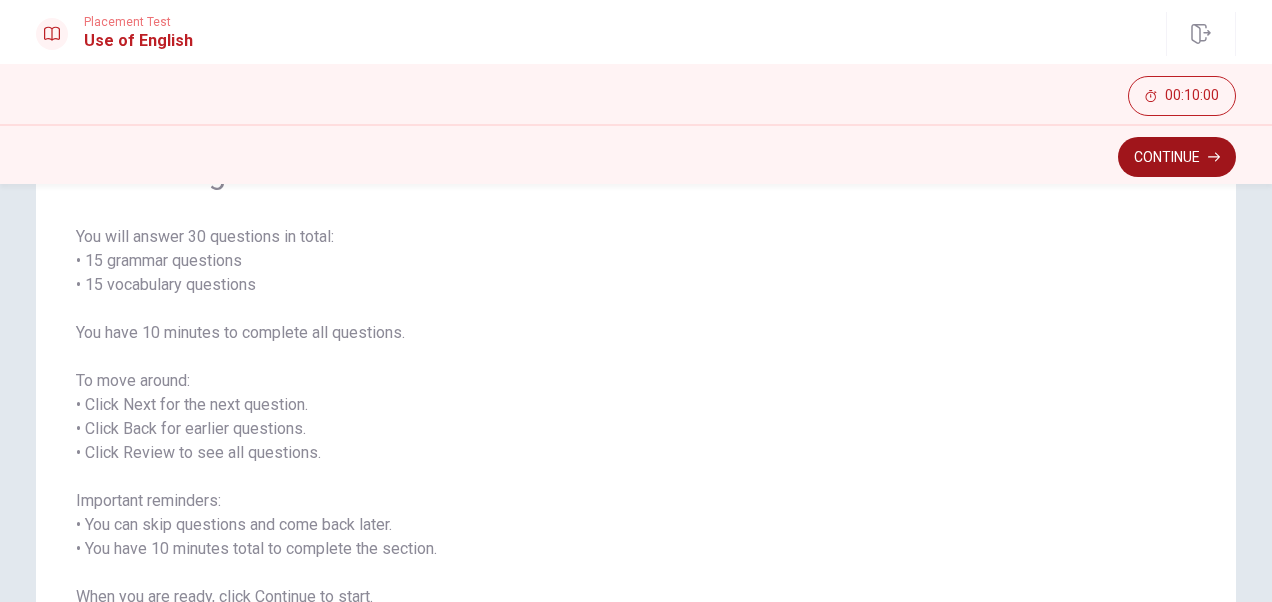 click on "Continue" at bounding box center [1177, 157] 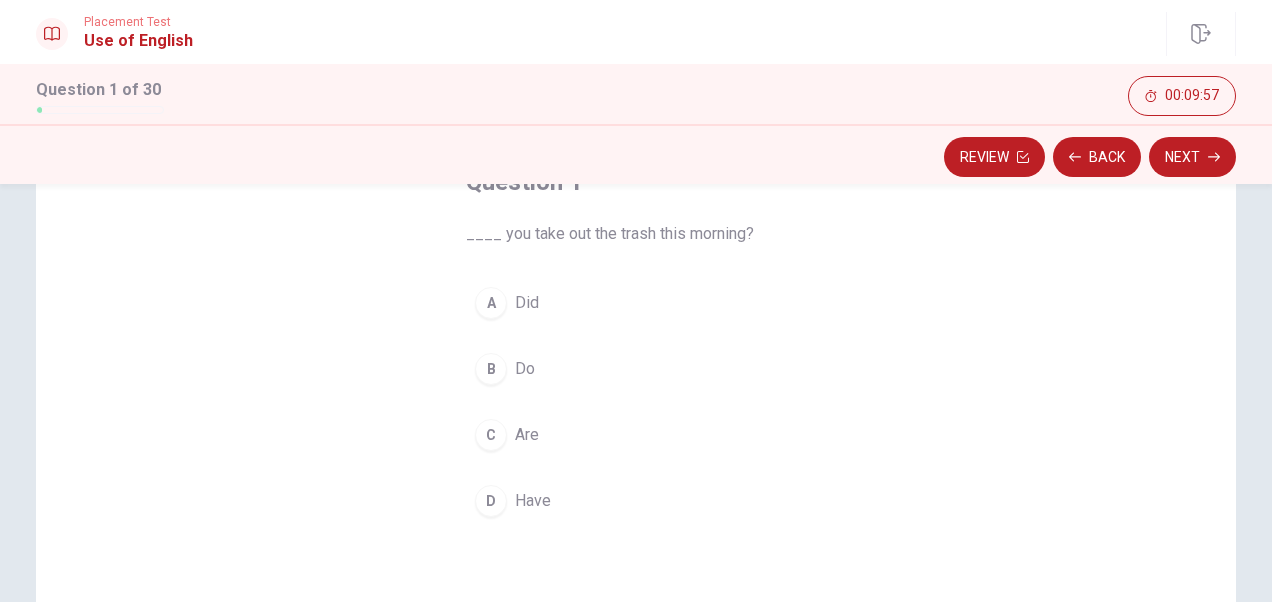 scroll, scrollTop: 141, scrollLeft: 0, axis: vertical 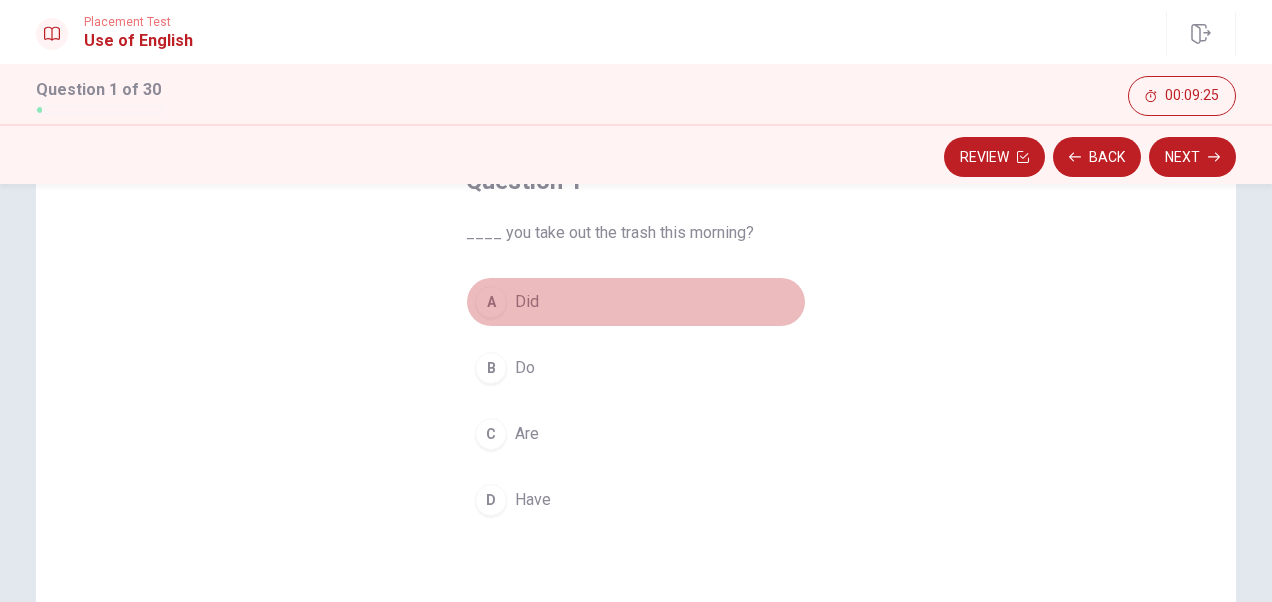 click on "A" at bounding box center (491, 302) 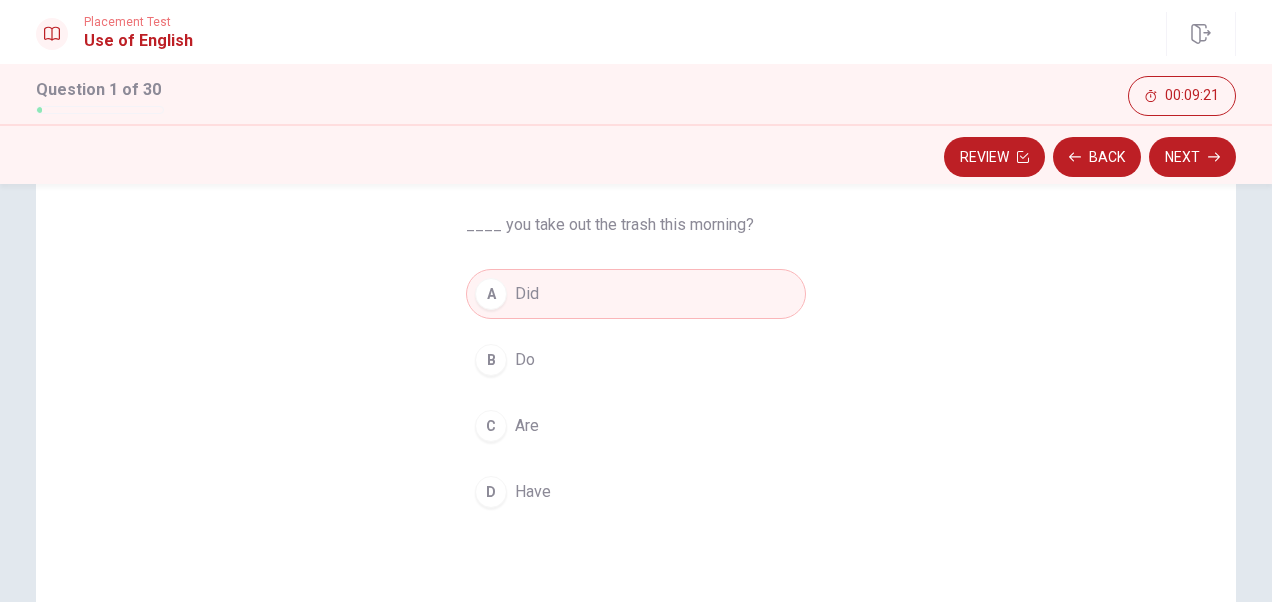 scroll, scrollTop: 148, scrollLeft: 0, axis: vertical 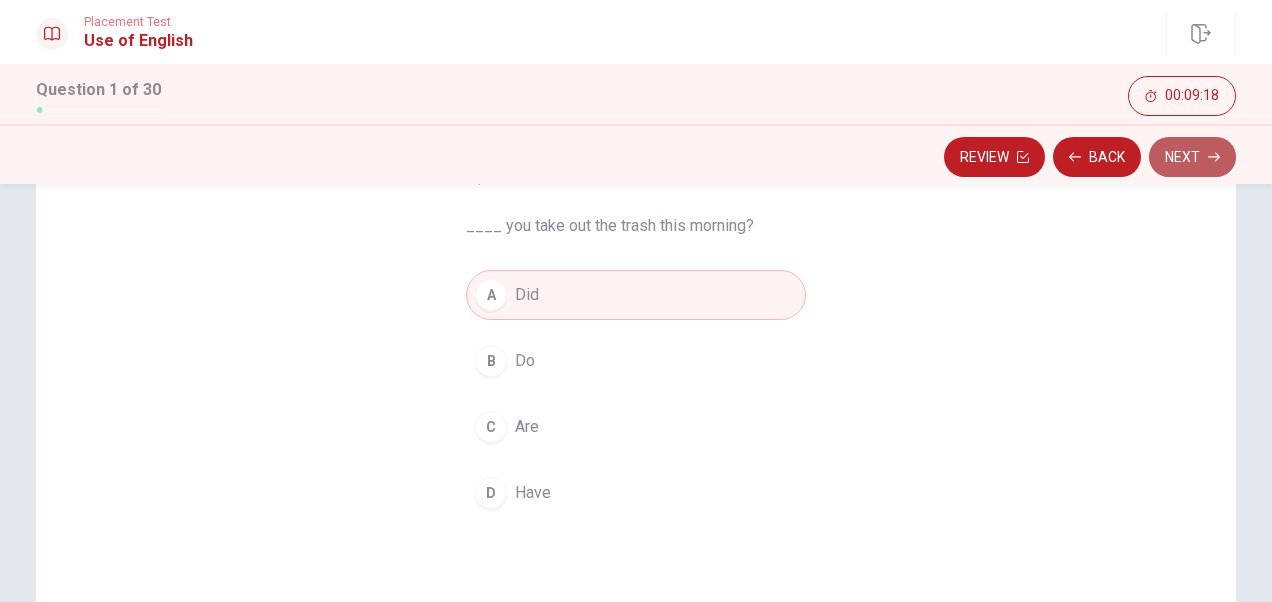 click on "Next" at bounding box center [1192, 157] 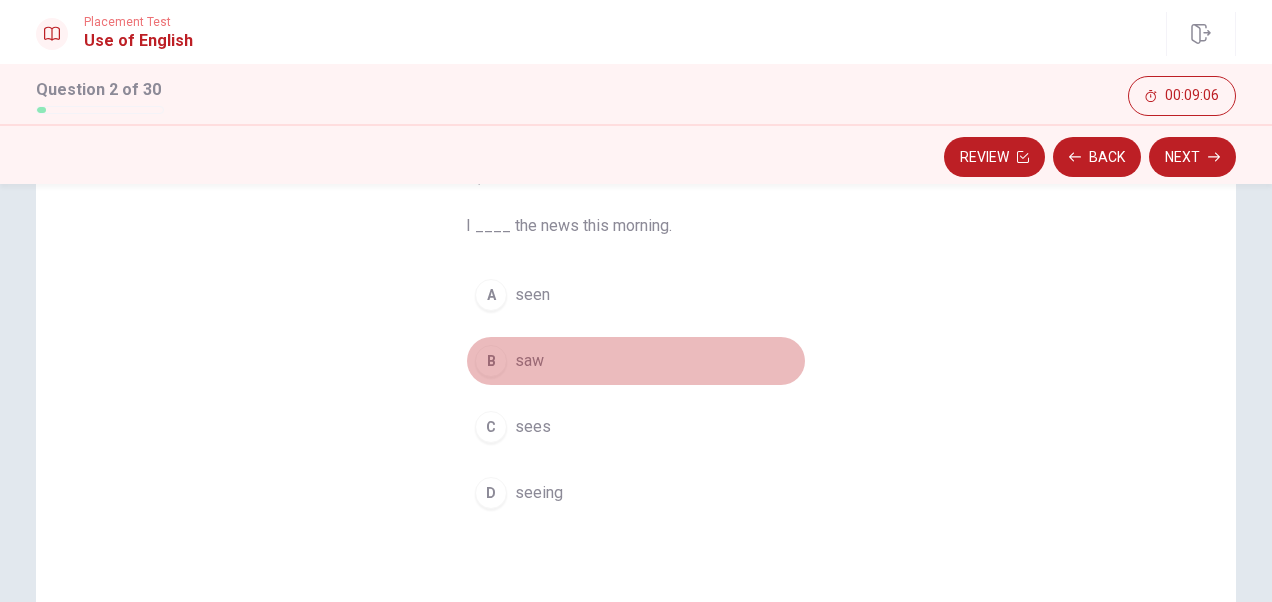 click on "B" at bounding box center (491, 361) 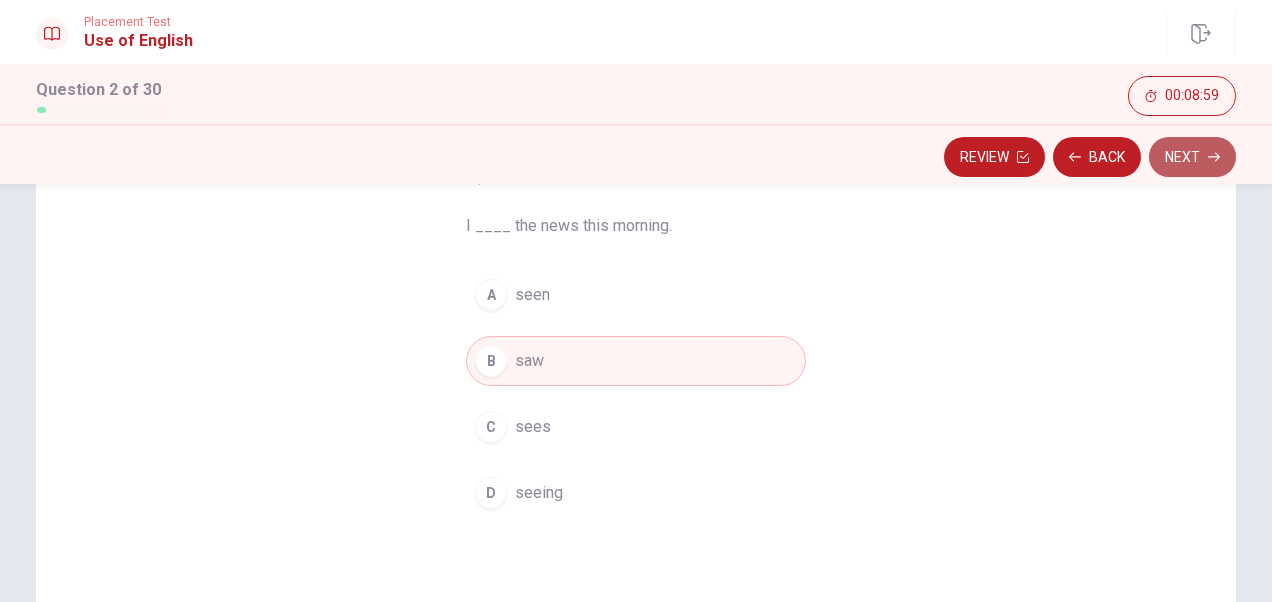 click on "Next" at bounding box center (1192, 157) 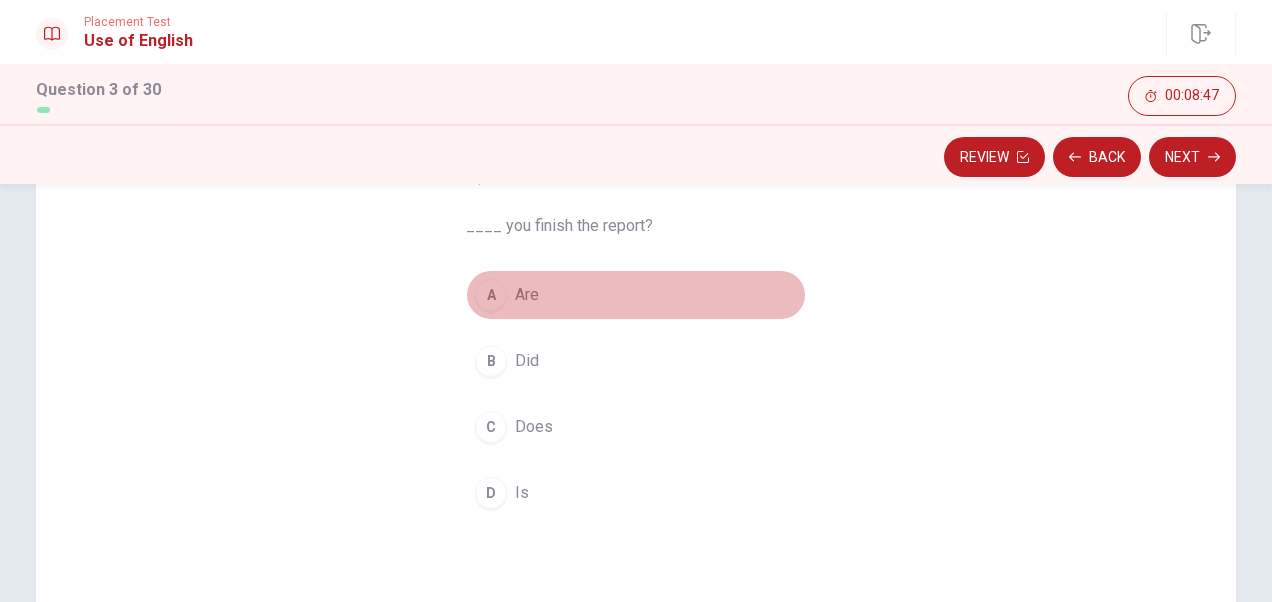 click on "A" at bounding box center [491, 295] 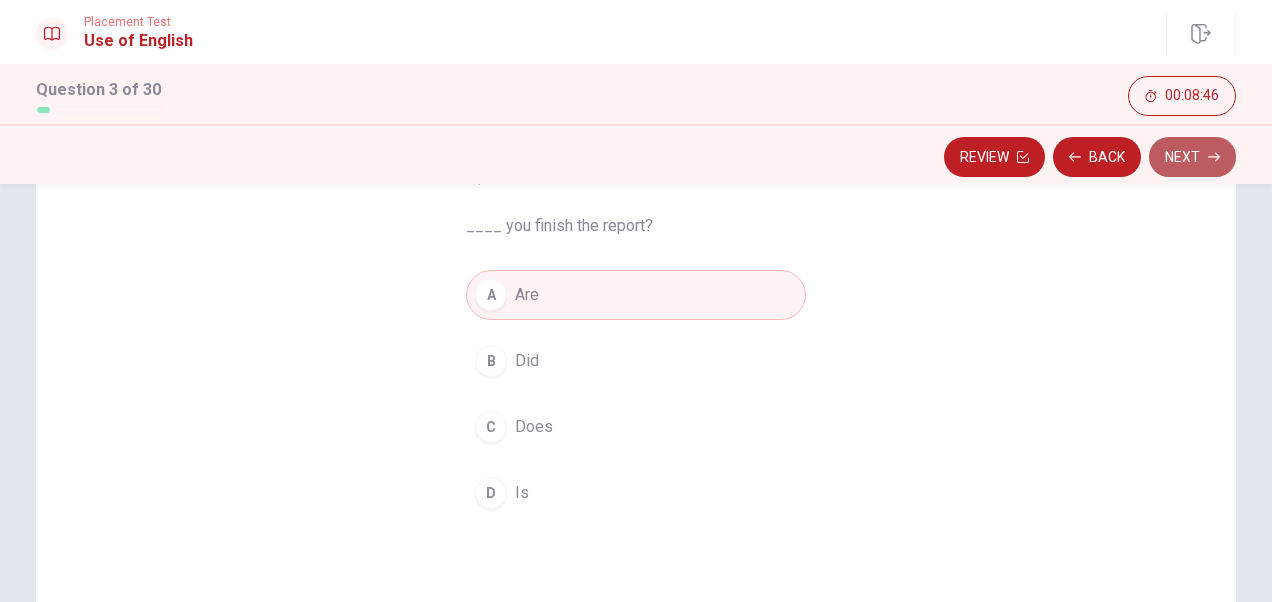 click on "Next" at bounding box center (1192, 157) 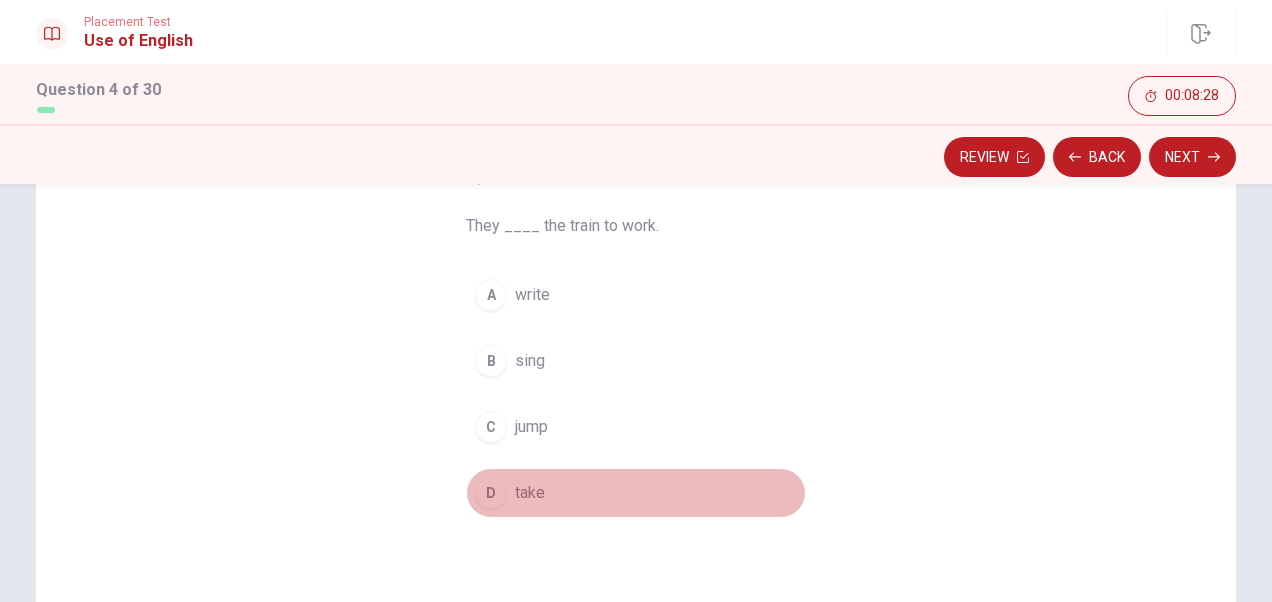 click on "D" at bounding box center (491, 493) 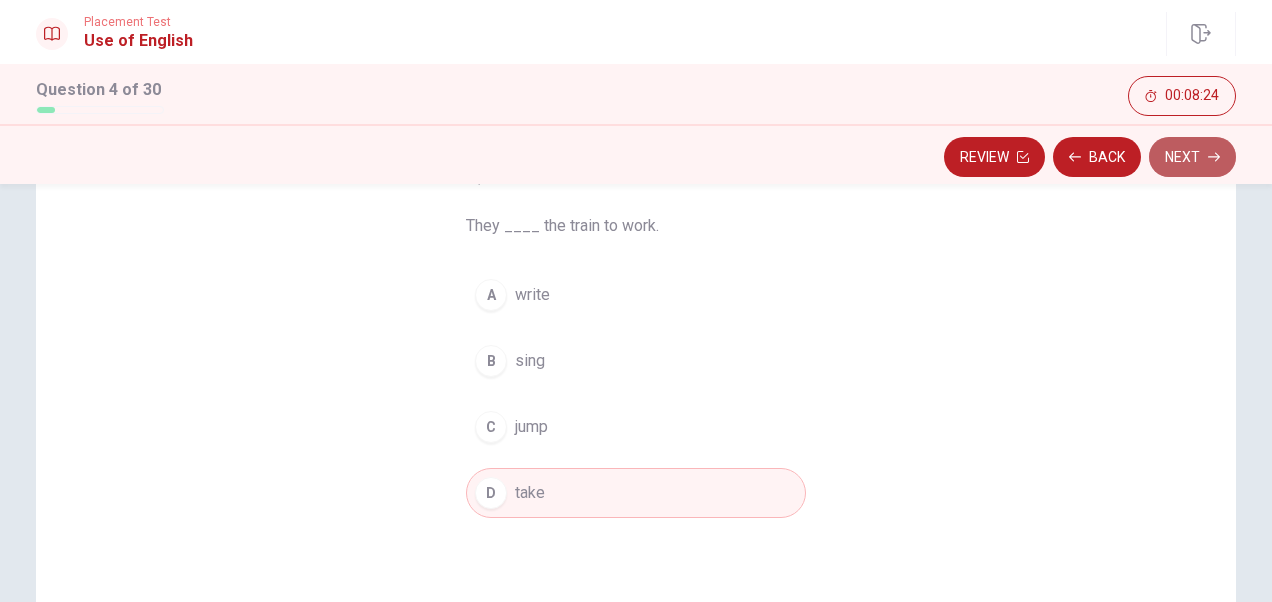 click on "Next" at bounding box center [1192, 157] 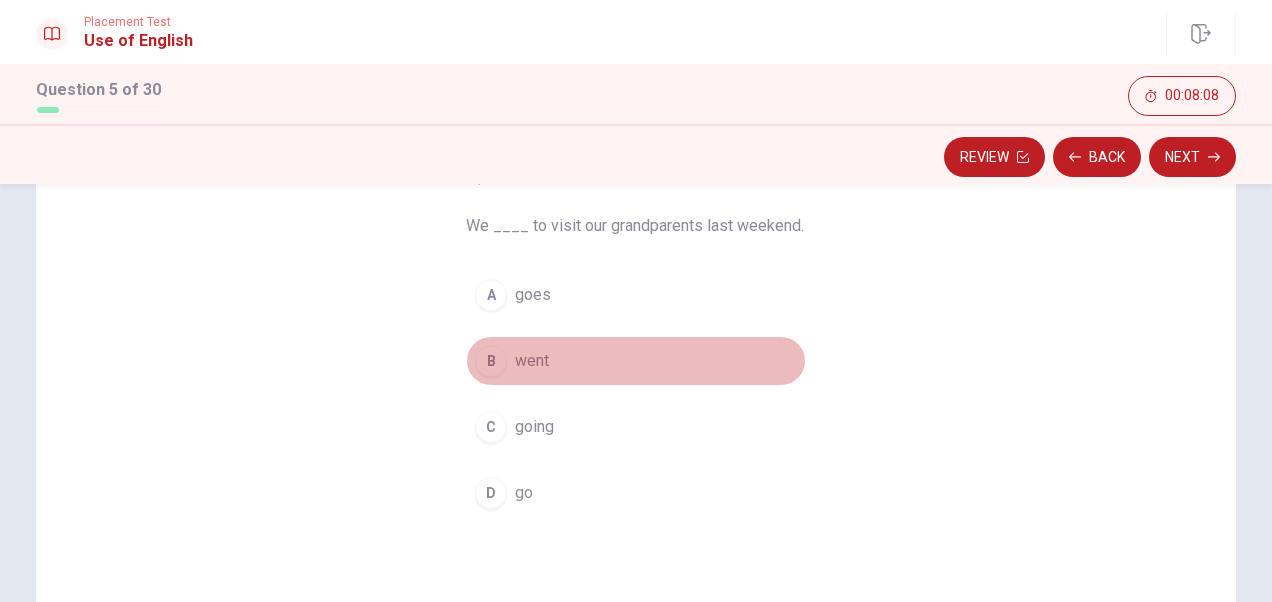 click on "B" at bounding box center [491, 361] 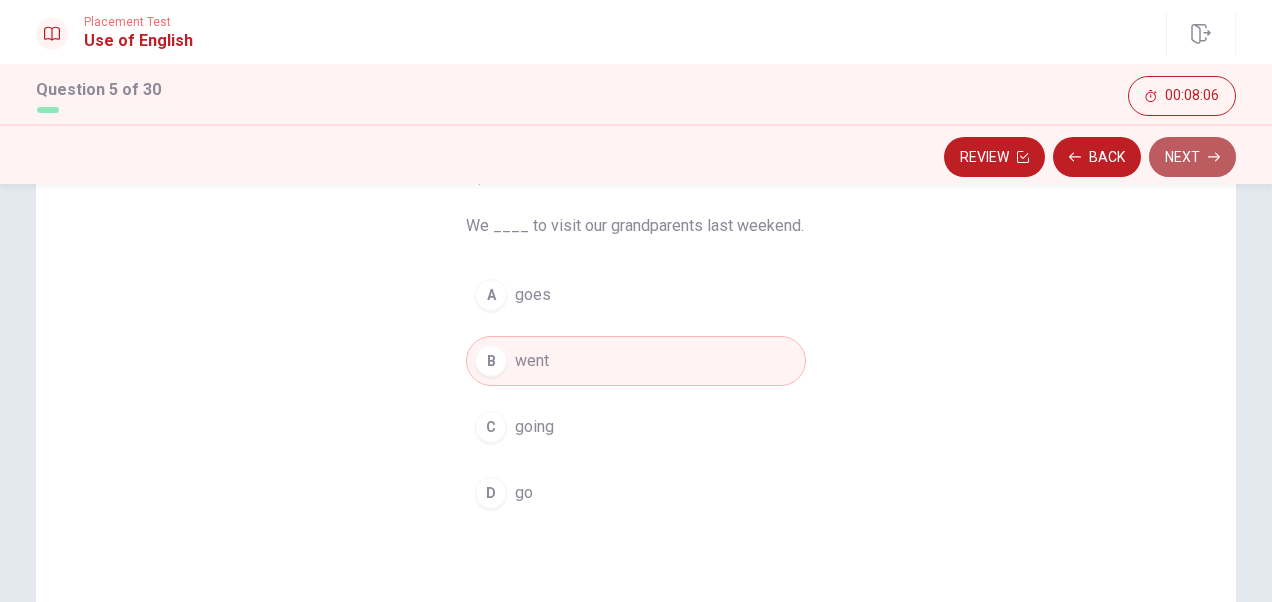click on "Next" at bounding box center (1192, 157) 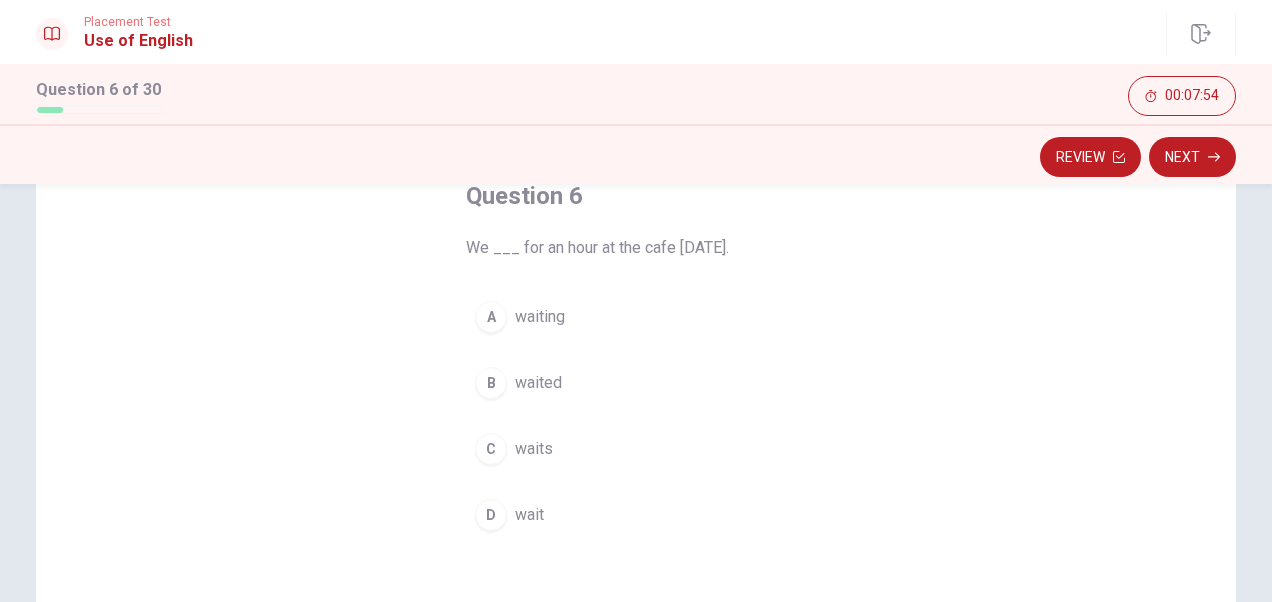 scroll, scrollTop: 121, scrollLeft: 0, axis: vertical 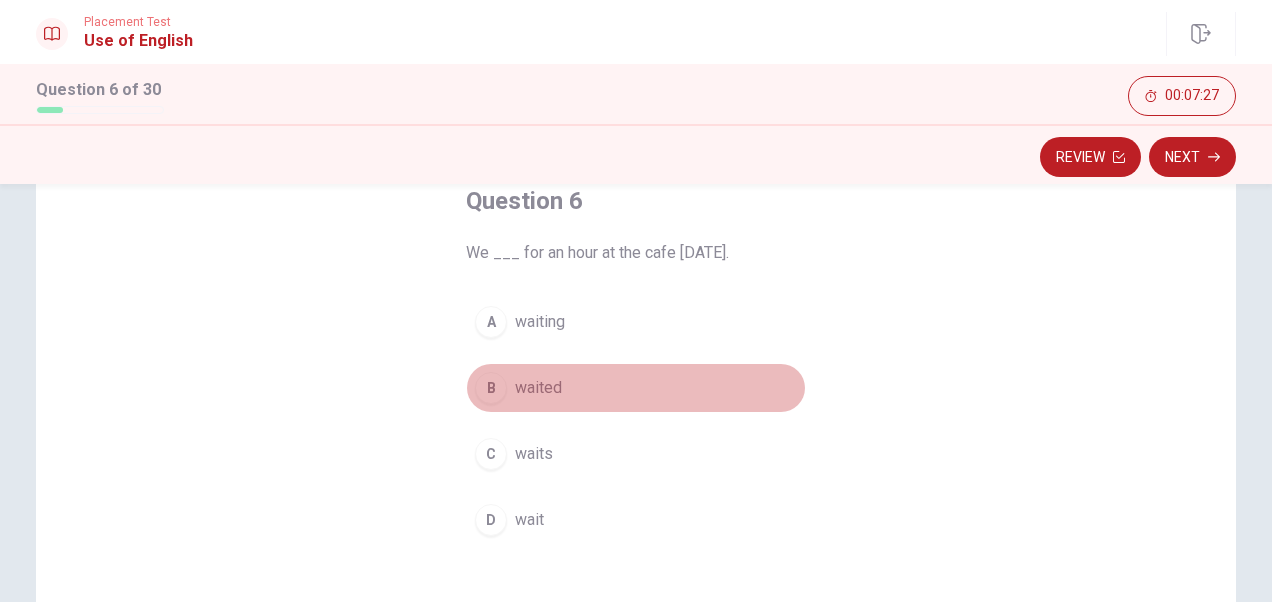 click on "B" at bounding box center [491, 388] 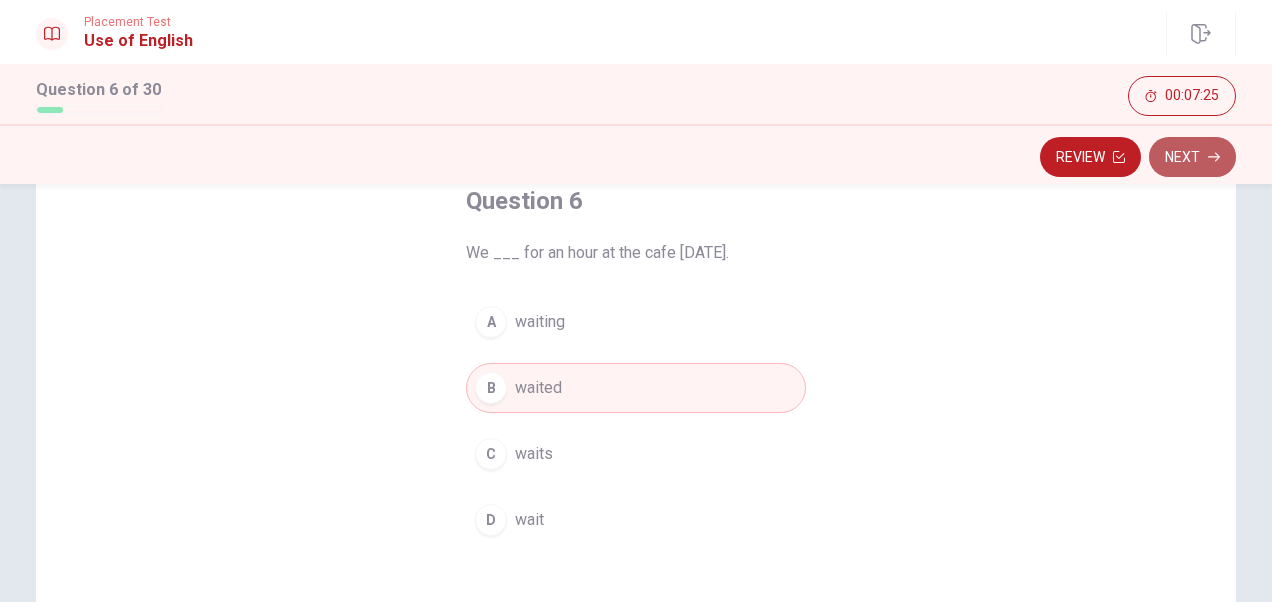 click on "Next" at bounding box center (1192, 157) 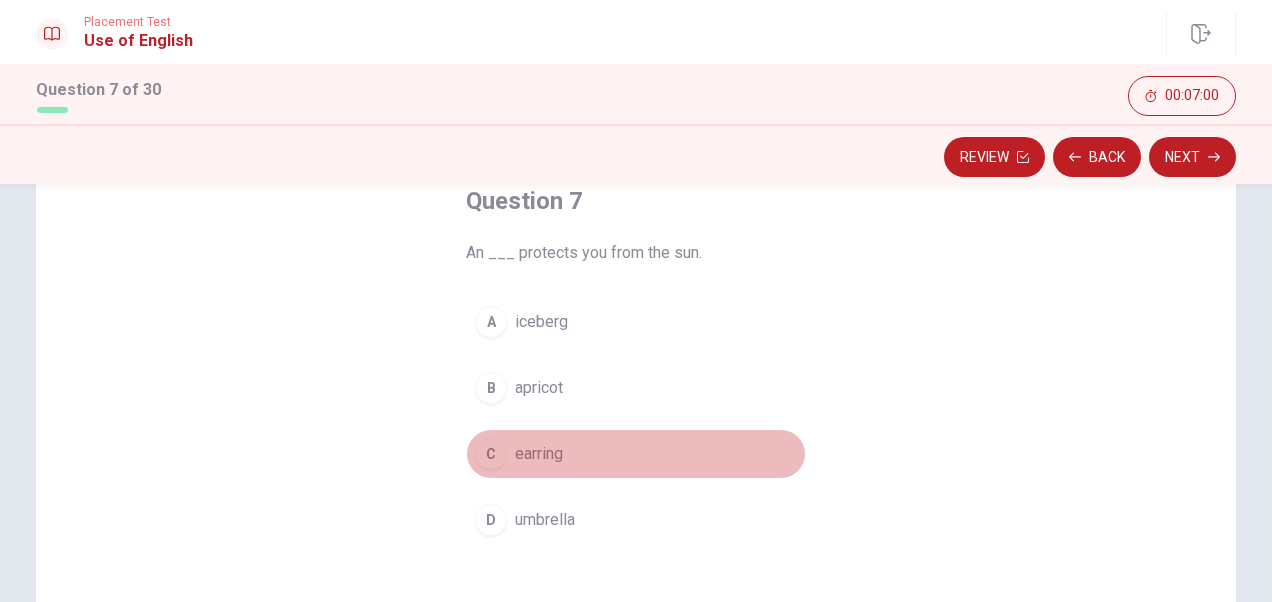 click on "C" at bounding box center [491, 454] 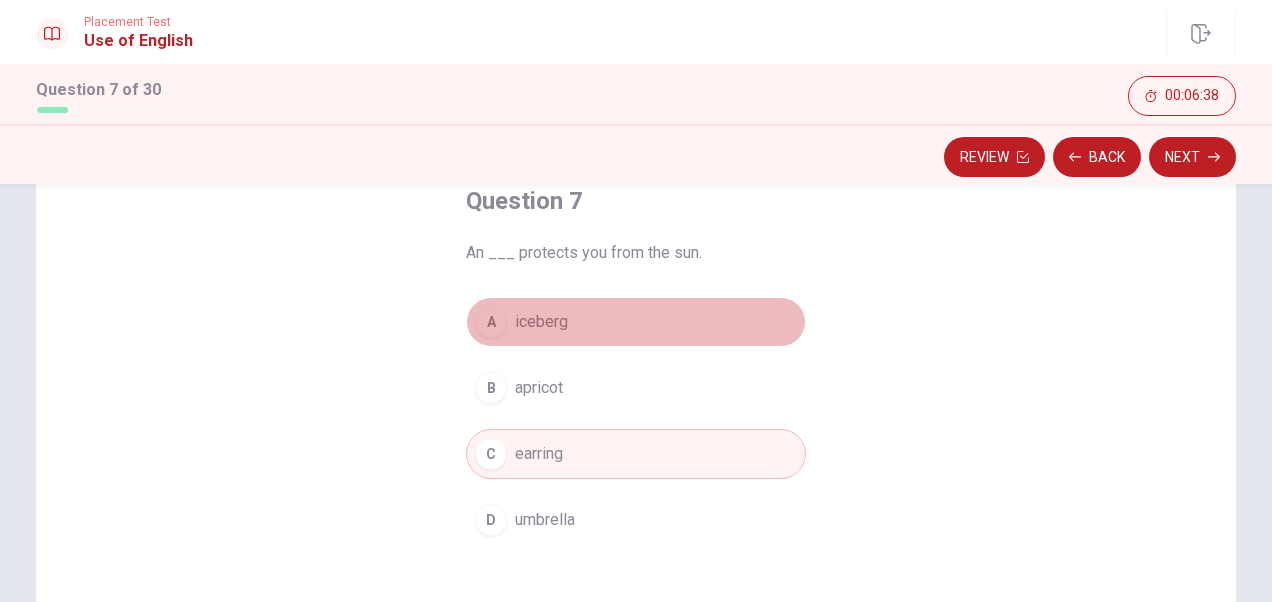 click on "A" at bounding box center (491, 322) 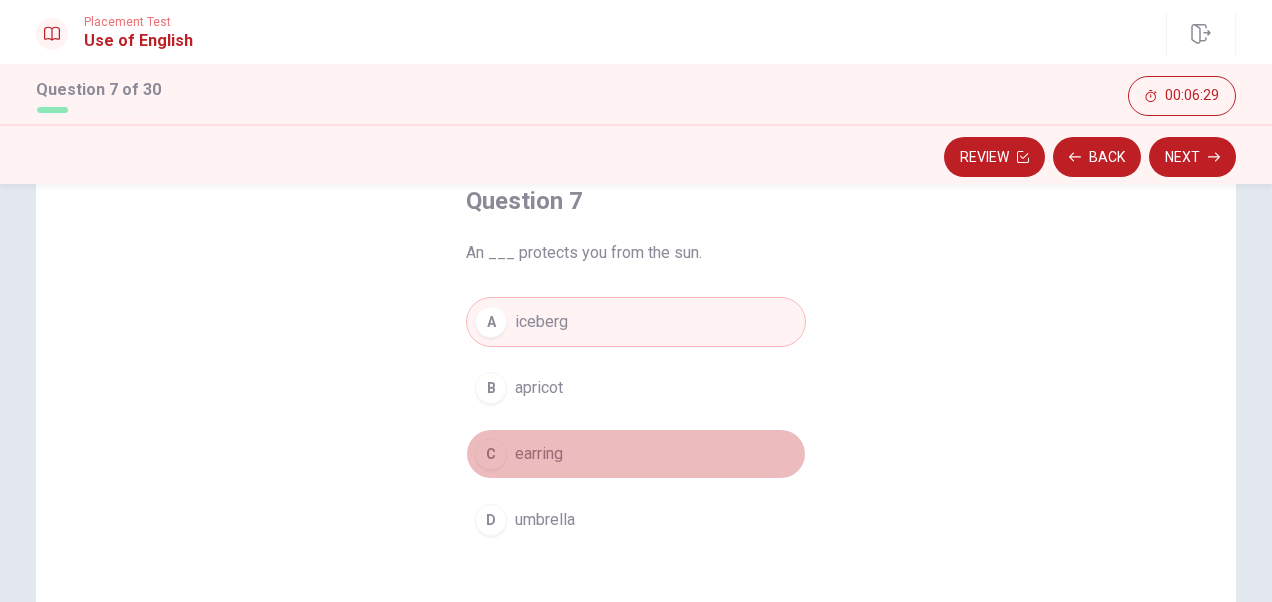 click on "C" at bounding box center [491, 454] 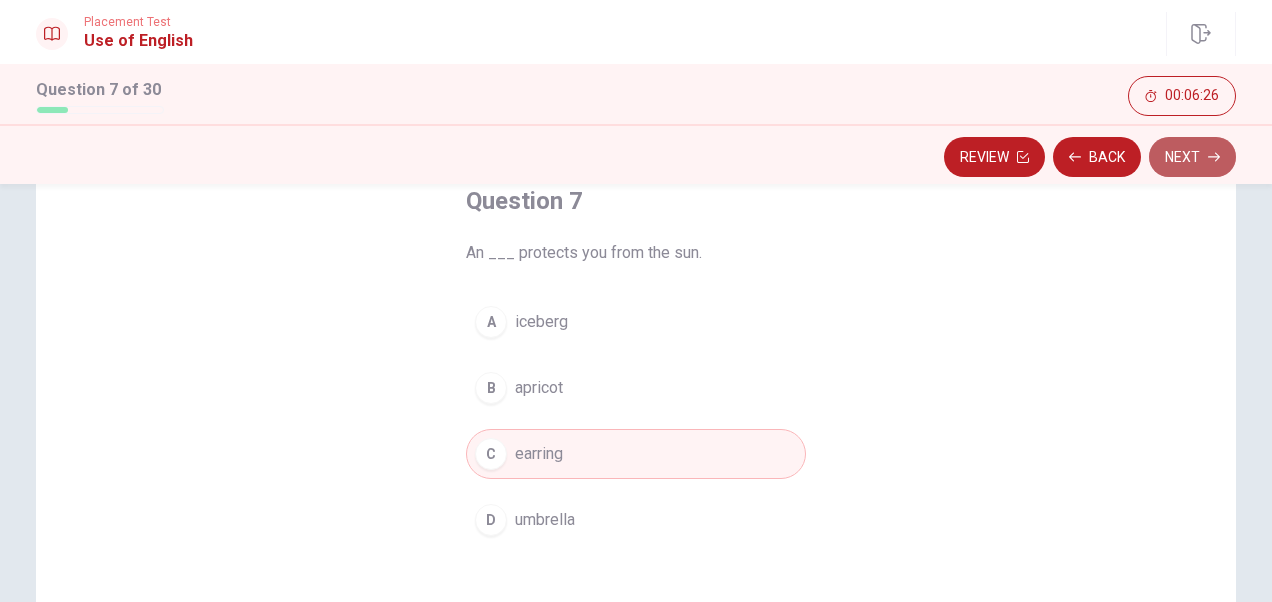 click on "Next" at bounding box center (1192, 157) 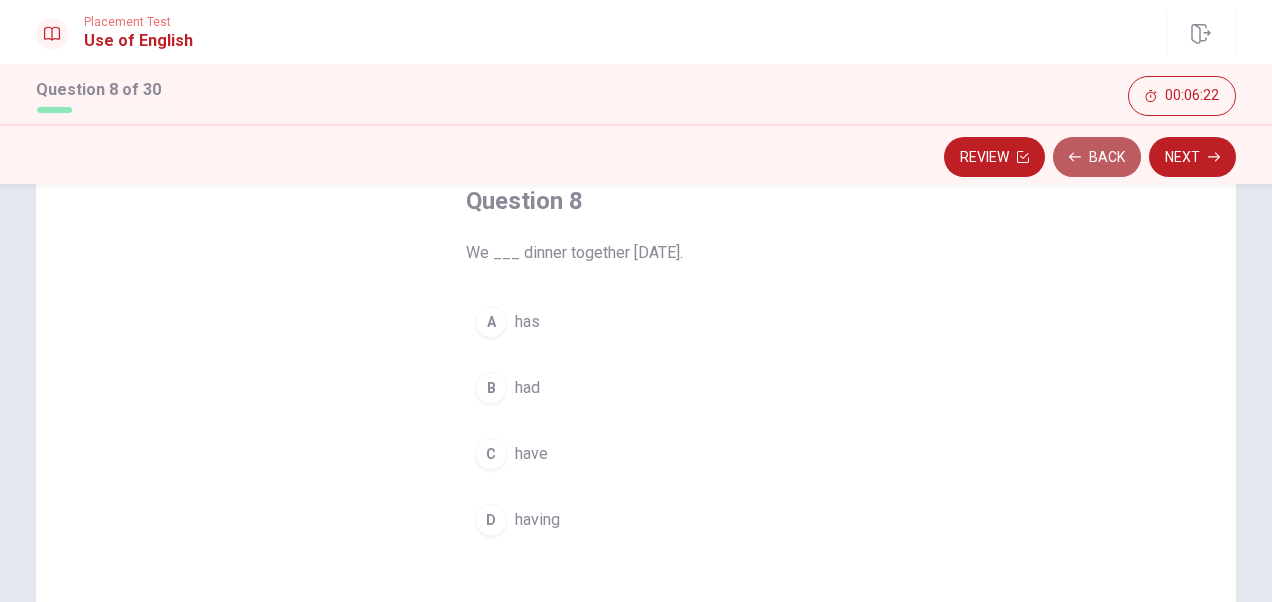 click on "Back" at bounding box center (1097, 157) 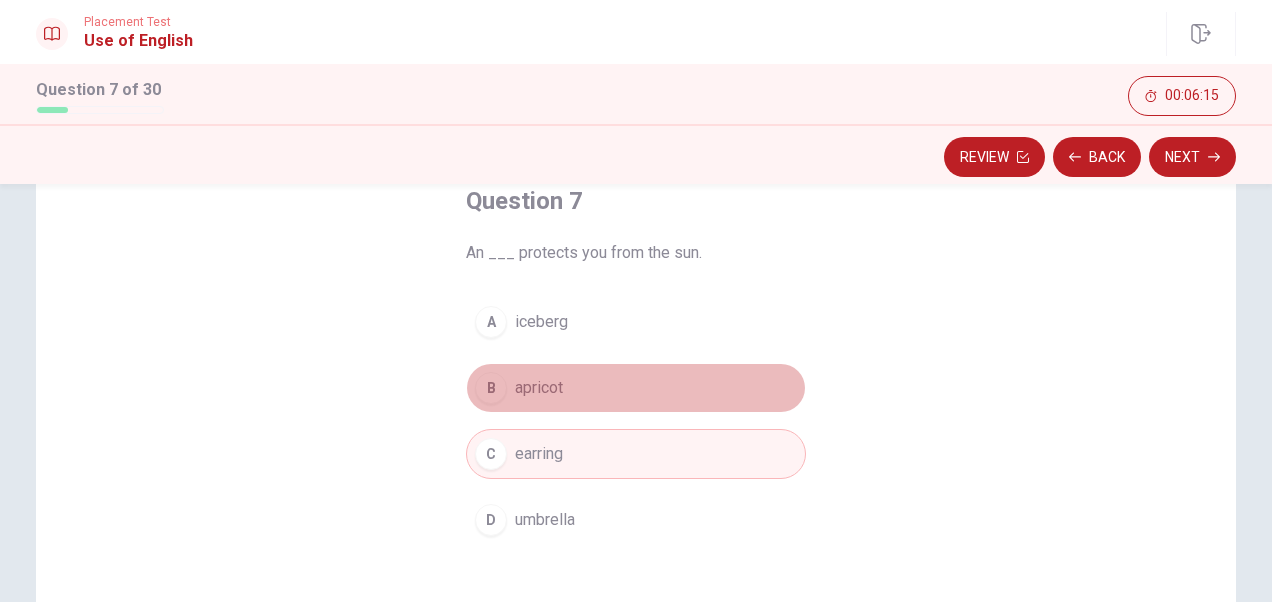click on "B" at bounding box center (491, 388) 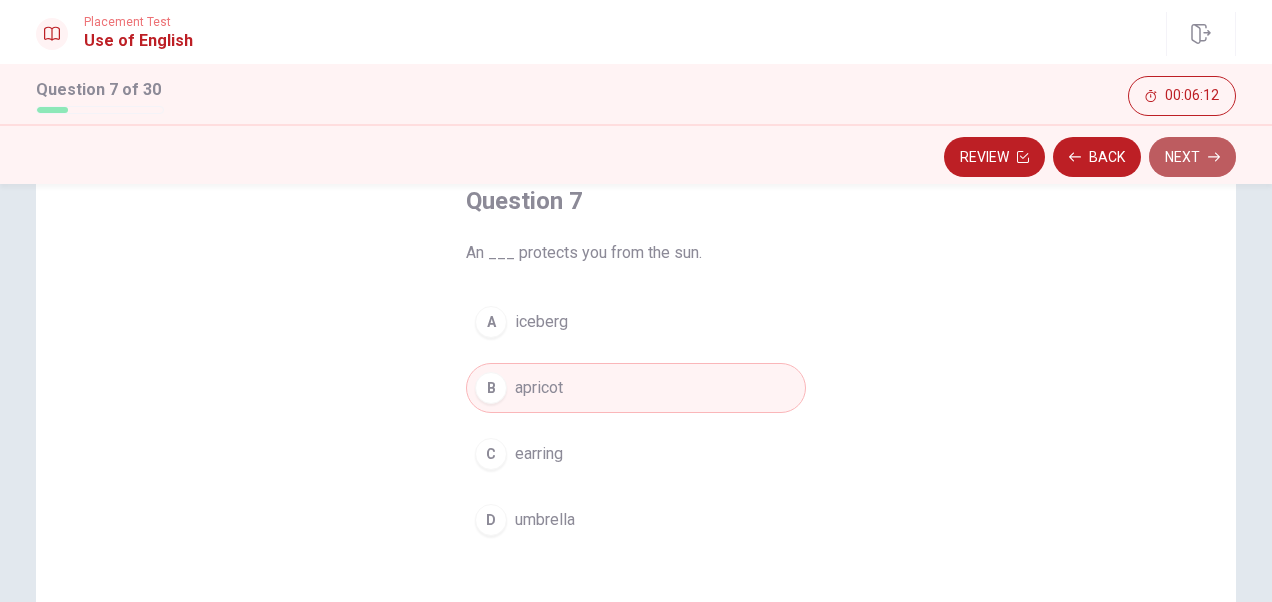 click on "Next" at bounding box center [1192, 157] 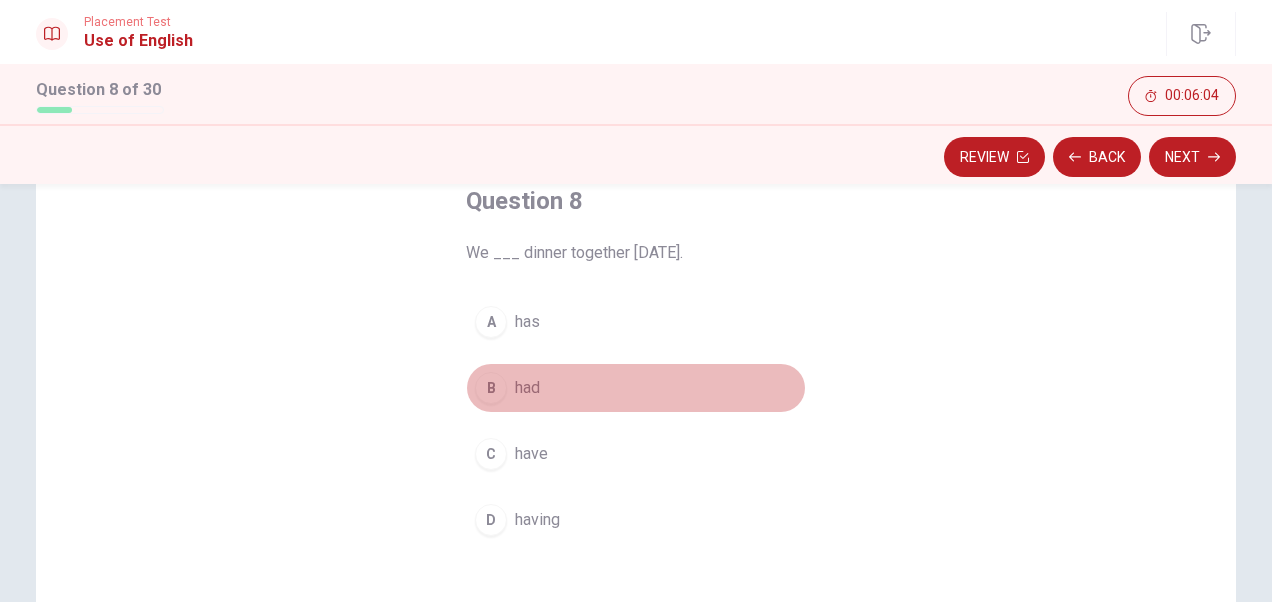click on "B" at bounding box center [491, 388] 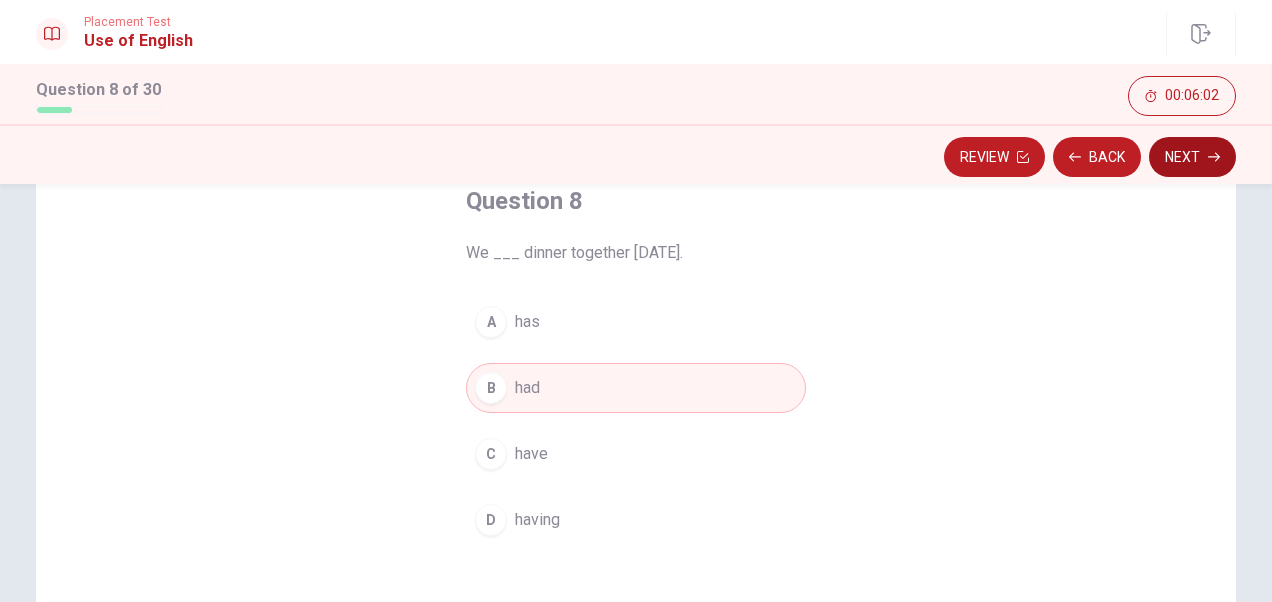 click on "Next" at bounding box center [1192, 157] 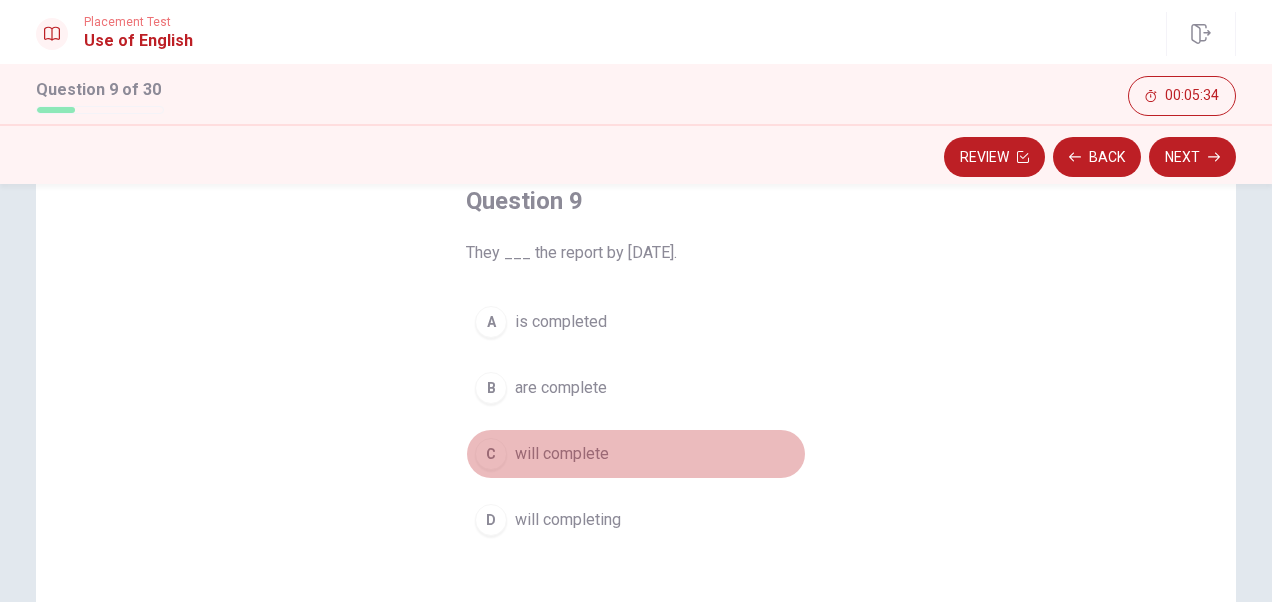 click on "C" at bounding box center (491, 454) 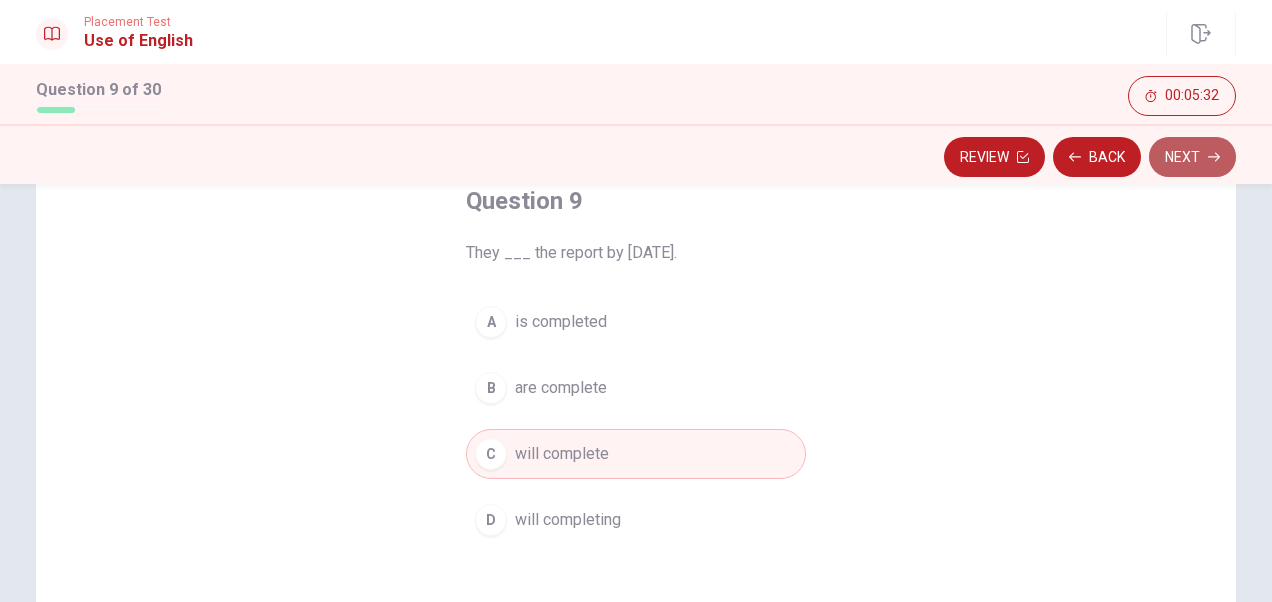 click on "Next" at bounding box center (1192, 157) 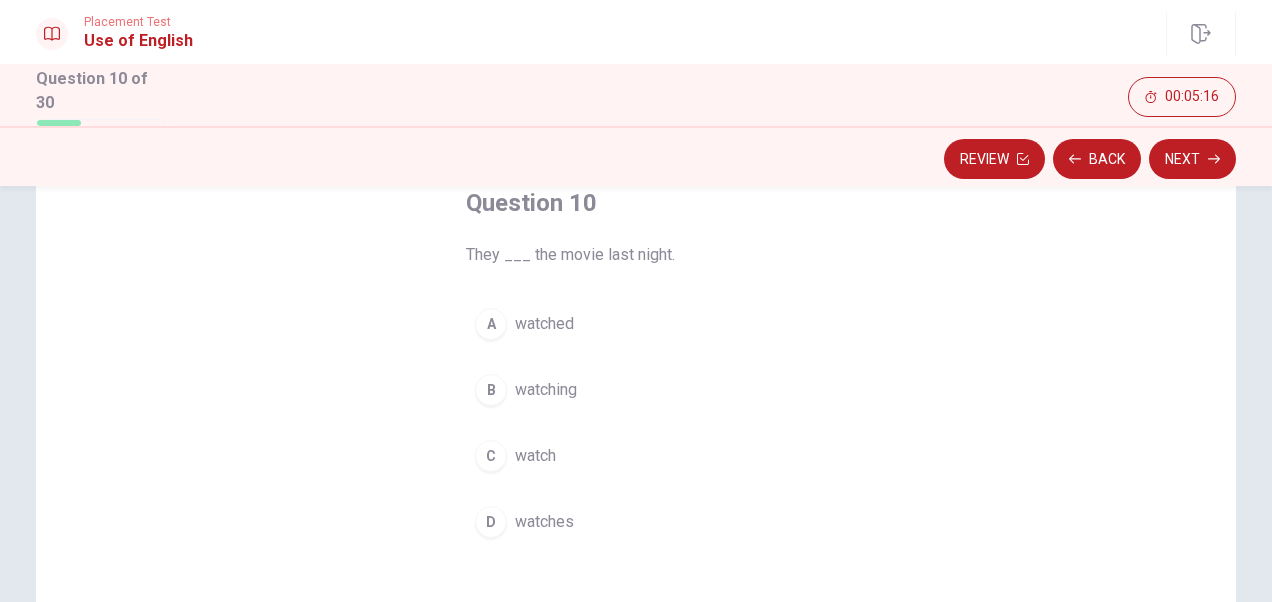 click on "A" at bounding box center [491, 324] 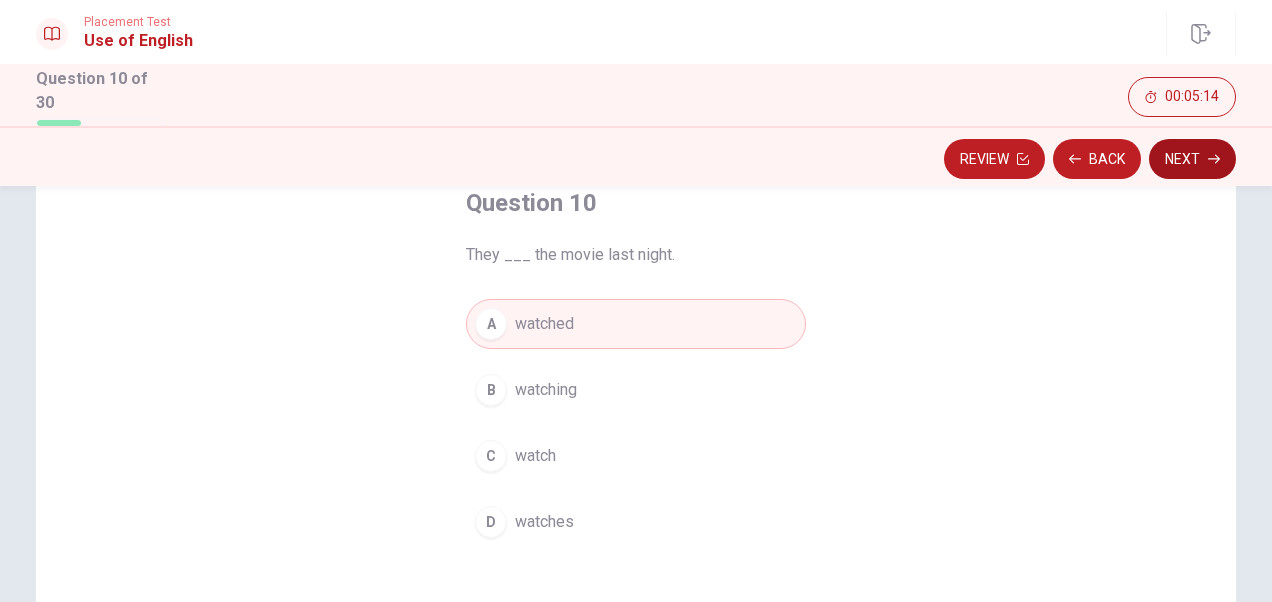 click on "Next" at bounding box center [1192, 159] 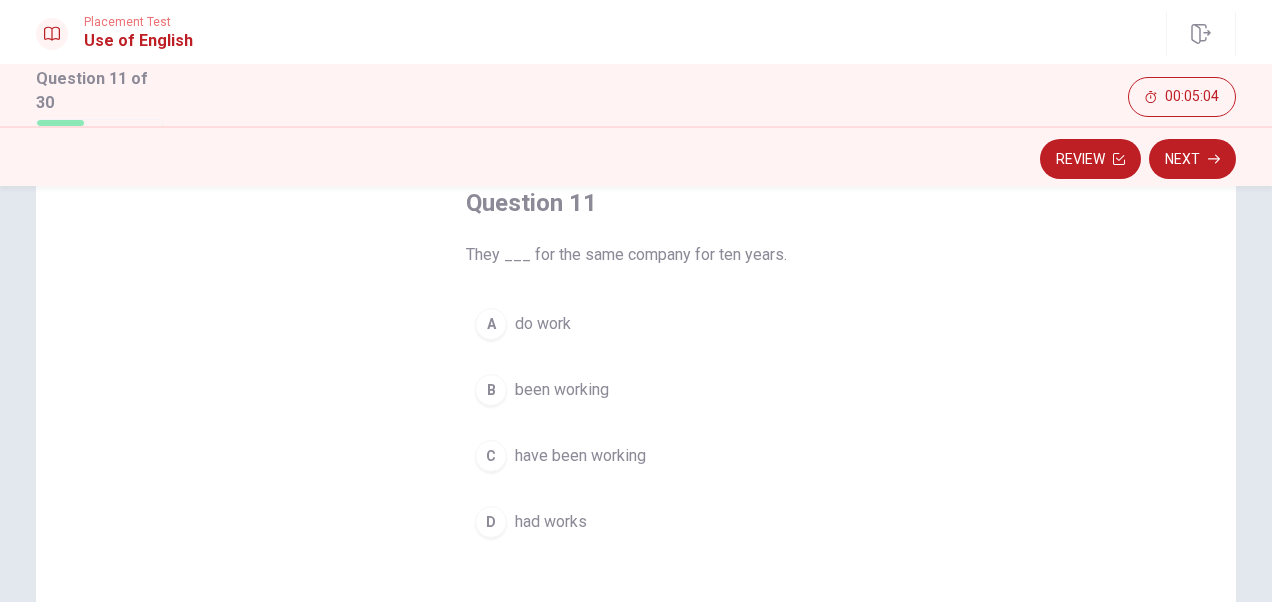scroll, scrollTop: 120, scrollLeft: 0, axis: vertical 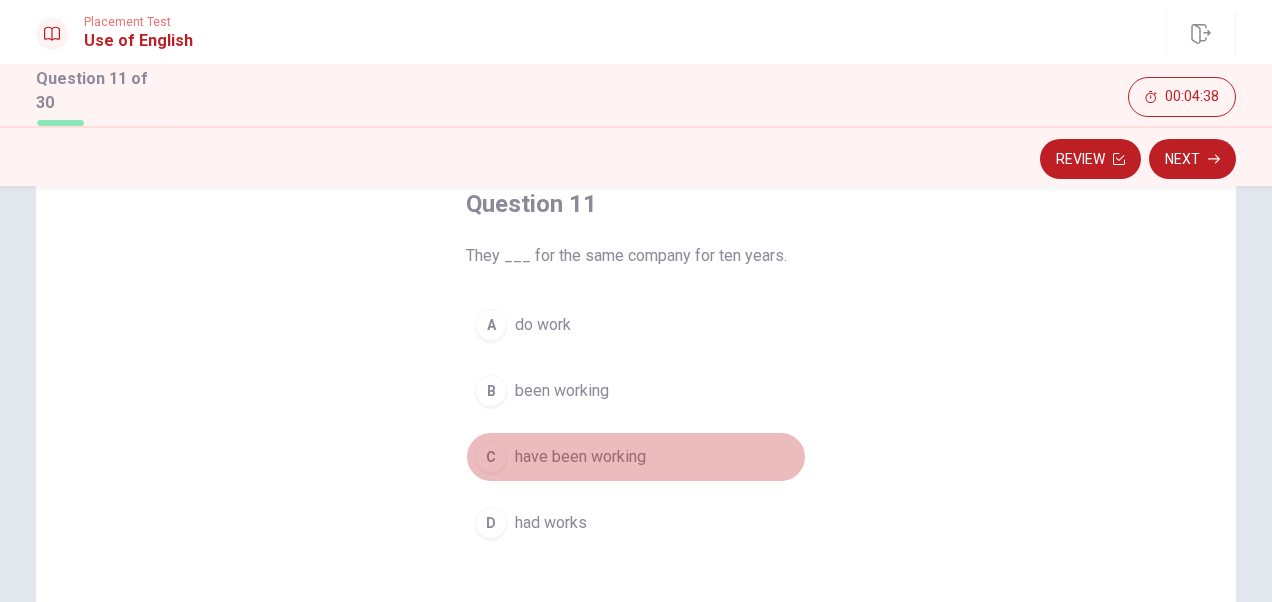 click on "C" at bounding box center [491, 457] 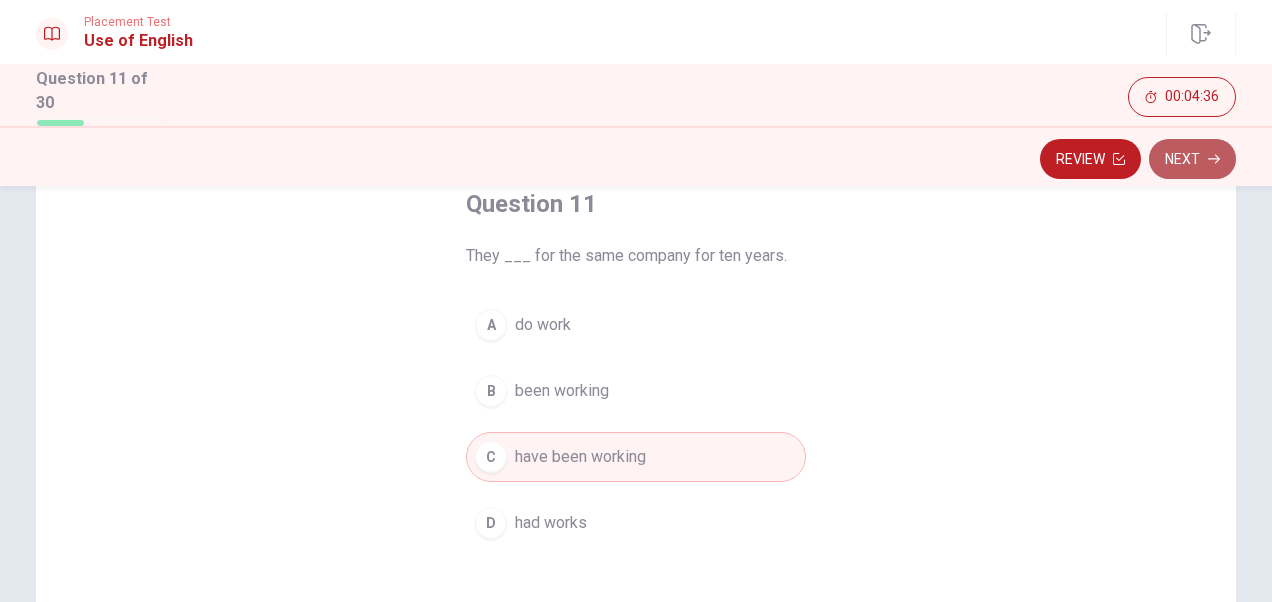 click on "Next" at bounding box center [1192, 159] 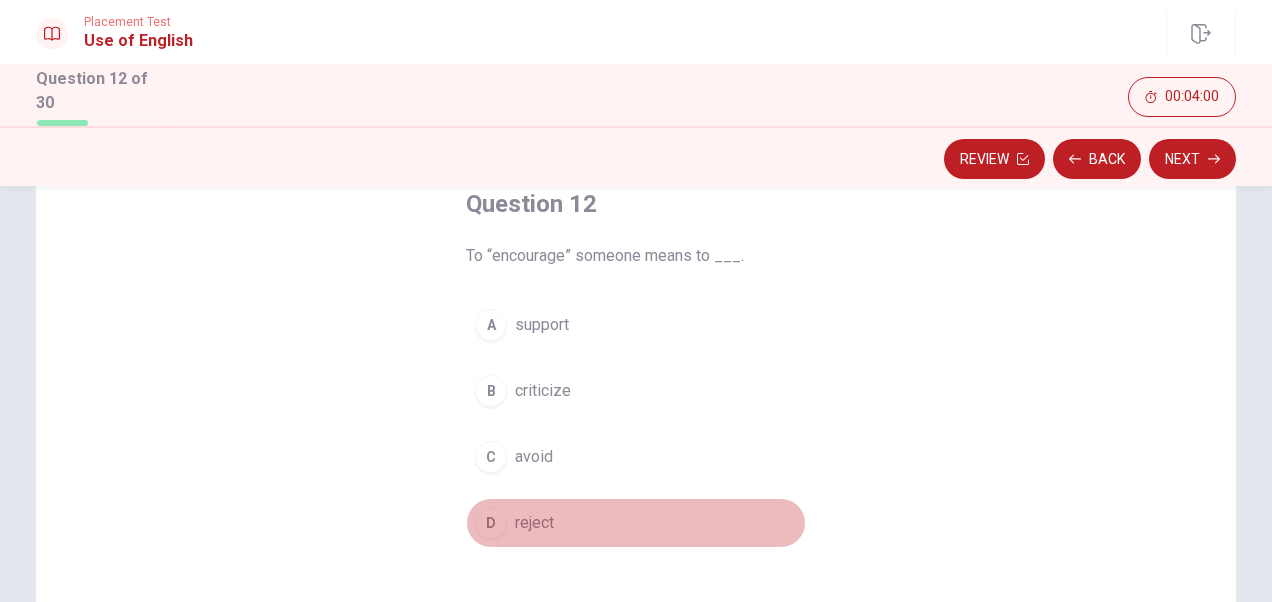 click on "D" at bounding box center (491, 523) 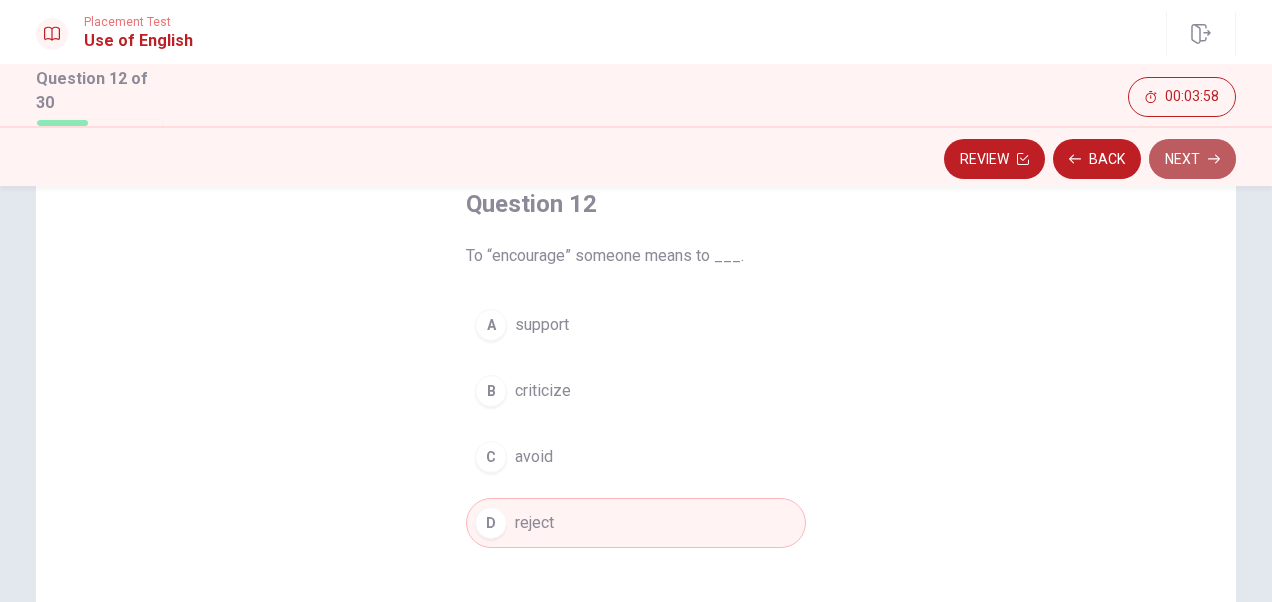 click on "Next" at bounding box center (1192, 159) 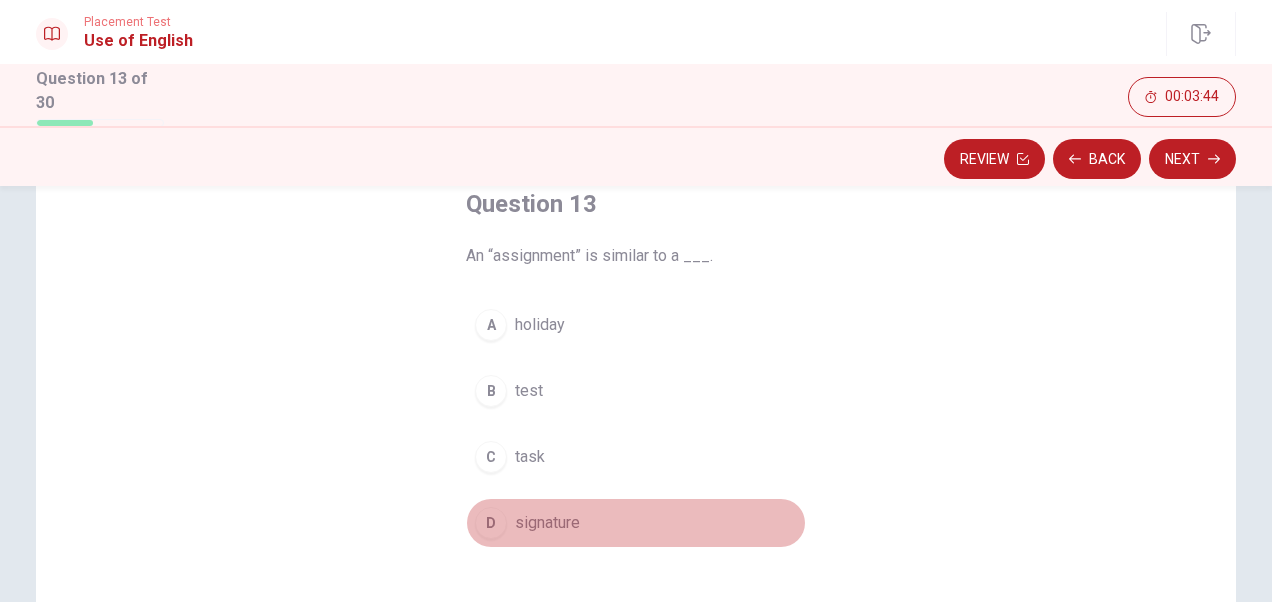 click on "D" at bounding box center (491, 523) 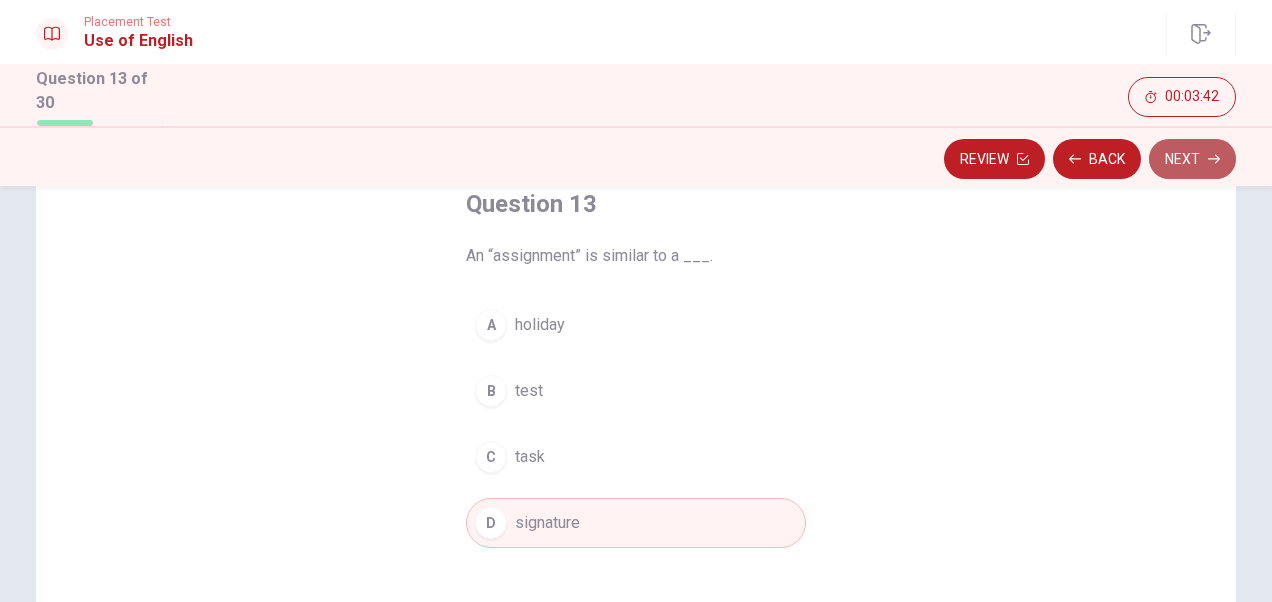 click on "Next" at bounding box center (1192, 159) 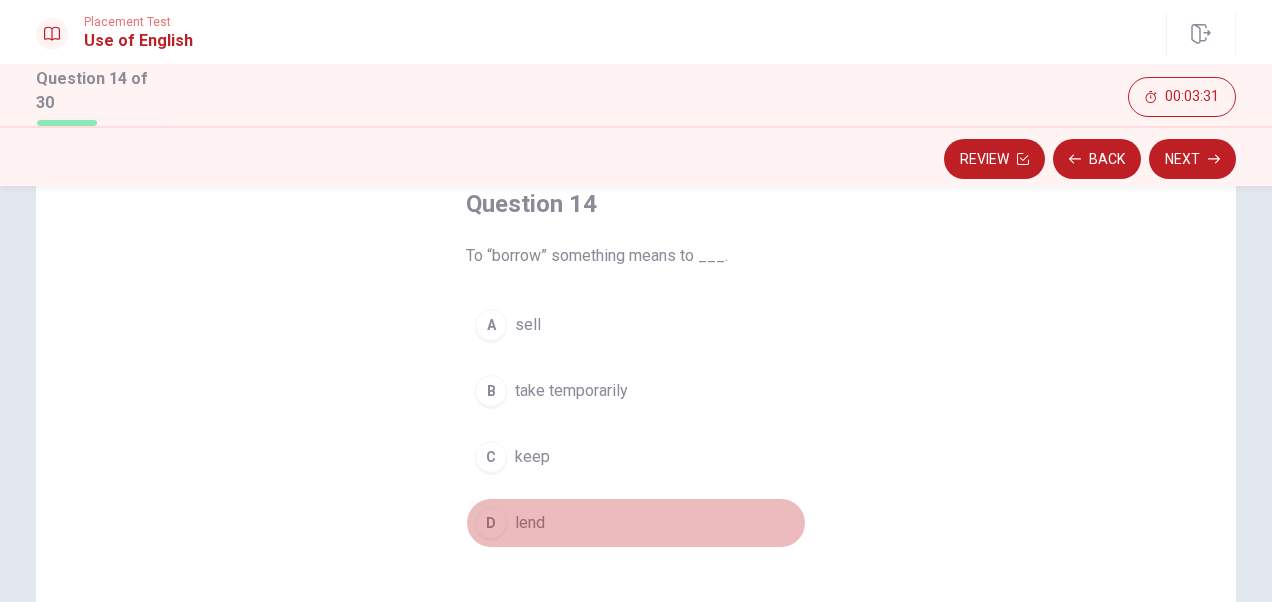 click on "D" at bounding box center (491, 523) 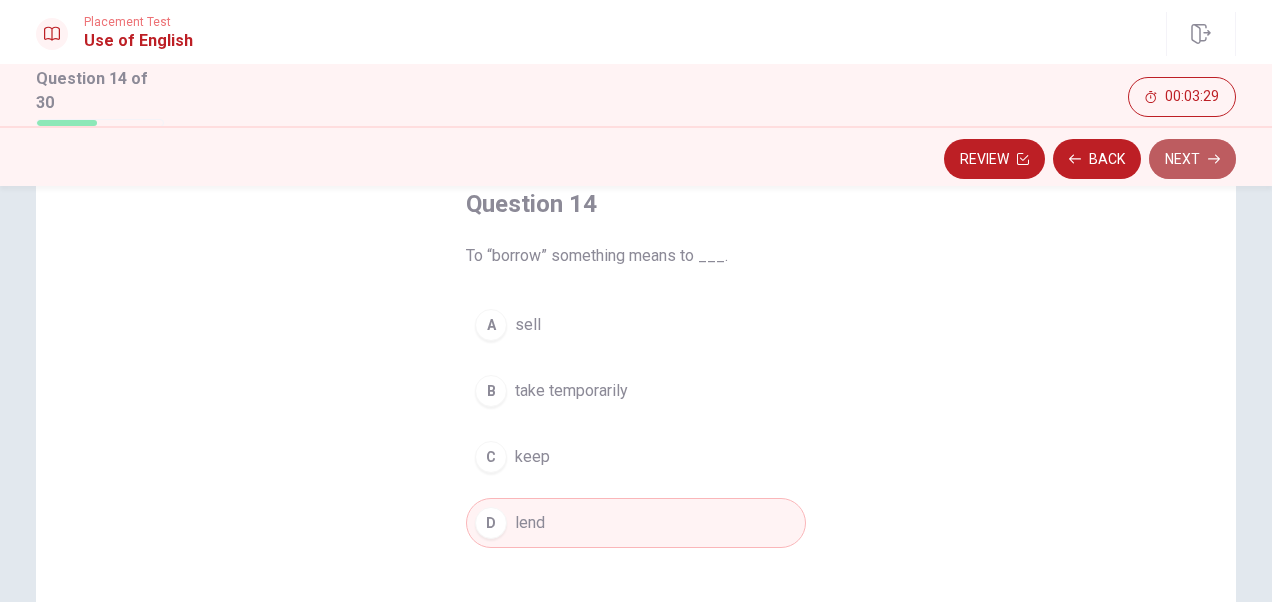 click on "Next" at bounding box center [1192, 159] 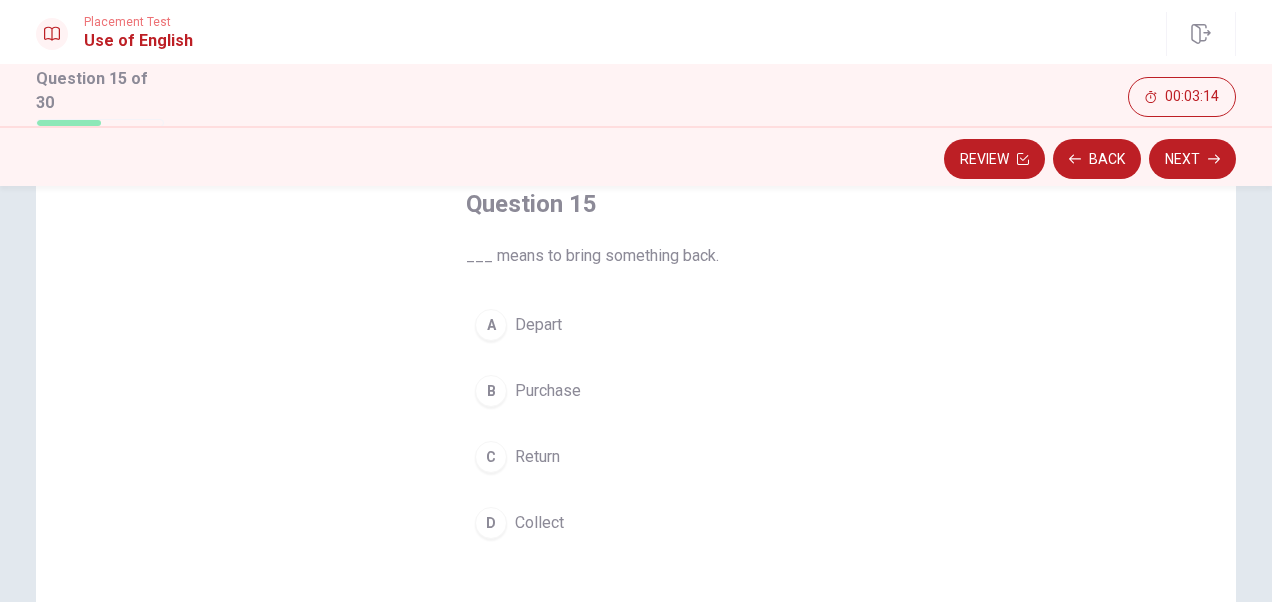 scroll, scrollTop: 135, scrollLeft: 0, axis: vertical 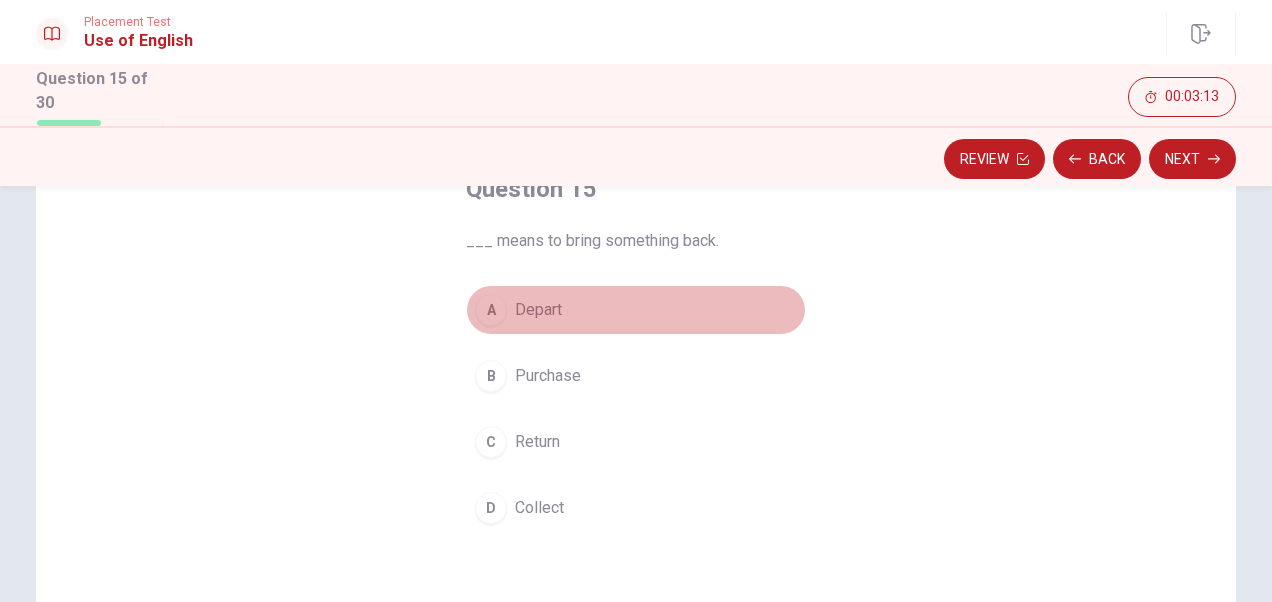 click on "A" at bounding box center [491, 310] 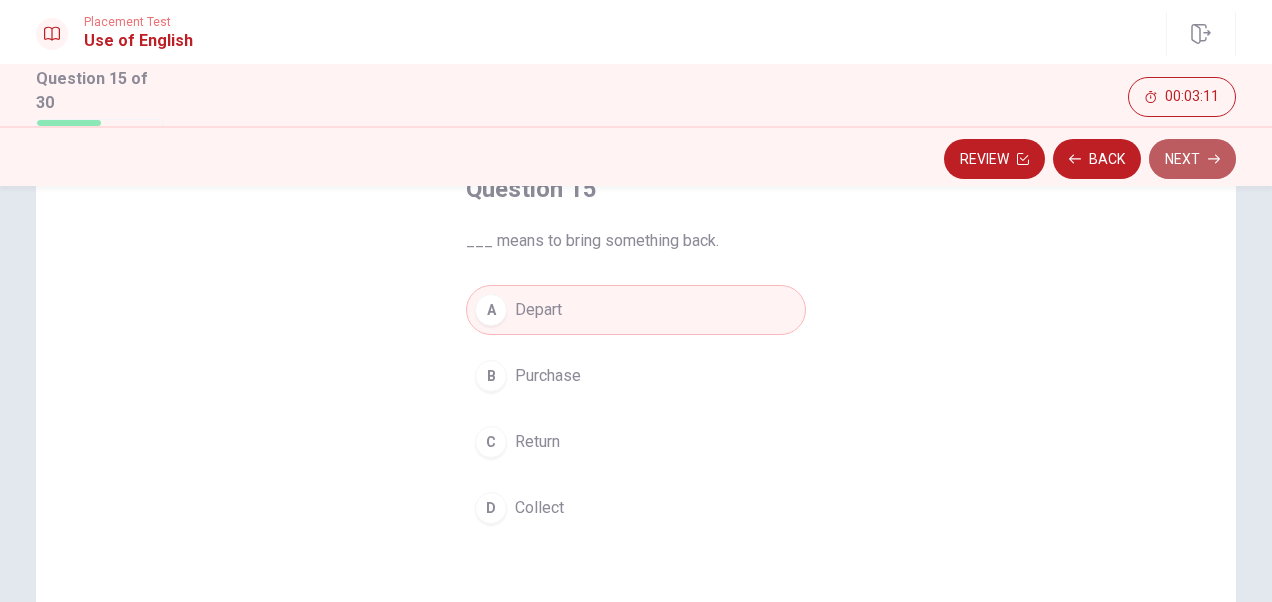 click on "Next" at bounding box center [1192, 159] 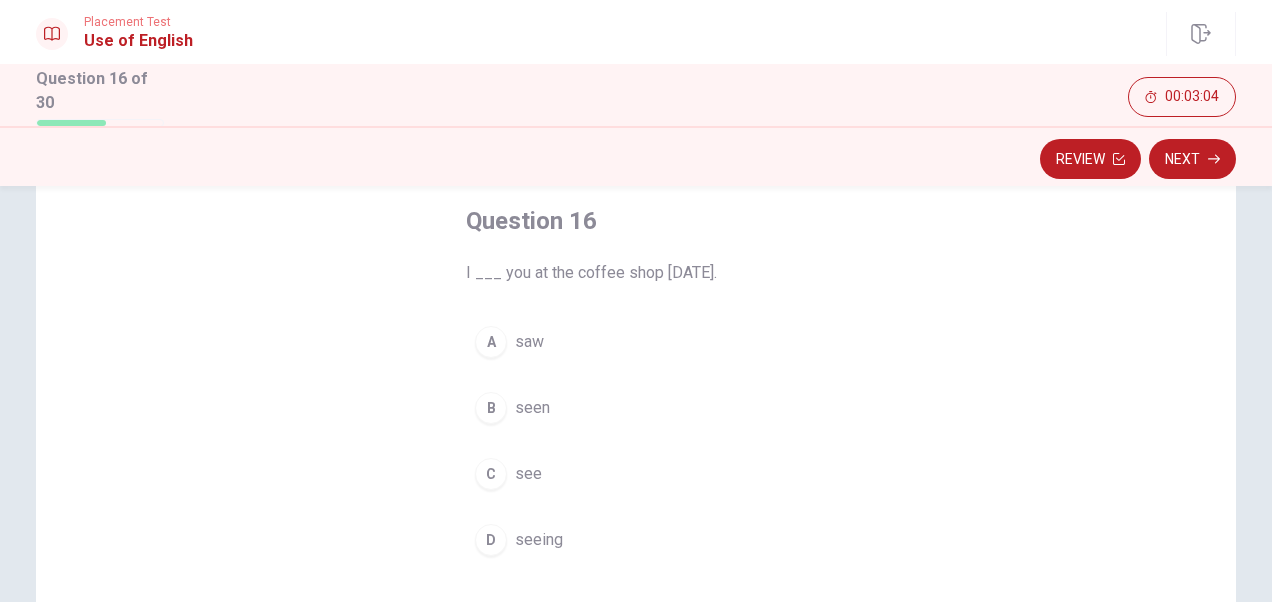 scroll, scrollTop: 102, scrollLeft: 0, axis: vertical 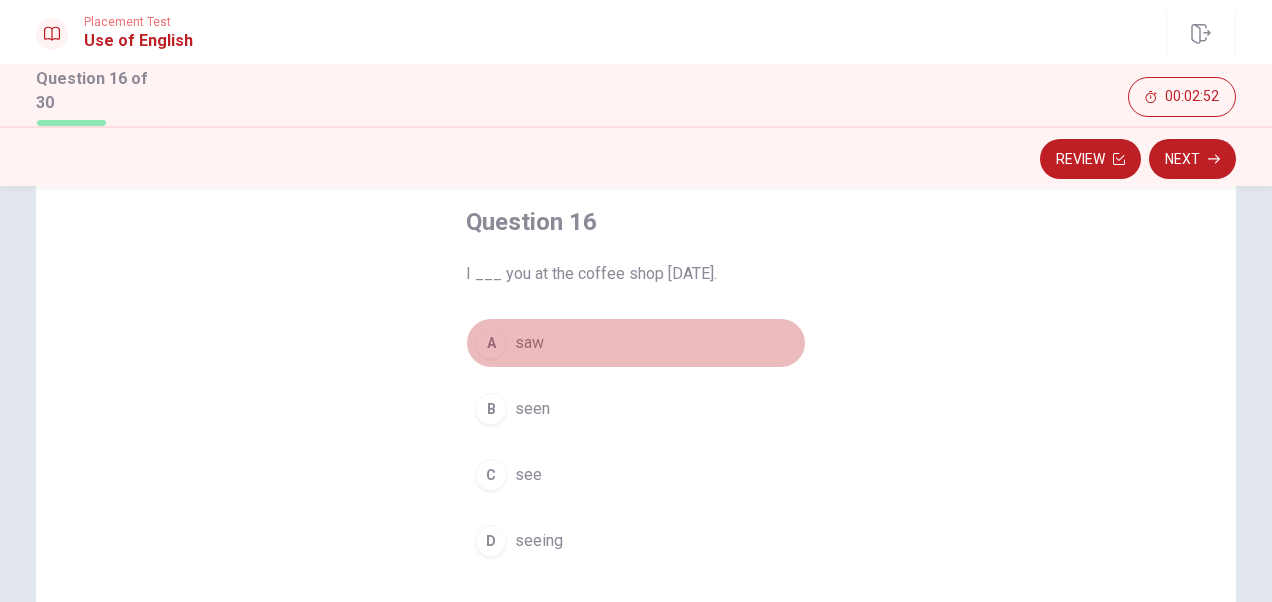 click on "A" at bounding box center (491, 343) 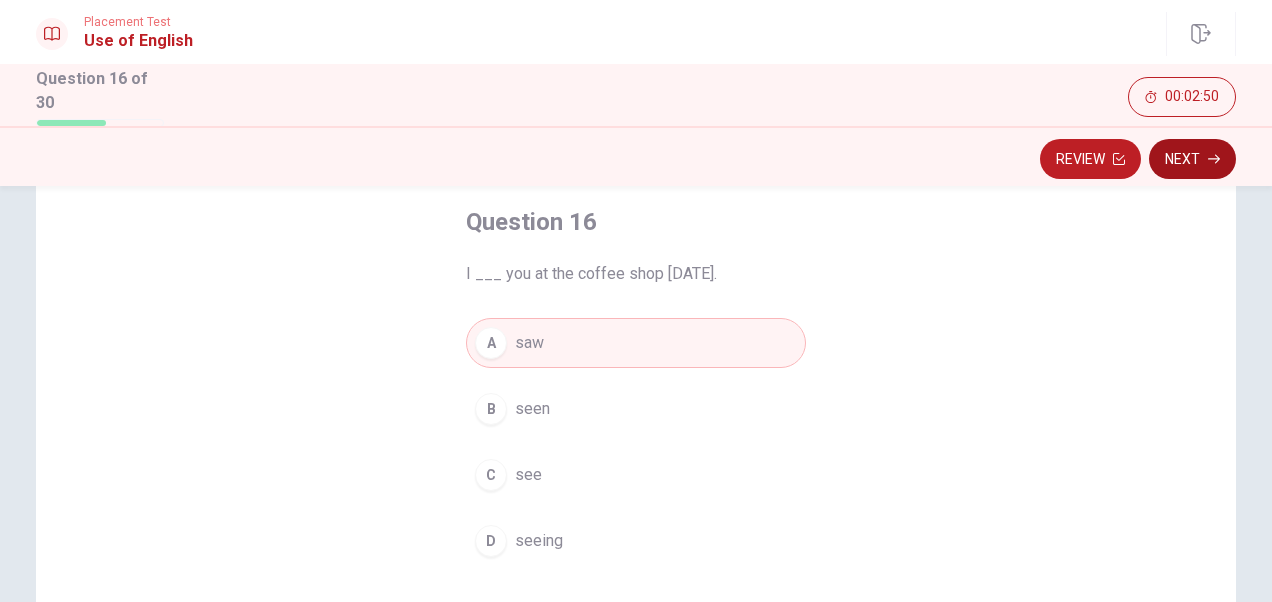 click on "Next" at bounding box center [1192, 159] 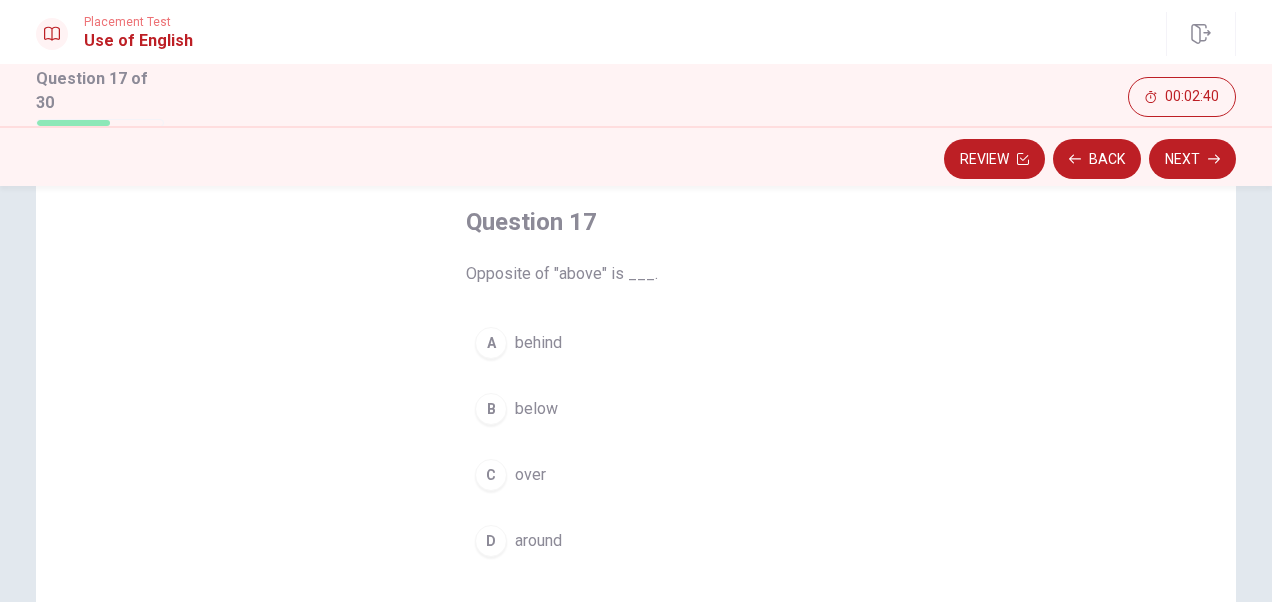 scroll, scrollTop: 118, scrollLeft: 0, axis: vertical 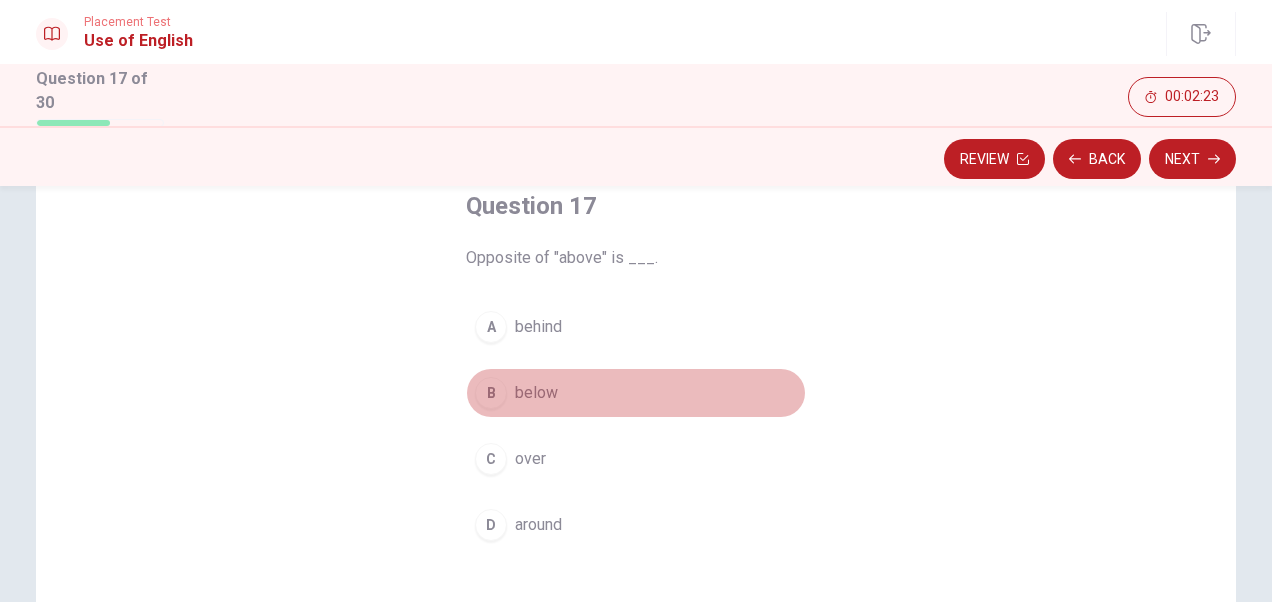 click on "B" at bounding box center (491, 393) 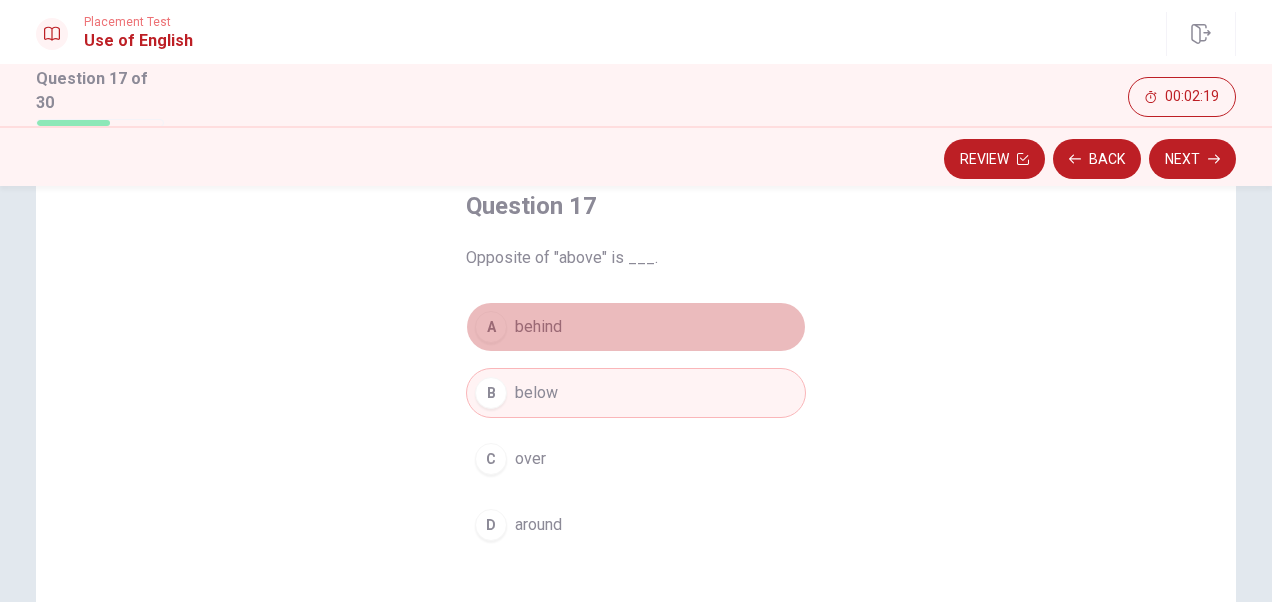 click on "behind" at bounding box center (538, 327) 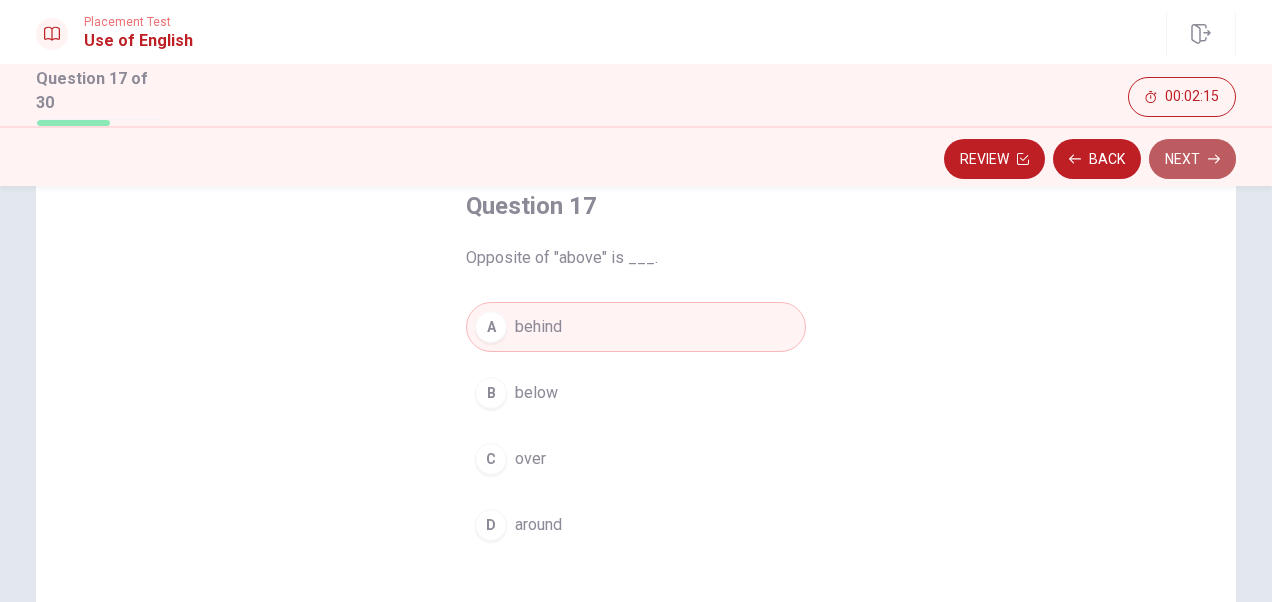 click on "Next" at bounding box center (1192, 159) 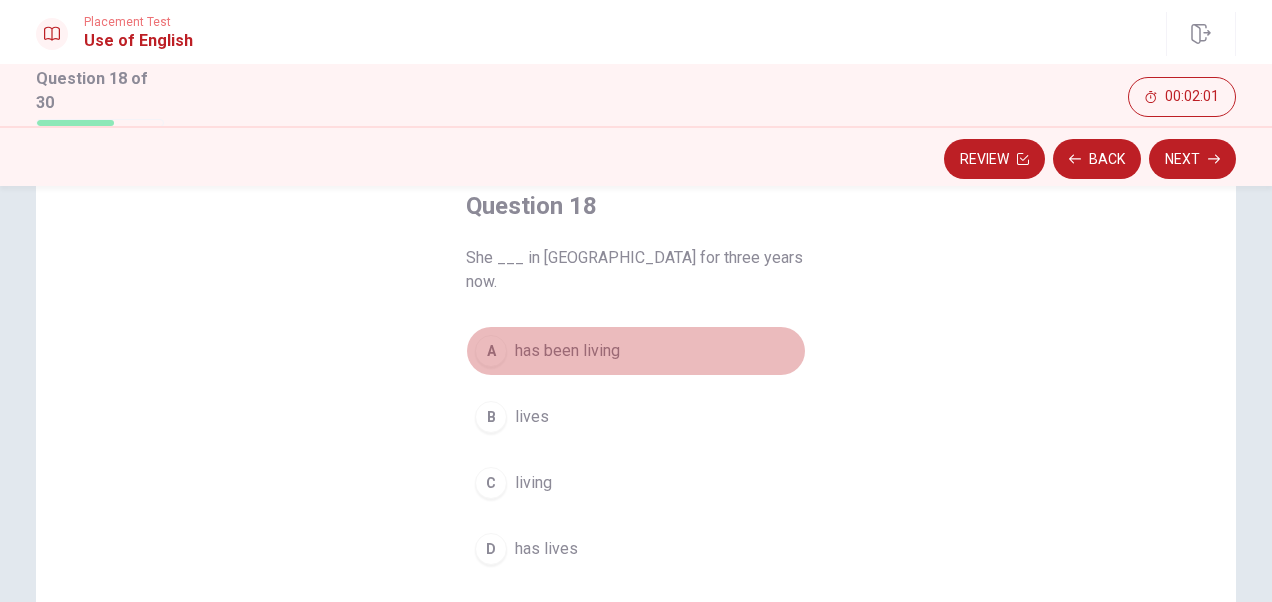 click on "A" at bounding box center [491, 351] 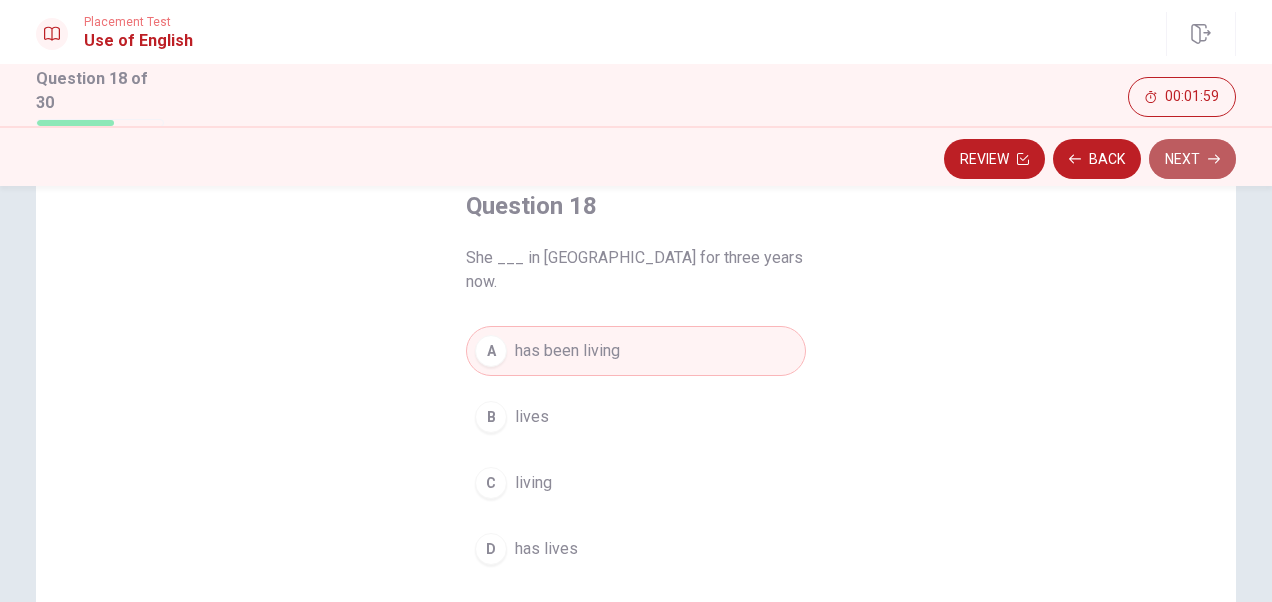 click on "Next" at bounding box center [1192, 159] 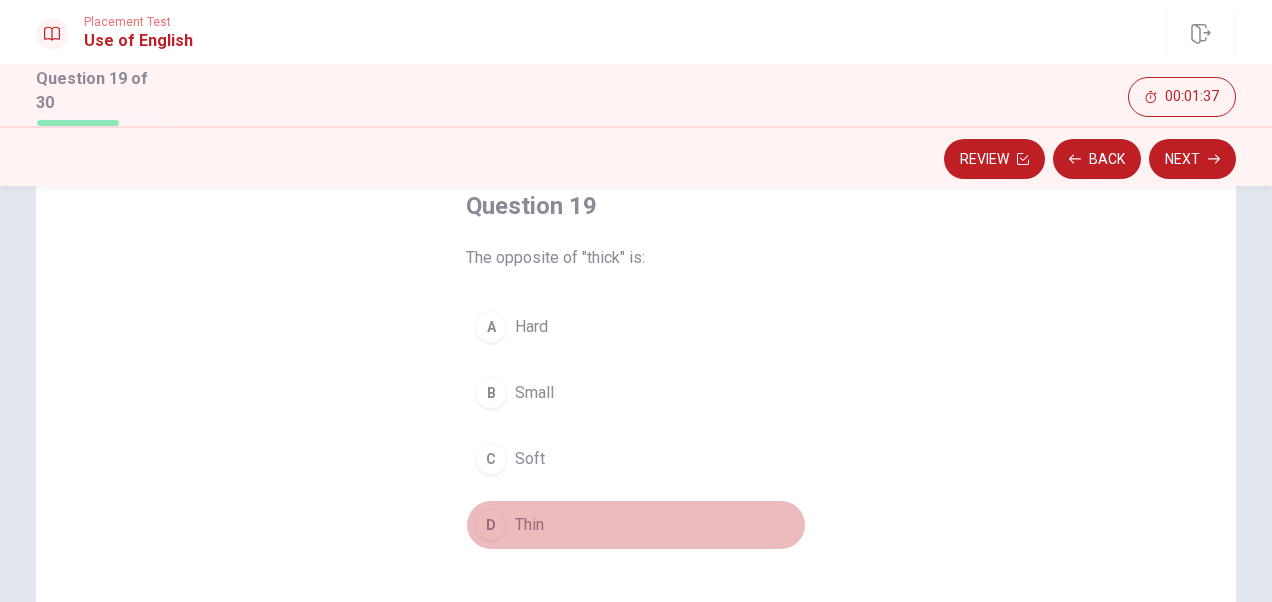 click on "D" at bounding box center (491, 525) 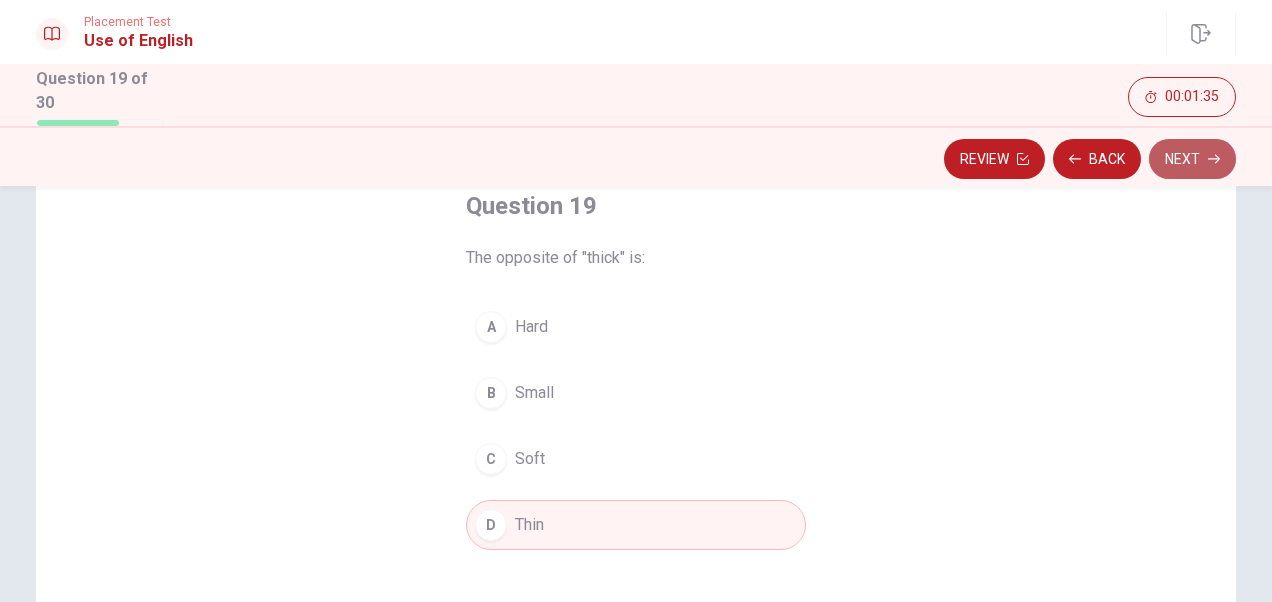 click on "Next" at bounding box center (1192, 159) 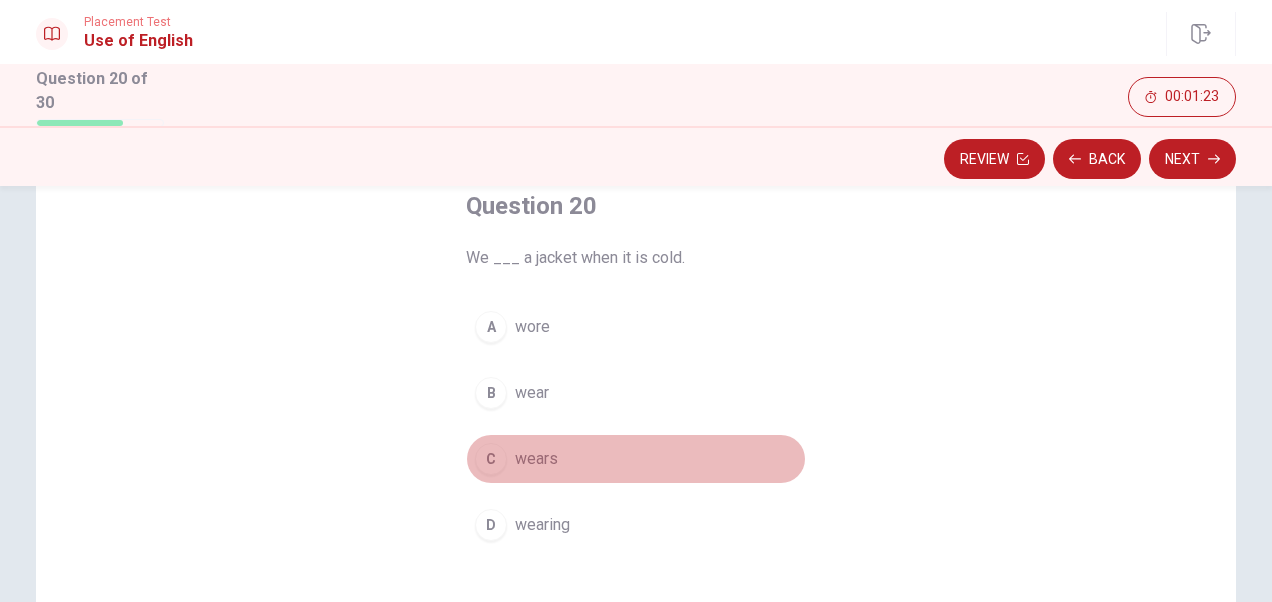 click on "C" at bounding box center (491, 459) 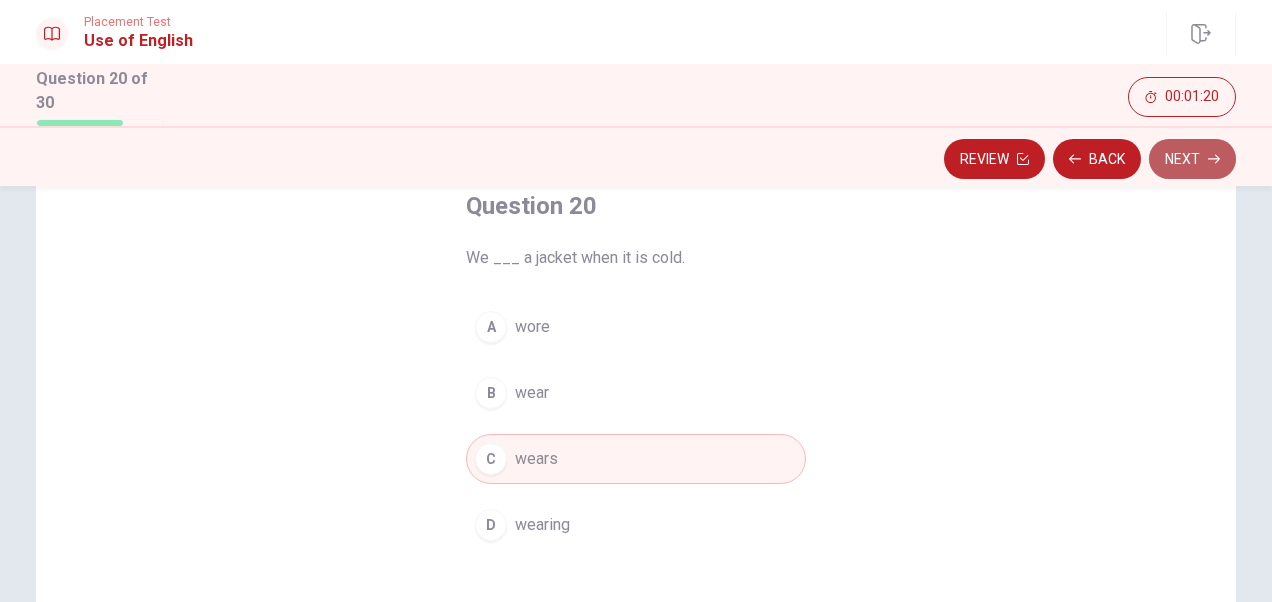 click on "Next" at bounding box center [1192, 159] 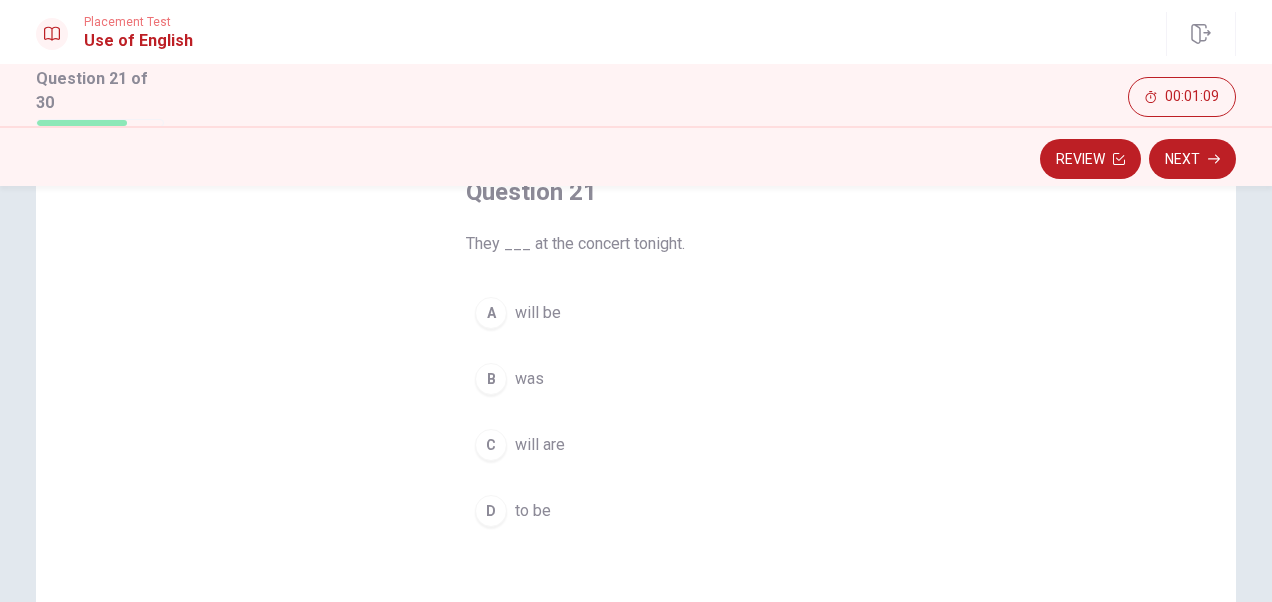 scroll, scrollTop: 133, scrollLeft: 0, axis: vertical 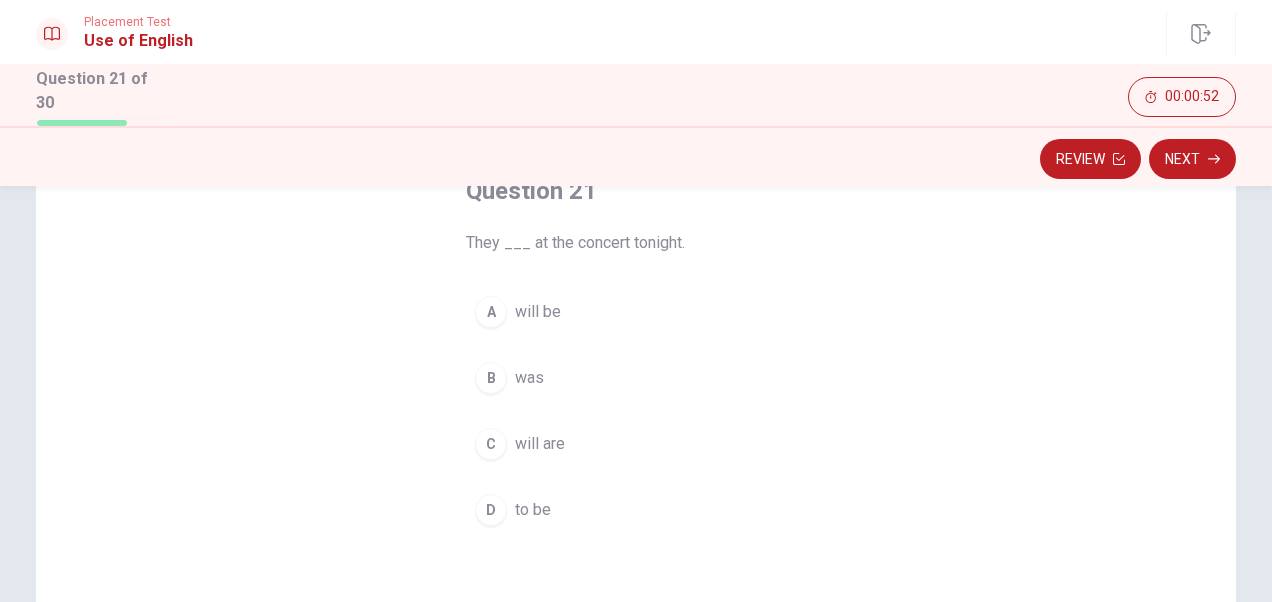 click on "A" at bounding box center [491, 312] 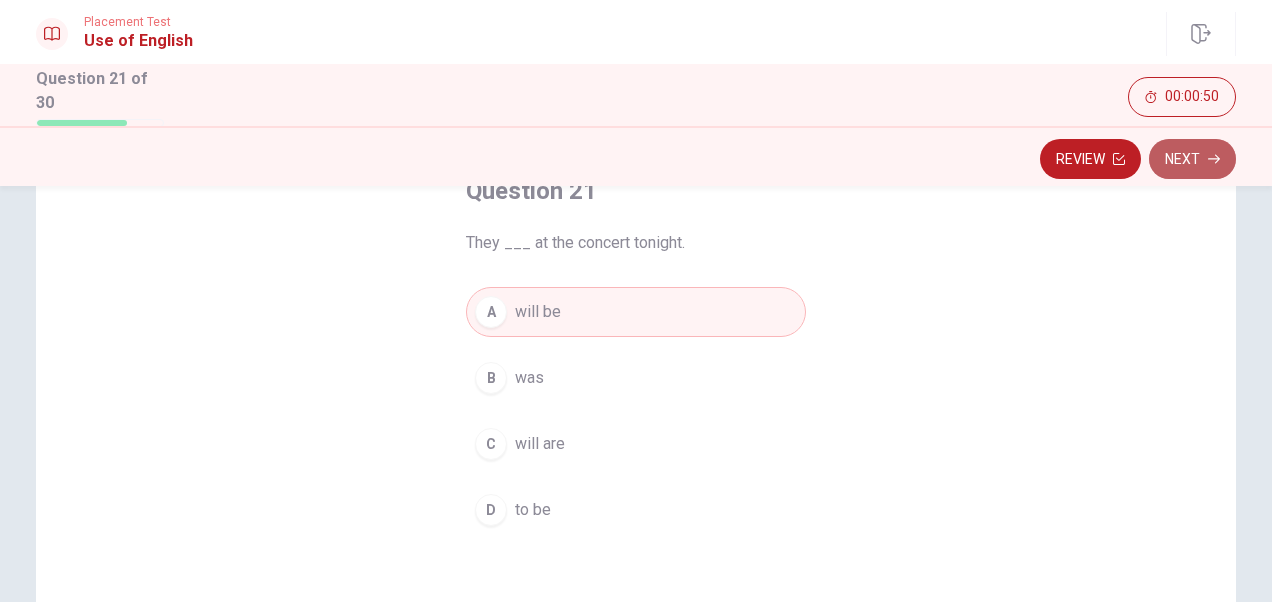 click on "Next" at bounding box center (1192, 159) 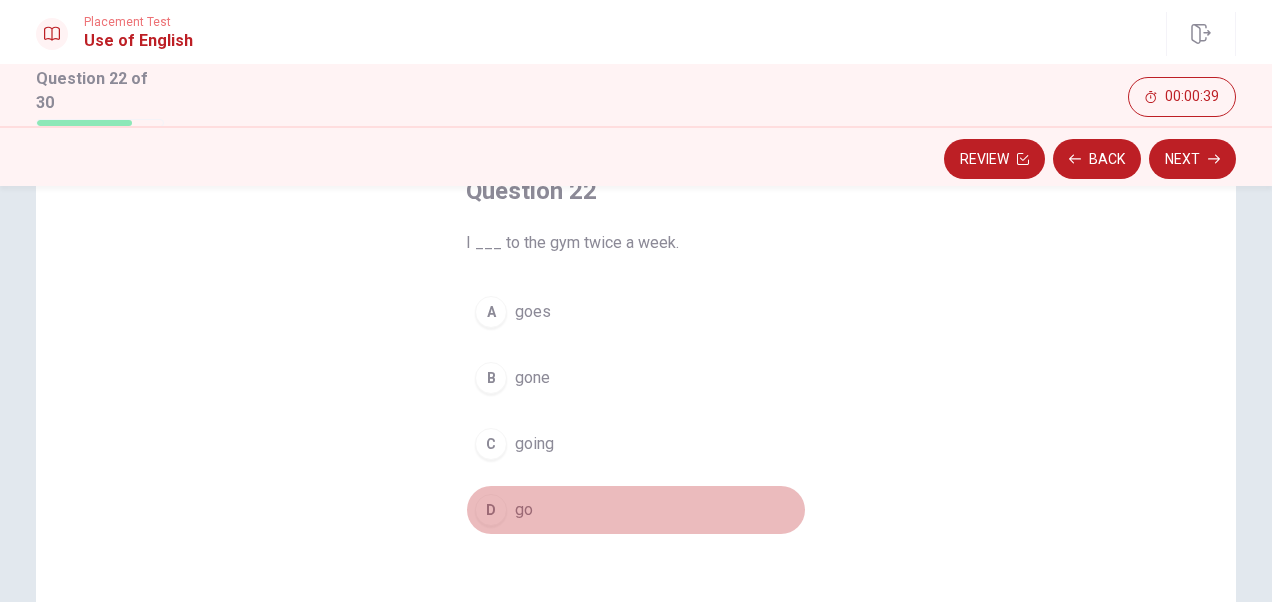 click on "D" at bounding box center (491, 510) 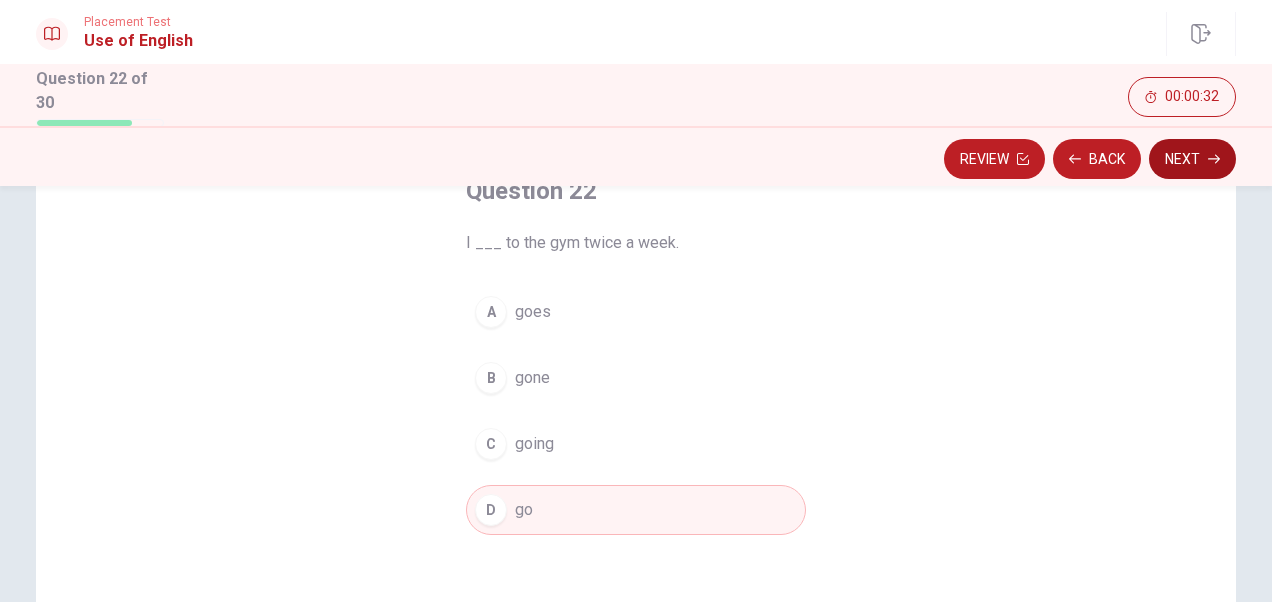 click on "Next" at bounding box center (1192, 159) 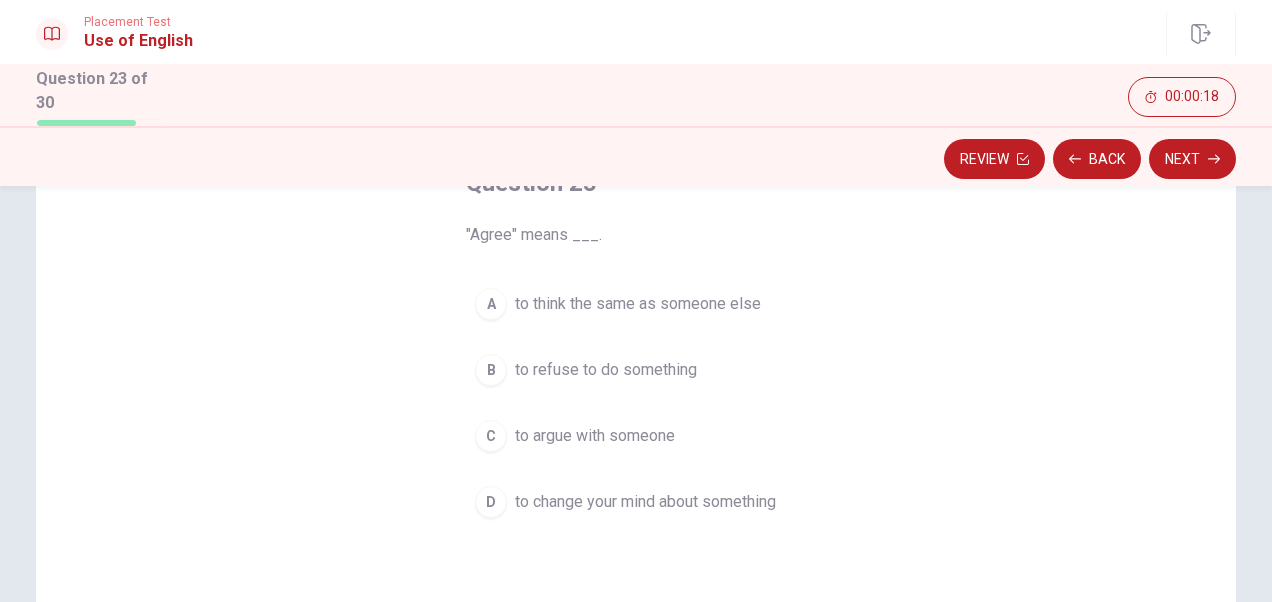 scroll, scrollTop: 142, scrollLeft: 0, axis: vertical 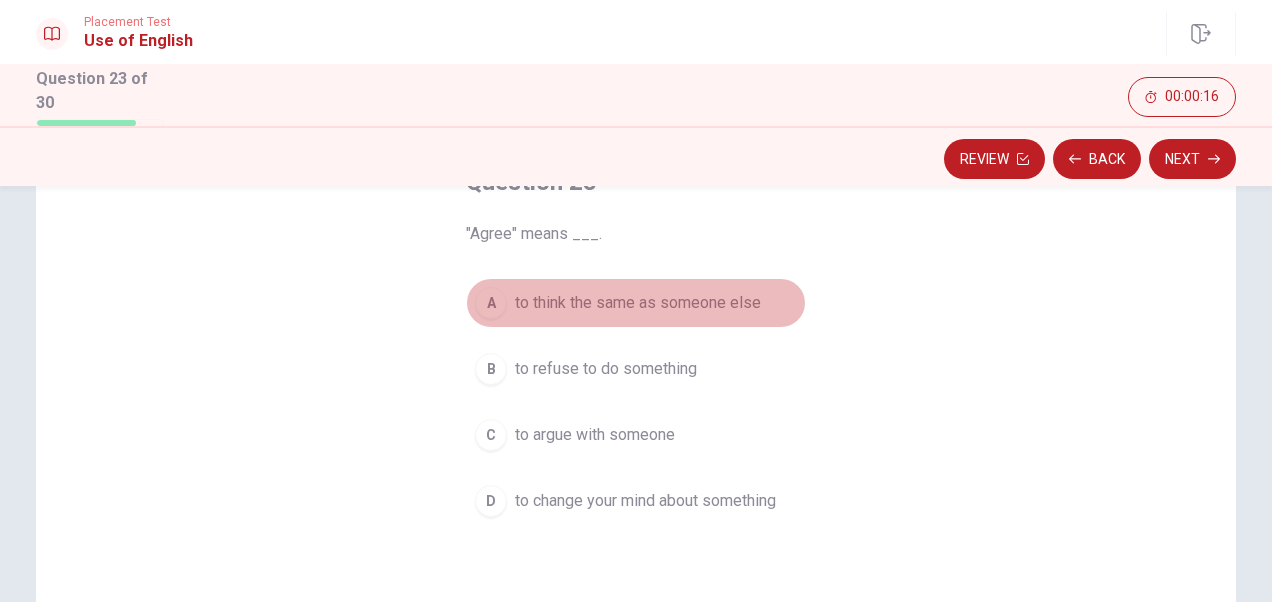 click on "A" at bounding box center [491, 303] 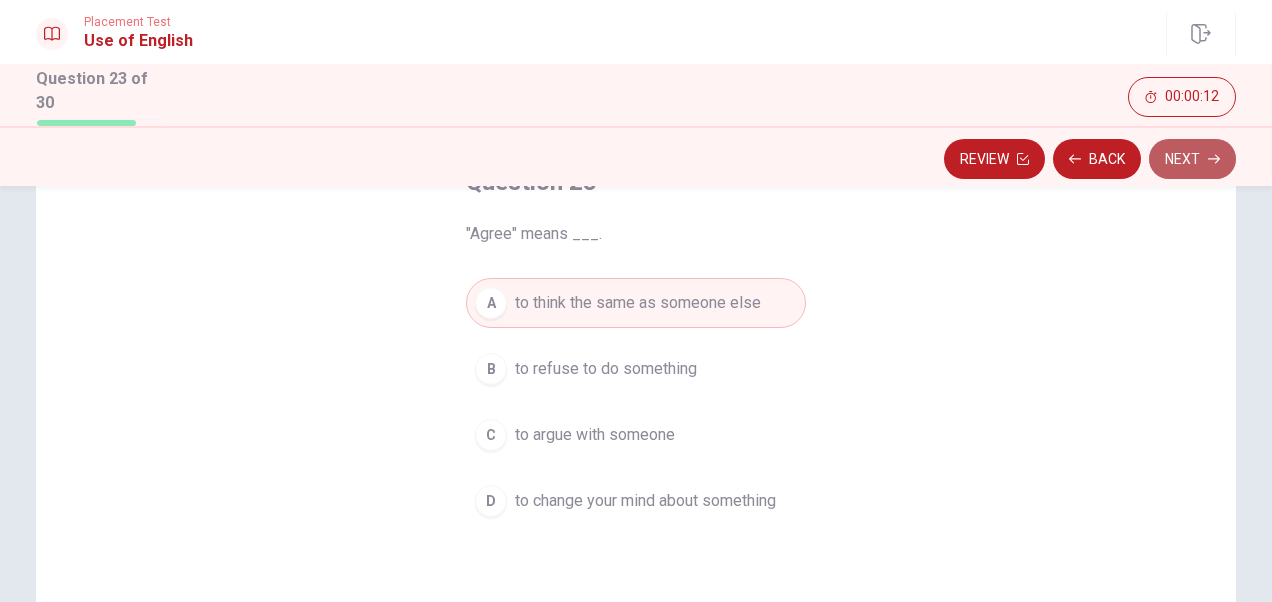 click on "Next" at bounding box center [1192, 159] 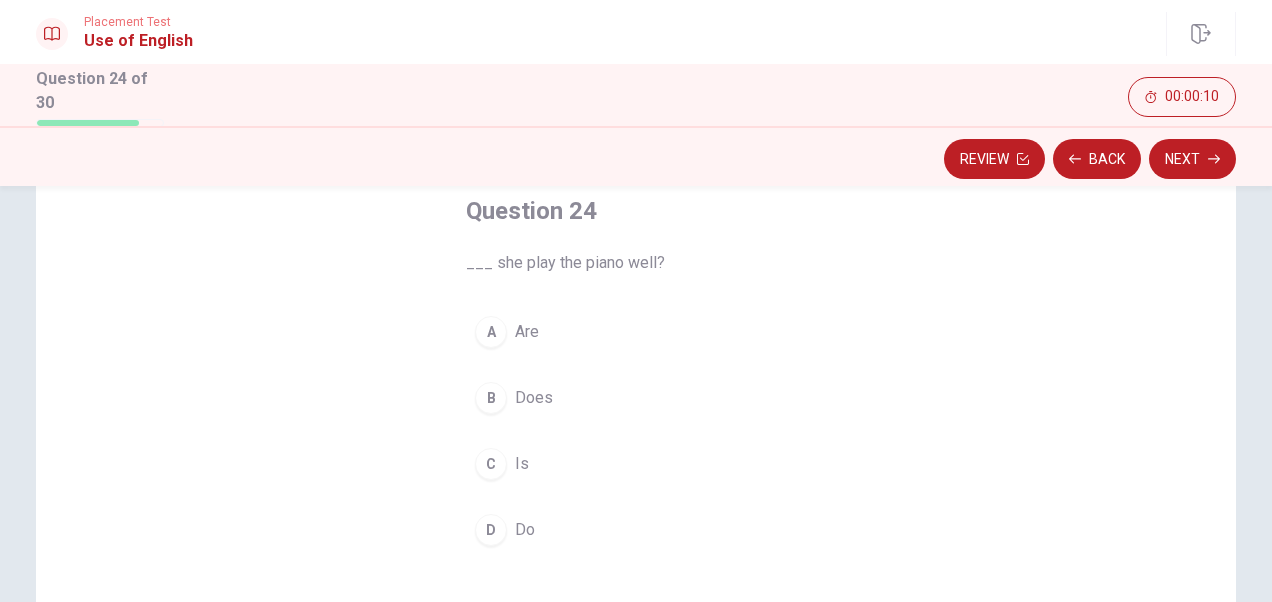 scroll, scrollTop: 108, scrollLeft: 0, axis: vertical 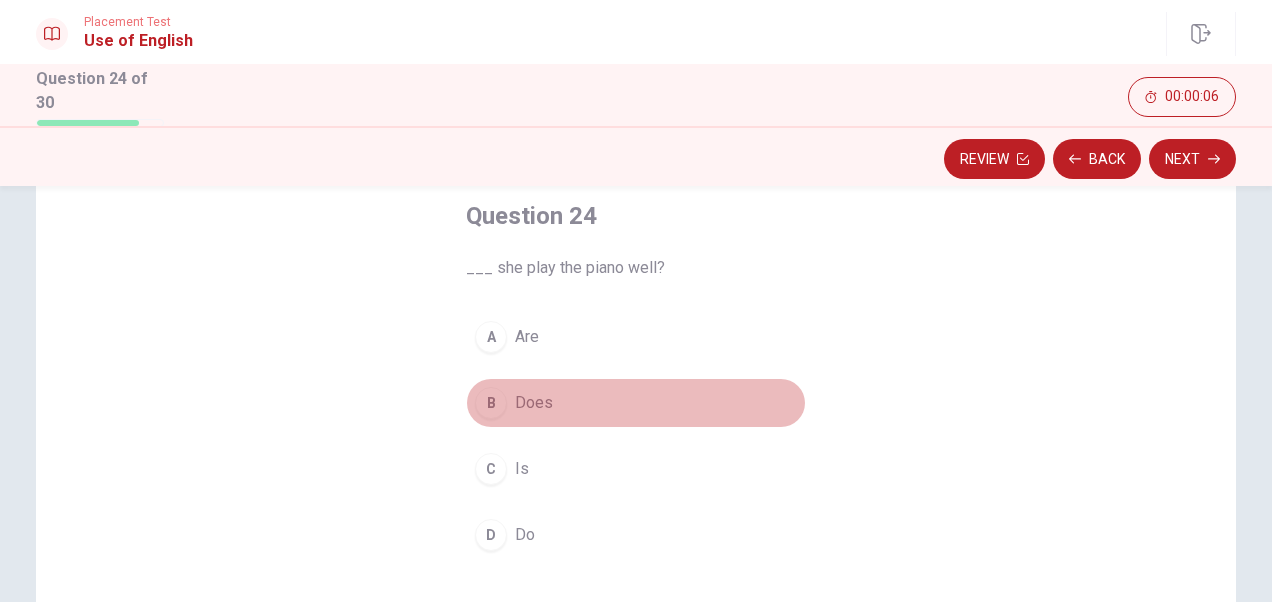 click on "B" at bounding box center [491, 403] 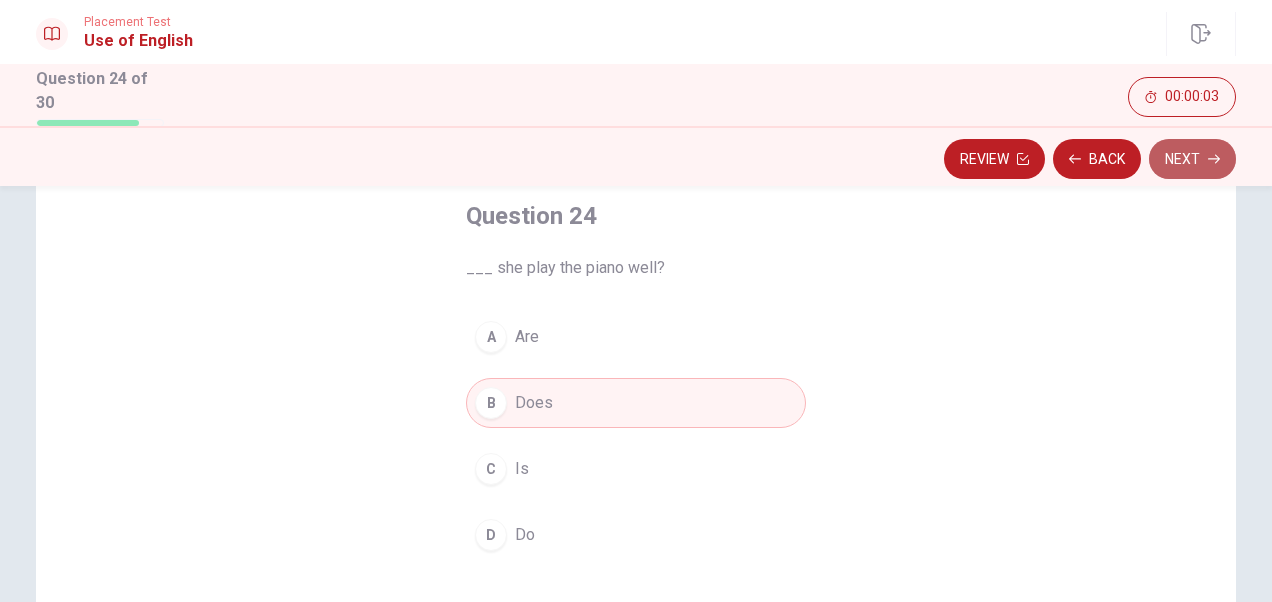 click on "Next" at bounding box center (1192, 159) 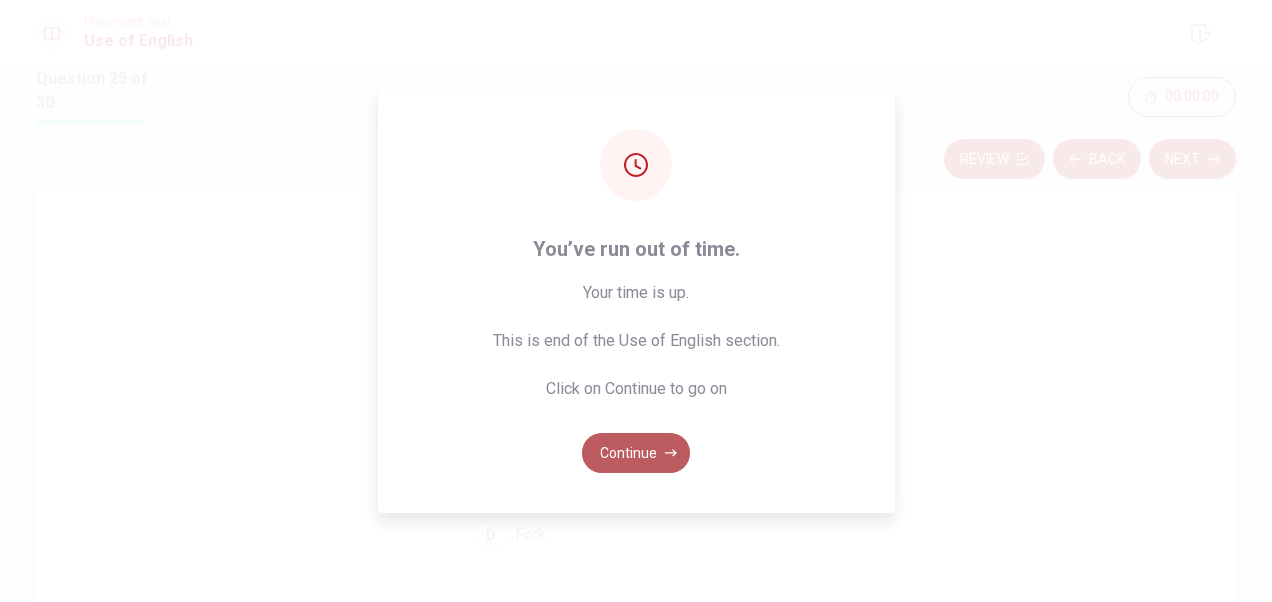 click on "Continue" at bounding box center [636, 453] 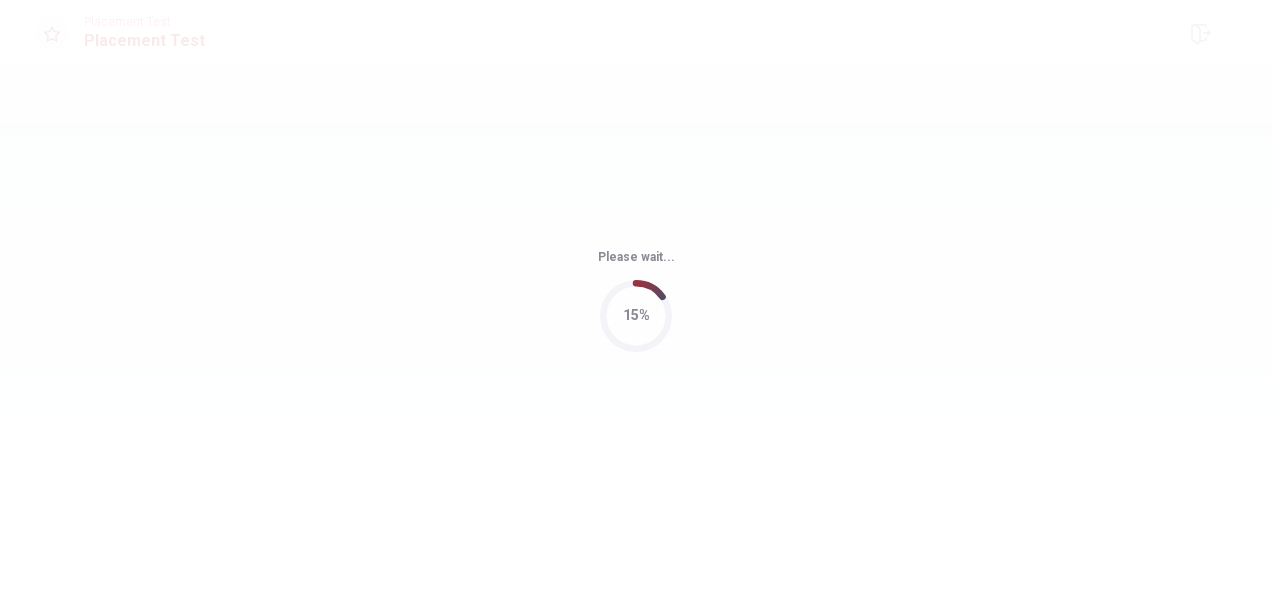 scroll, scrollTop: 0, scrollLeft: 0, axis: both 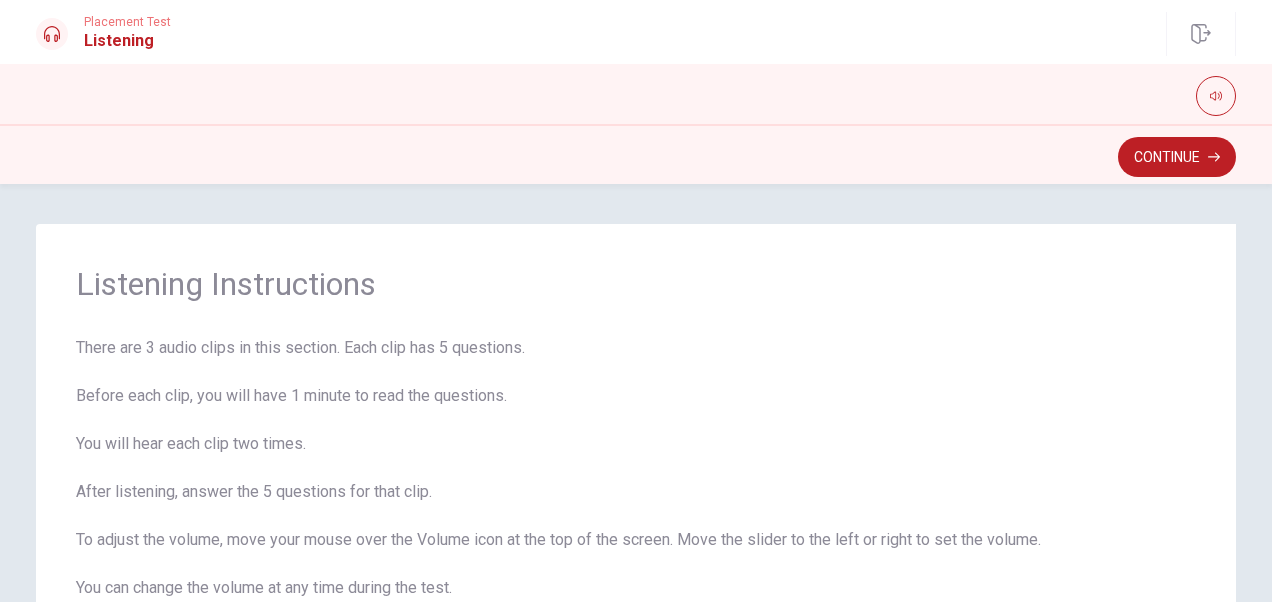click on "There are 3 audio clips in this section. Each clip has 5 questions.
Before each clip, you will have 1 minute to read the questions.
You will hear each clip two times.
After listening, answer the 5 questions for that clip.
To adjust the volume, move your mouse over the Volume icon at the top of the screen. Move the slider to the left or right to set the volume.
You can change the volume at any time during the test.
When you are ready, click Continue." at bounding box center [636, 492] 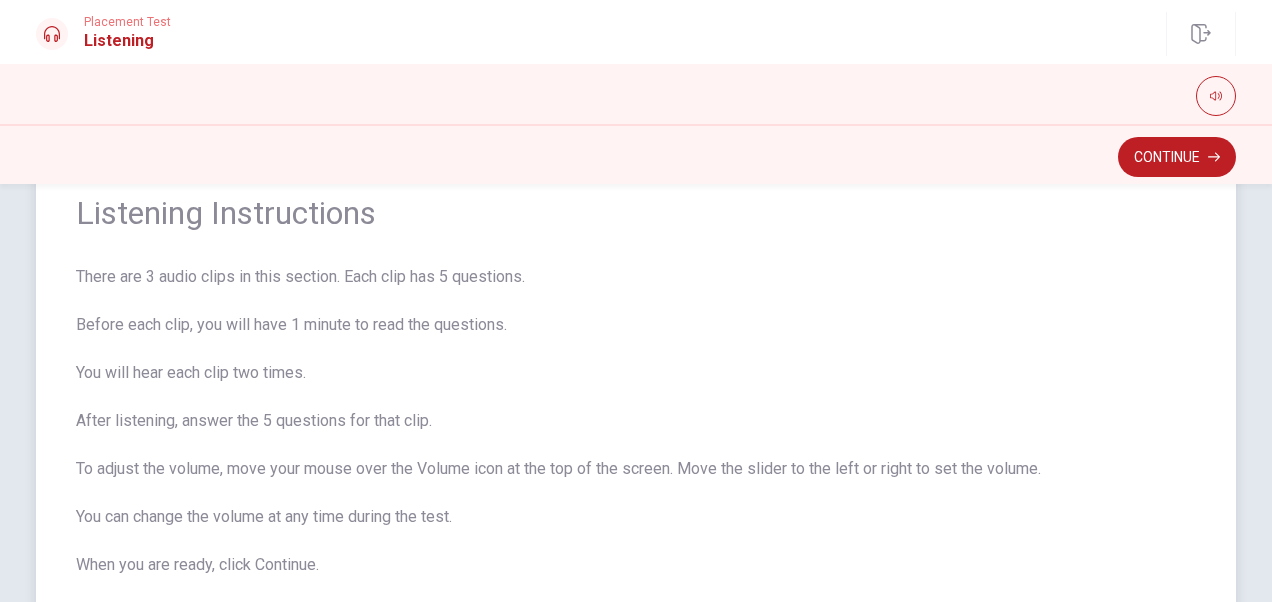scroll, scrollTop: 74, scrollLeft: 0, axis: vertical 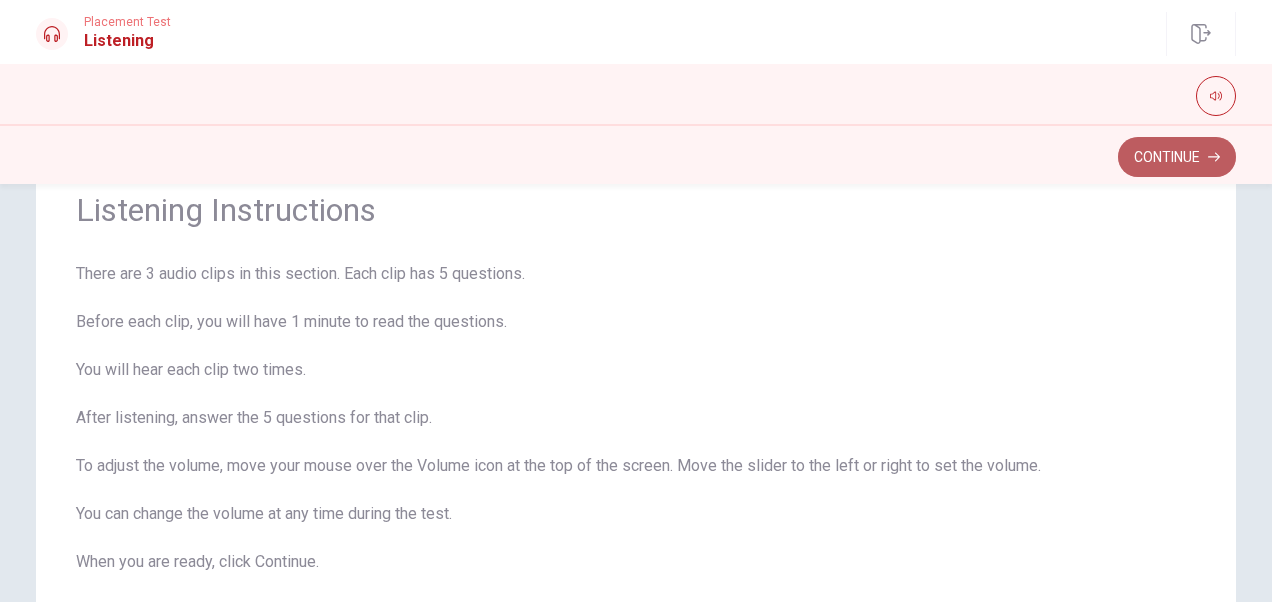 click on "Continue" at bounding box center [1177, 157] 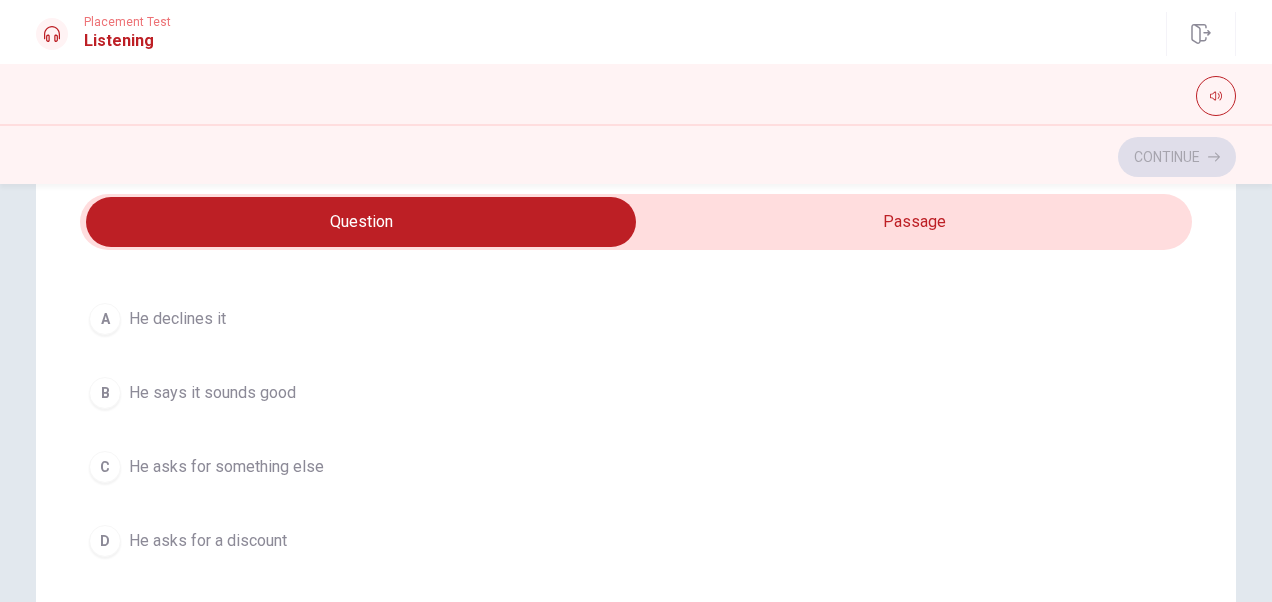 scroll, scrollTop: 110, scrollLeft: 0, axis: vertical 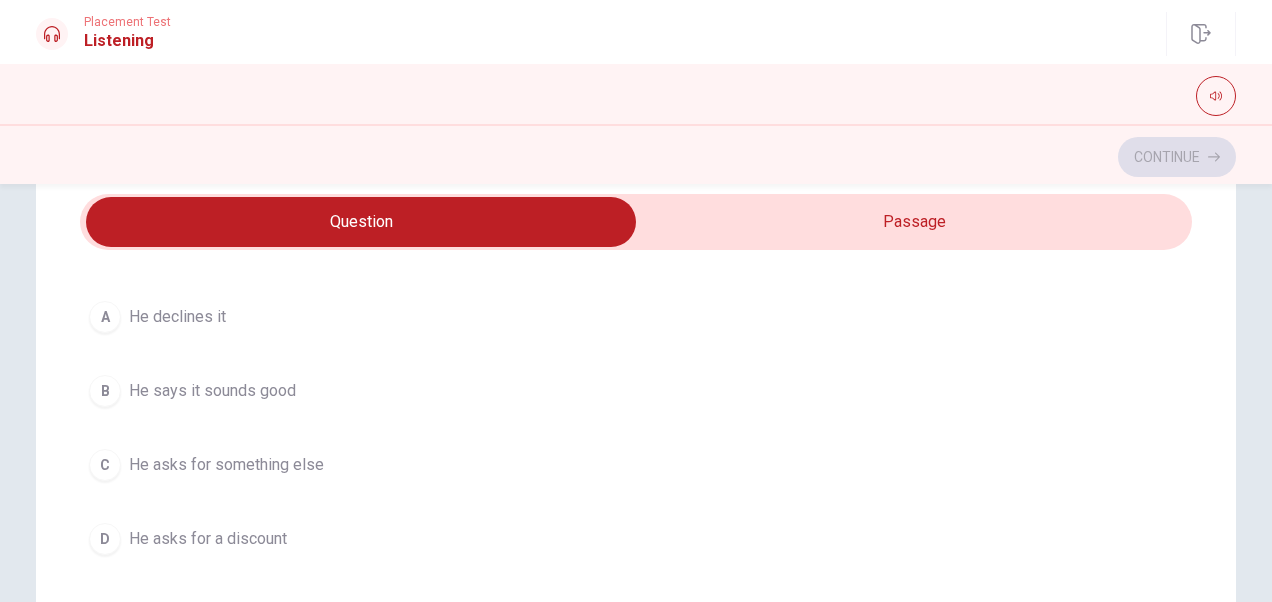 type on "8" 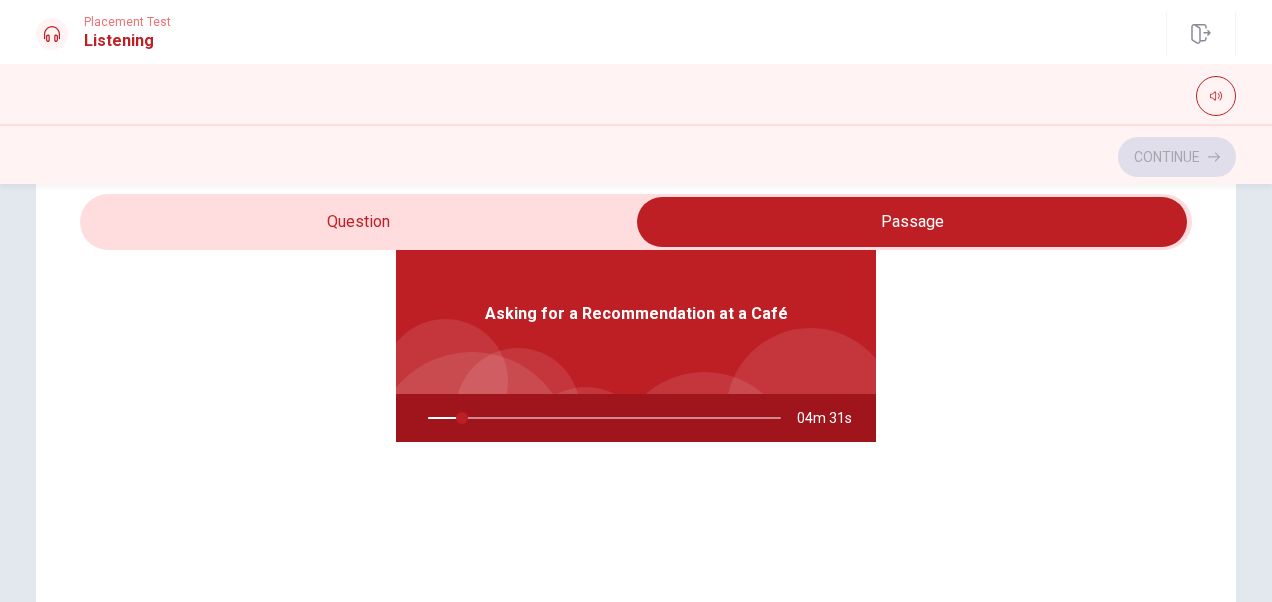 scroll, scrollTop: 112, scrollLeft: 0, axis: vertical 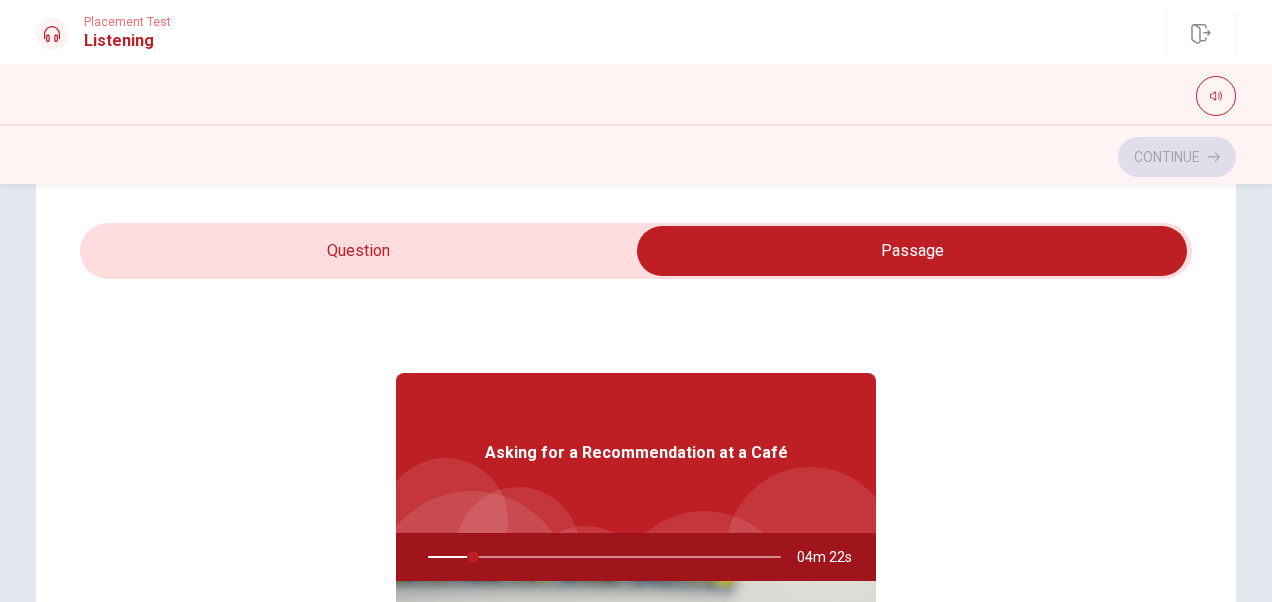 type on "13" 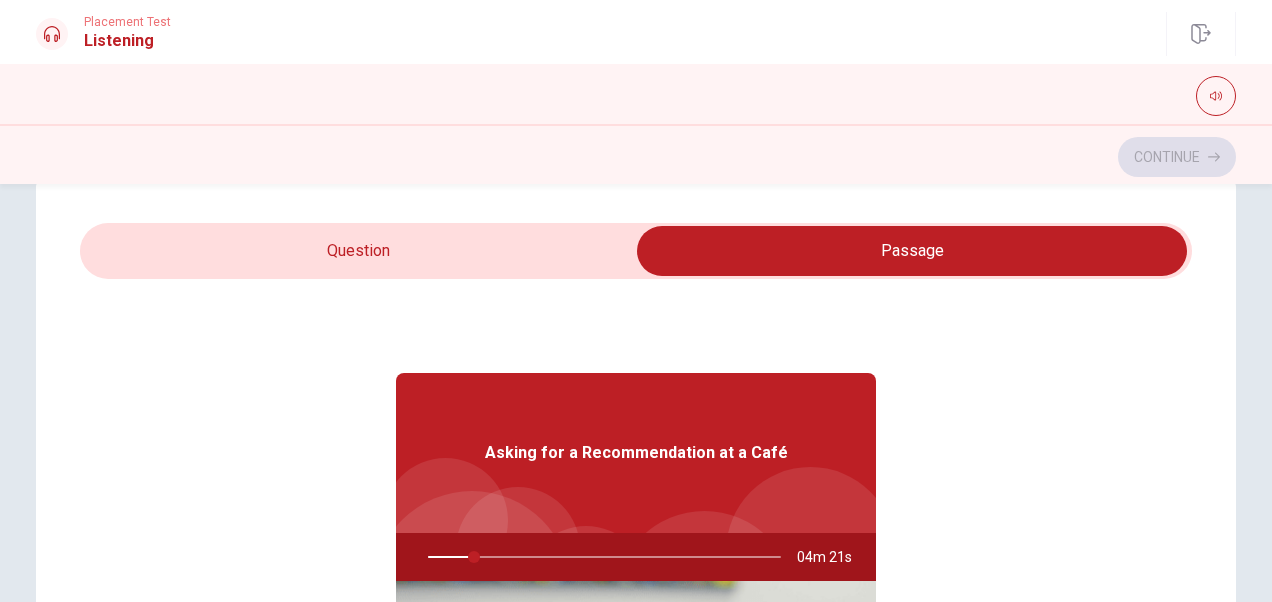 click at bounding box center (912, 251) 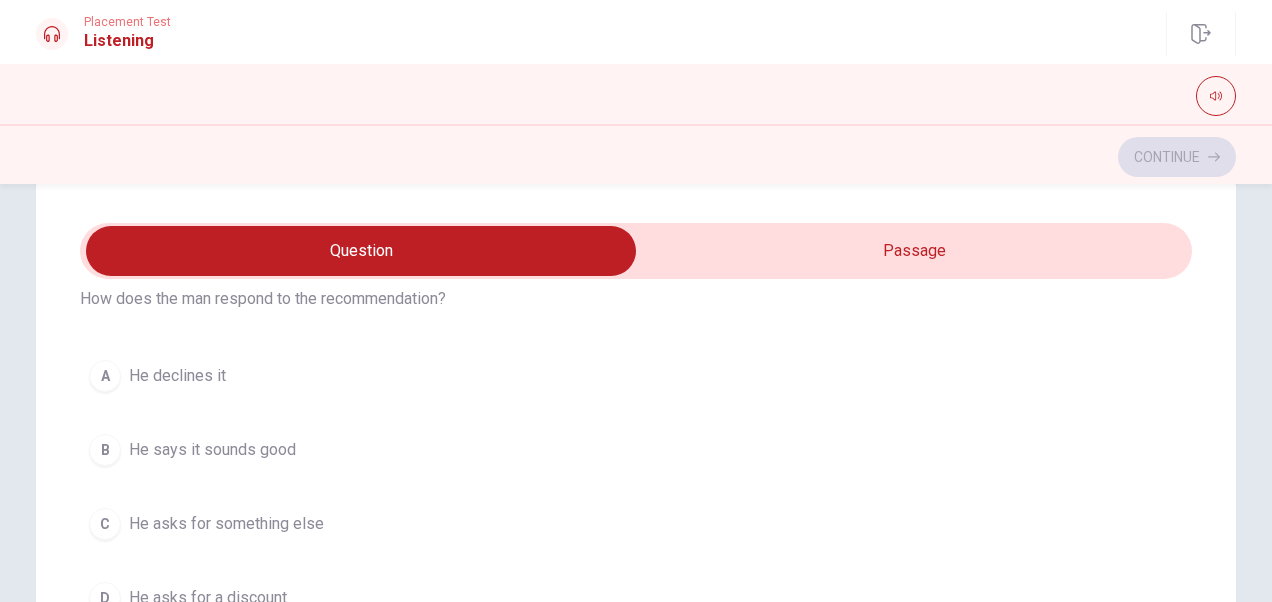 scroll, scrollTop: 0, scrollLeft: 0, axis: both 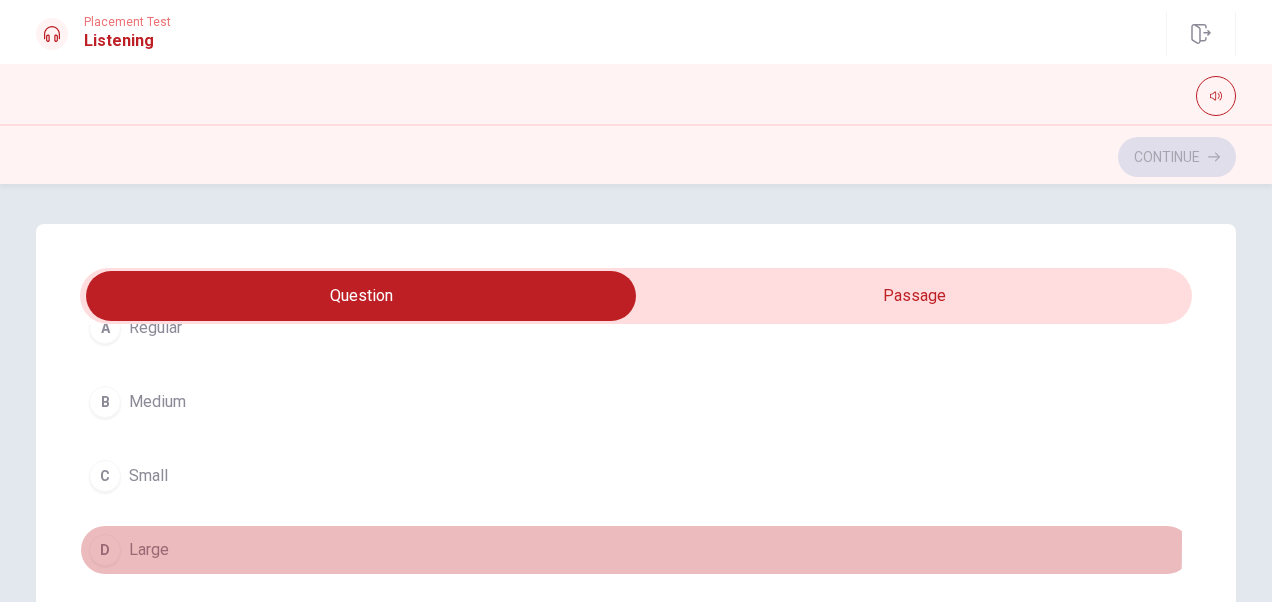 click on "Large" at bounding box center (149, 550) 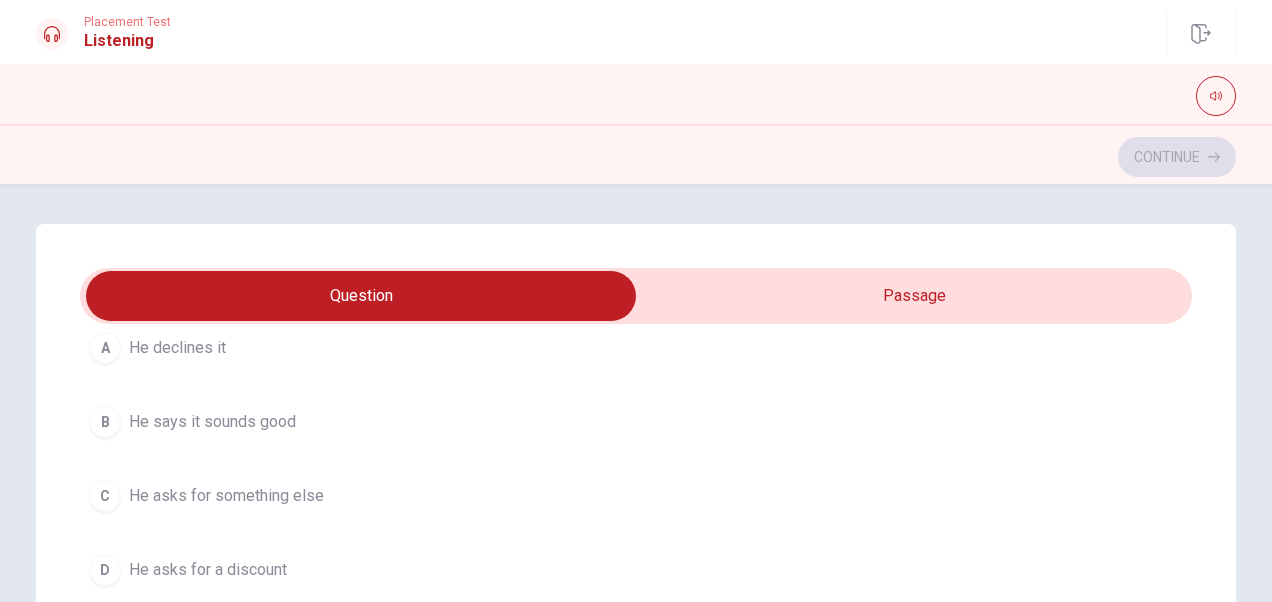 scroll, scrollTop: 152, scrollLeft: 0, axis: vertical 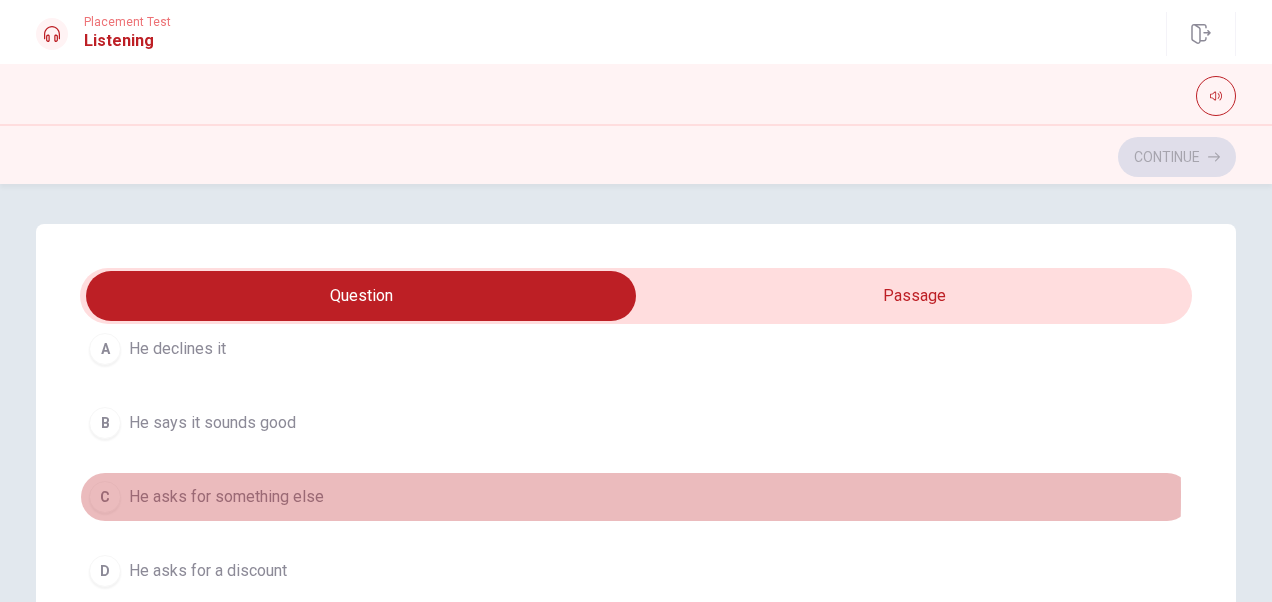 click on "He asks for something else" at bounding box center [226, 497] 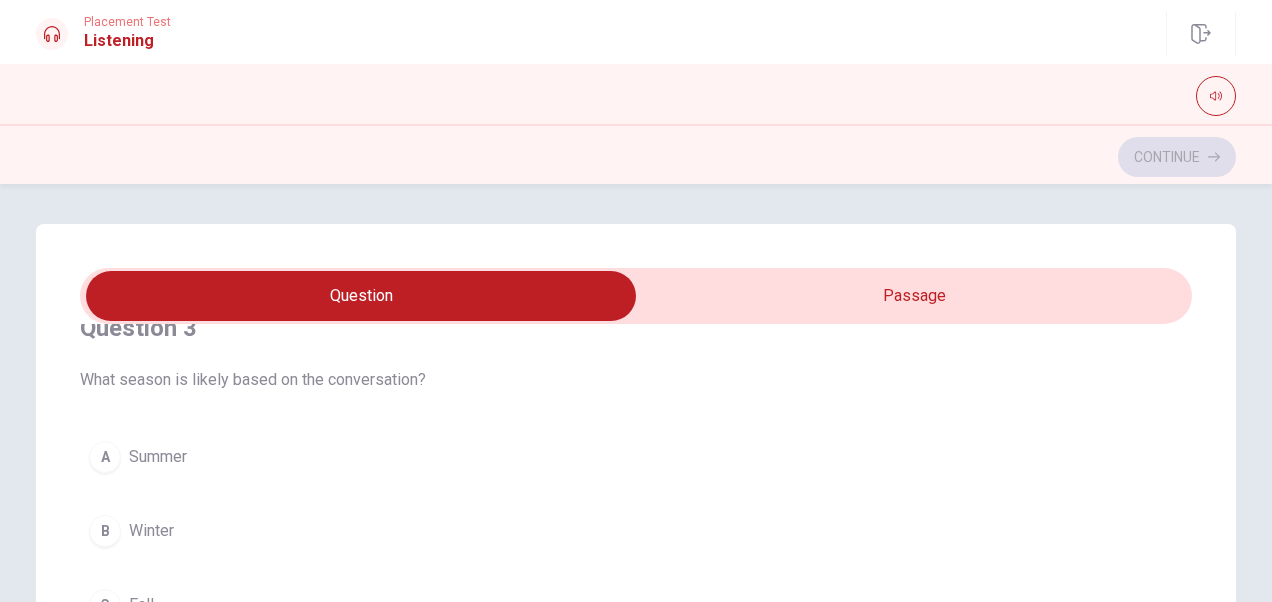 scroll, scrollTop: 942, scrollLeft: 0, axis: vertical 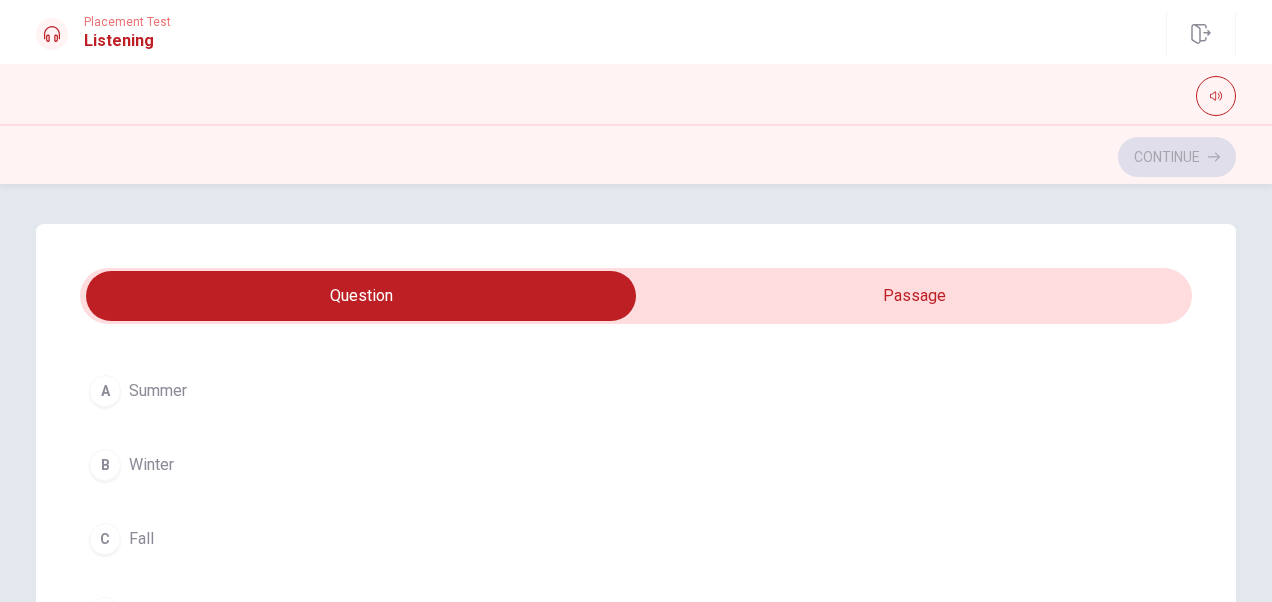 type on "58" 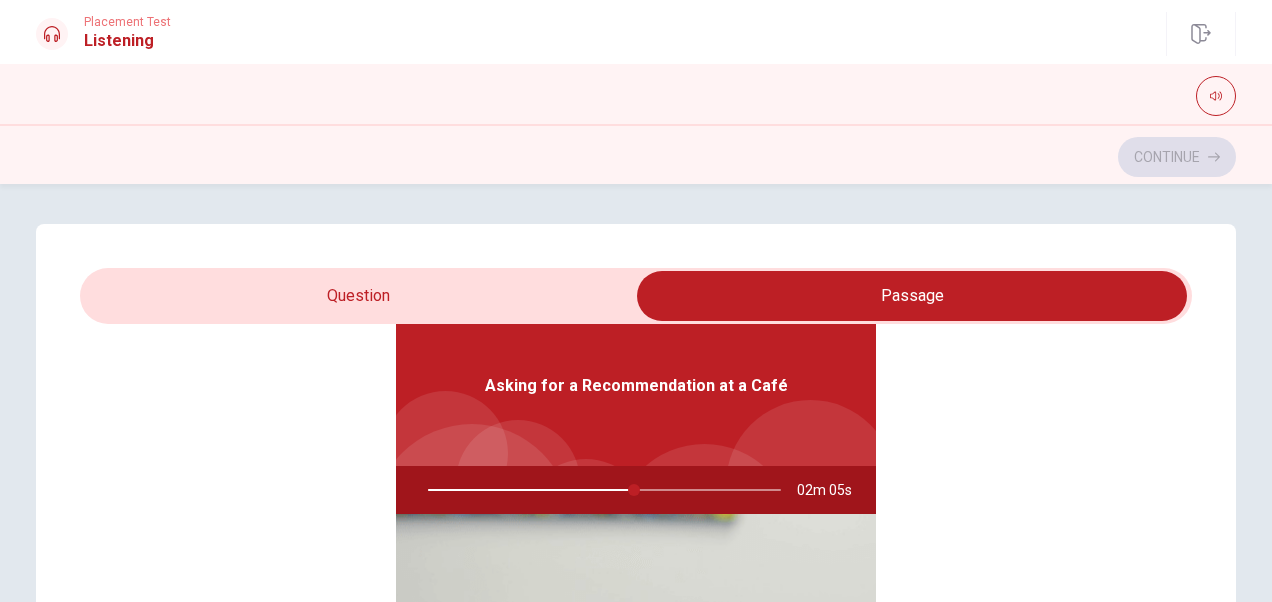 scroll, scrollTop: 112, scrollLeft: 0, axis: vertical 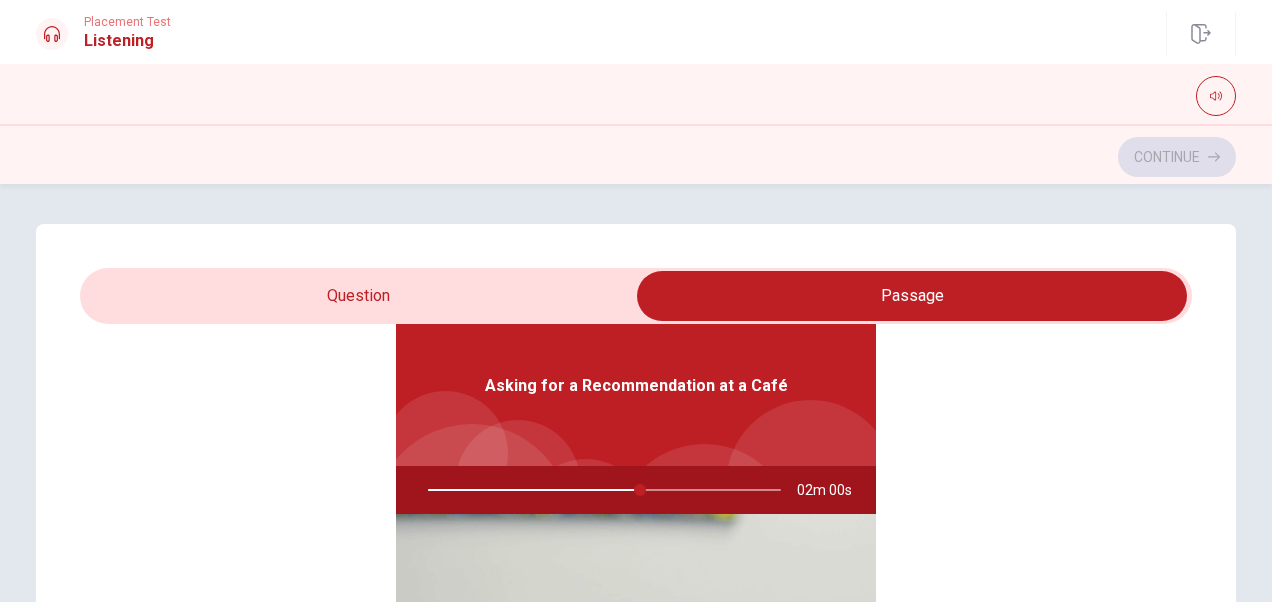 type on "60" 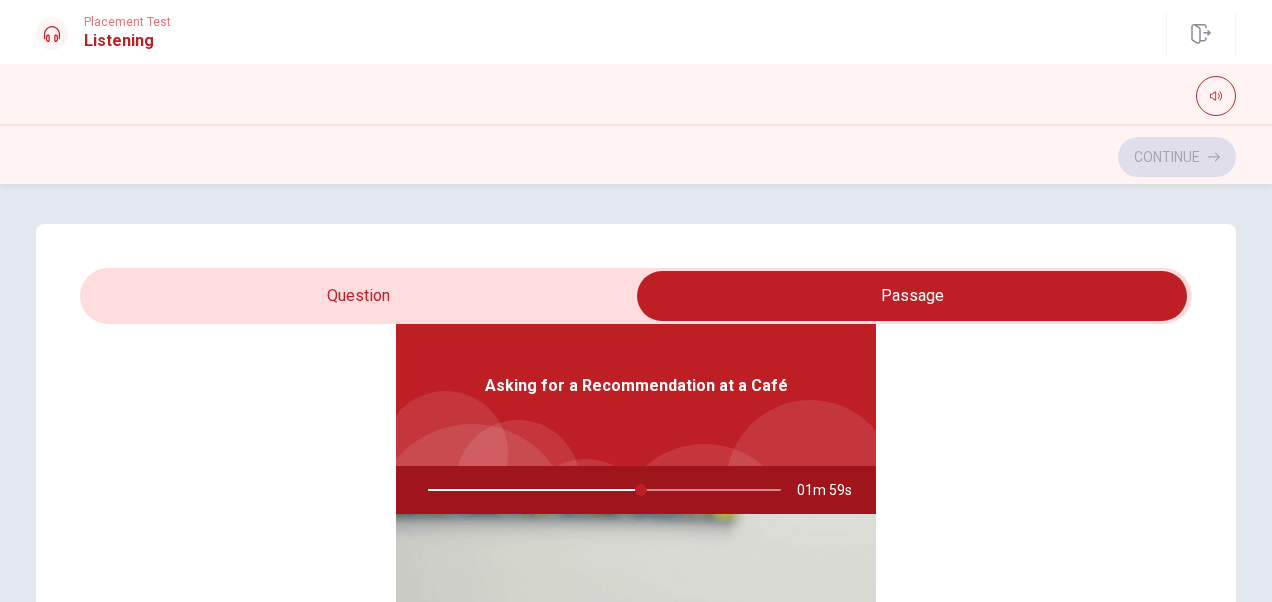 click at bounding box center [912, 296] 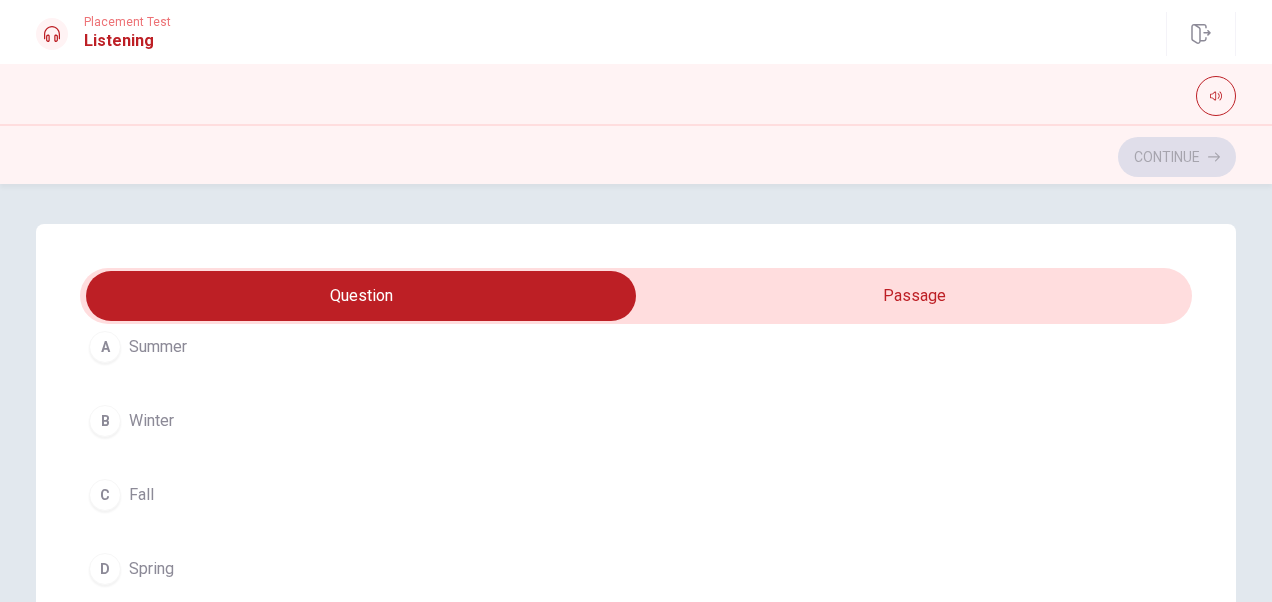 scroll, scrollTop: 1077, scrollLeft: 0, axis: vertical 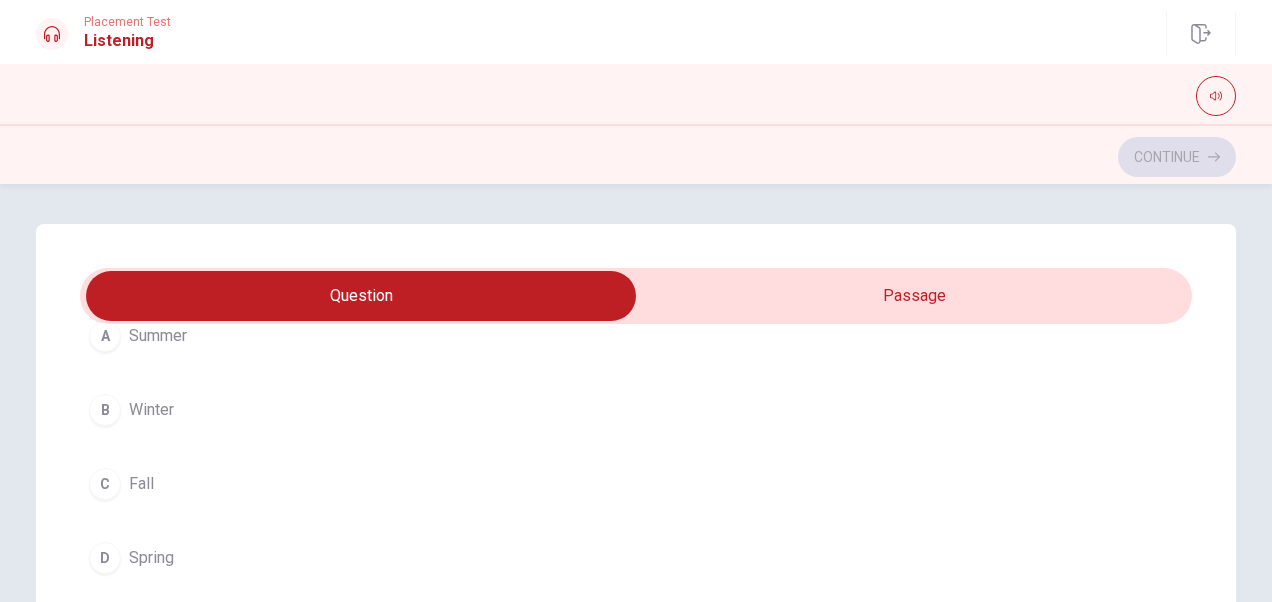 click on "D Spring" at bounding box center (636, 558) 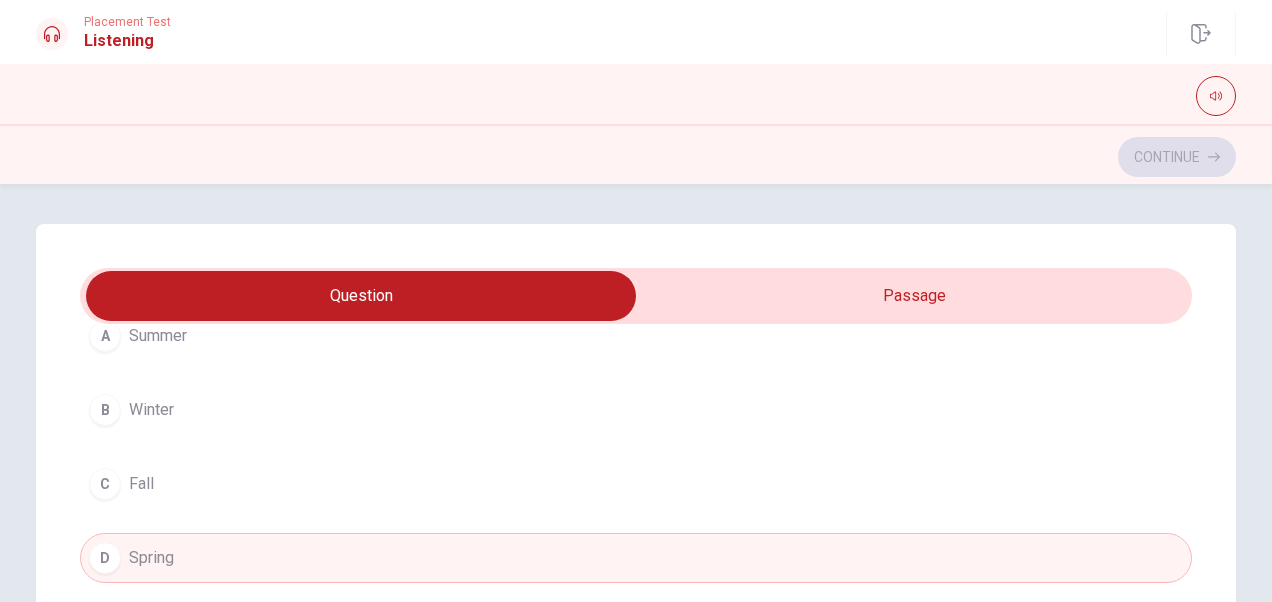 type on "68" 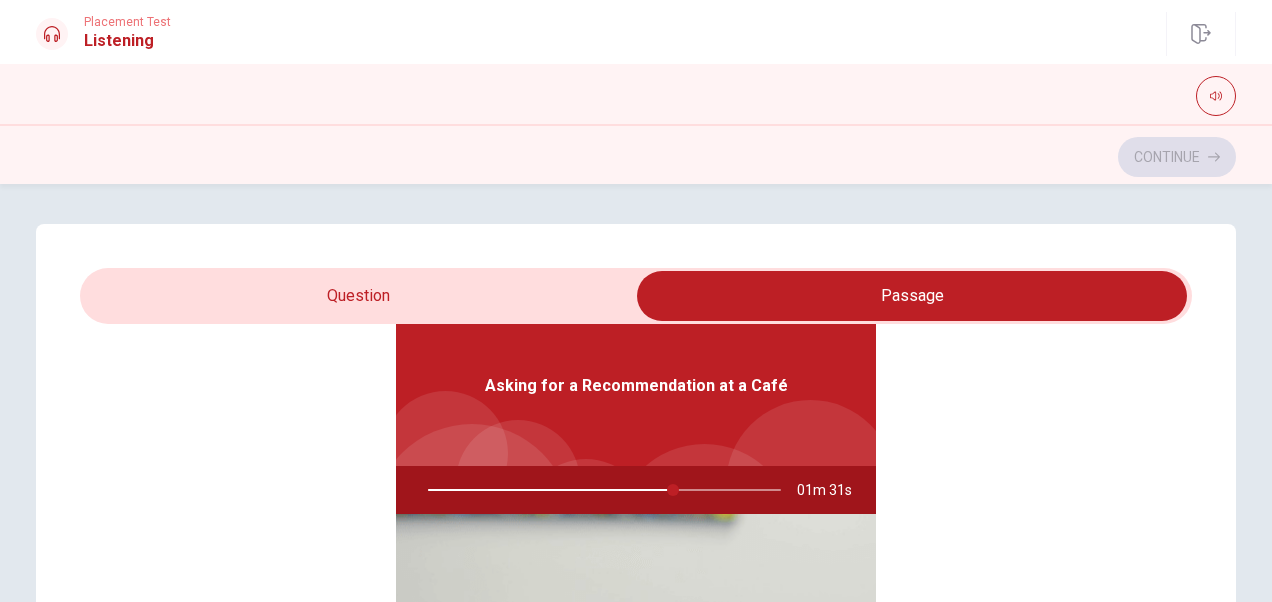 scroll, scrollTop: 112, scrollLeft: 0, axis: vertical 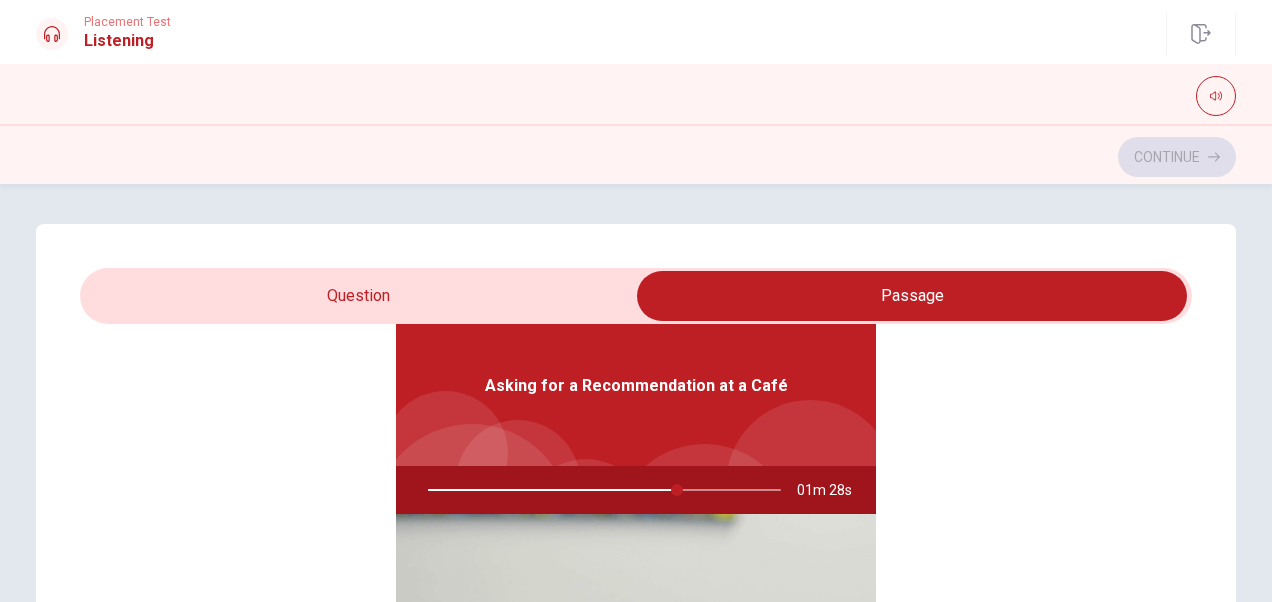 click on "Asking for a Recommendation at a Café 01m 28s" at bounding box center [636, 598] 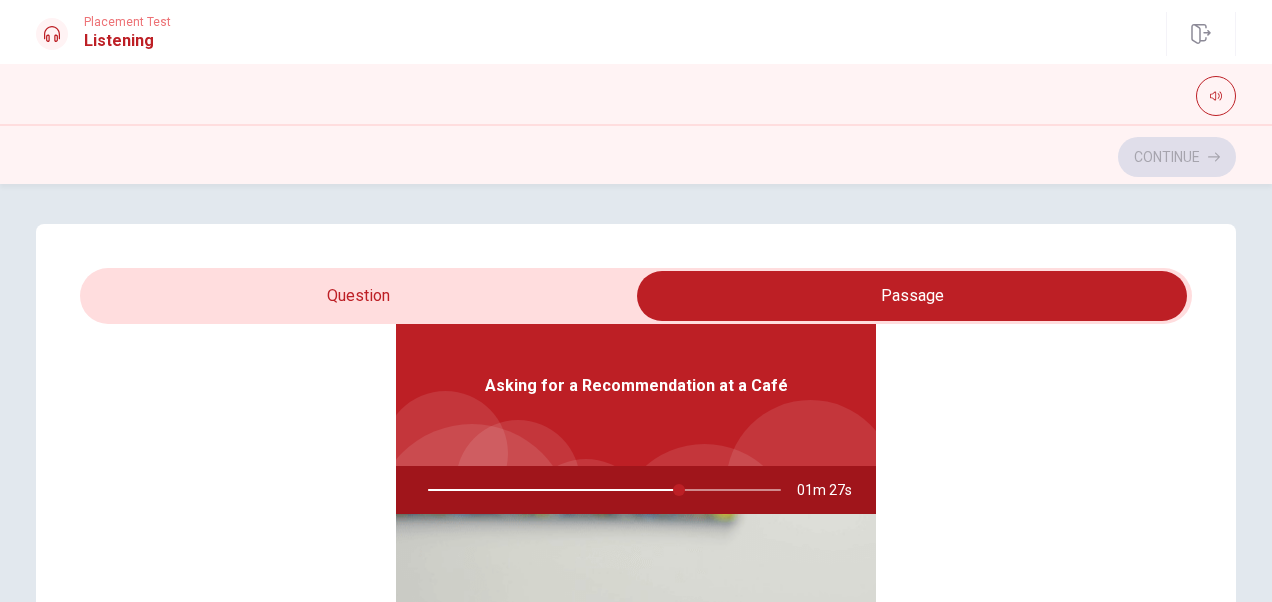 type on "71" 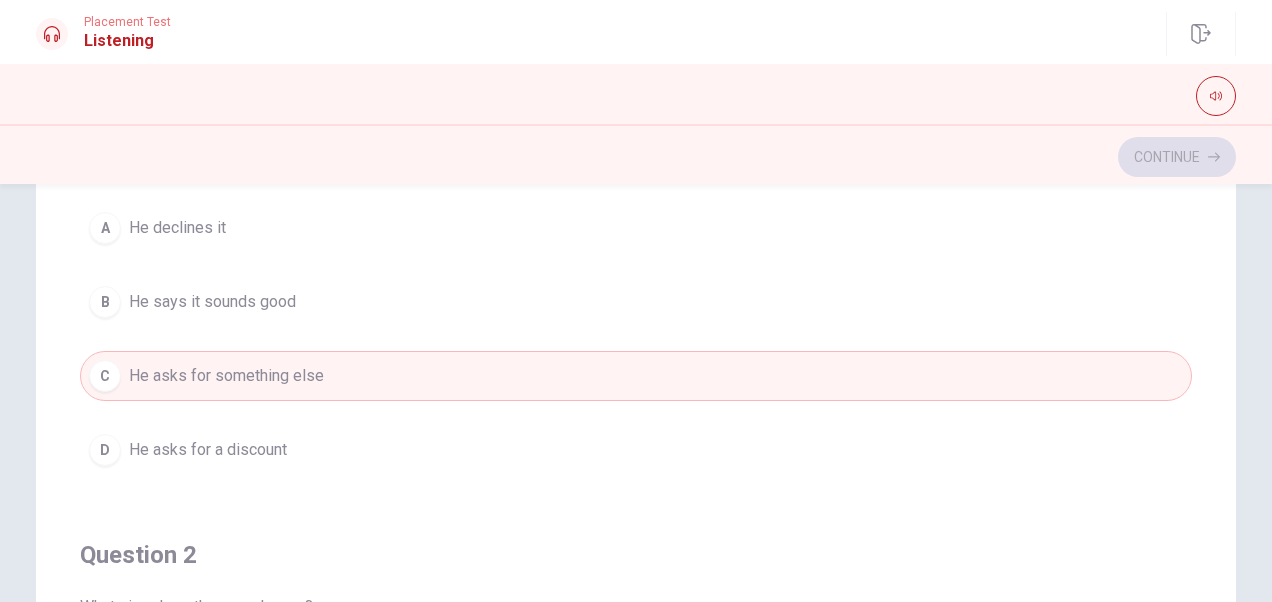 scroll, scrollTop: 162, scrollLeft: 0, axis: vertical 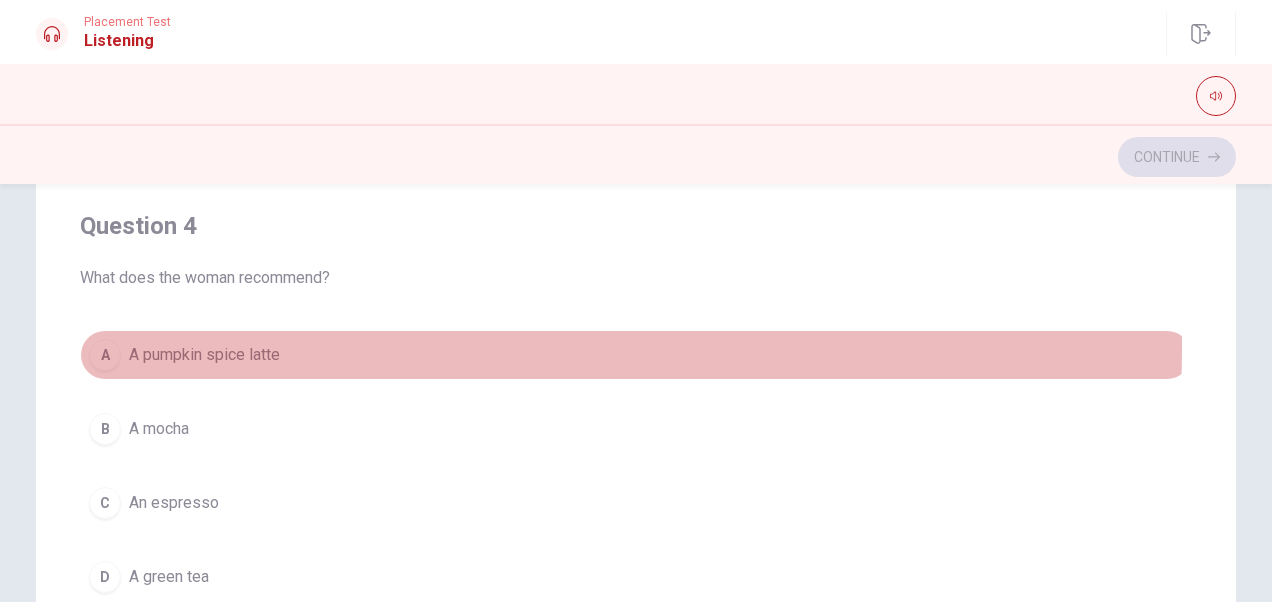 click on "A pumpkin spice latte" at bounding box center (204, 355) 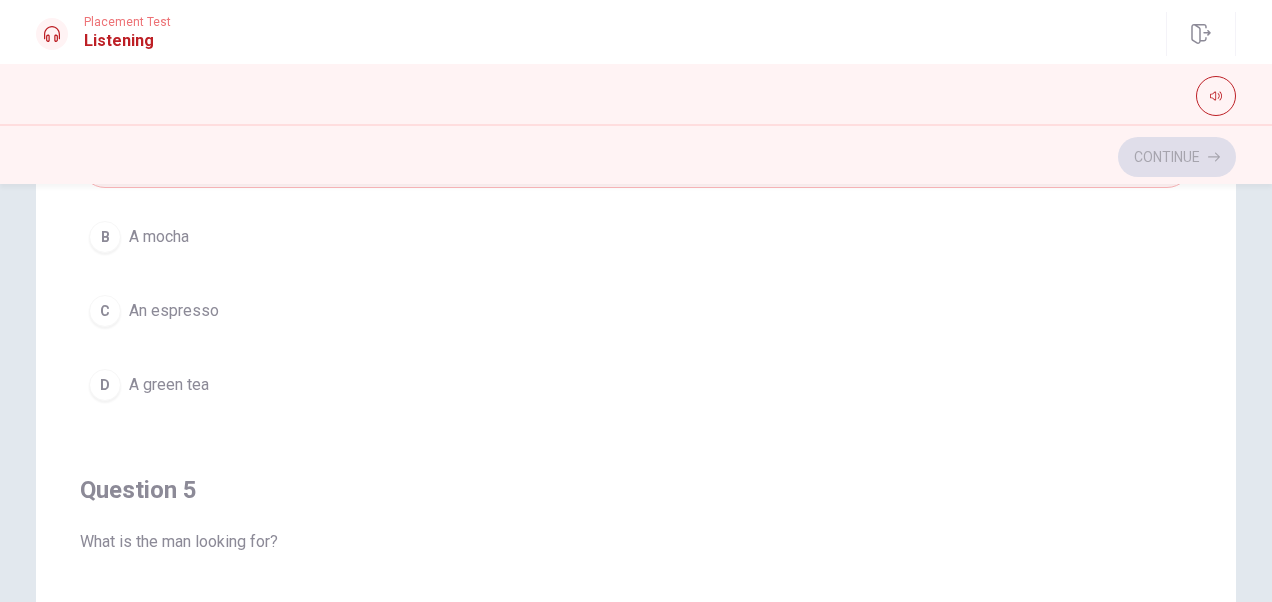 scroll, scrollTop: 1606, scrollLeft: 0, axis: vertical 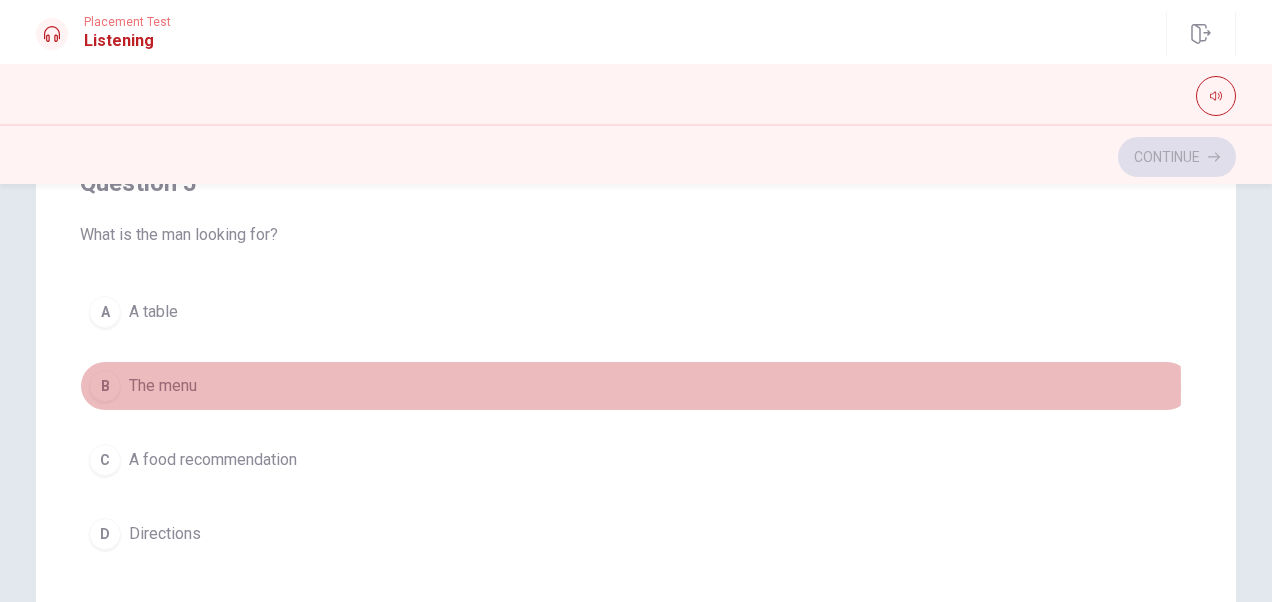 click on "The menu" at bounding box center [163, 386] 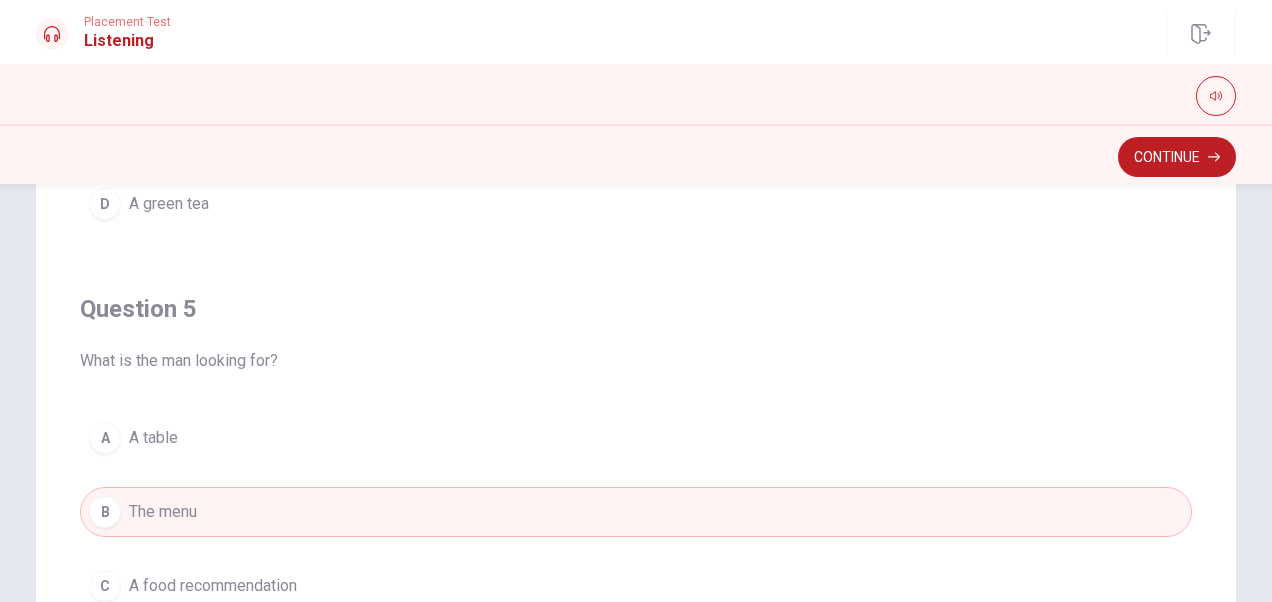 scroll, scrollTop: 275, scrollLeft: 0, axis: vertical 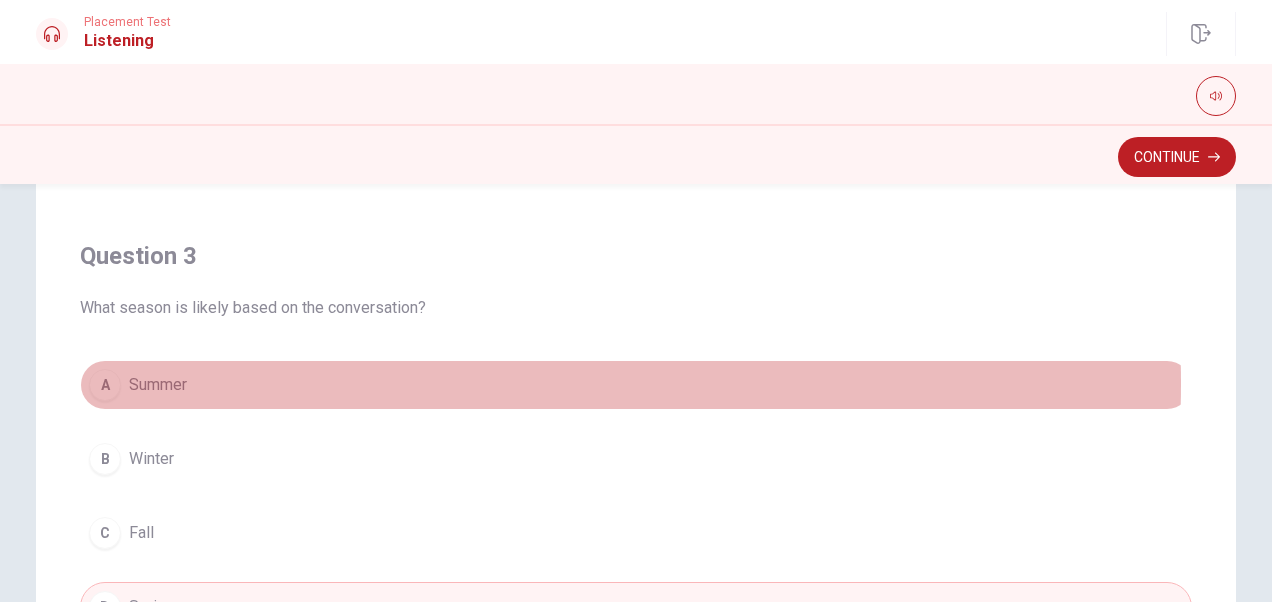 click on "A Summer" at bounding box center [636, 385] 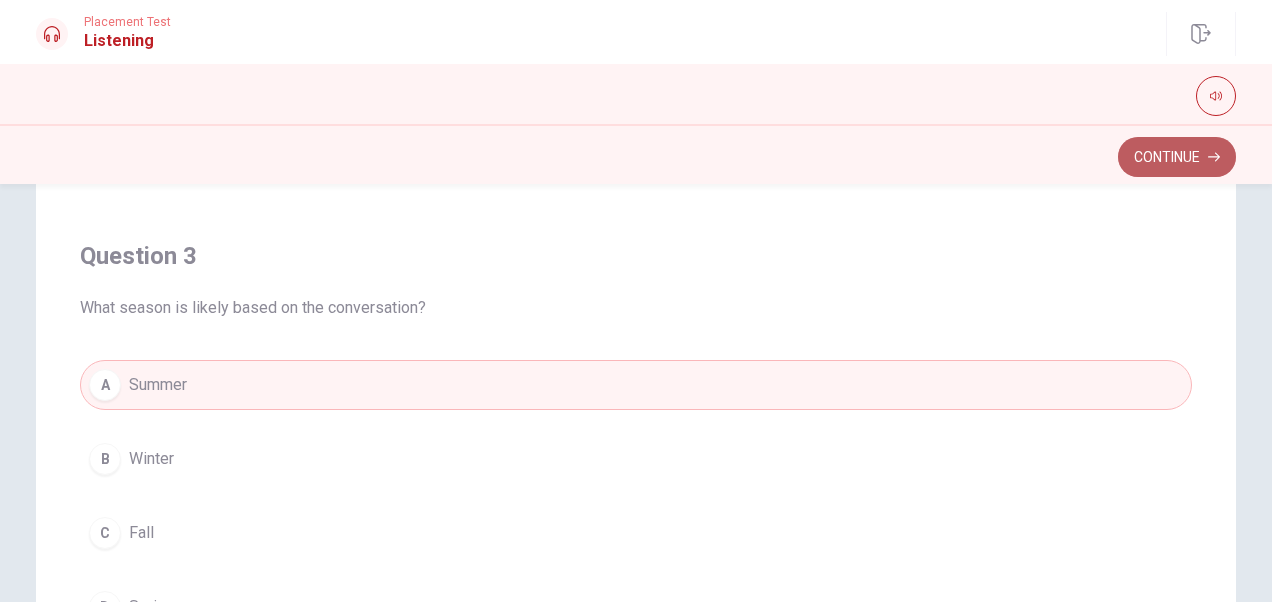 click on "Continue" at bounding box center [1177, 157] 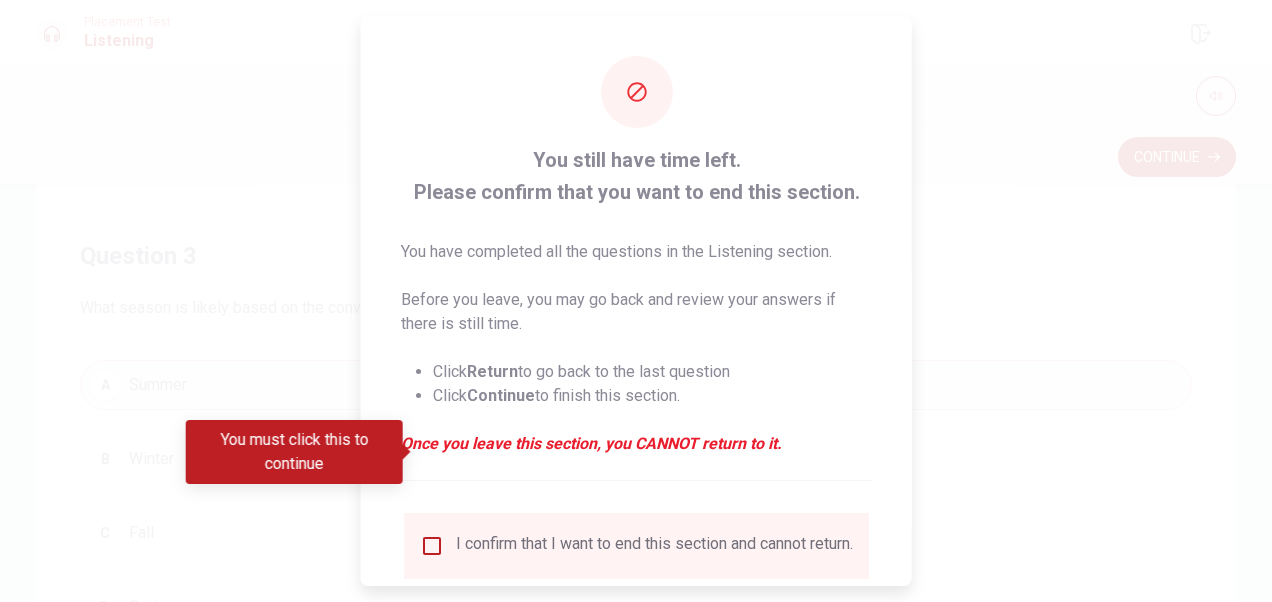 scroll, scrollTop: 110, scrollLeft: 0, axis: vertical 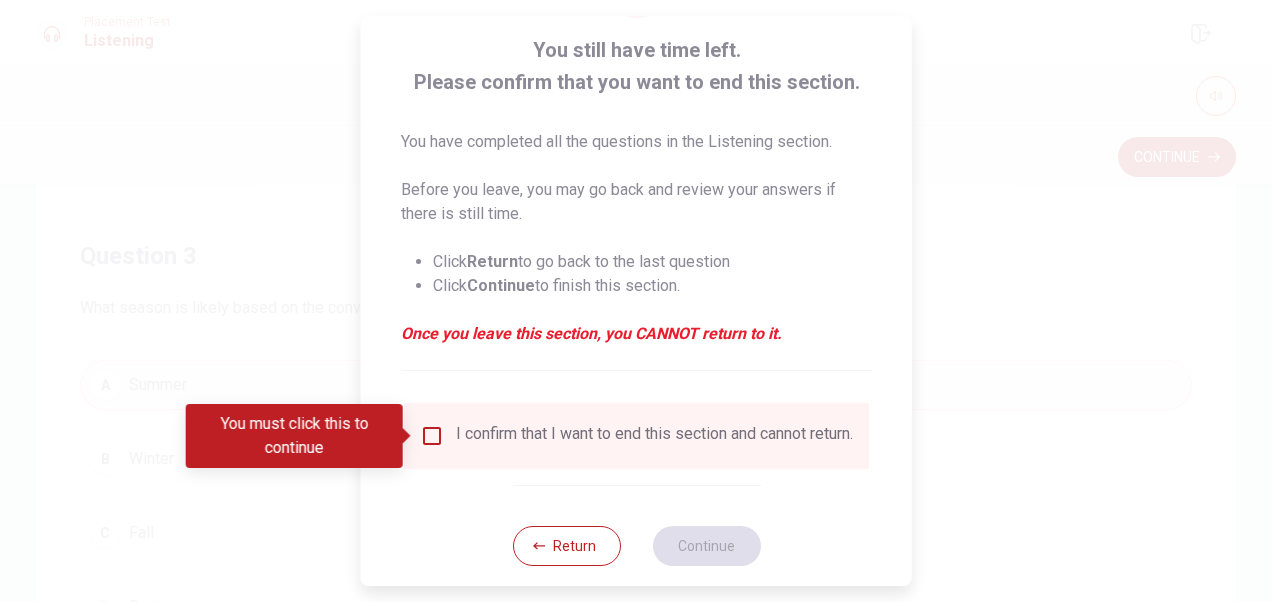 click at bounding box center [432, 436] 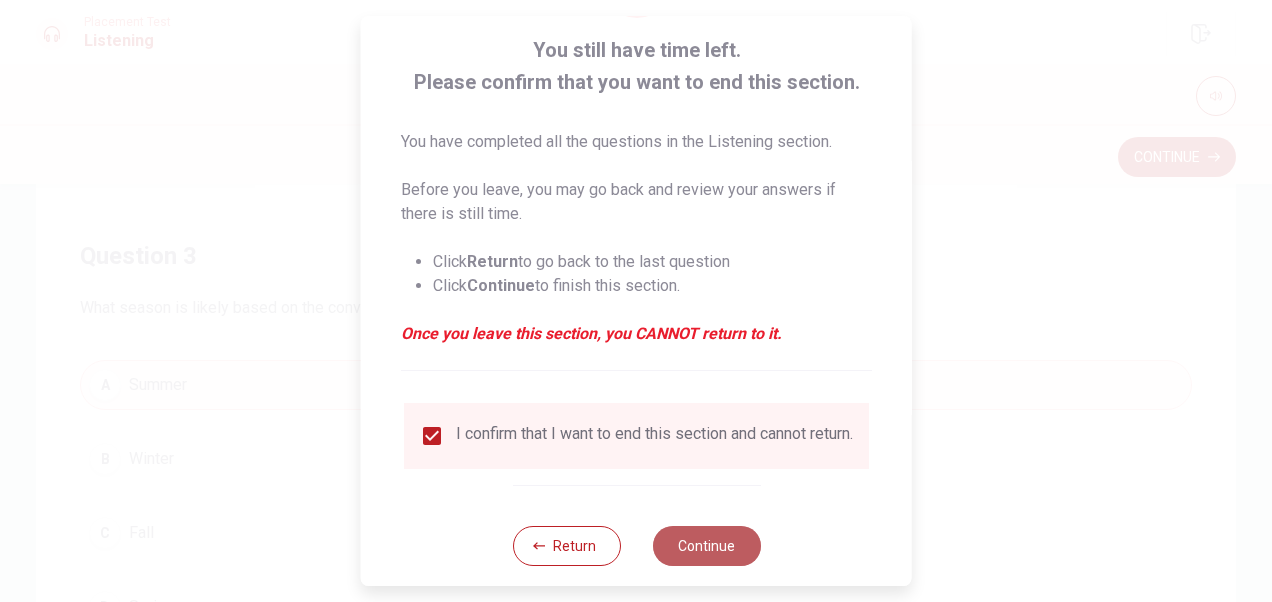click on "Continue" at bounding box center [706, 546] 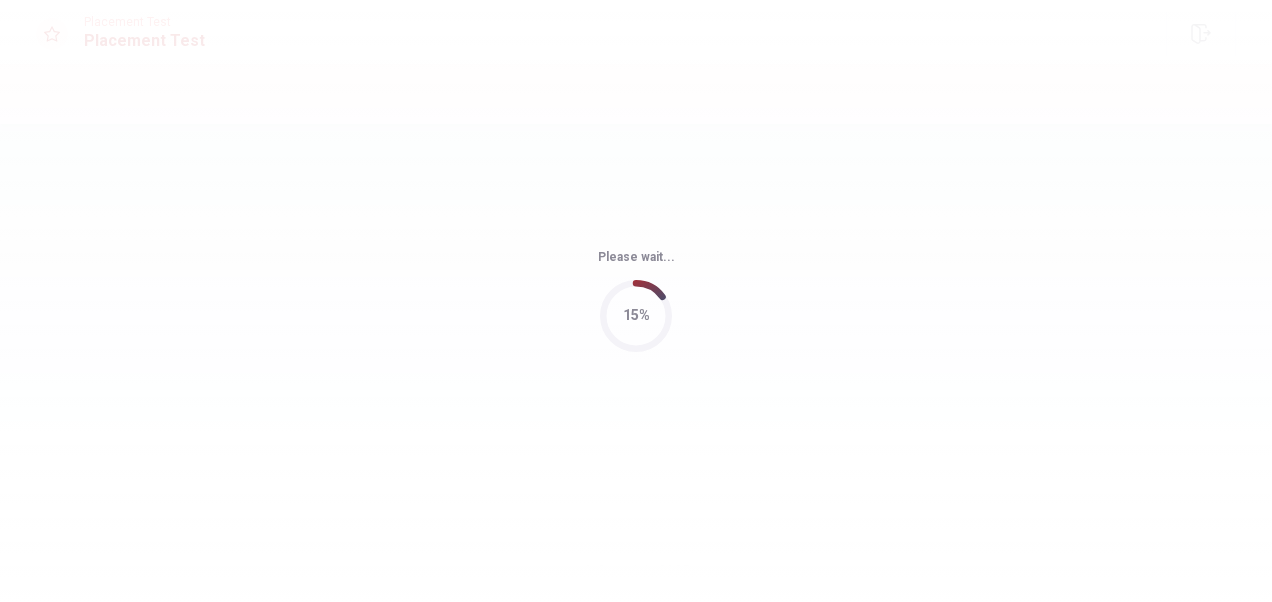scroll, scrollTop: 0, scrollLeft: 0, axis: both 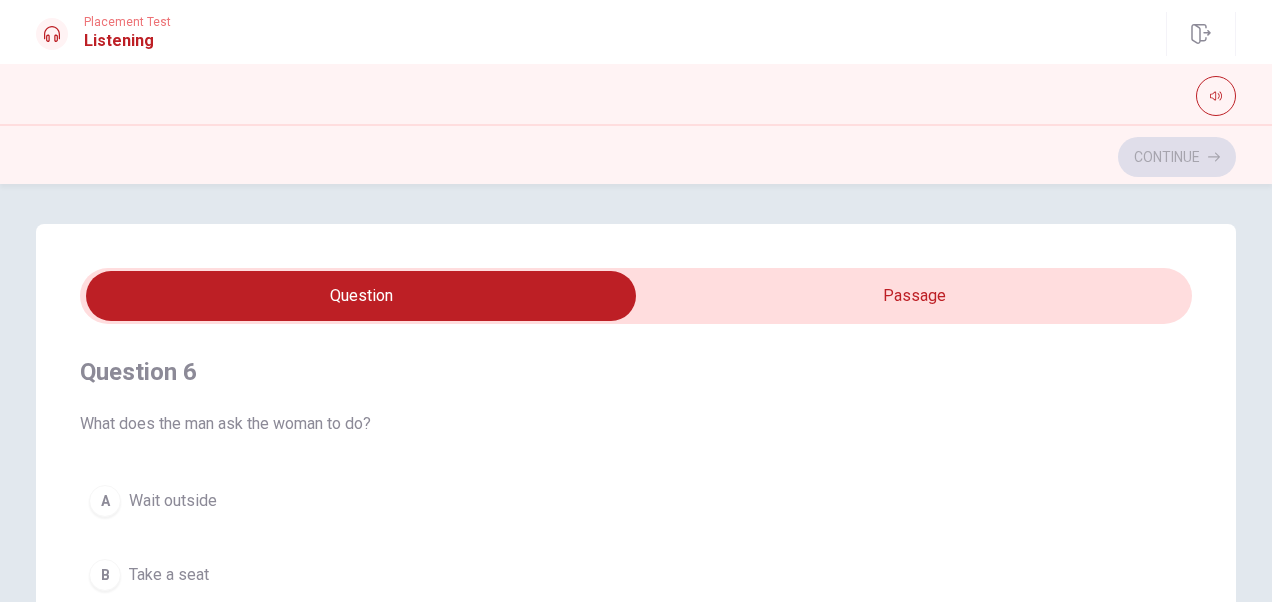 type on "22" 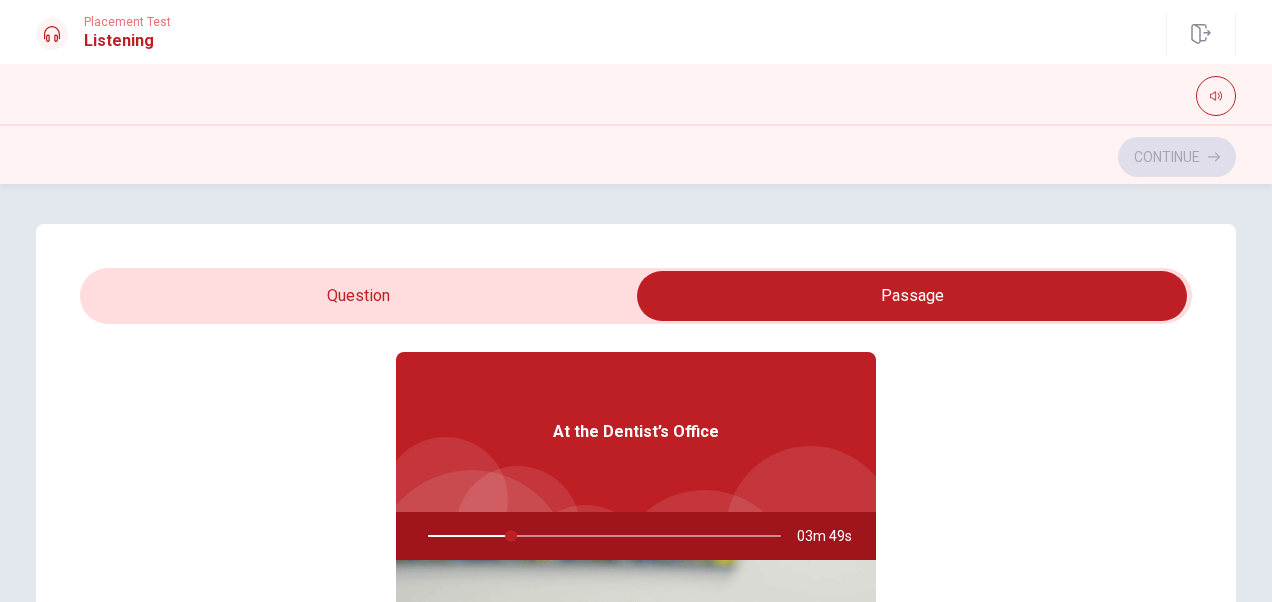 scroll, scrollTop: 70, scrollLeft: 0, axis: vertical 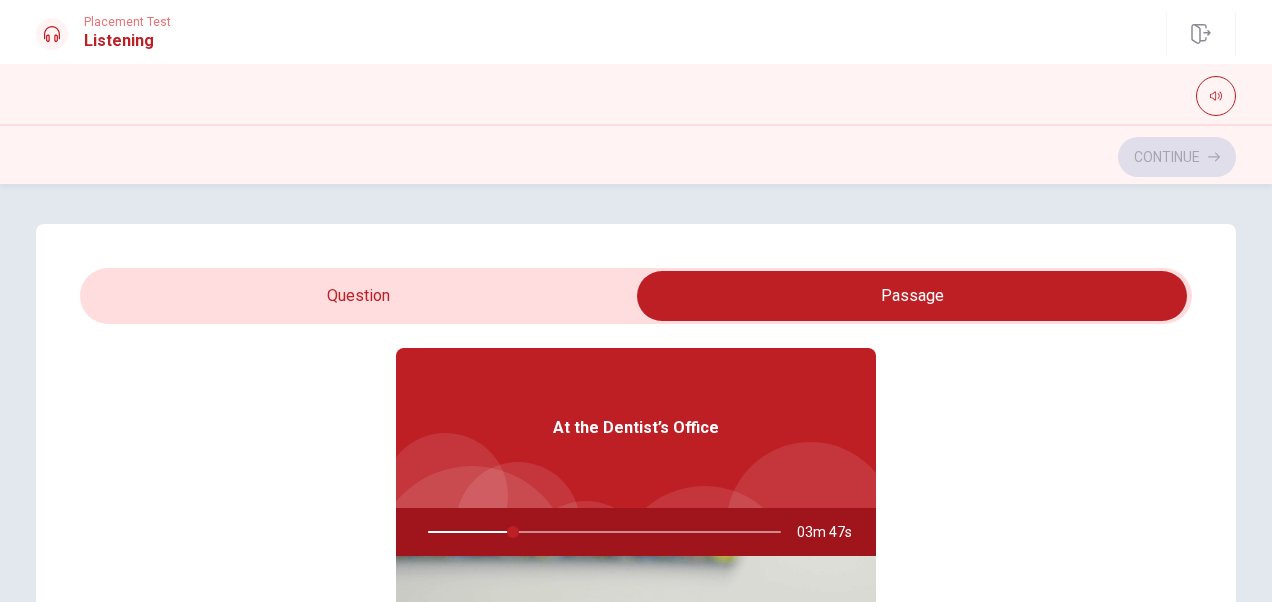 type on "24" 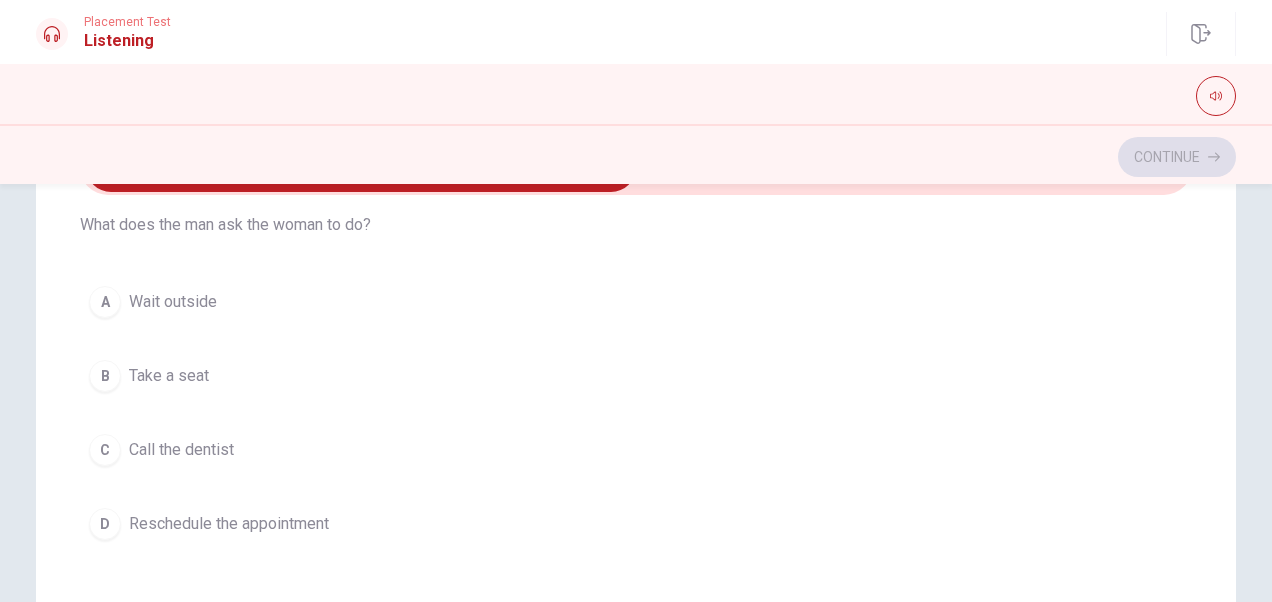 scroll, scrollTop: 146, scrollLeft: 0, axis: vertical 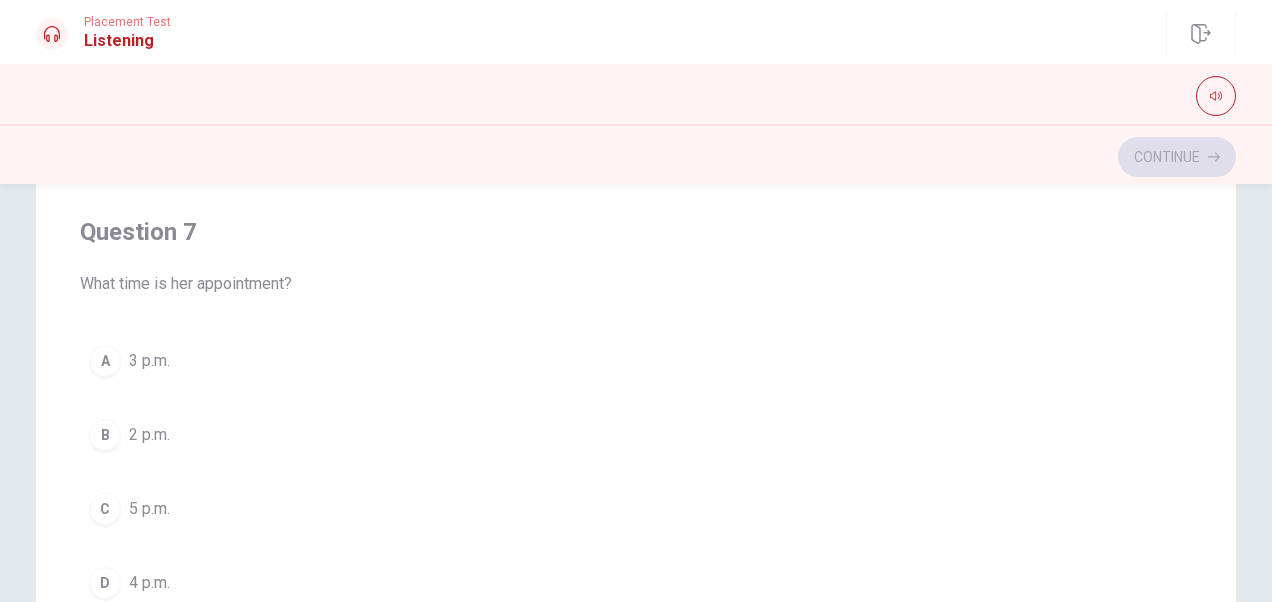 click on "A 3 p.m." at bounding box center [636, 361] 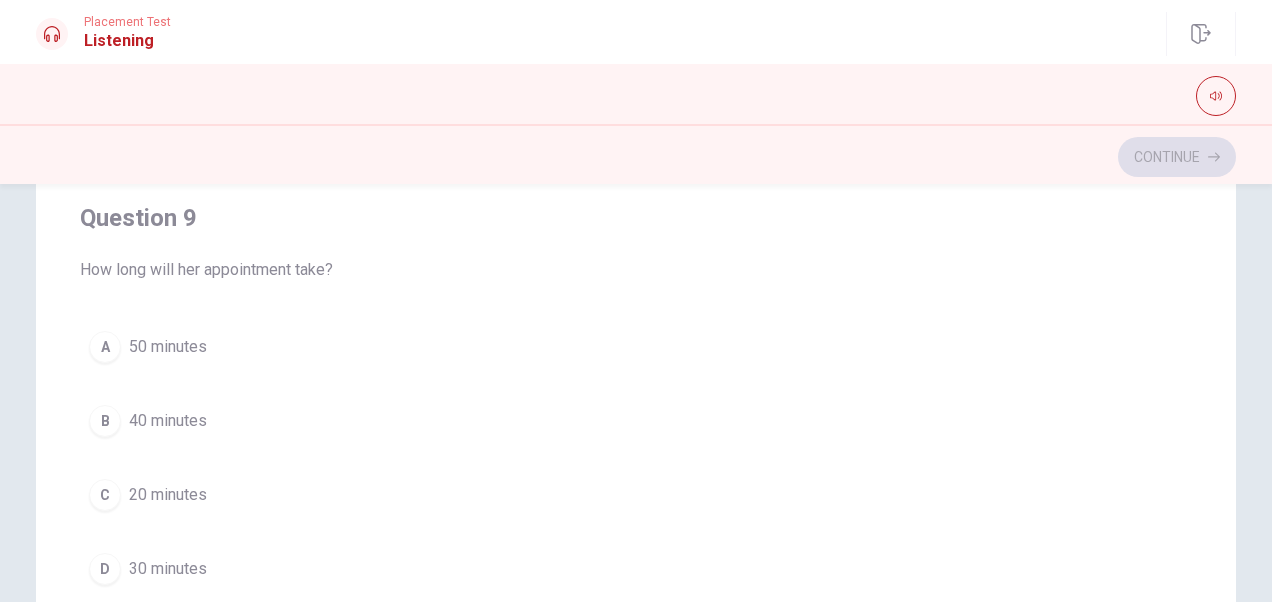 scroll, scrollTop: 1377, scrollLeft: 0, axis: vertical 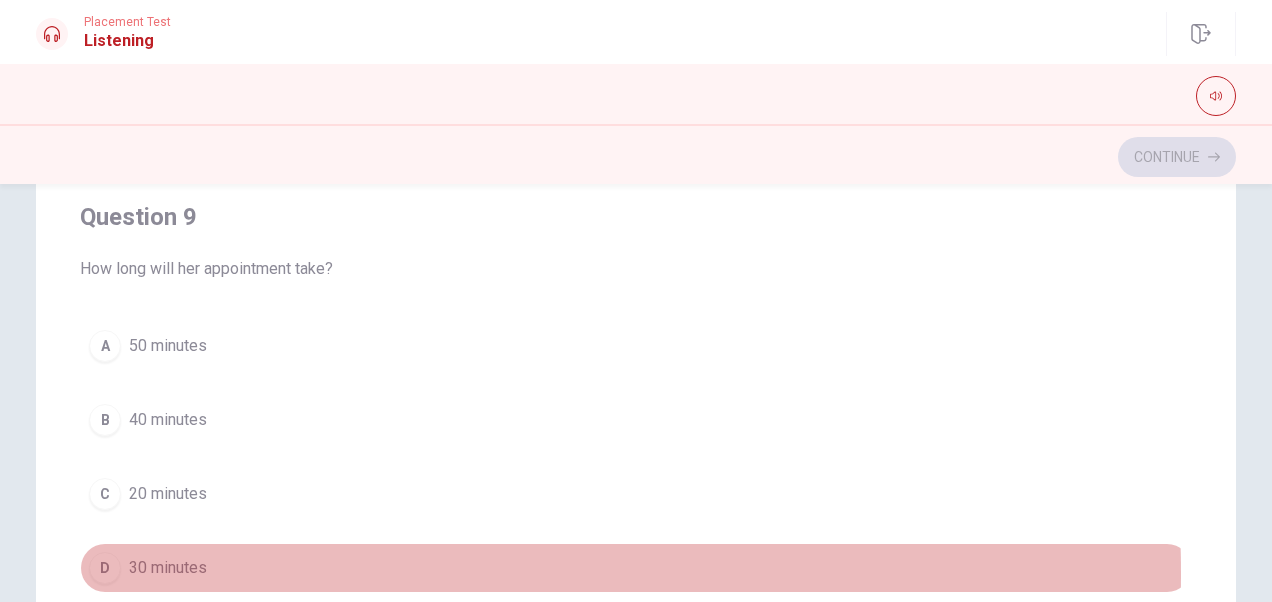 click on "30 minutes" at bounding box center [168, 568] 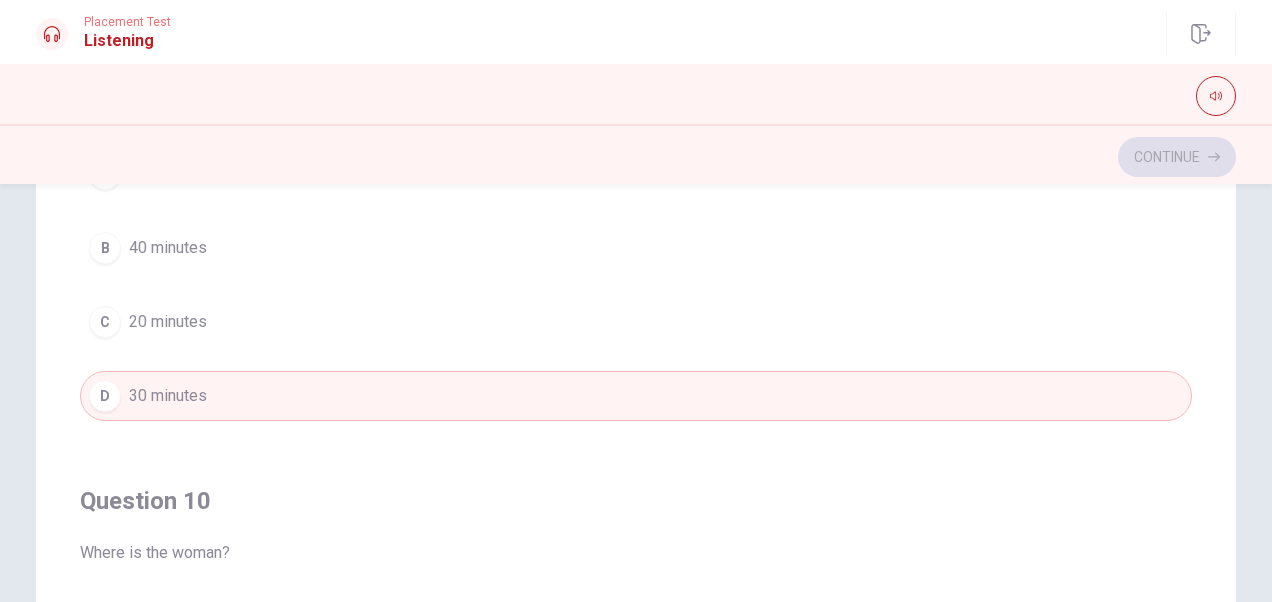 scroll, scrollTop: 1606, scrollLeft: 0, axis: vertical 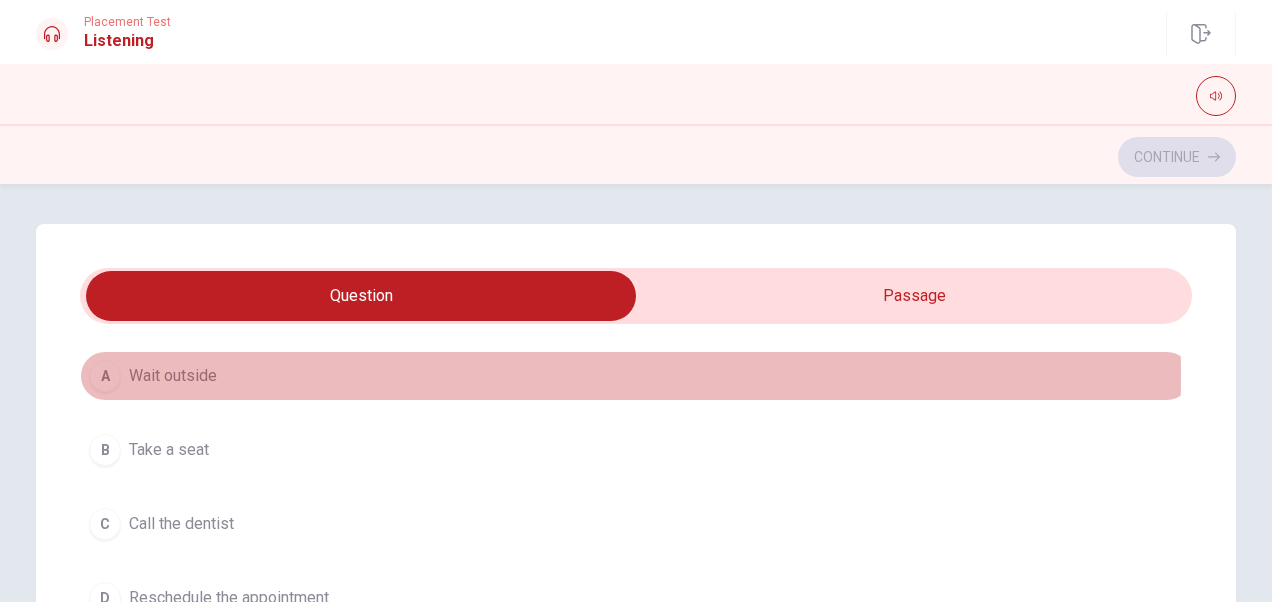 click on "Wait outside" at bounding box center (173, 376) 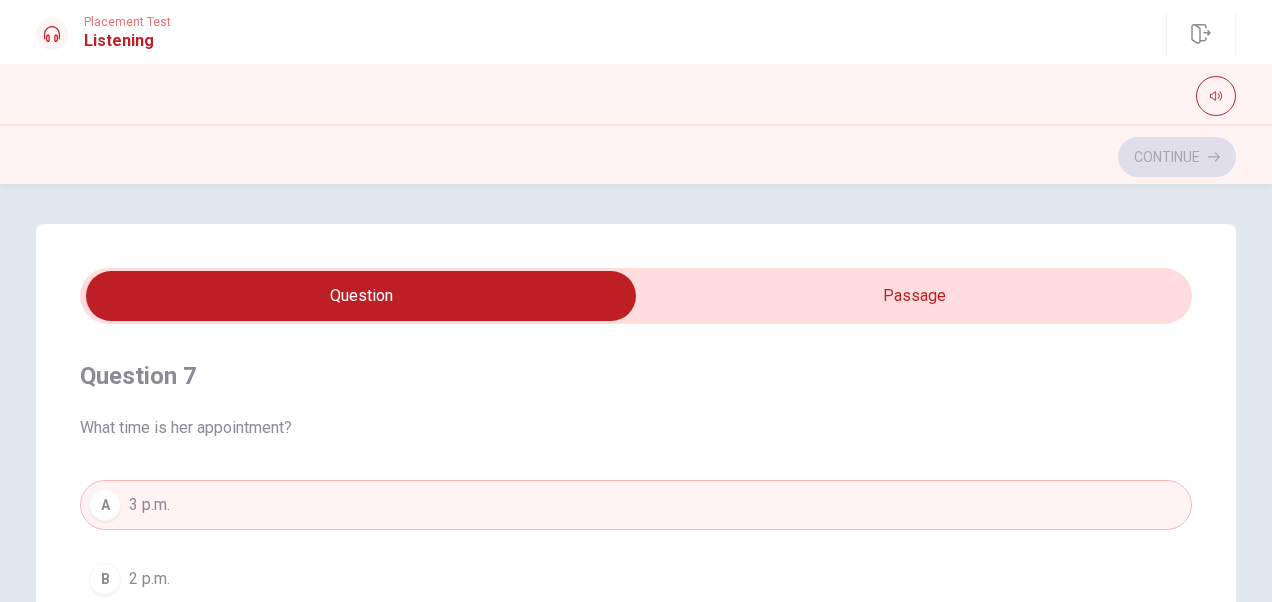 scroll, scrollTop: 459, scrollLeft: 0, axis: vertical 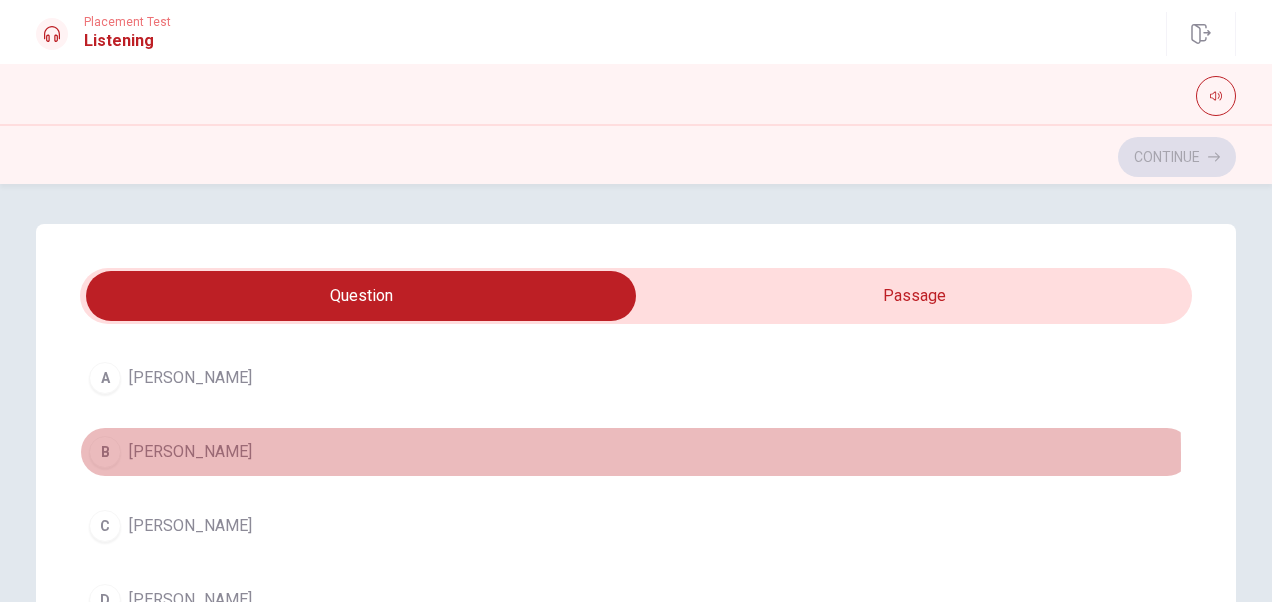 click on "[PERSON_NAME]" at bounding box center [190, 452] 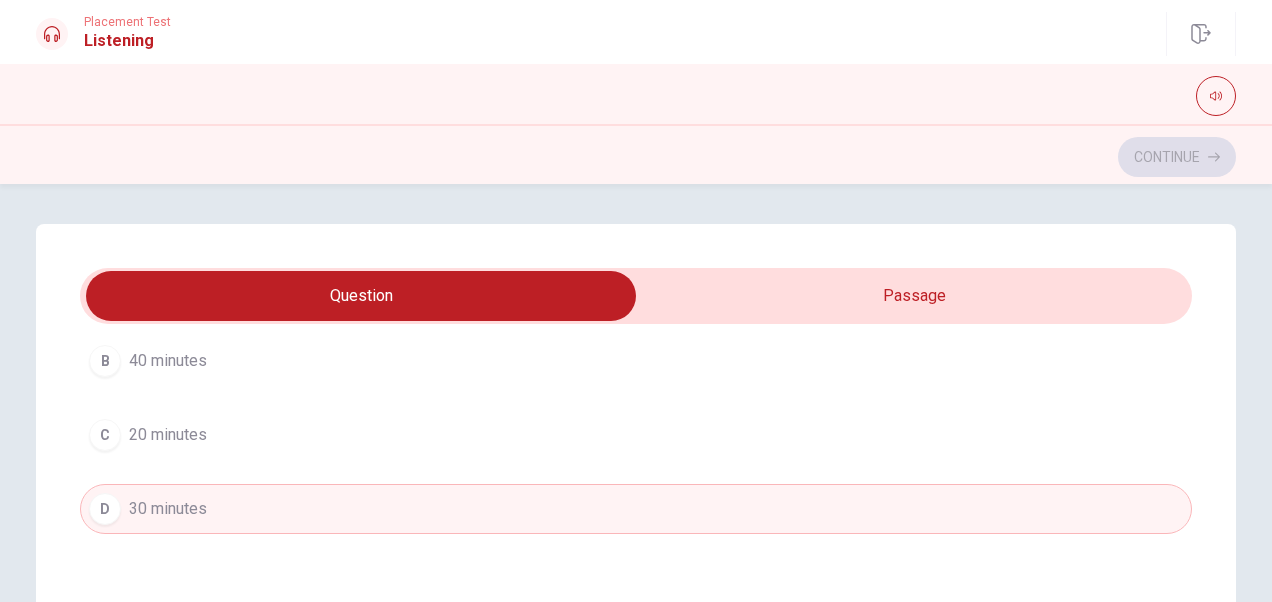 scroll, scrollTop: 1606, scrollLeft: 0, axis: vertical 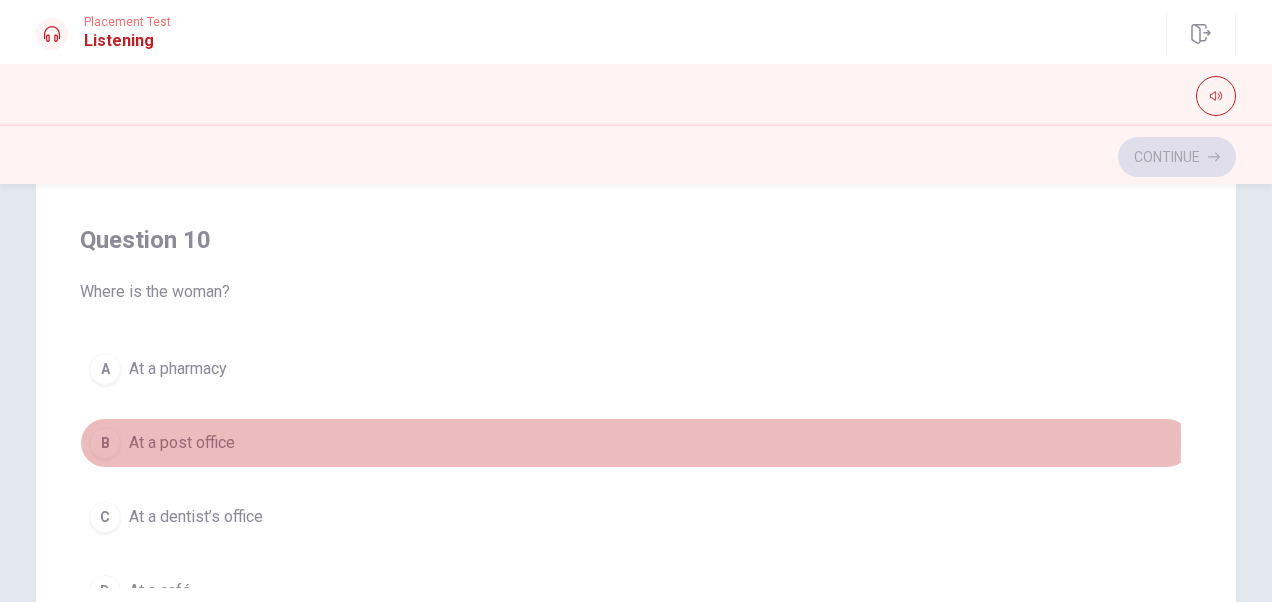 click on "At a post office" at bounding box center (182, 443) 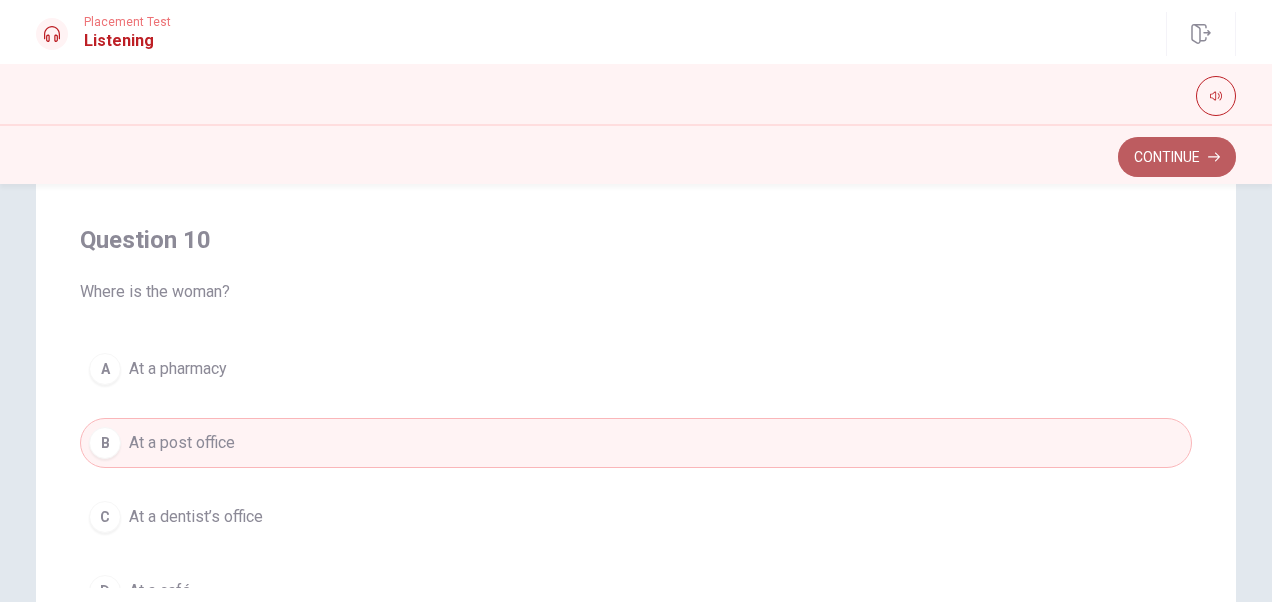 click on "Continue" at bounding box center [1177, 157] 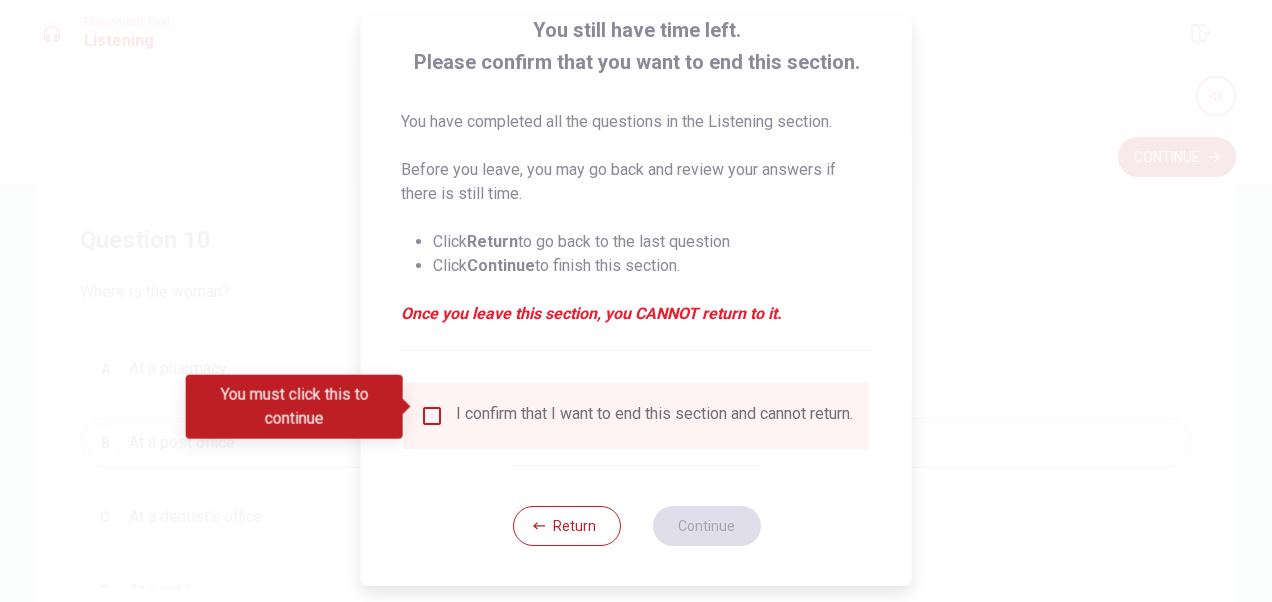 scroll, scrollTop: 140, scrollLeft: 0, axis: vertical 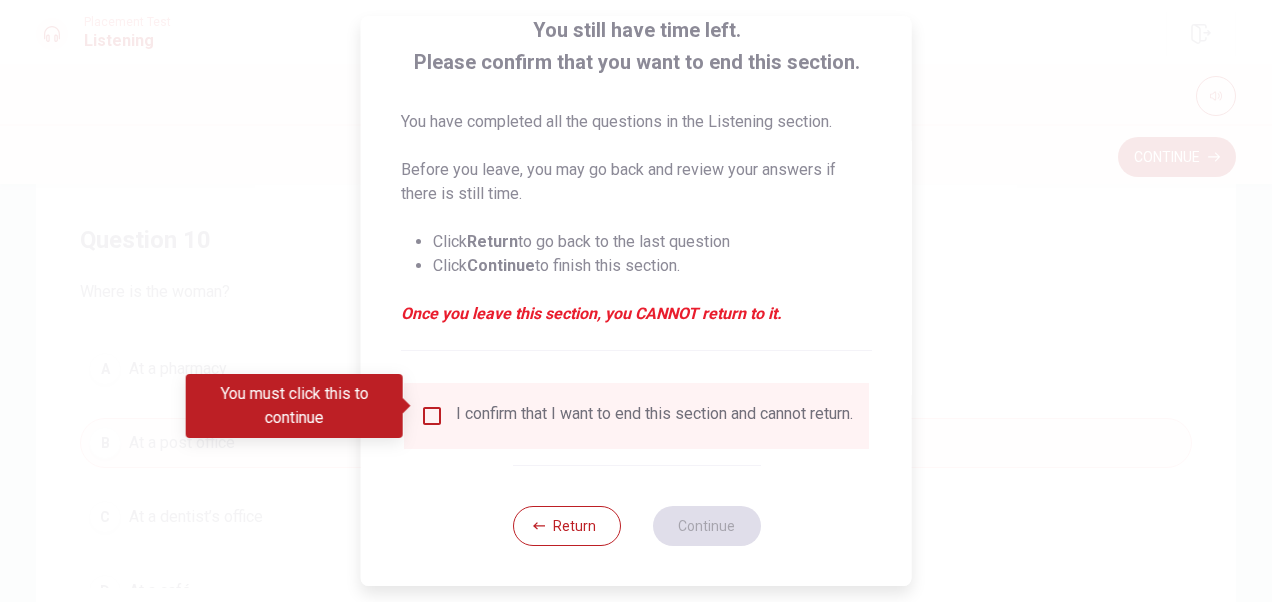 click at bounding box center [432, 416] 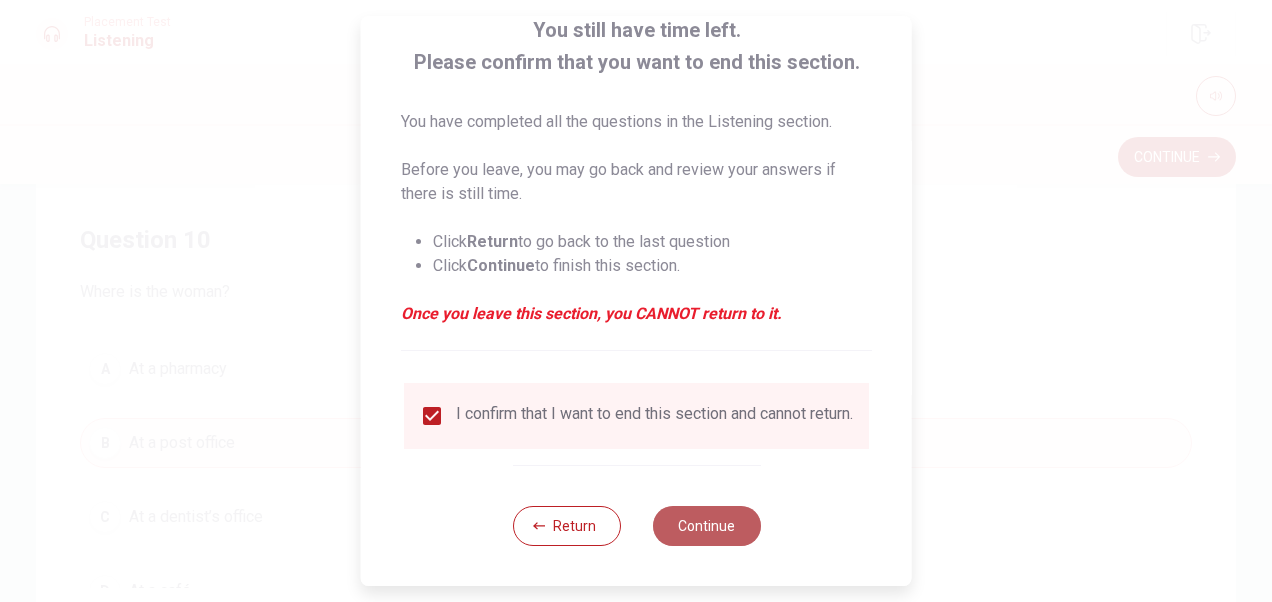 click on "Continue" at bounding box center [706, 526] 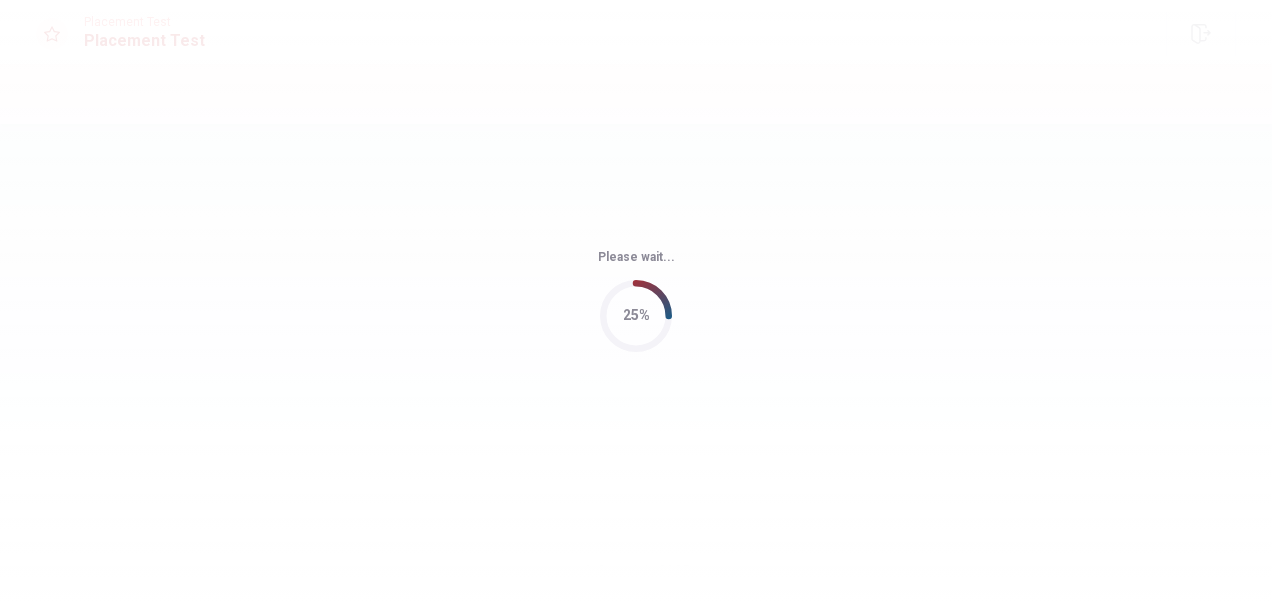 scroll, scrollTop: 0, scrollLeft: 0, axis: both 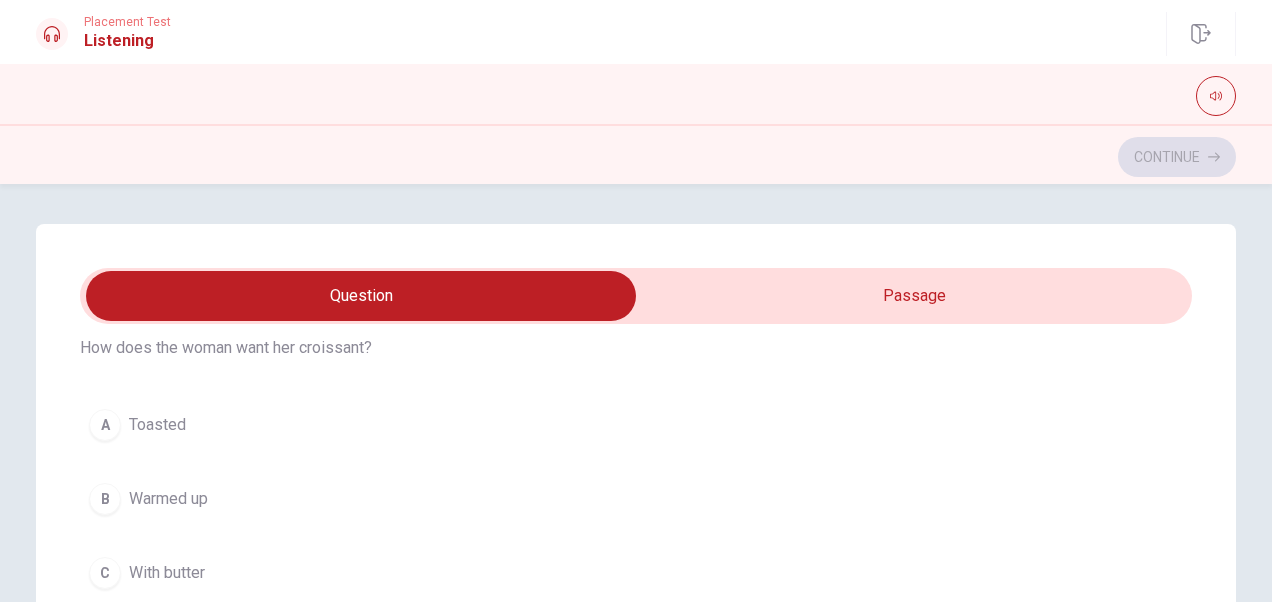 type on "22" 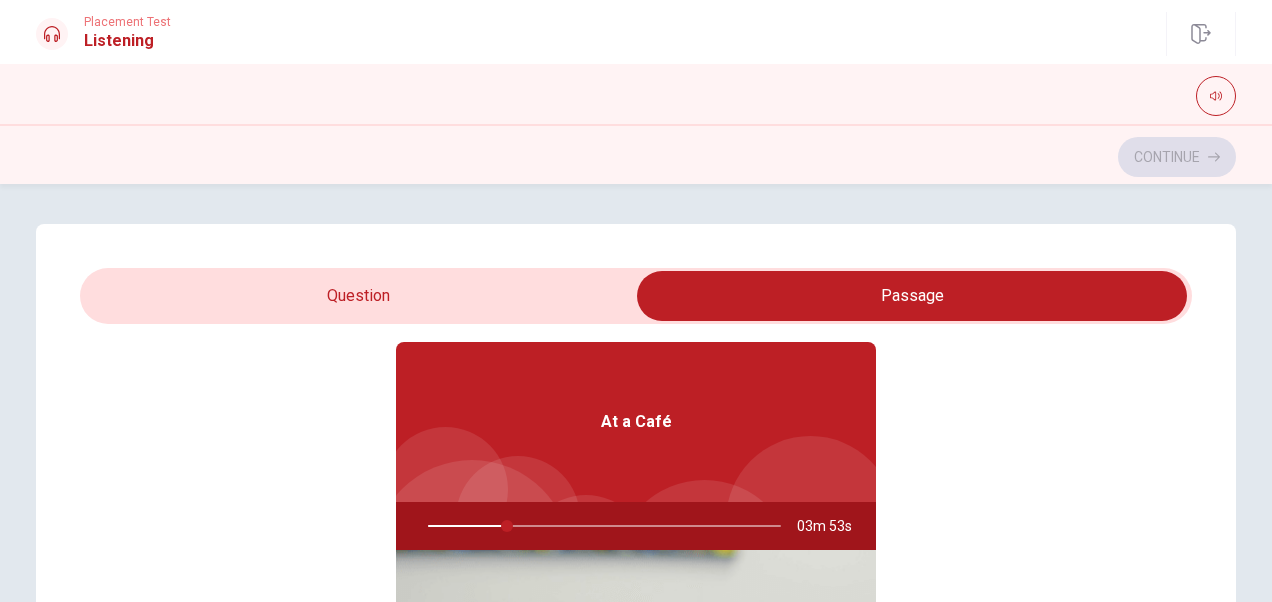 type on "22" 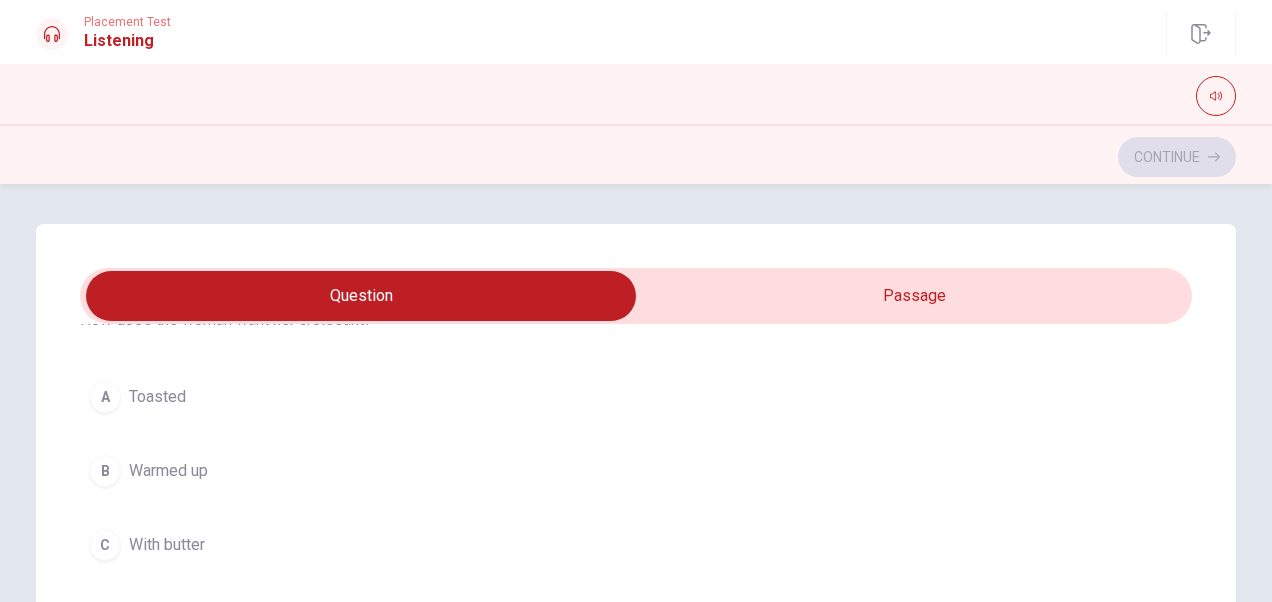 scroll, scrollTop: 99, scrollLeft: 0, axis: vertical 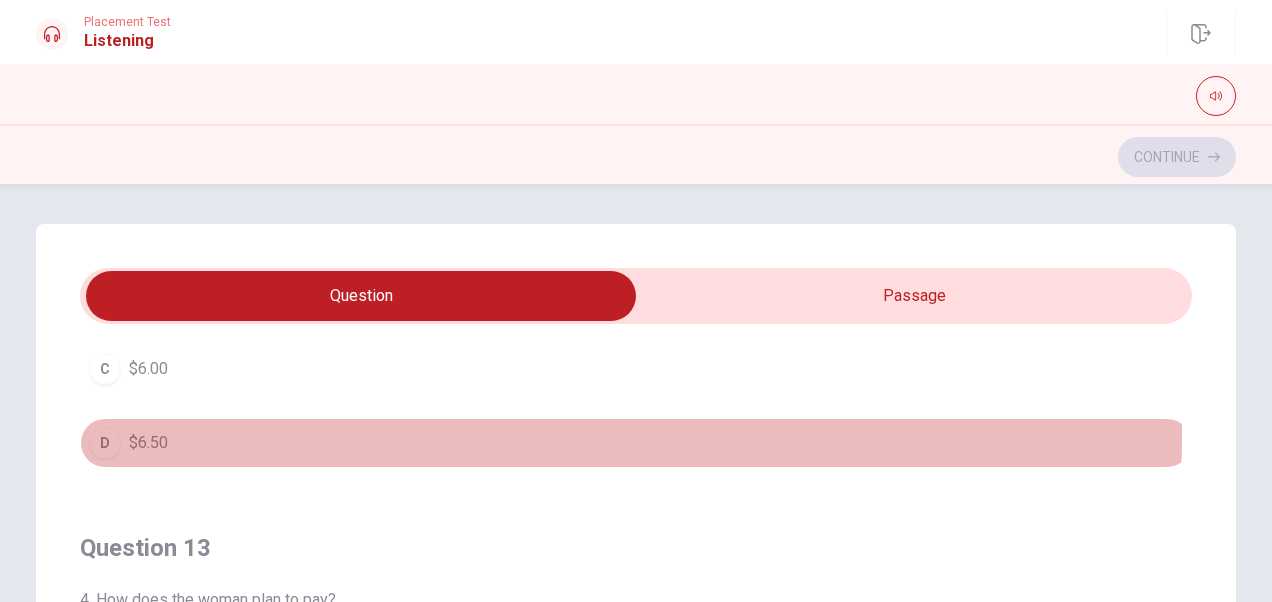 click on "D $6.50" at bounding box center (636, 443) 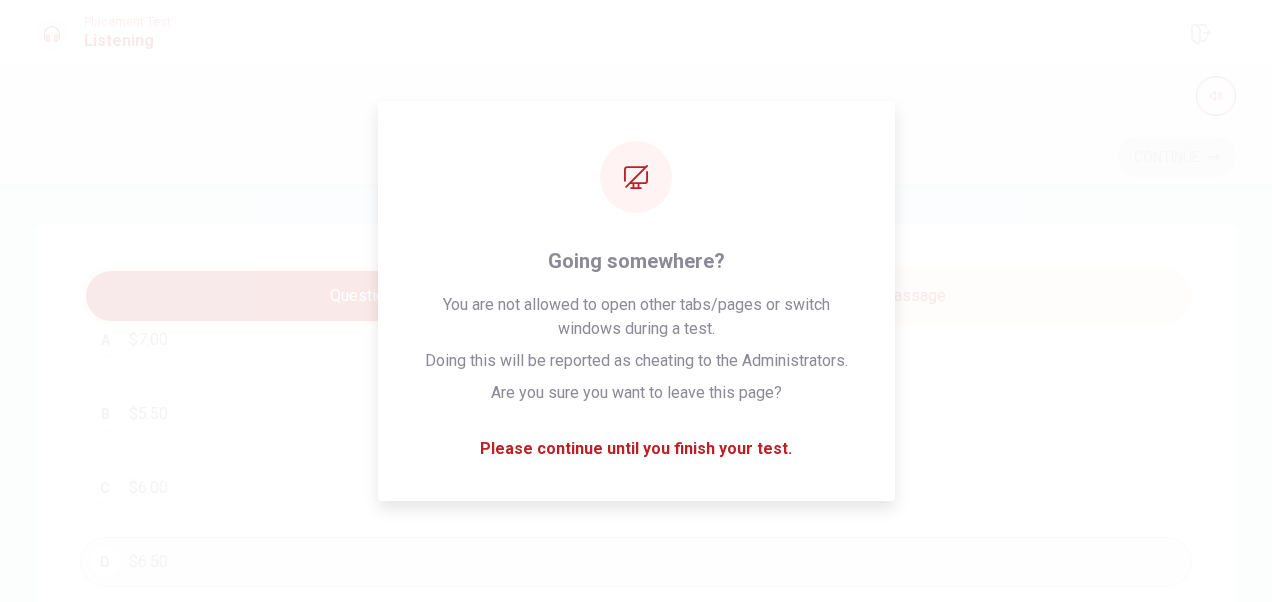 scroll, scrollTop: 662, scrollLeft: 0, axis: vertical 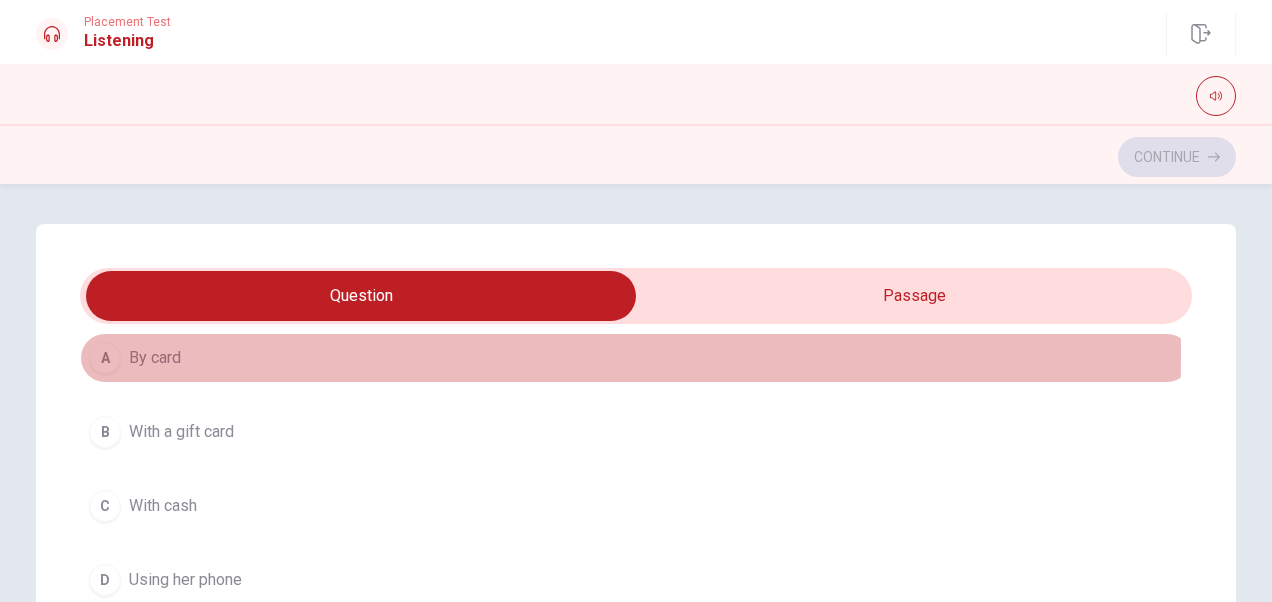 click on "By card" at bounding box center (155, 358) 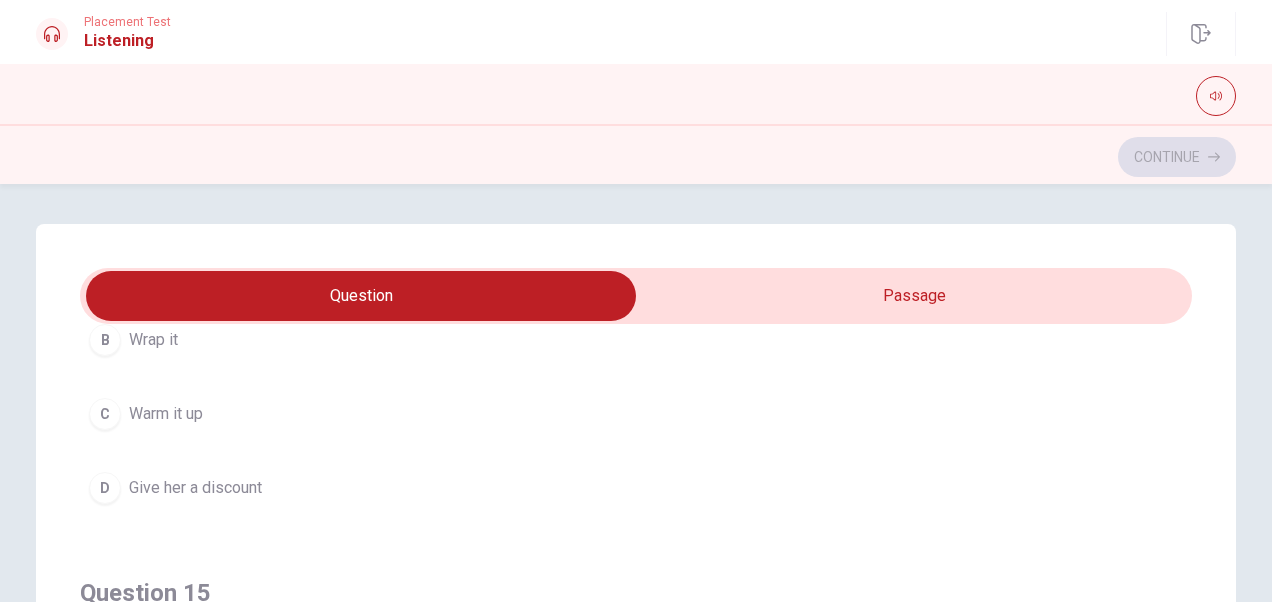 scroll, scrollTop: 1606, scrollLeft: 0, axis: vertical 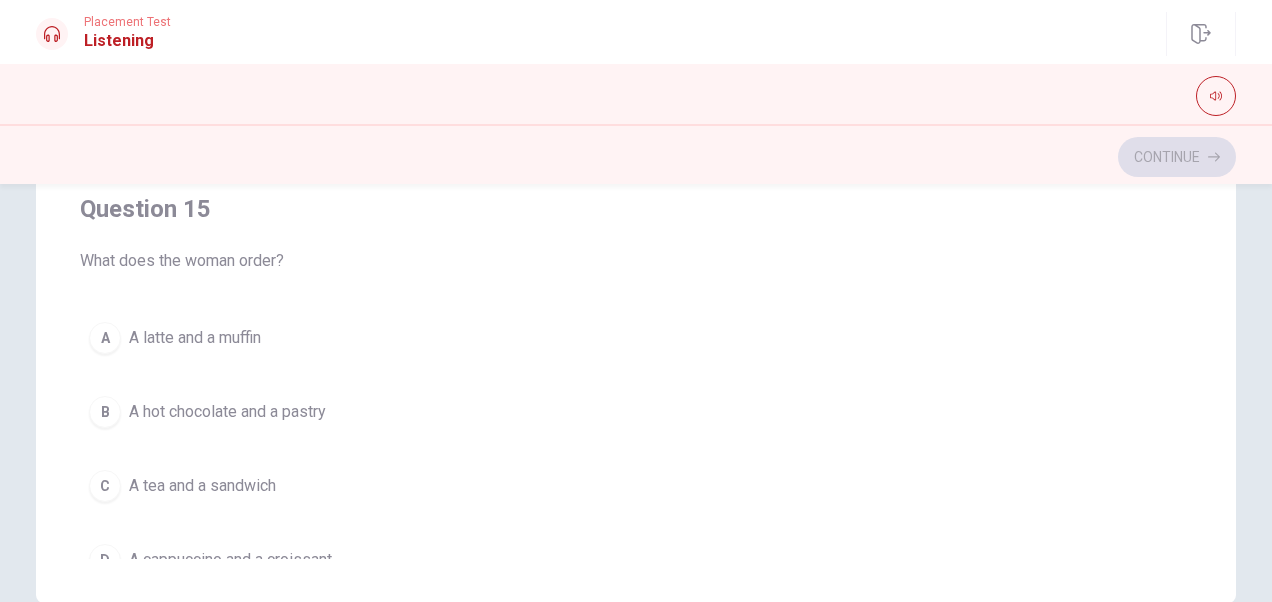 click on "A cappuccino and a croissant" at bounding box center (230, 560) 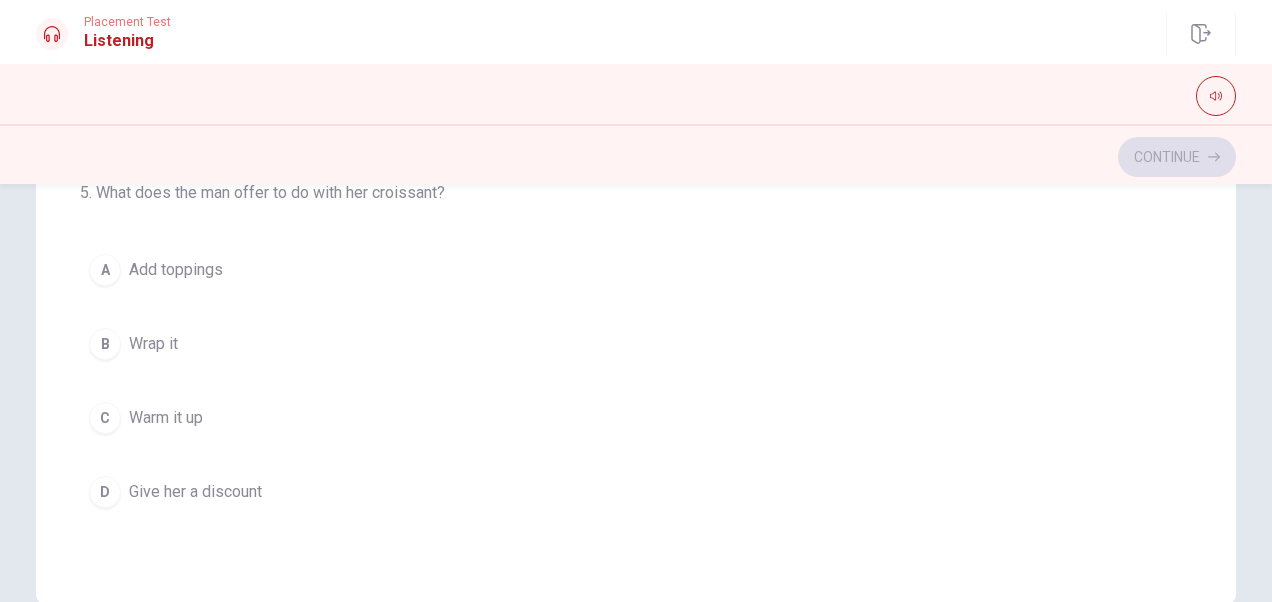 scroll, scrollTop: 1144, scrollLeft: 0, axis: vertical 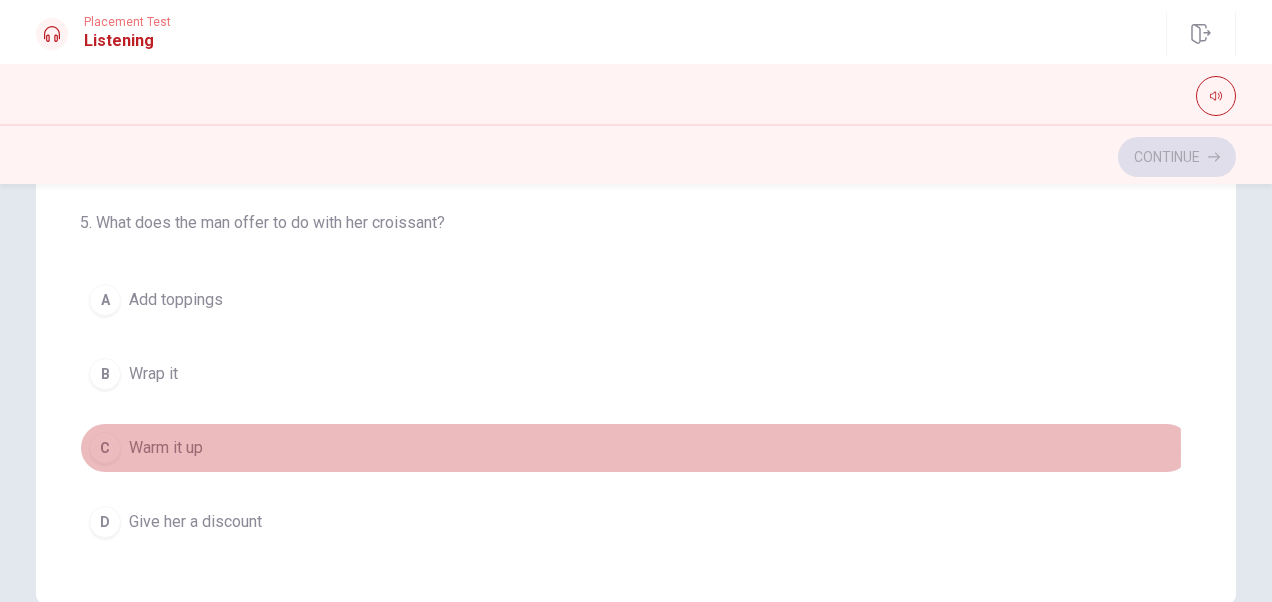click on "Warm it up" at bounding box center [166, 448] 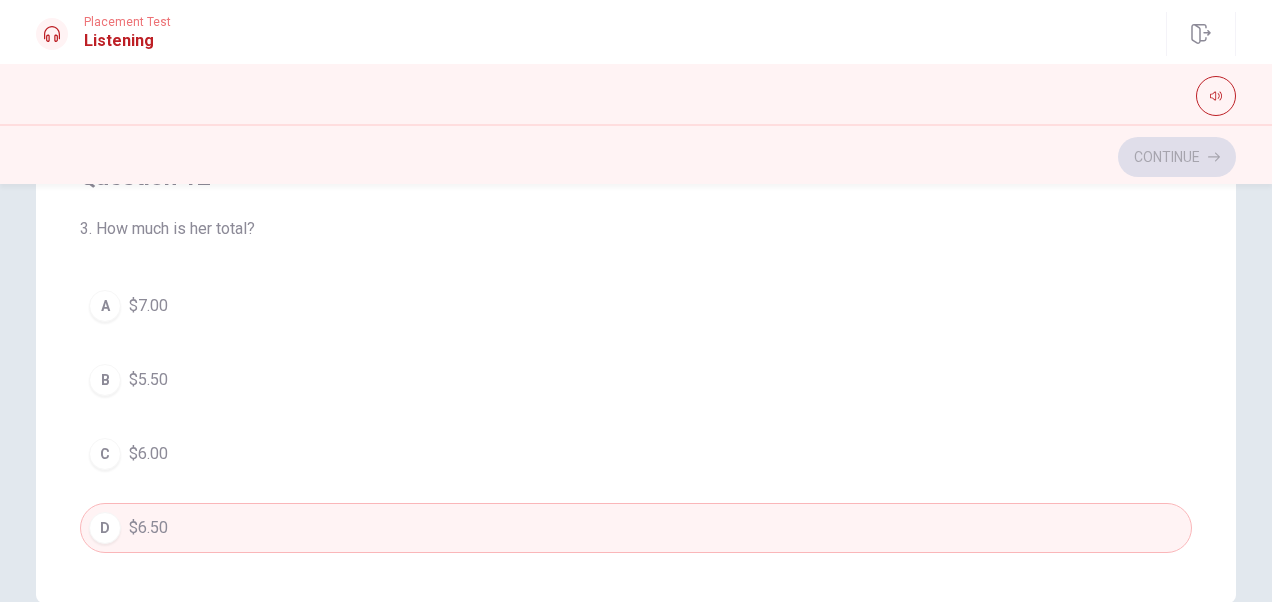 scroll, scrollTop: 0, scrollLeft: 0, axis: both 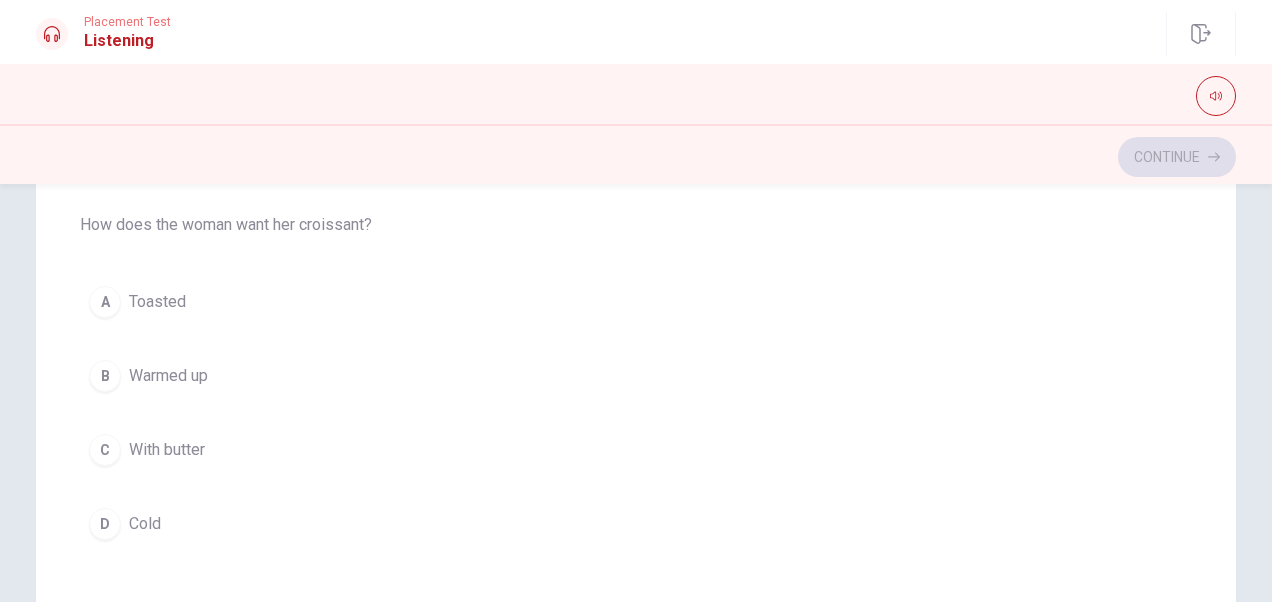 click on "Warmed up" at bounding box center [168, 376] 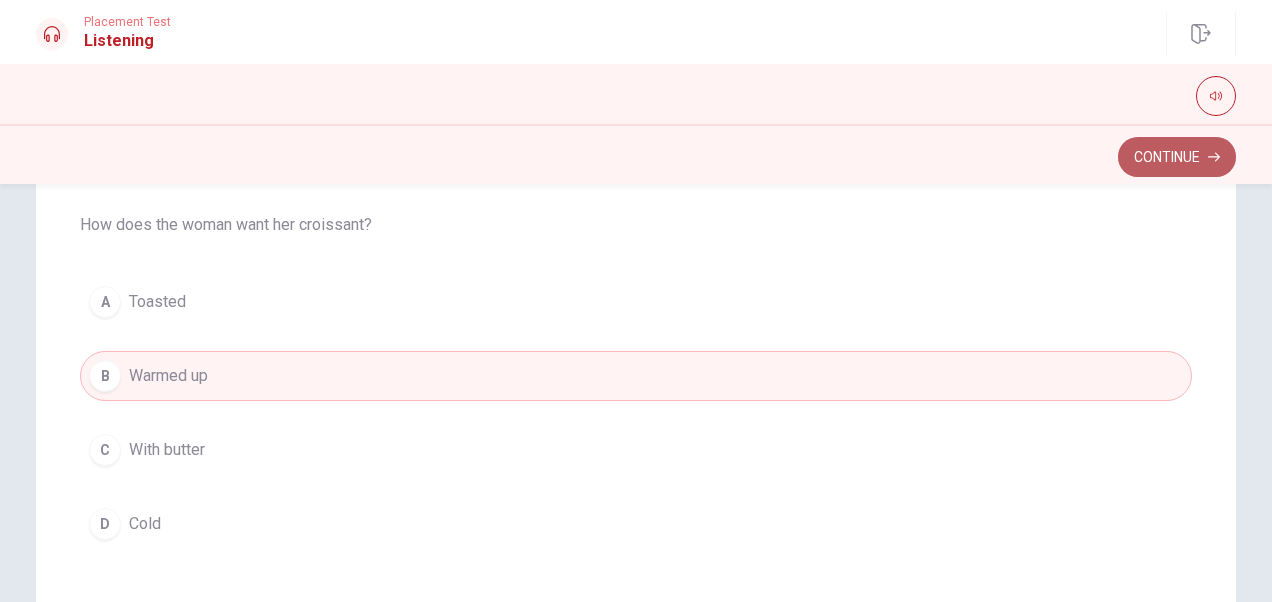 click on "Continue" at bounding box center (1177, 157) 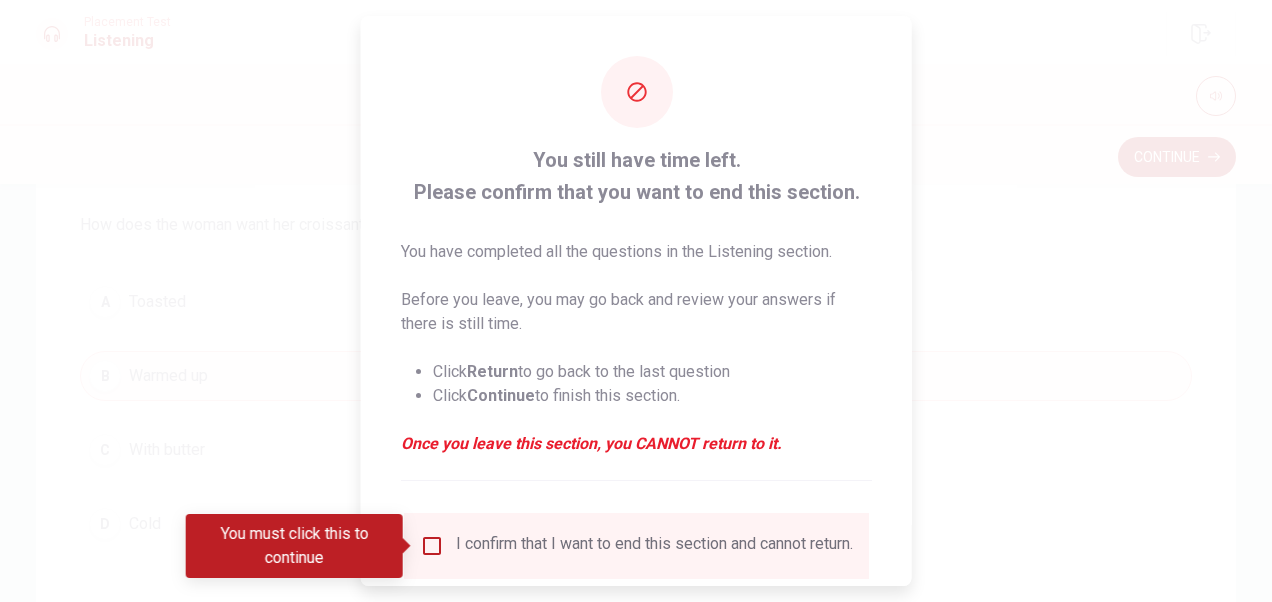 click at bounding box center [432, 546] 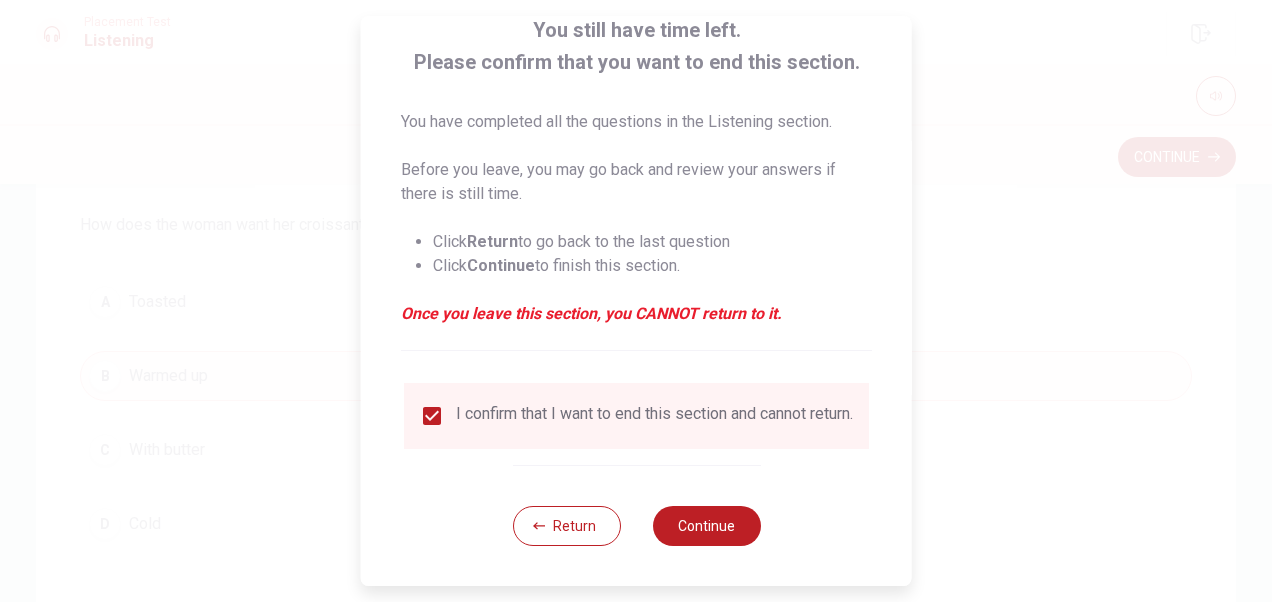 scroll, scrollTop: 144, scrollLeft: 0, axis: vertical 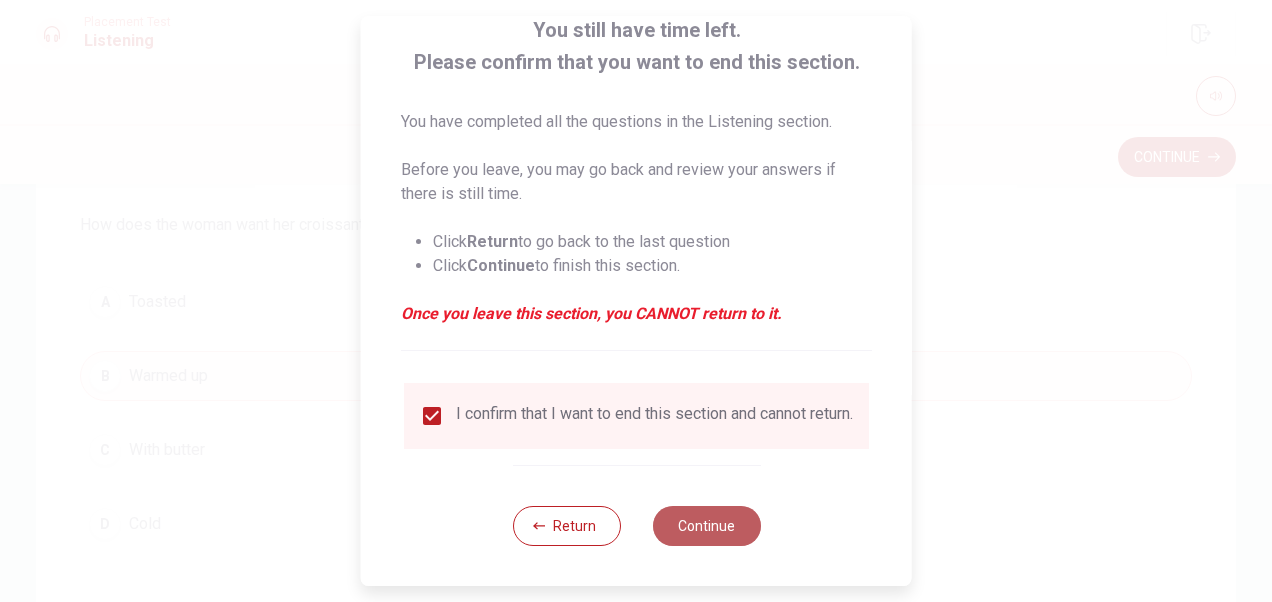 click on "Continue" at bounding box center [706, 526] 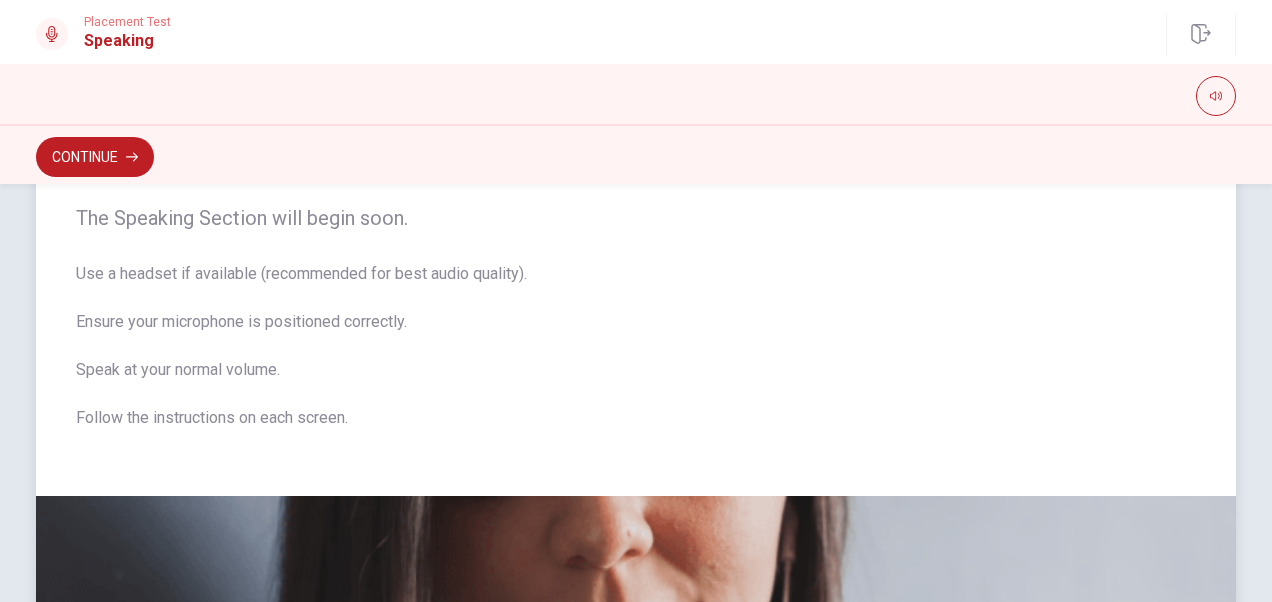 scroll, scrollTop: 0, scrollLeft: 0, axis: both 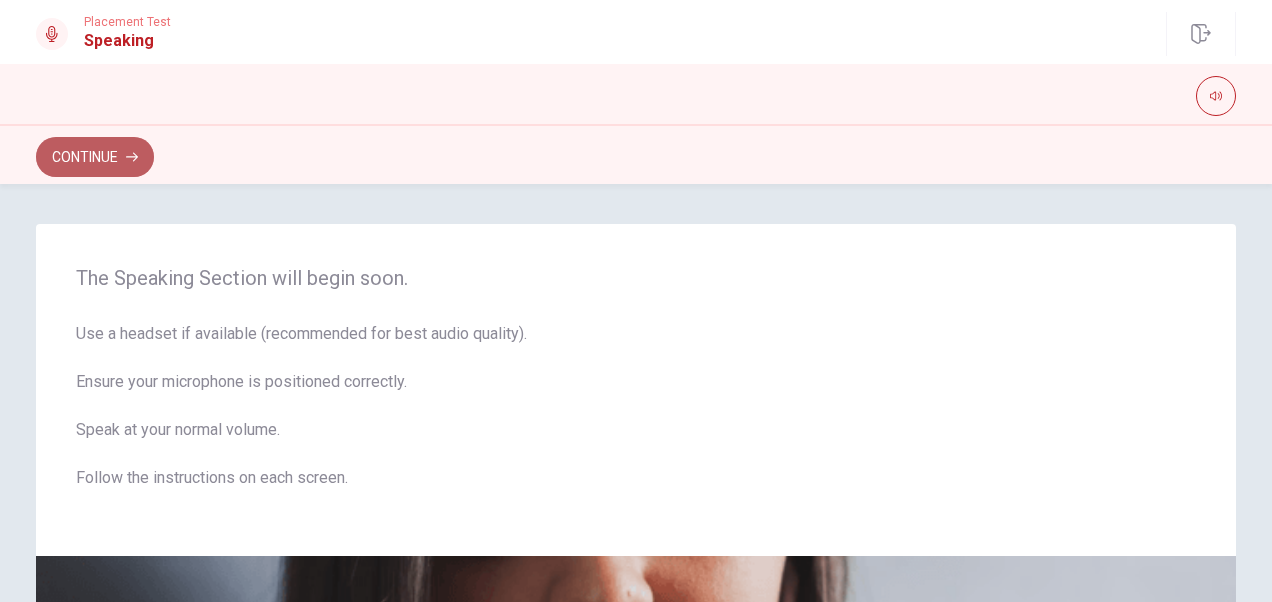 click on "Continue" at bounding box center (95, 157) 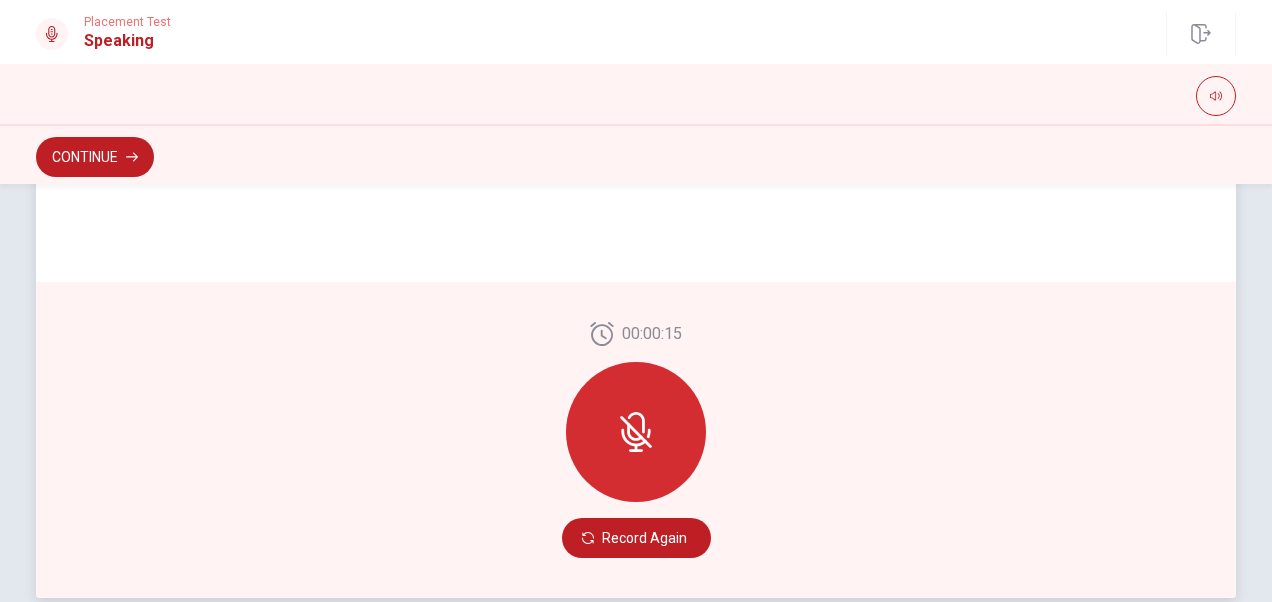 scroll, scrollTop: 499, scrollLeft: 0, axis: vertical 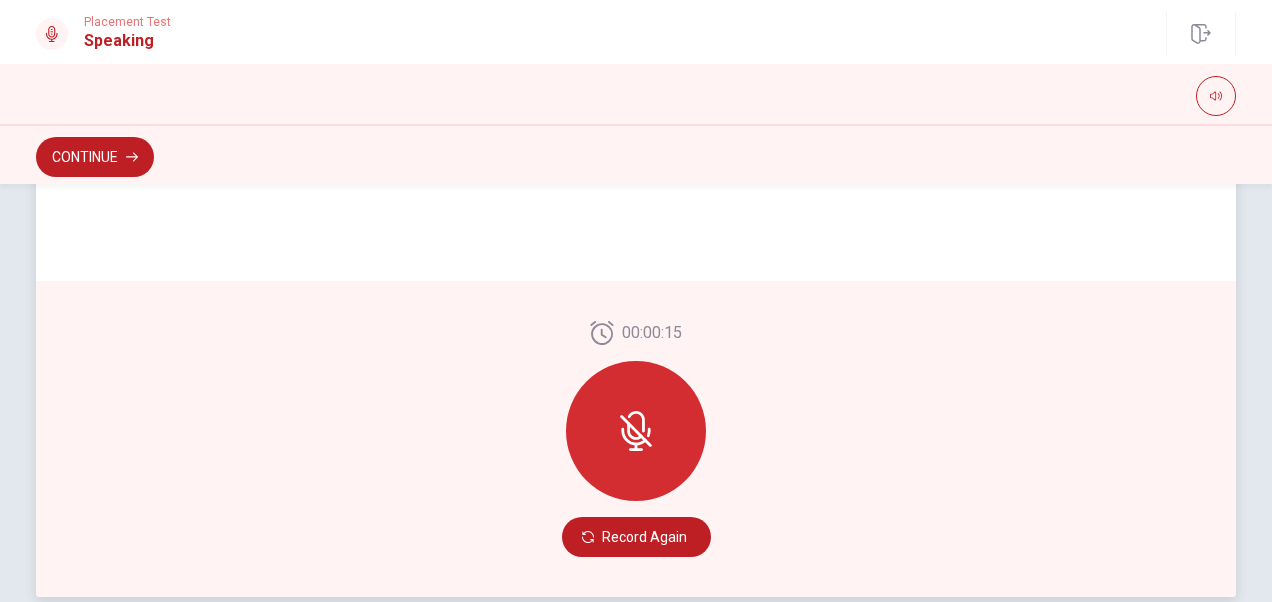 click at bounding box center (636, 431) 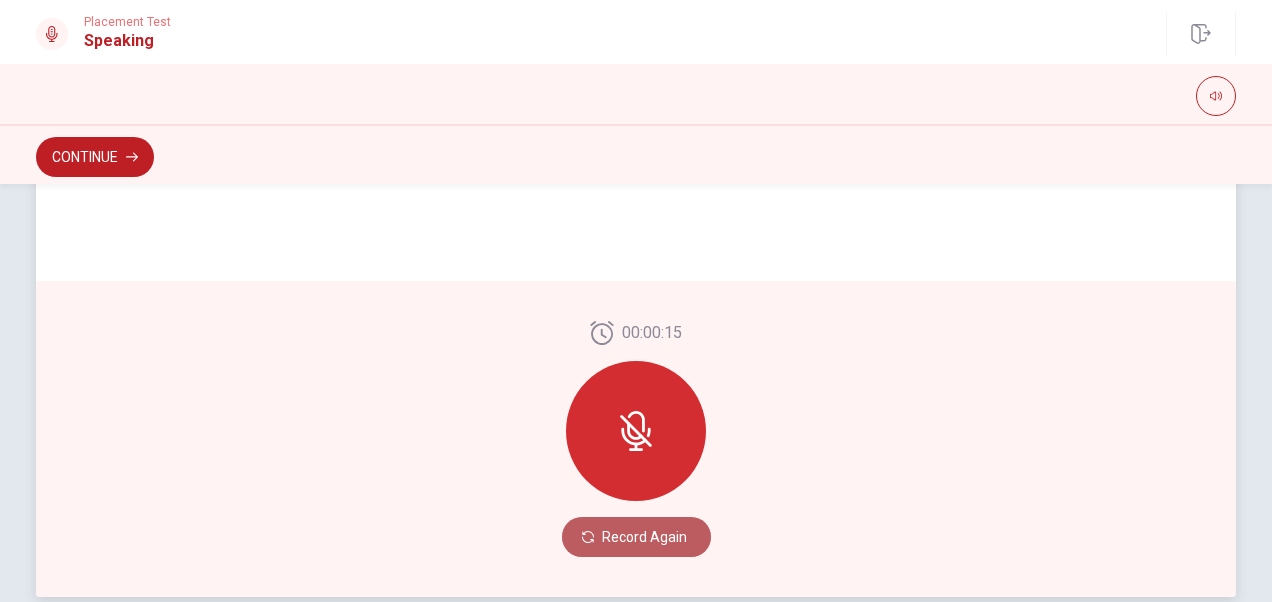 click on "Record Again" at bounding box center (636, 537) 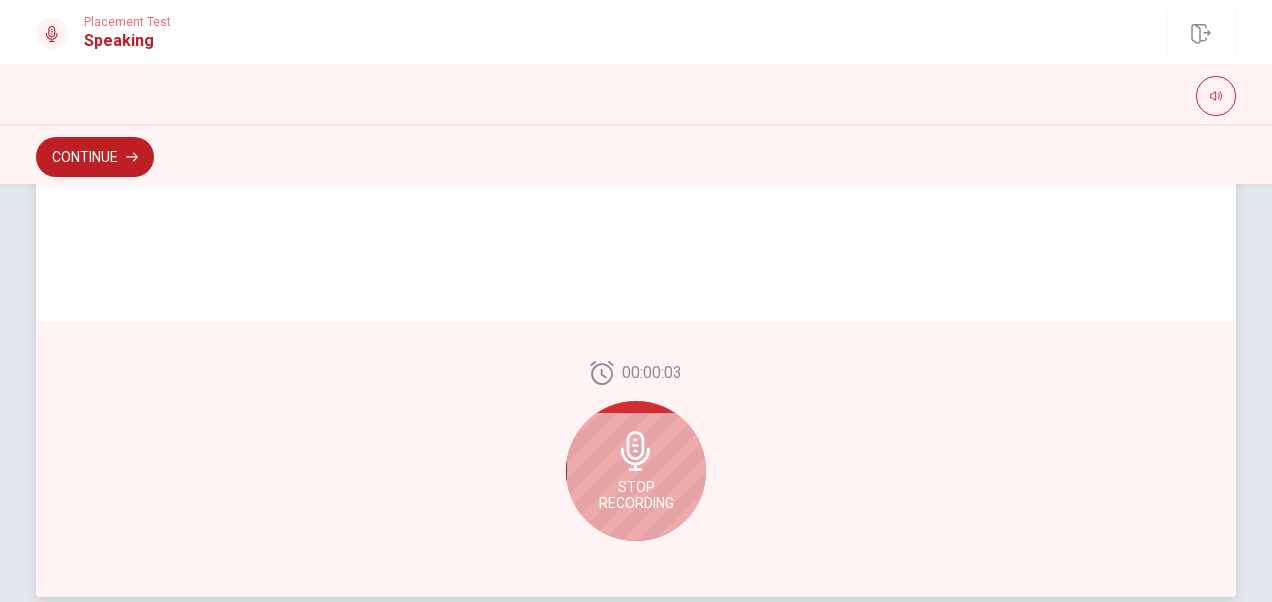 click on "Stop   Recording" at bounding box center (636, 471) 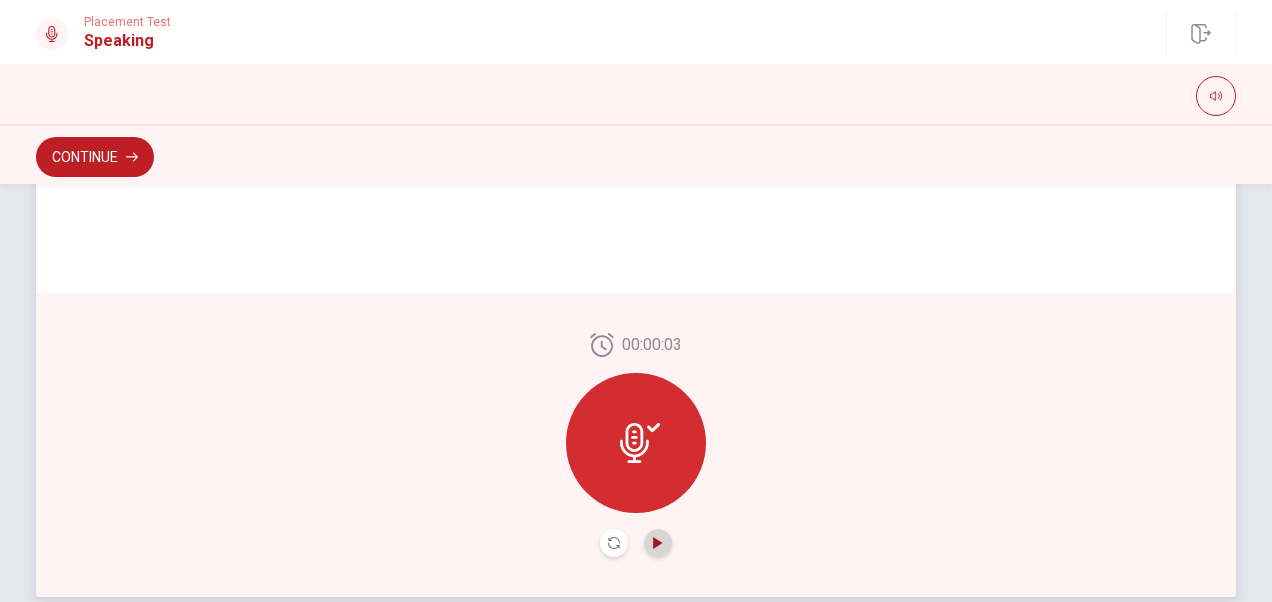 click 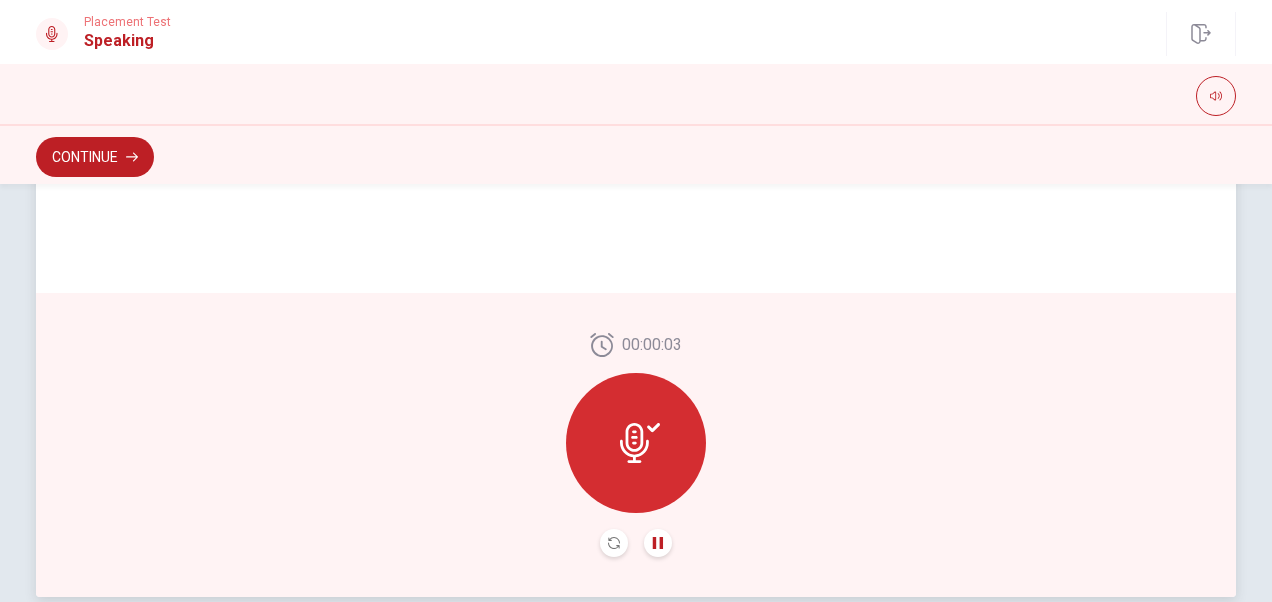 click 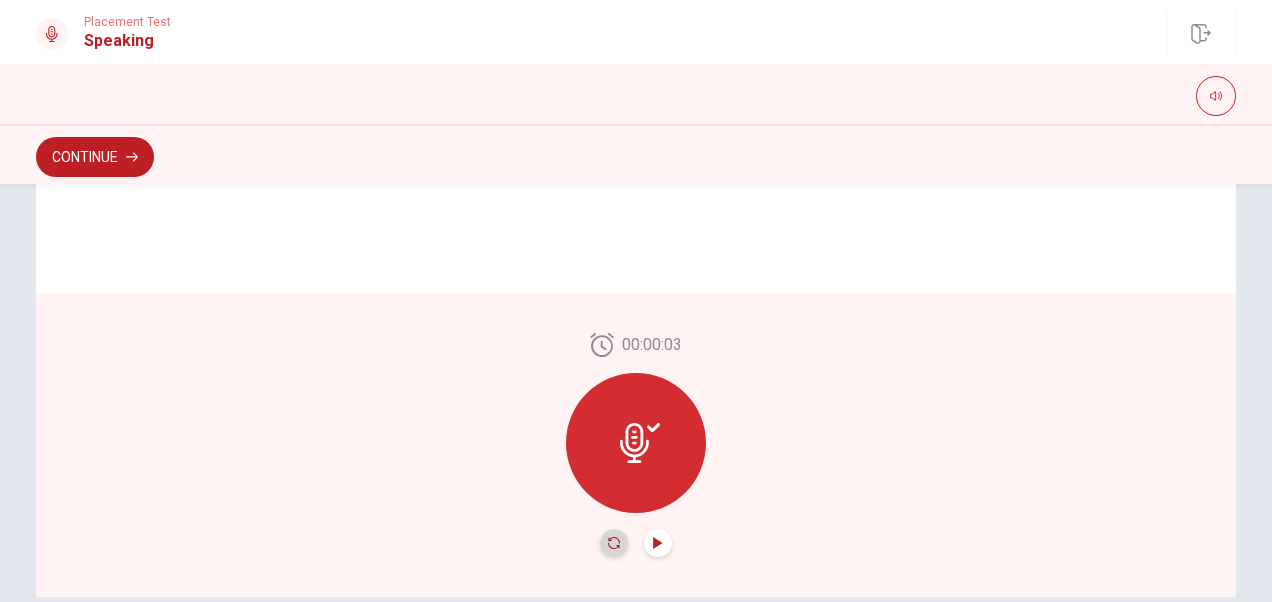 click 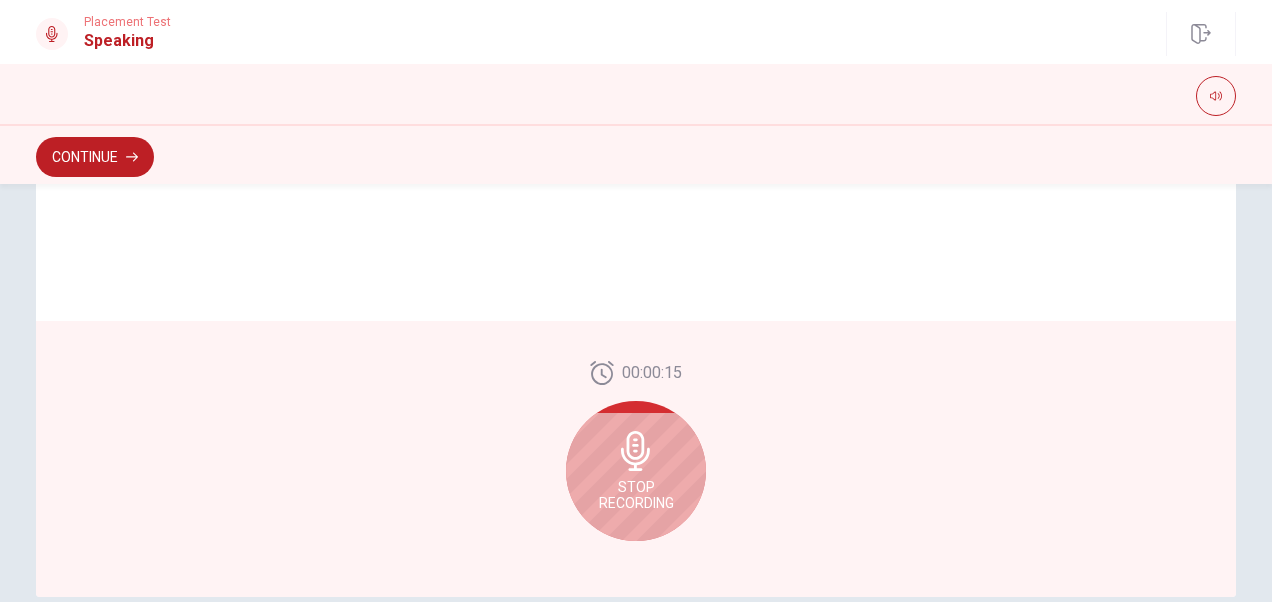 click on "00:00:15 Stop   Recording" at bounding box center [636, 459] 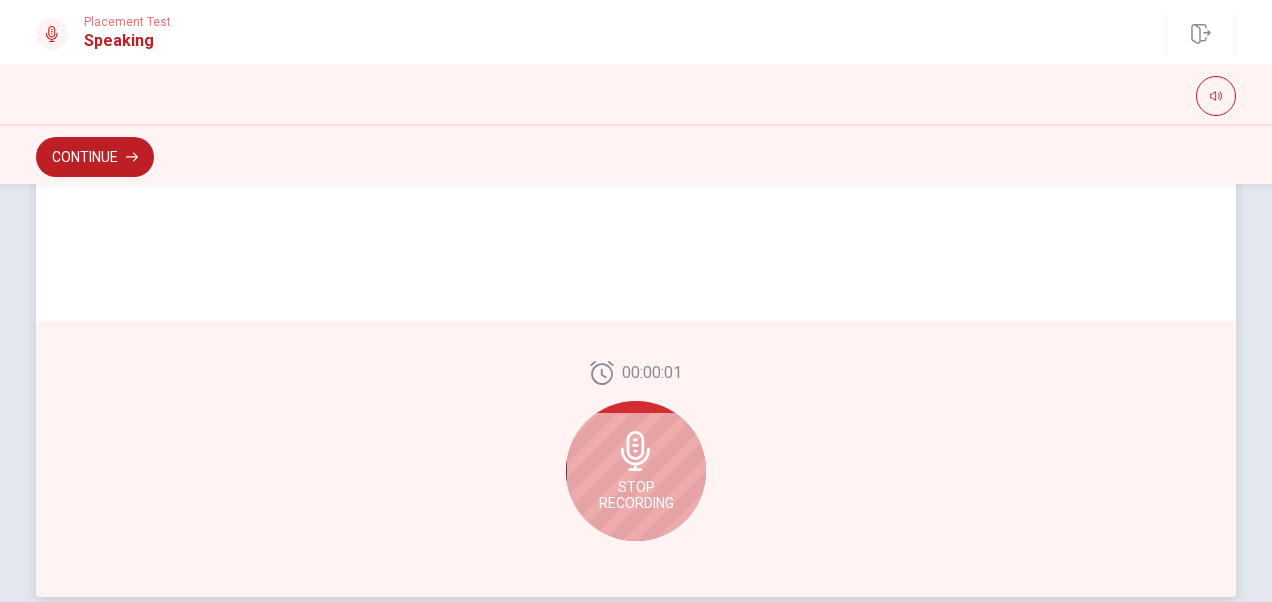 click on "Stop   Recording" at bounding box center [636, 495] 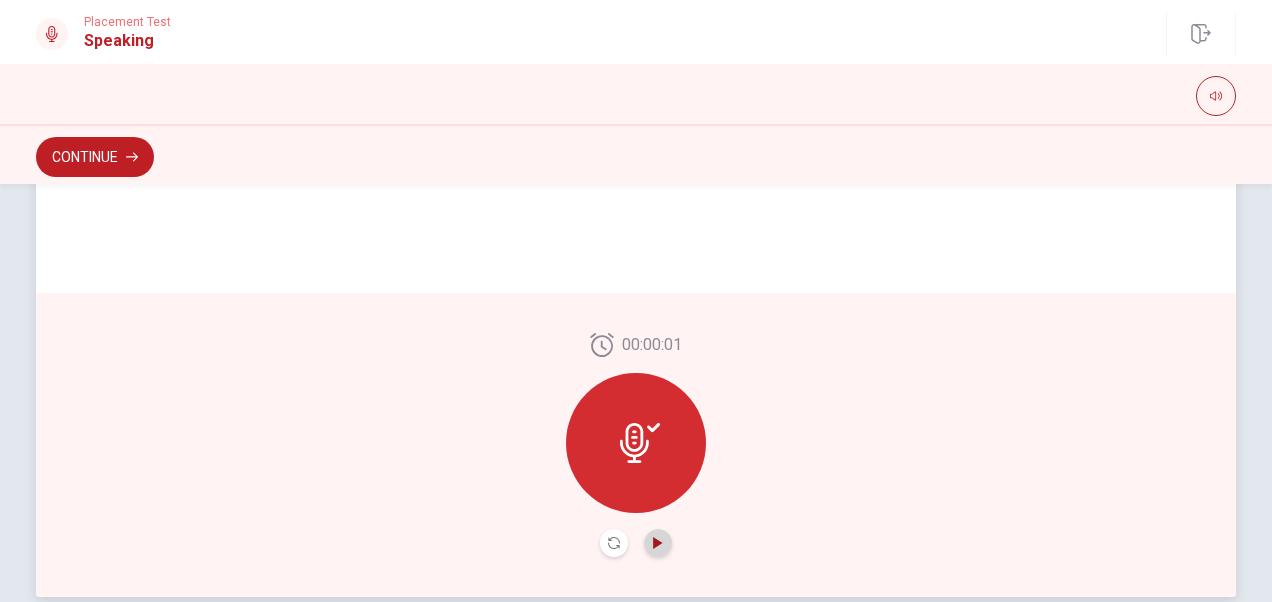 click 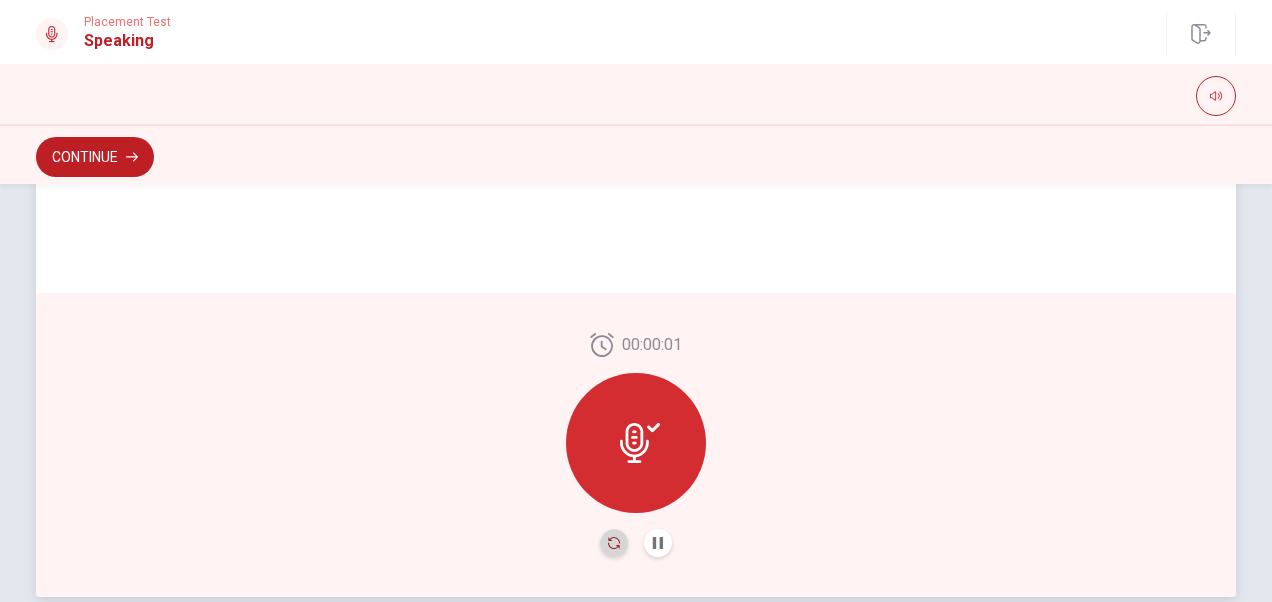 click 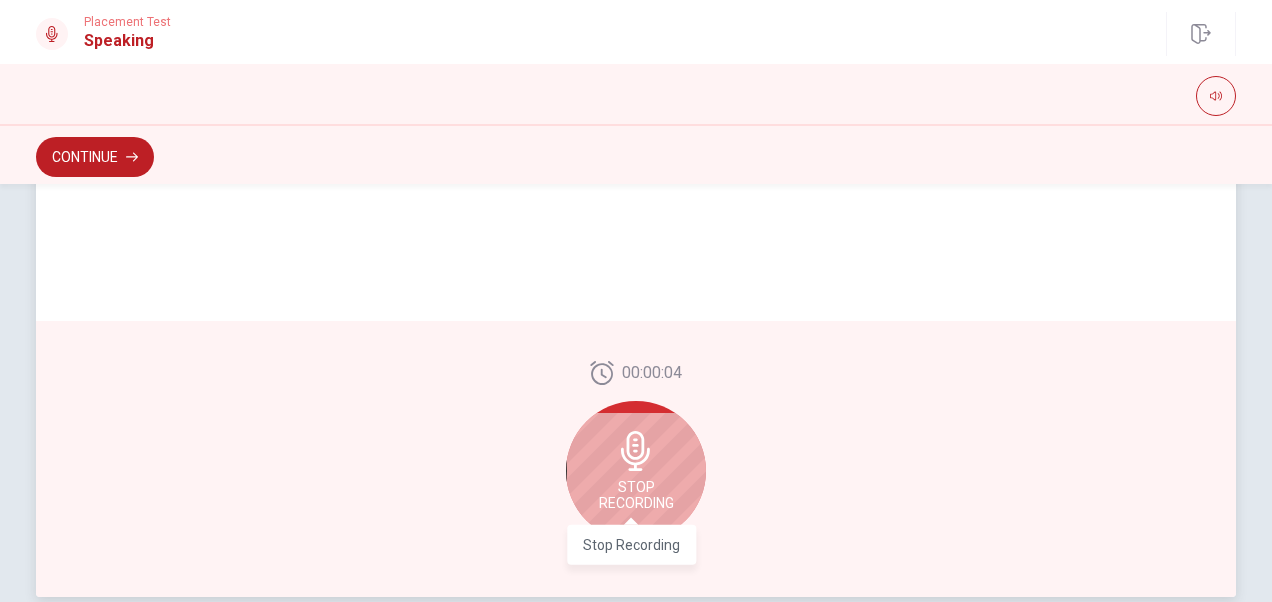 click on "Stop   Recording" at bounding box center [636, 495] 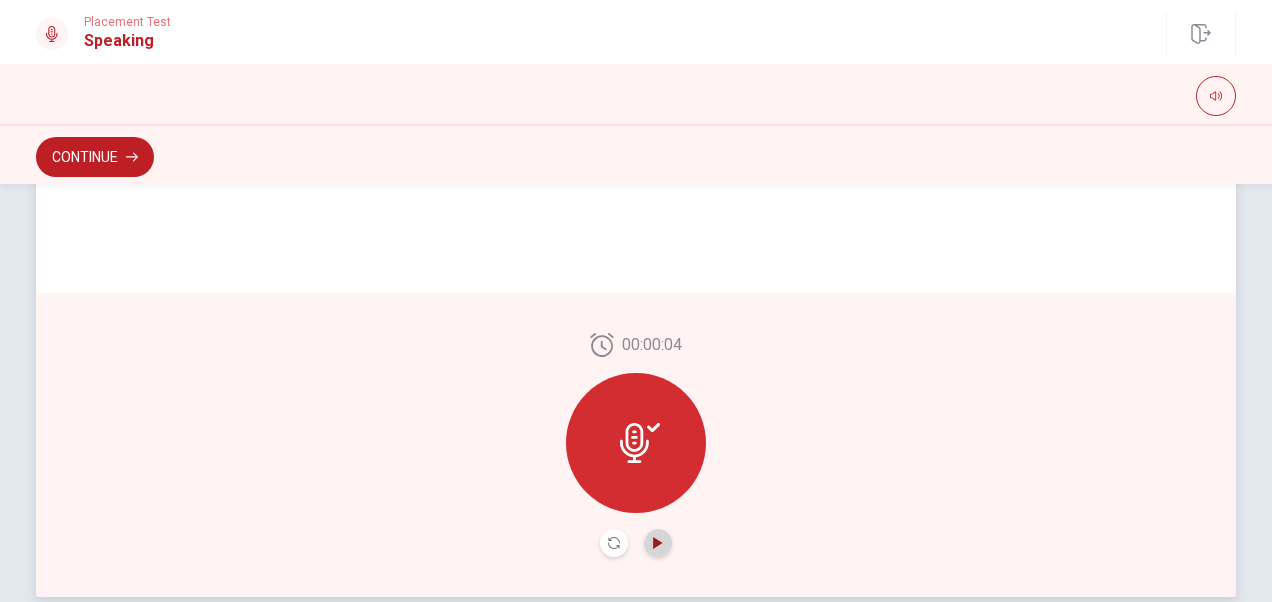 drag, startPoint x: 651, startPoint y: 528, endPoint x: 651, endPoint y: 543, distance: 15 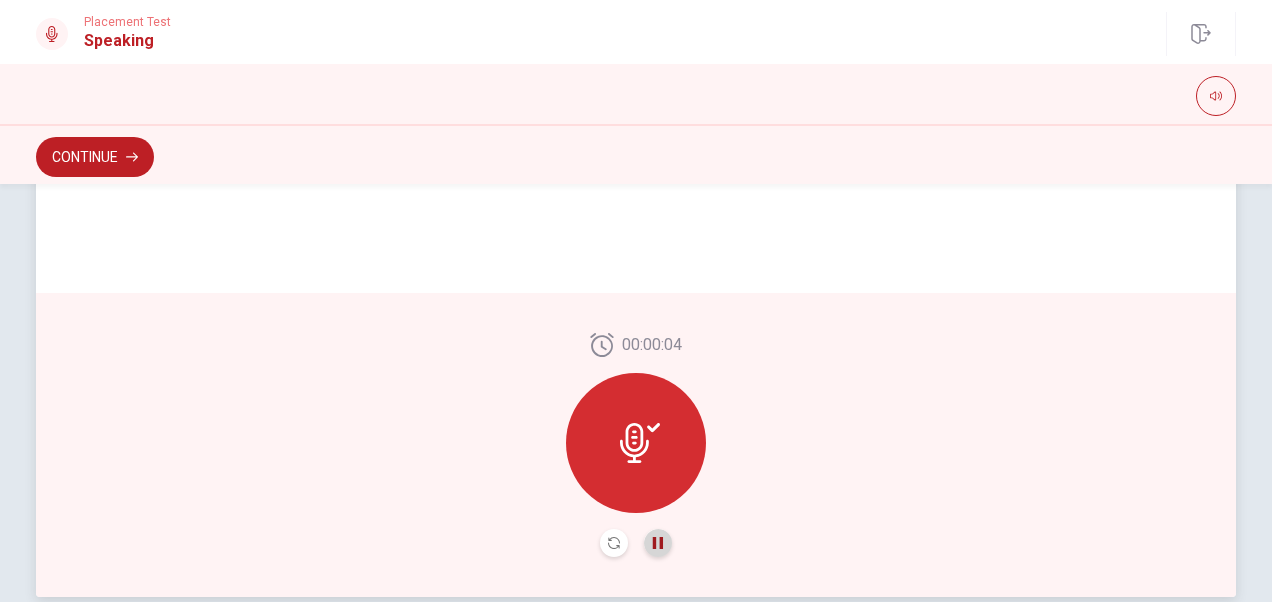 click 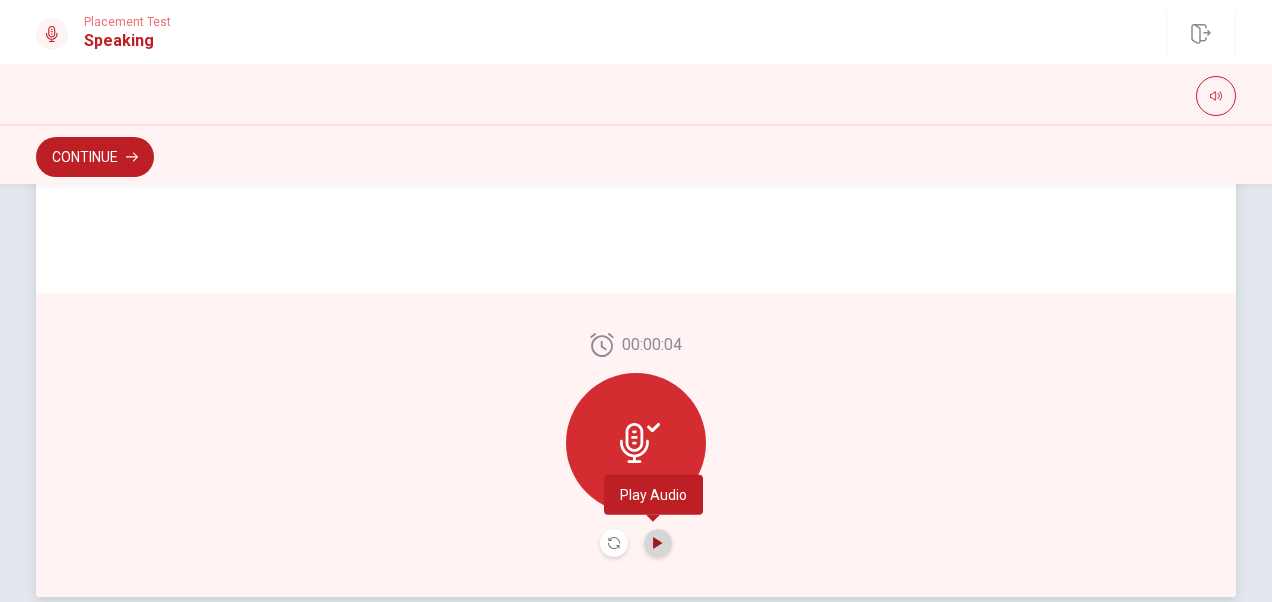 click 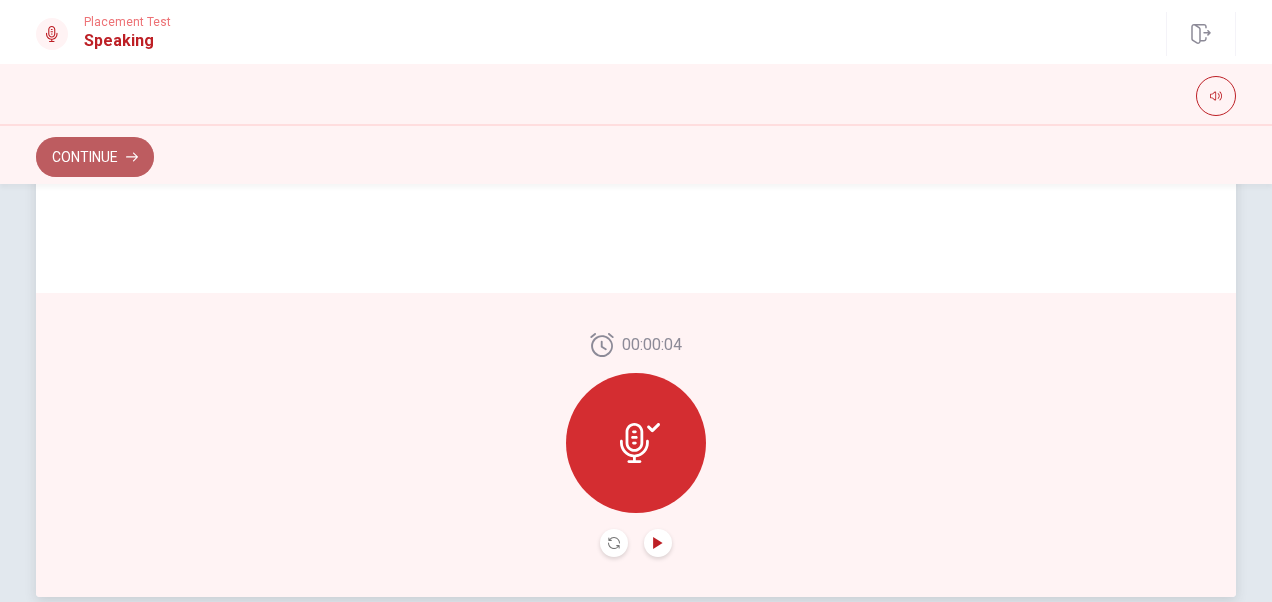 click on "Continue" at bounding box center [95, 157] 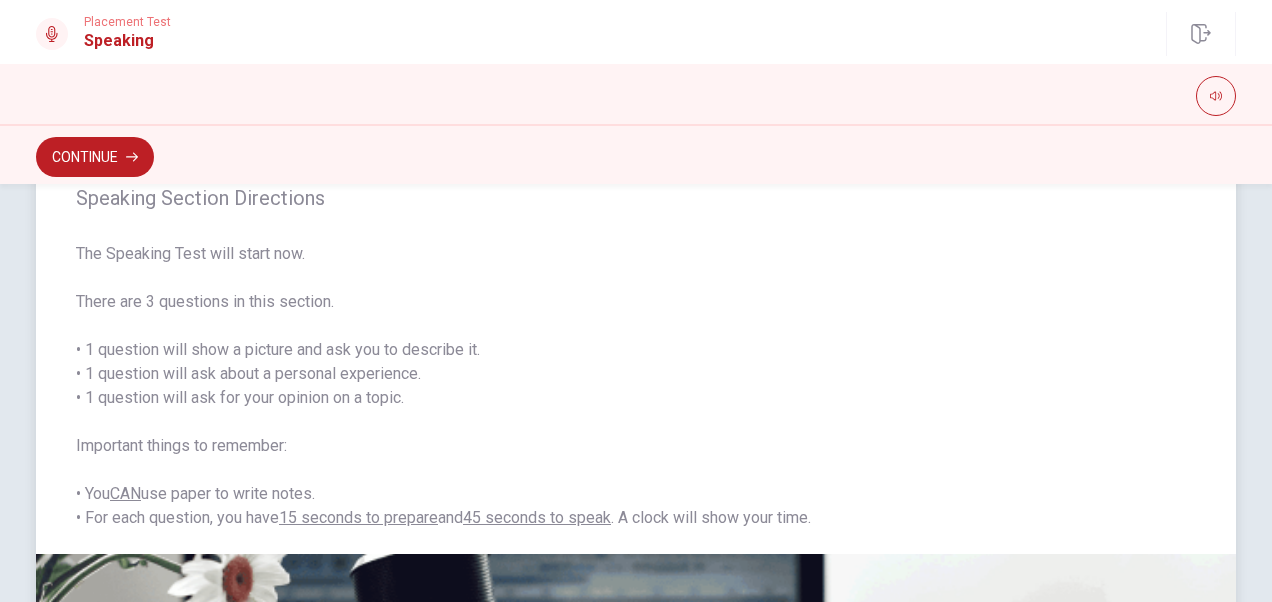 scroll, scrollTop: 0, scrollLeft: 0, axis: both 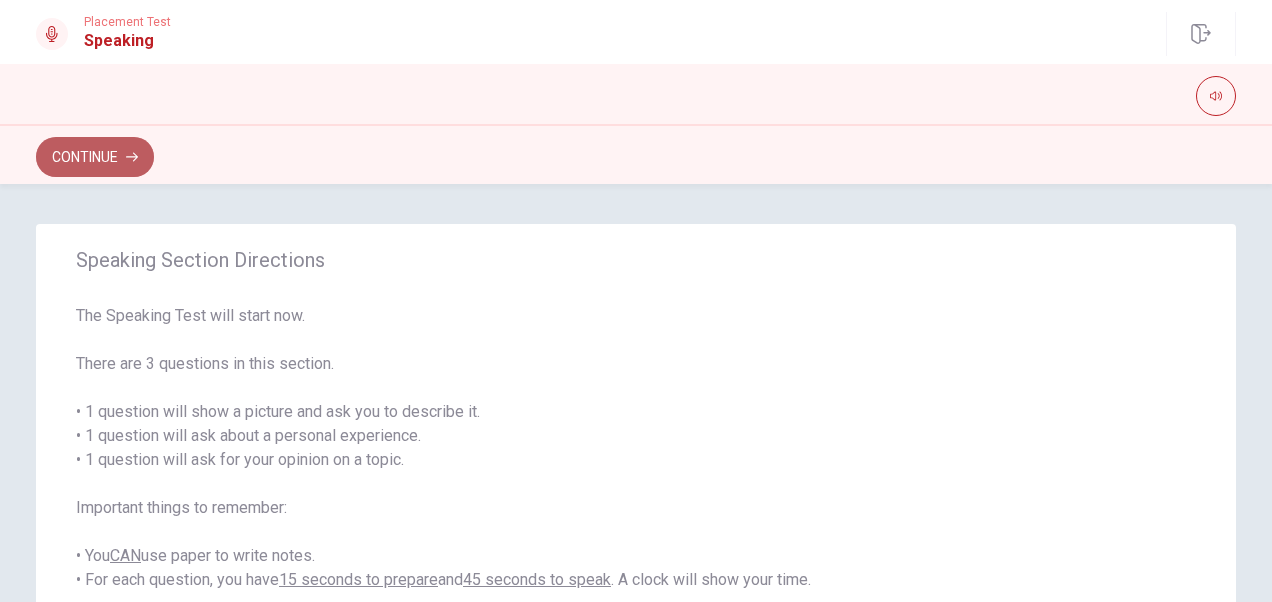 click on "Continue" at bounding box center [95, 157] 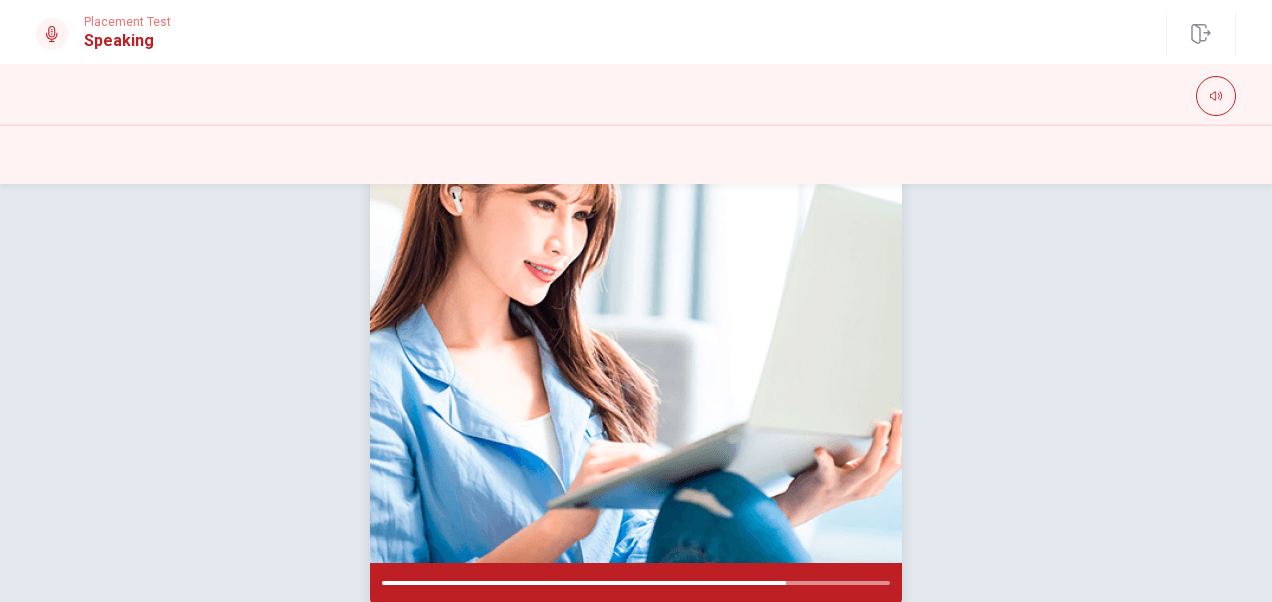scroll, scrollTop: 276, scrollLeft: 0, axis: vertical 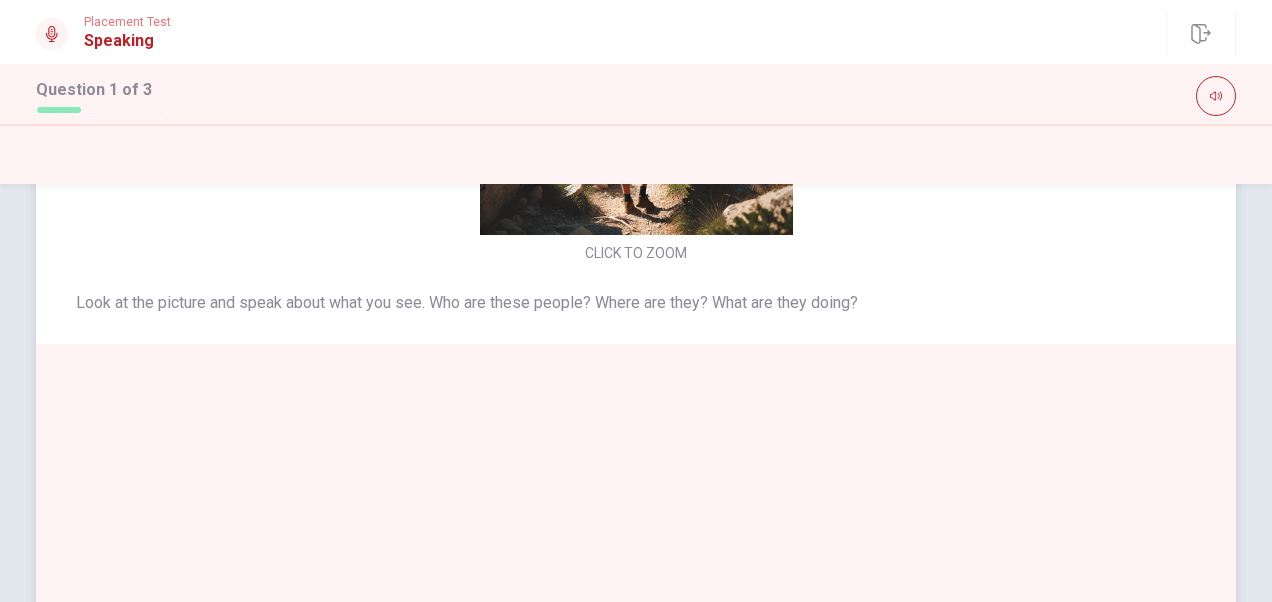 click at bounding box center (636, 582) 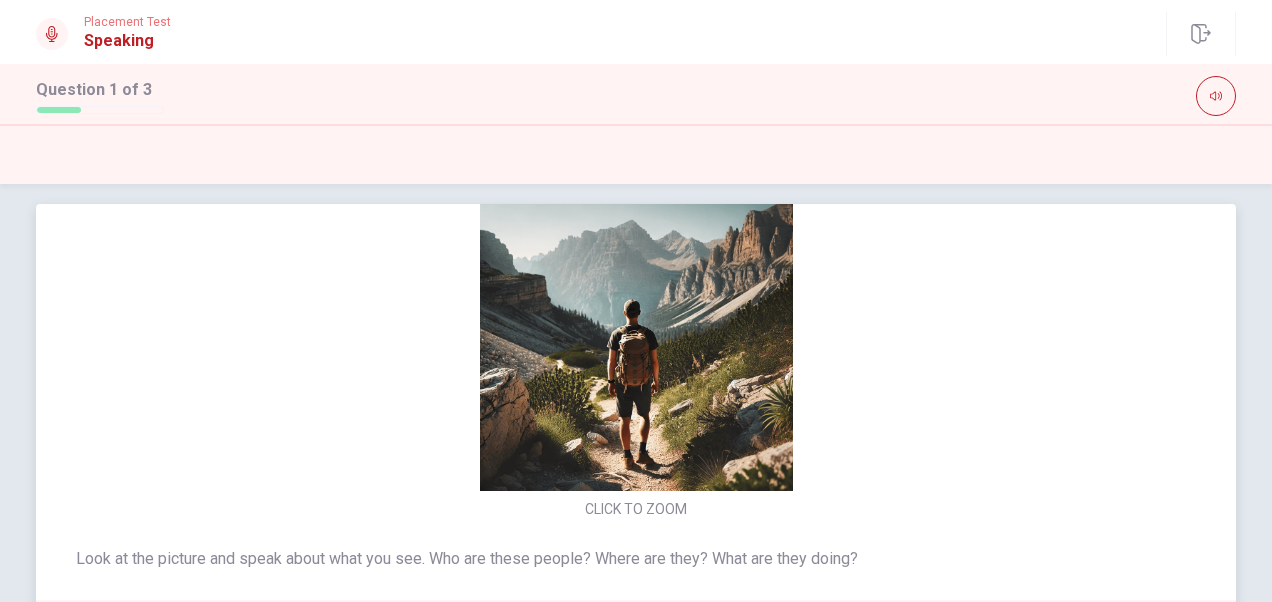 scroll, scrollTop: 18, scrollLeft: 0, axis: vertical 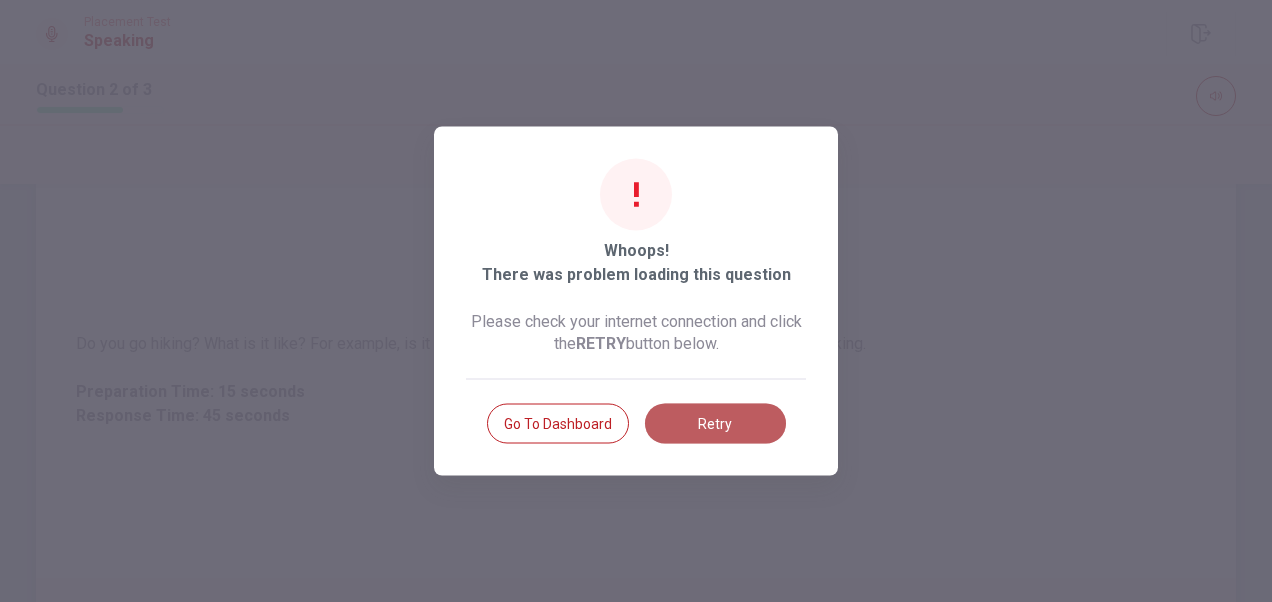 click on "Retry" at bounding box center [715, 424] 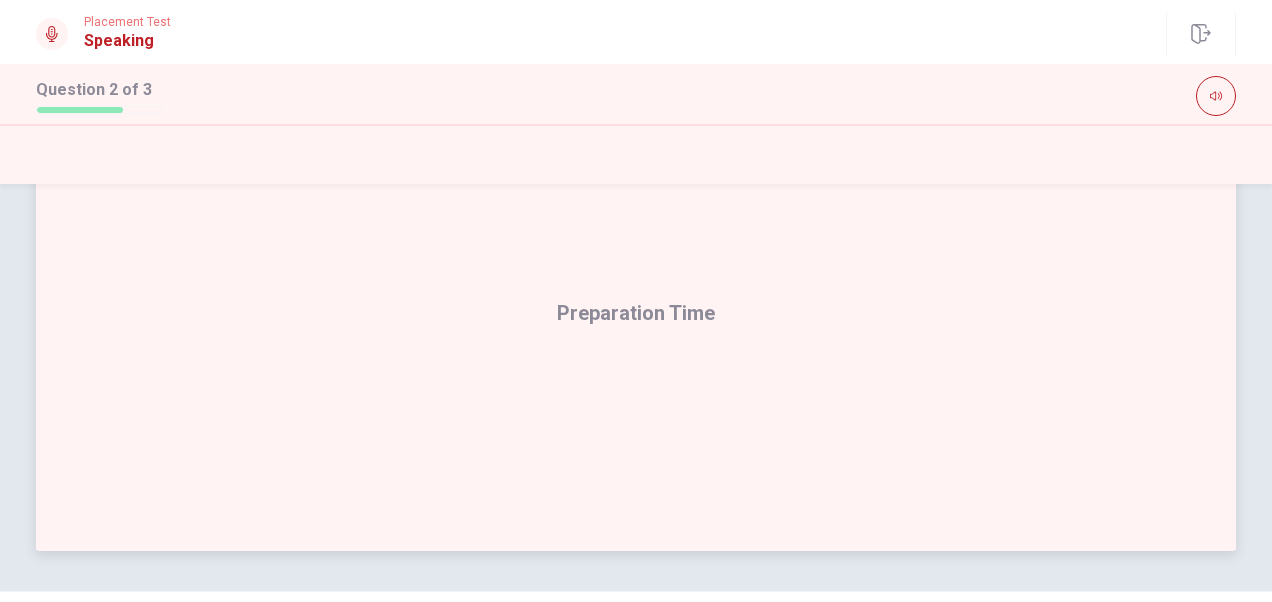 scroll, scrollTop: 541, scrollLeft: 0, axis: vertical 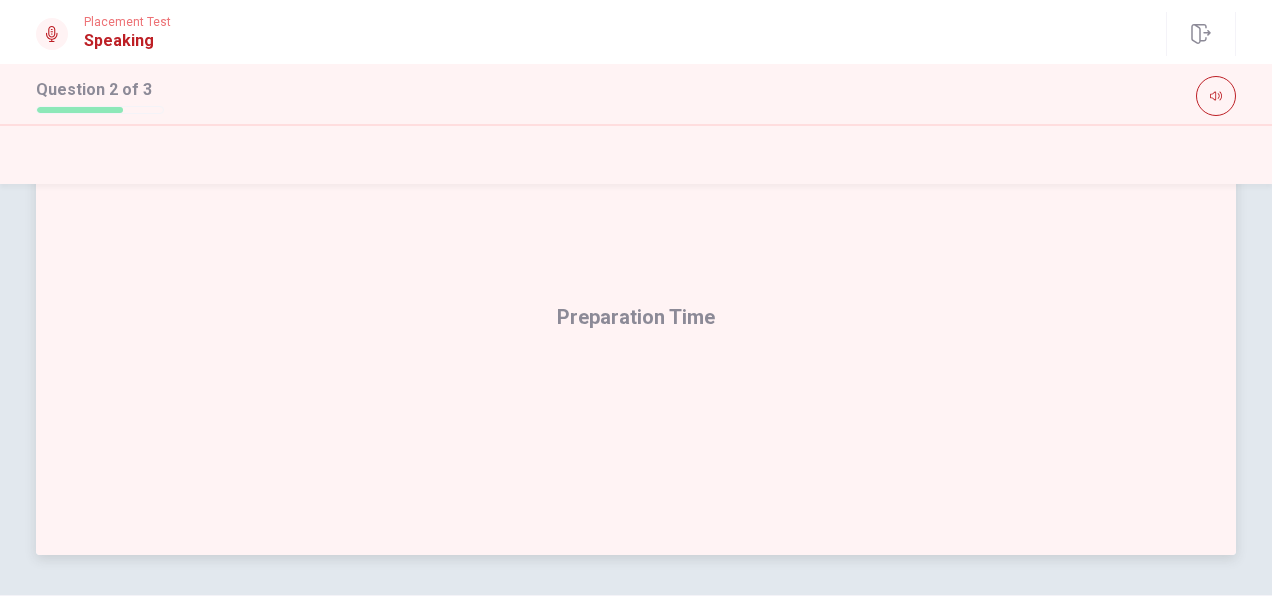 click on "Preparation Time" at bounding box center [636, 317] 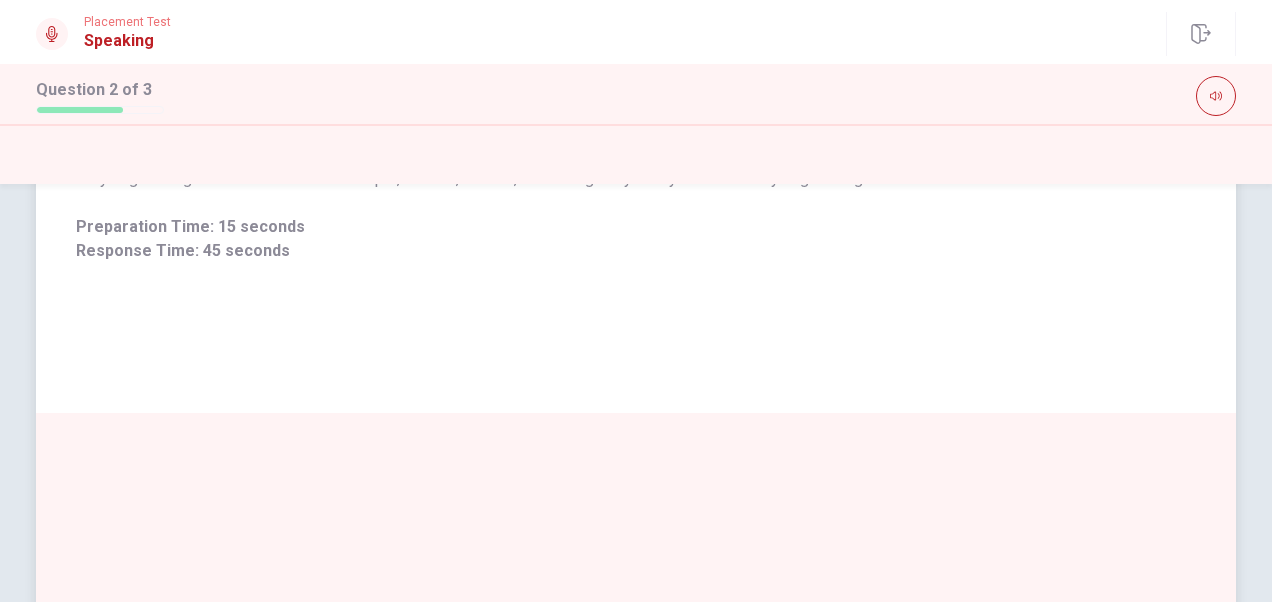 scroll, scrollTop: 208, scrollLeft: 0, axis: vertical 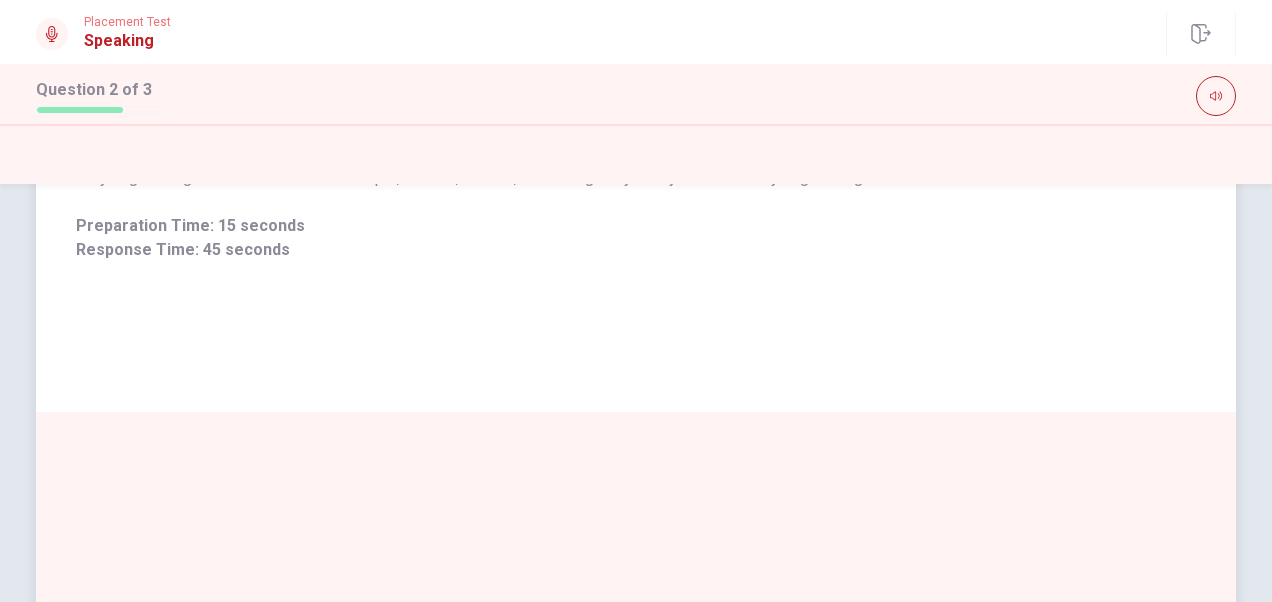 click on "Do you go hiking? What is it like? For example, is it fun, difficult, or relaxing? Say how you feel when you go hiking. Preparation Time: 15 seconds Response Time: 45 seconds" at bounding box center [636, 214] 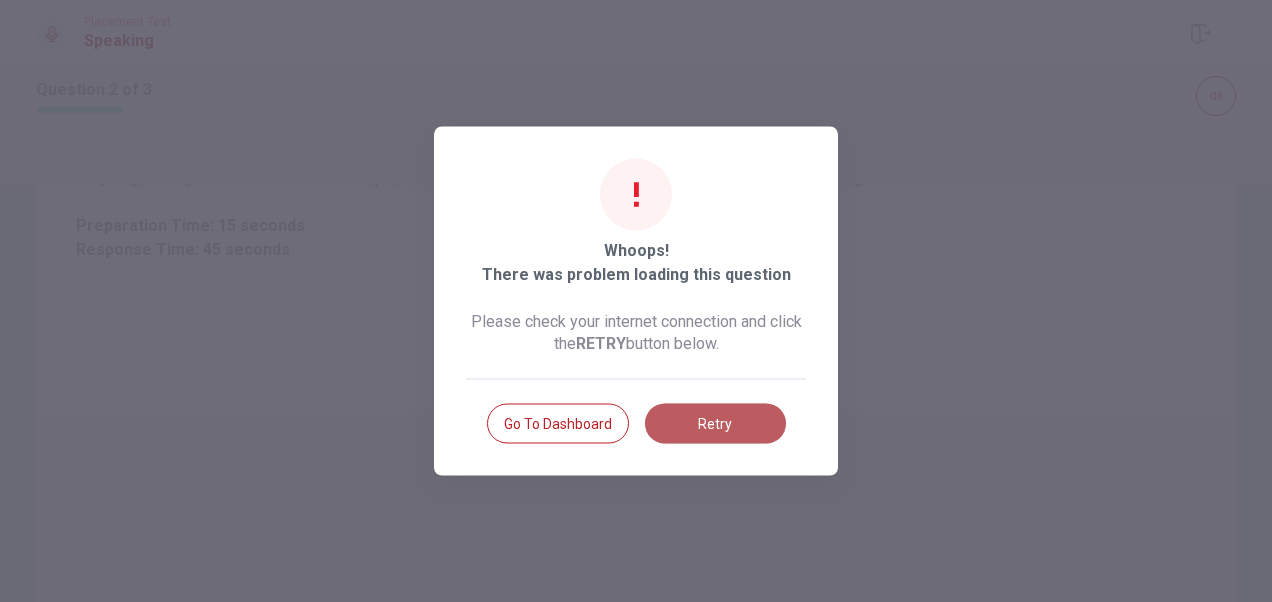 click on "Retry" at bounding box center [715, 424] 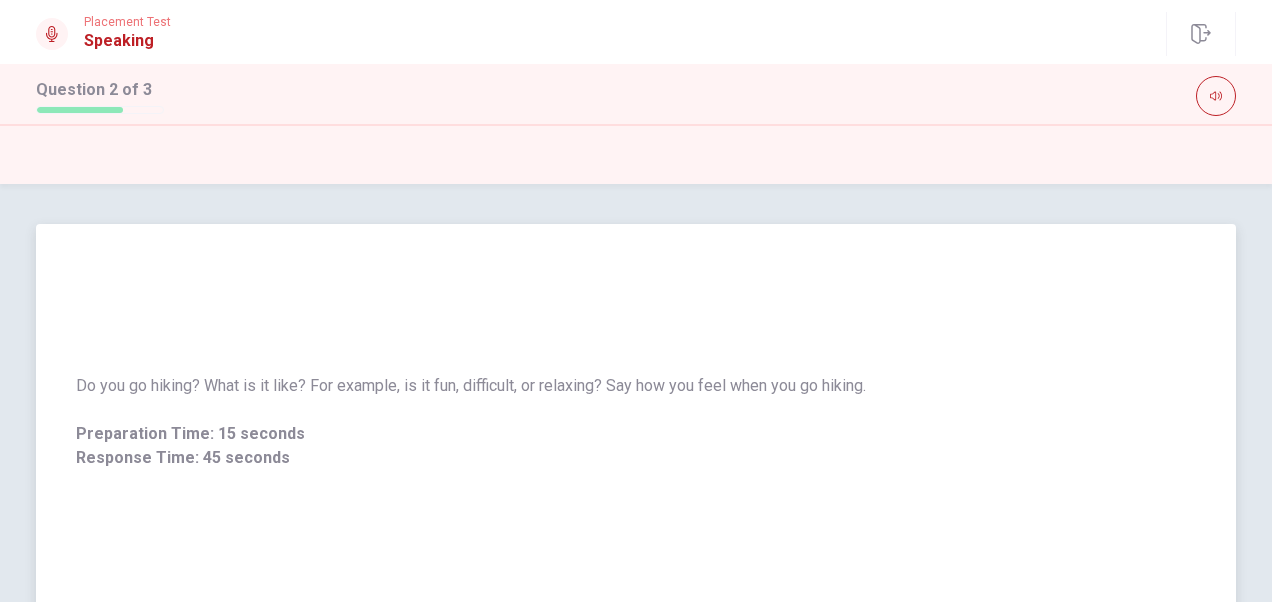 scroll, scrollTop: 155, scrollLeft: 0, axis: vertical 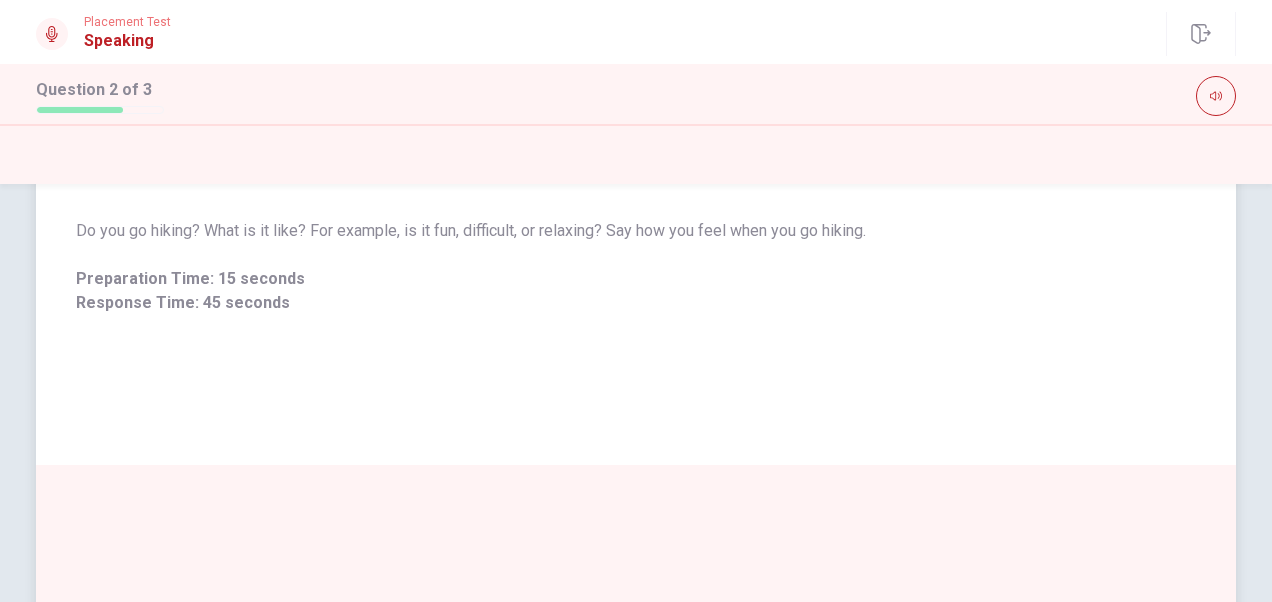 click on "Do you go hiking? What is it like? For example, is it fun, difficult, or relaxing? Say how you feel when you go hiking. Preparation Time: 15 seconds Response Time: 45 seconds" at bounding box center [636, 267] 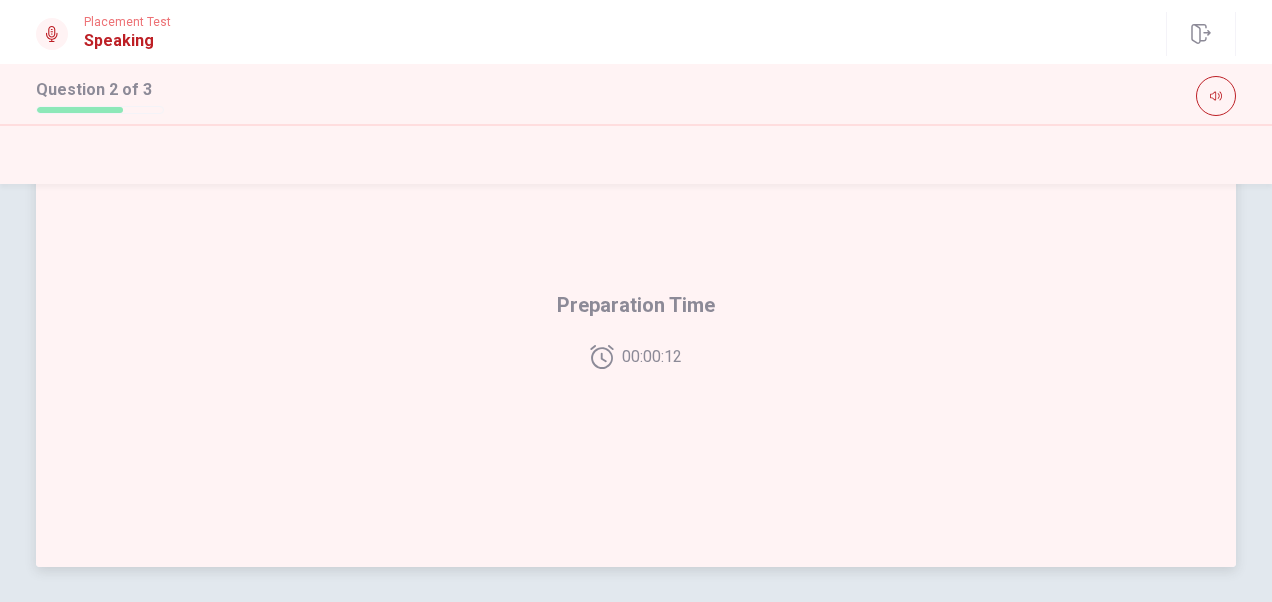 scroll, scrollTop: 525, scrollLeft: 0, axis: vertical 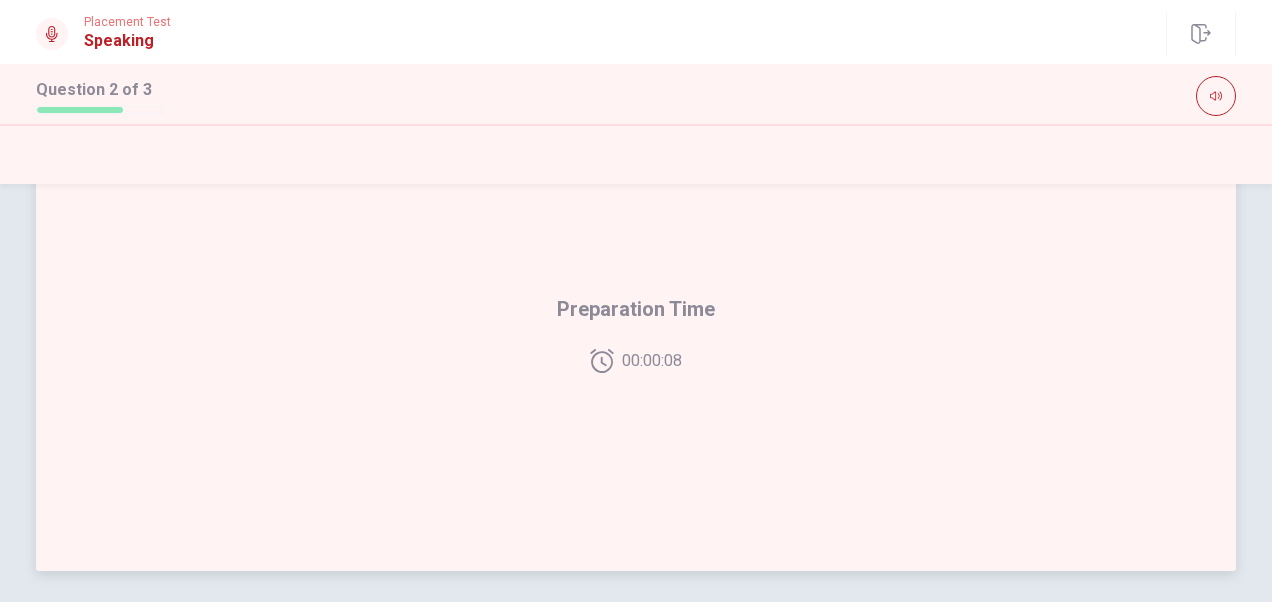 click on "Preparation Time 00:00:08" at bounding box center [636, 333] 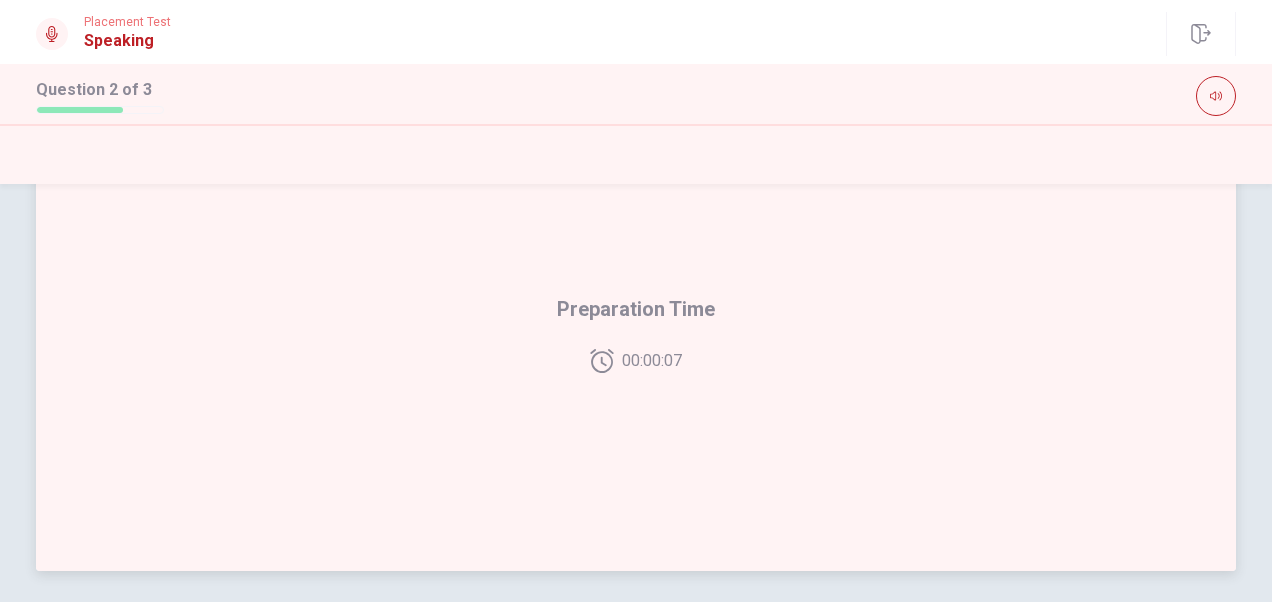 drag, startPoint x: 508, startPoint y: 406, endPoint x: 602, endPoint y: 417, distance: 94.641426 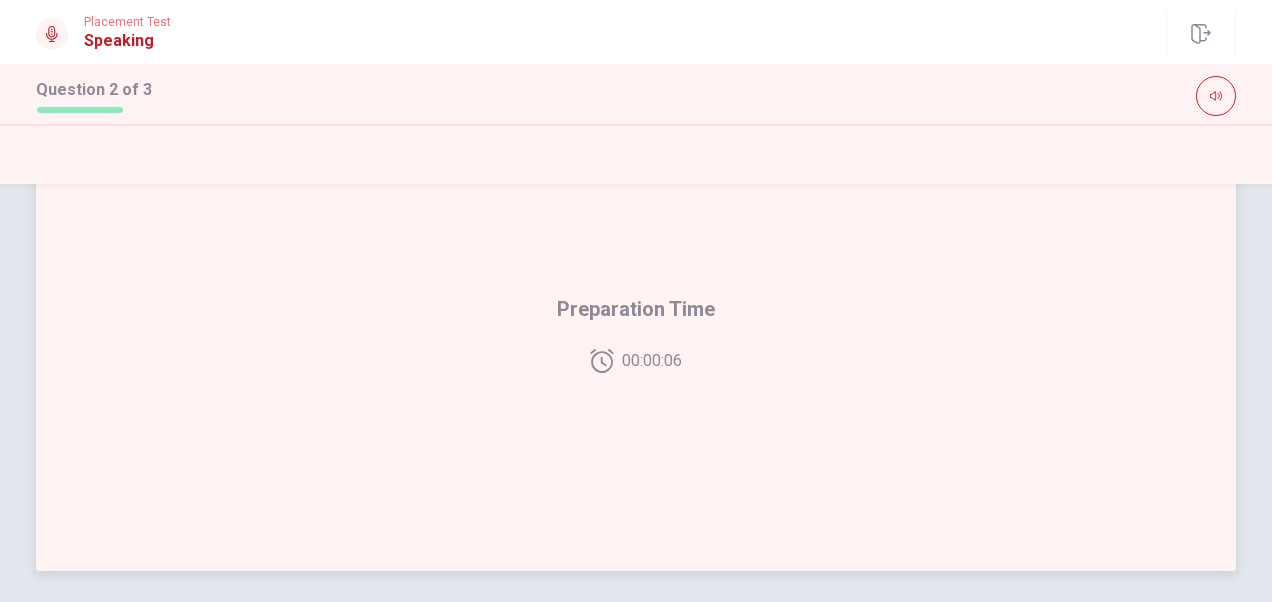 click on "Preparation Time 00:00:06" at bounding box center (636, 333) 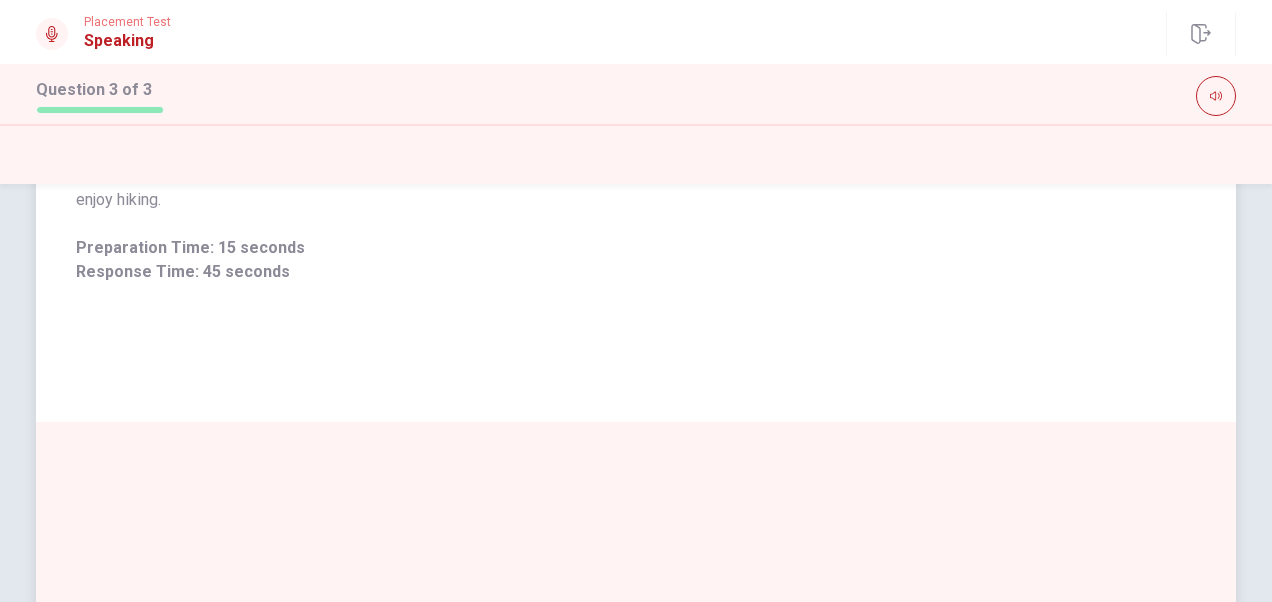scroll, scrollTop: 0, scrollLeft: 0, axis: both 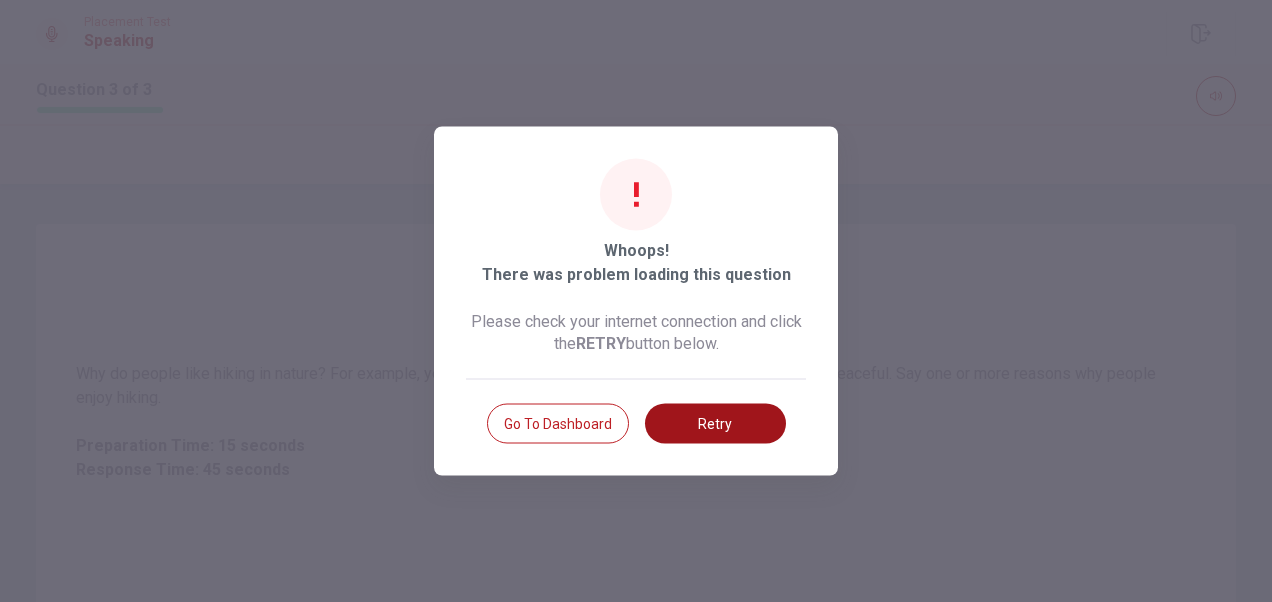 click on "Retry" at bounding box center [715, 424] 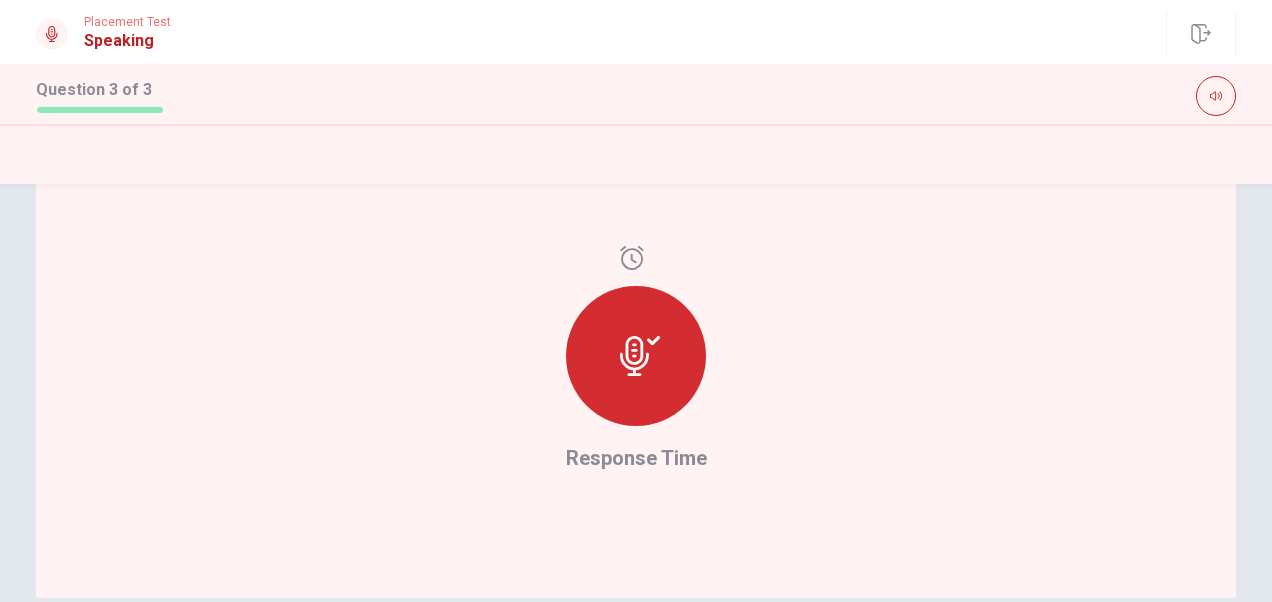 scroll, scrollTop: 515, scrollLeft: 0, axis: vertical 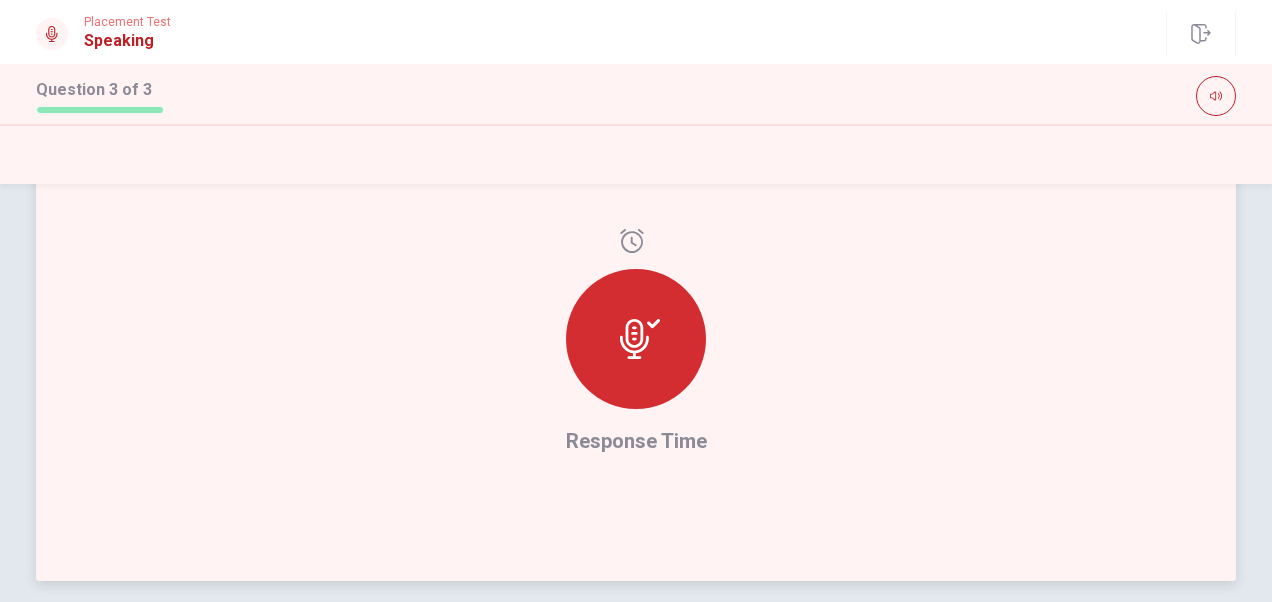 click at bounding box center [636, 339] 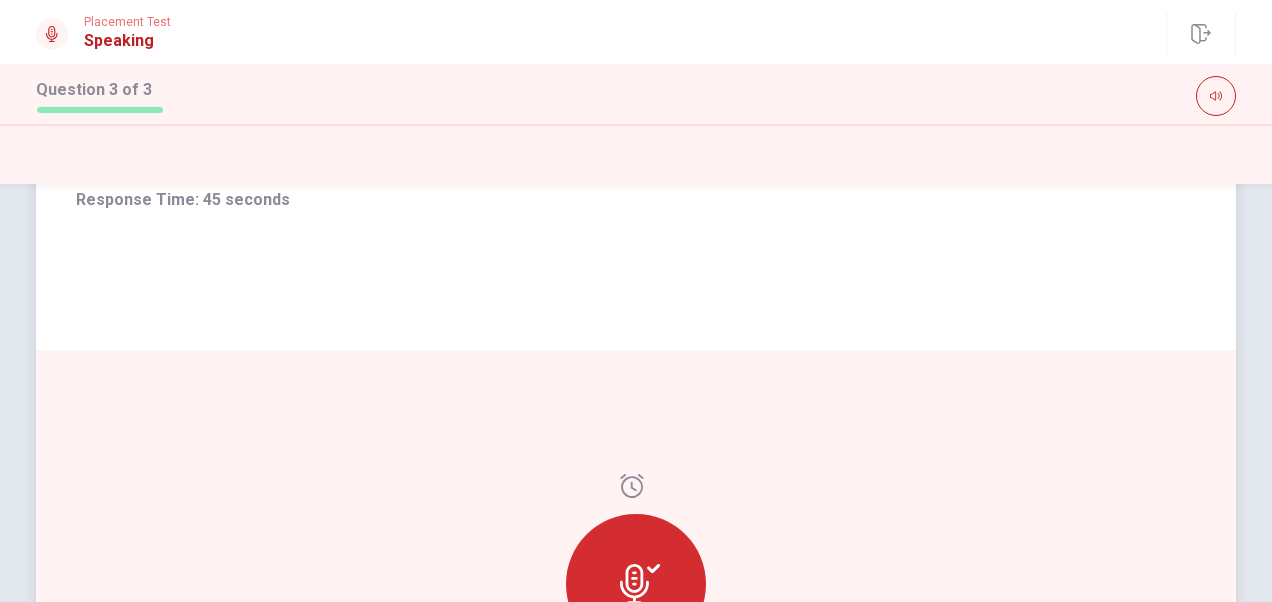 scroll, scrollTop: 137, scrollLeft: 0, axis: vertical 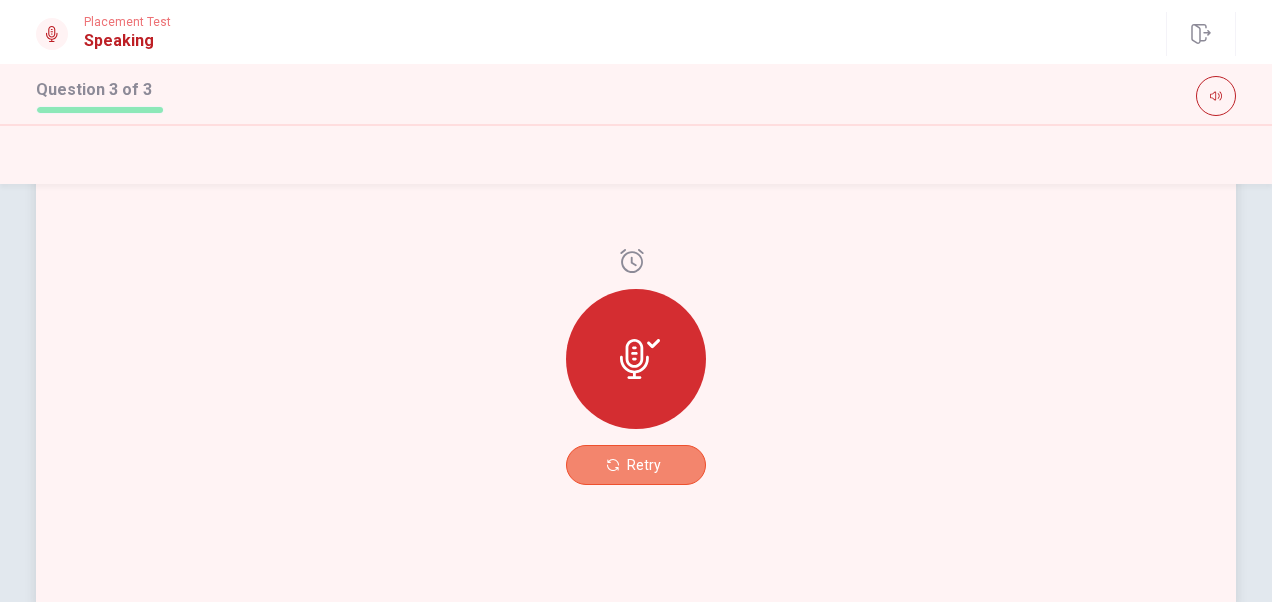 click on "Retry" at bounding box center [636, 465] 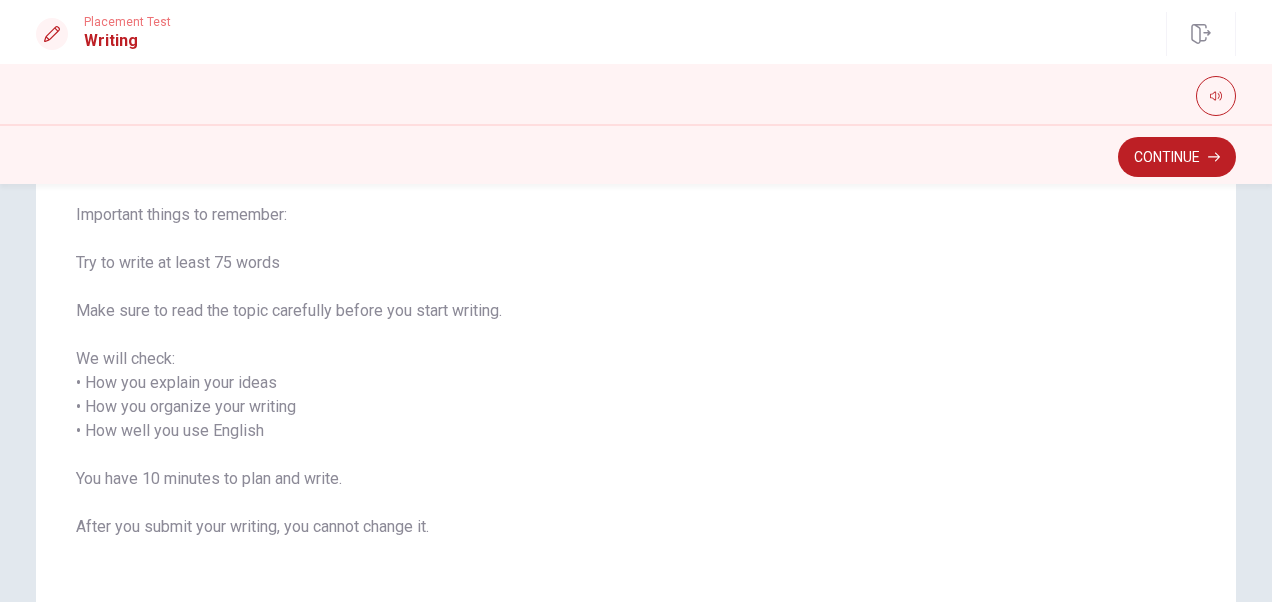 scroll, scrollTop: 198, scrollLeft: 0, axis: vertical 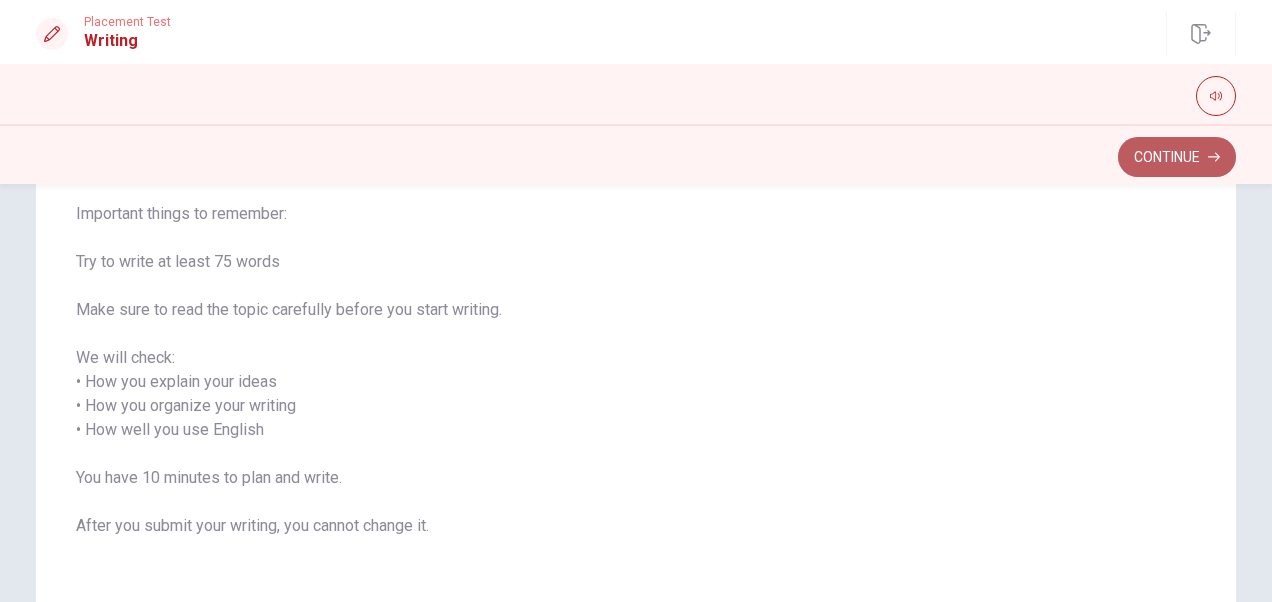 click on "Continue" at bounding box center [1177, 157] 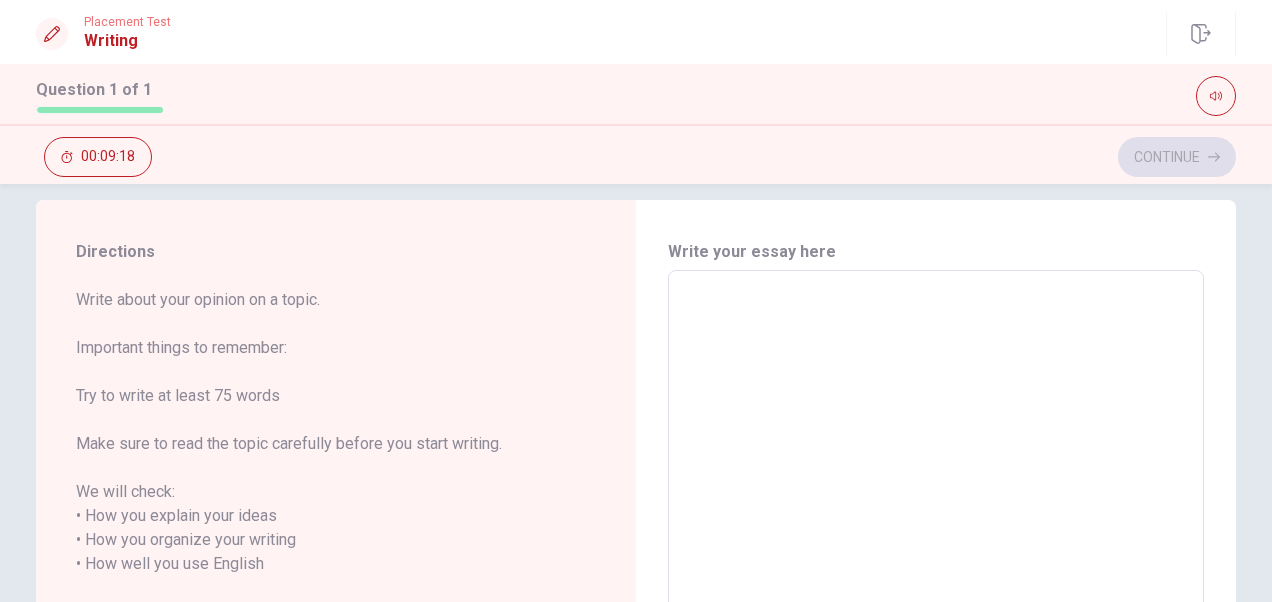 scroll, scrollTop: 23, scrollLeft: 0, axis: vertical 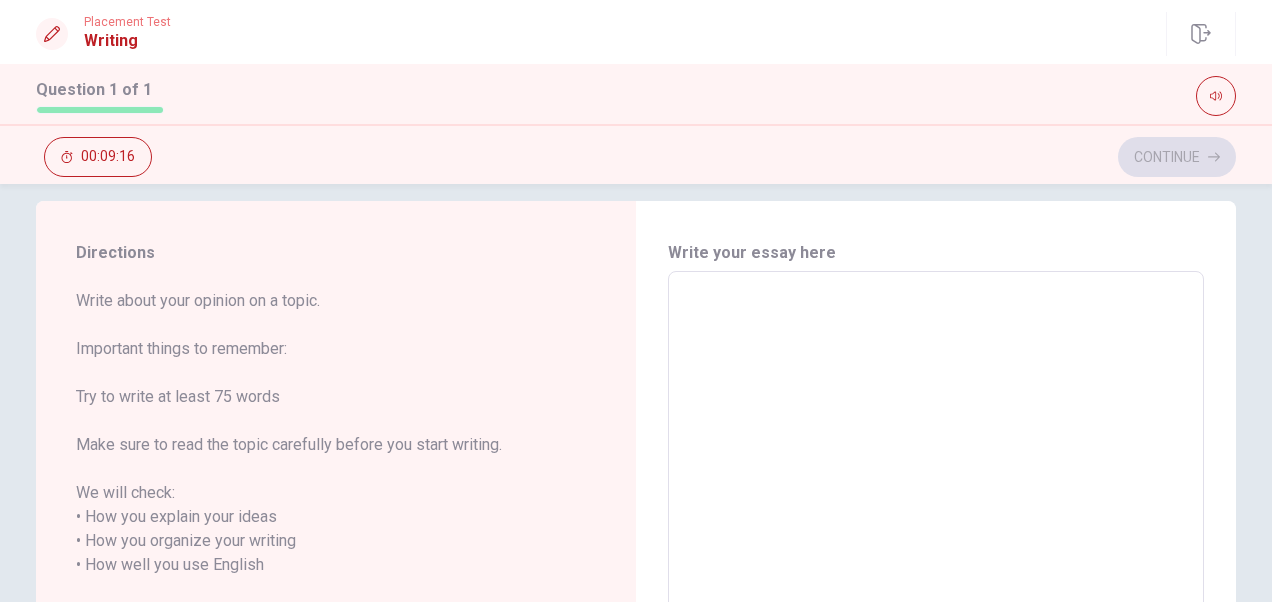 click at bounding box center [936, 565] 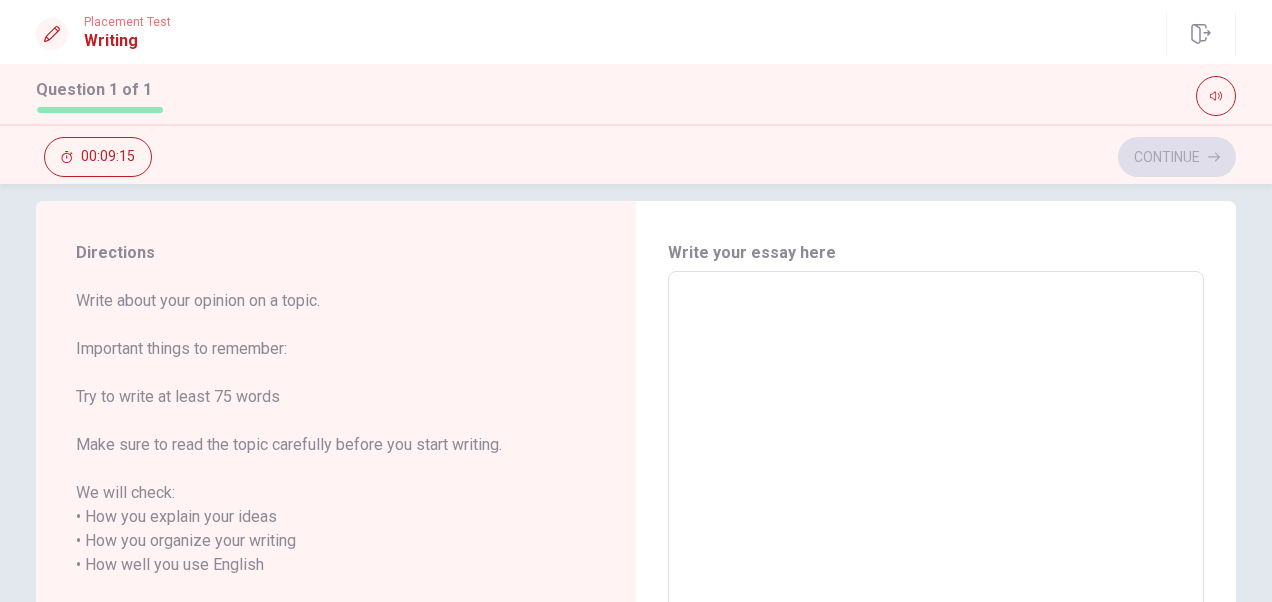 click at bounding box center (936, 565) 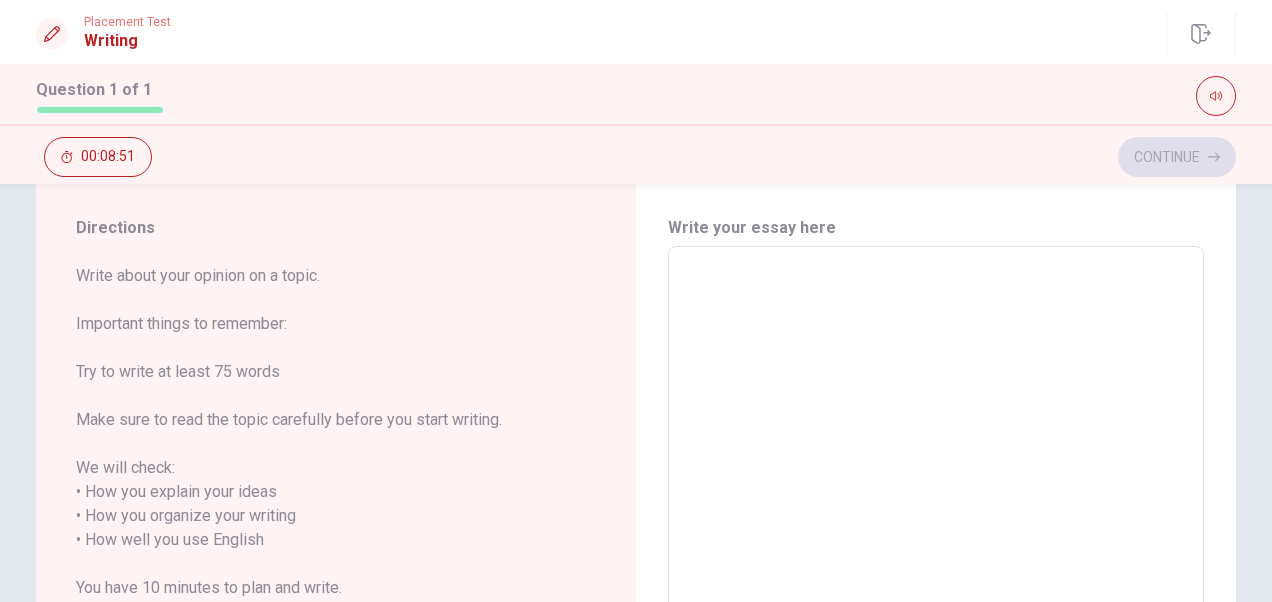 scroll, scrollTop: 0, scrollLeft: 0, axis: both 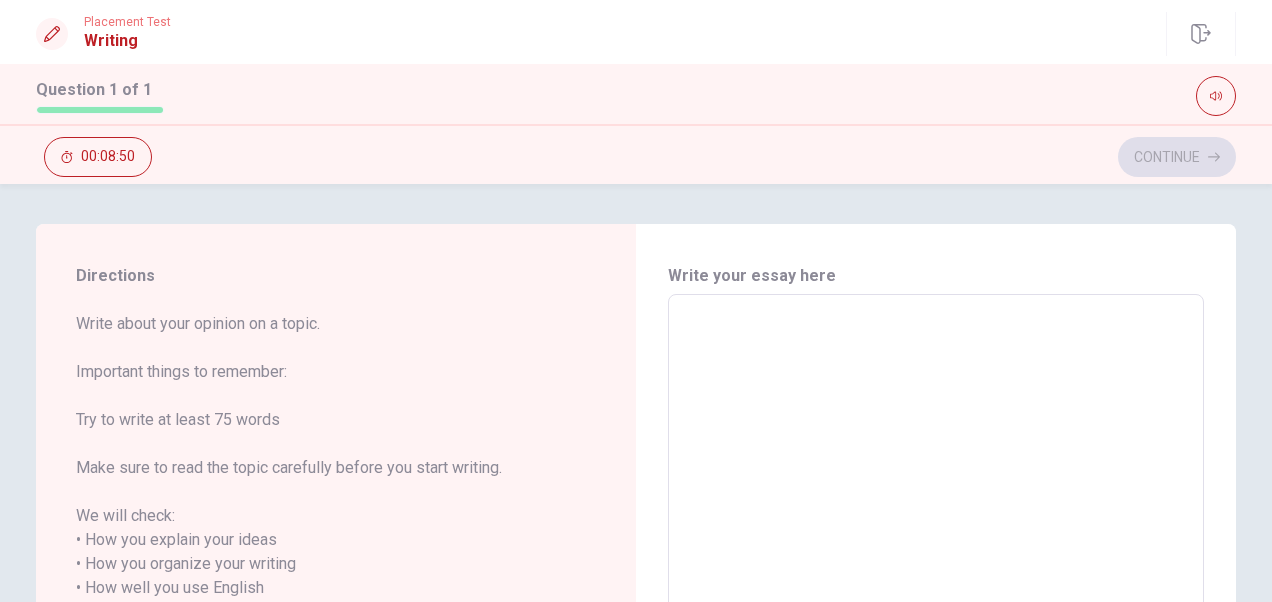 click at bounding box center [936, 588] 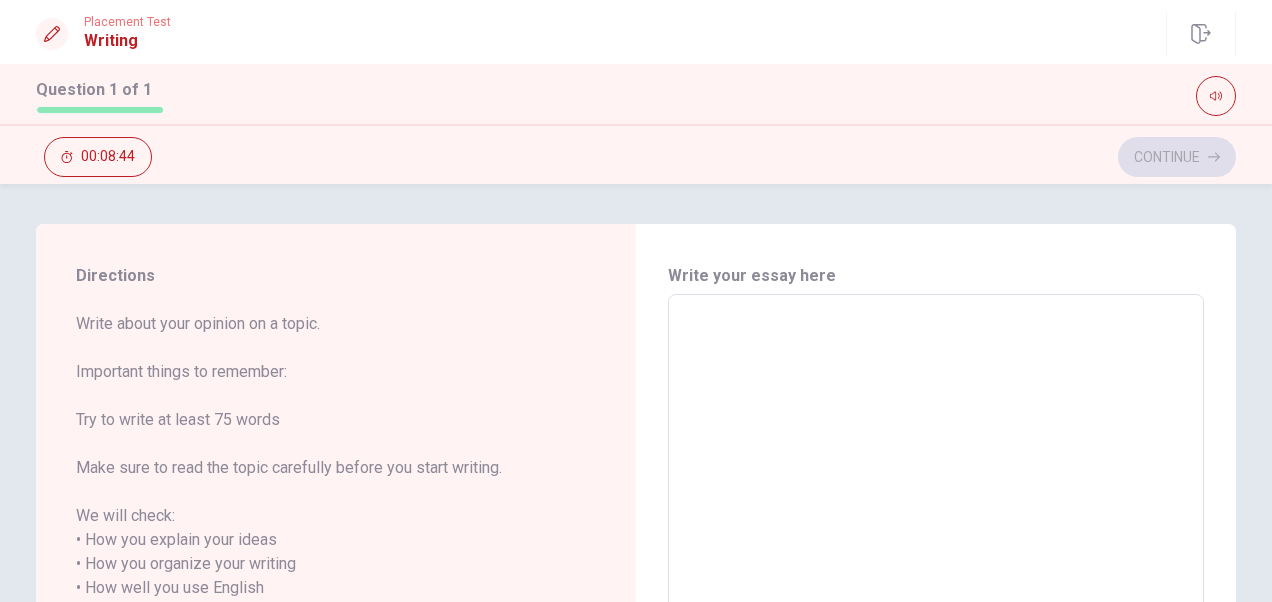 type on "m" 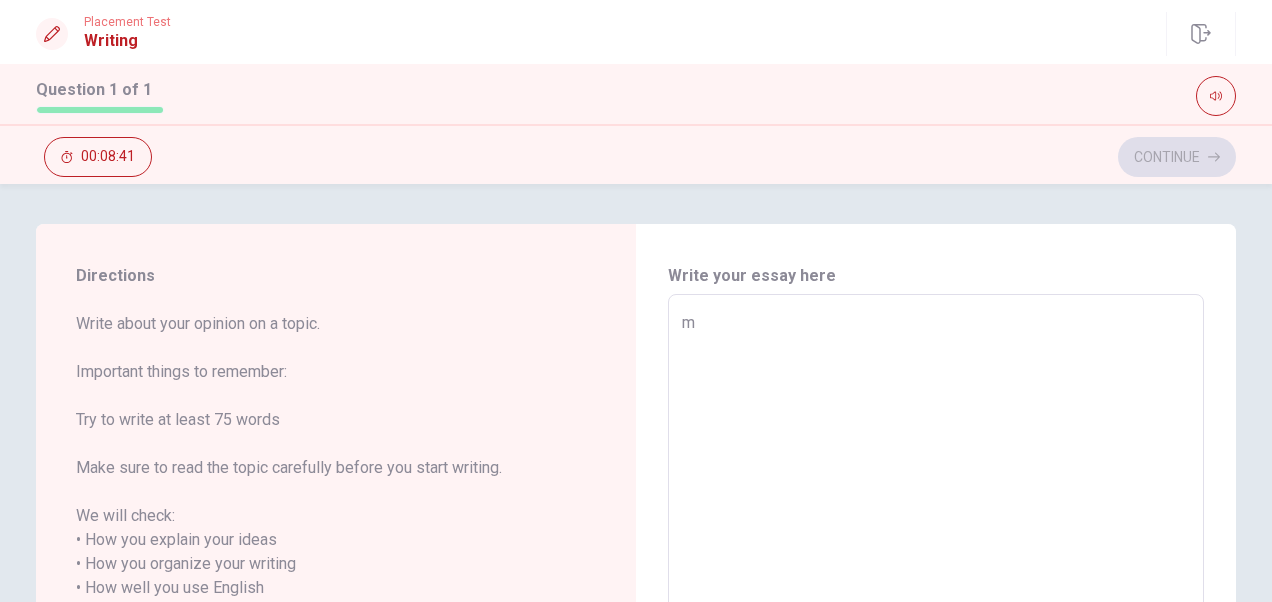 type on "x" 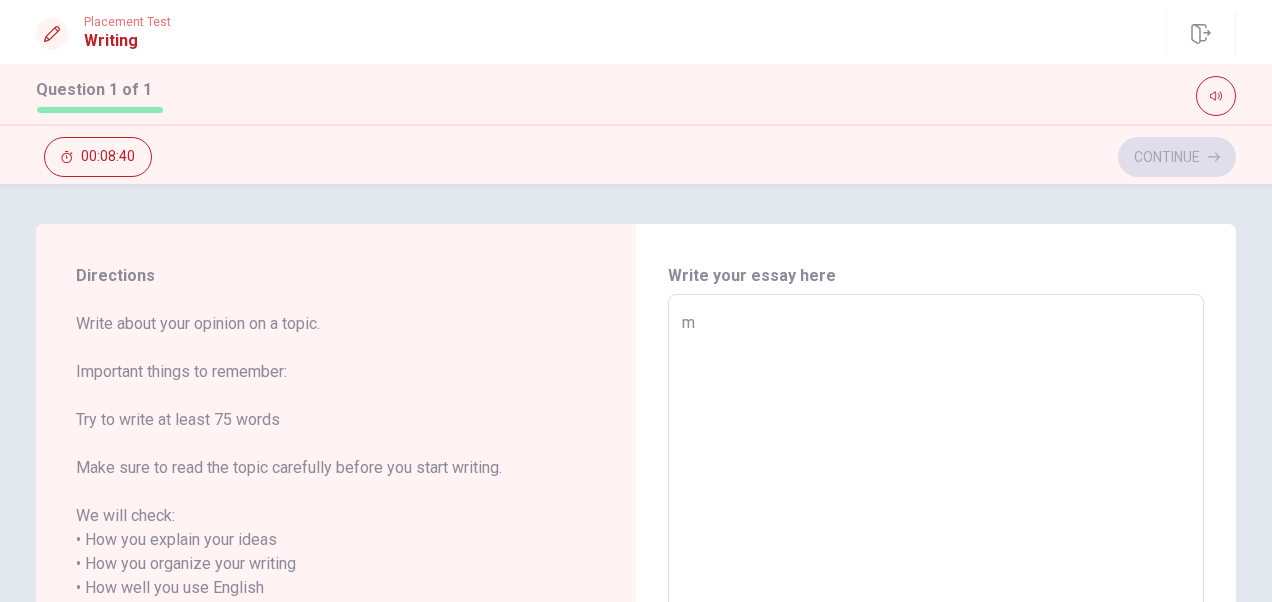 type on "ｍm" 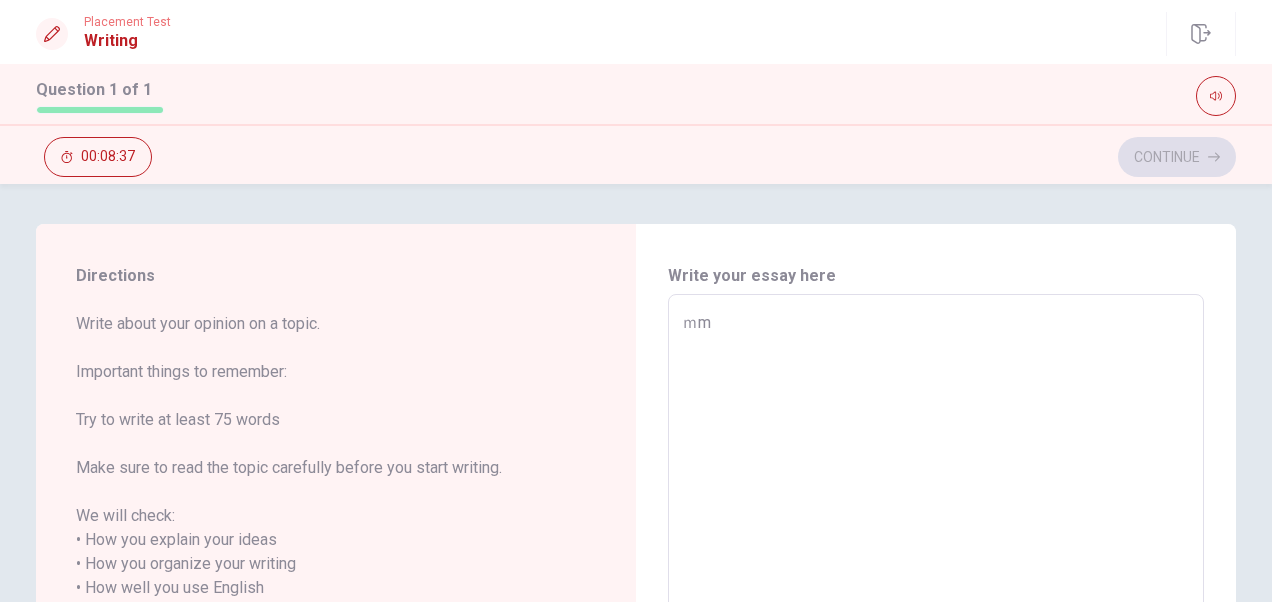type on "x" 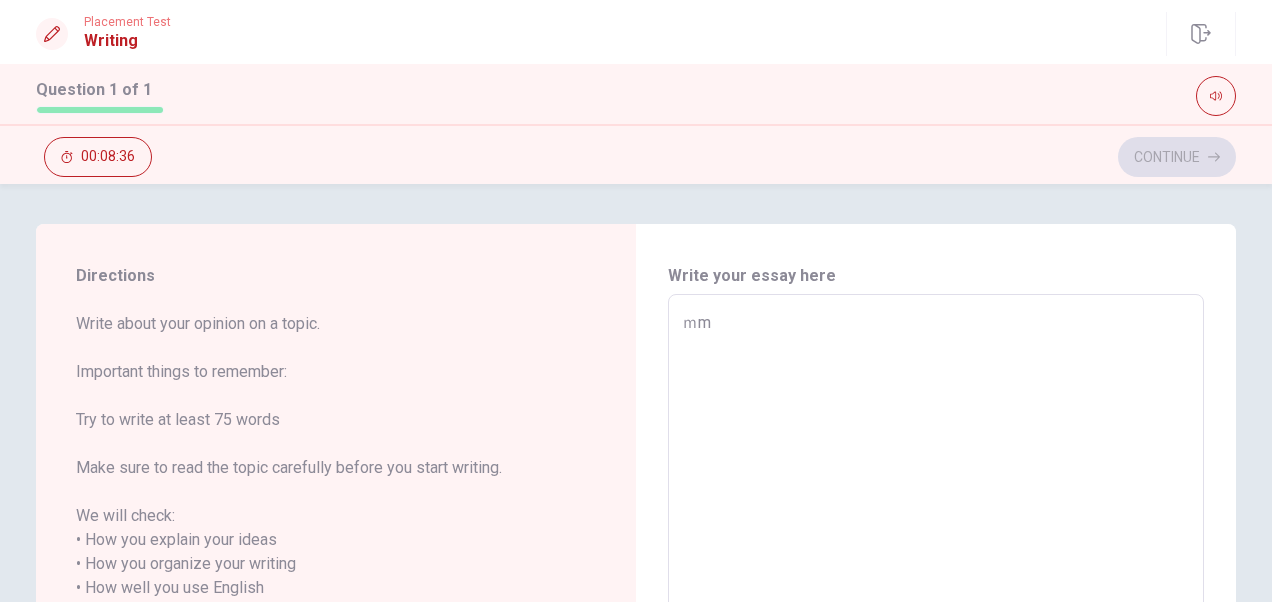 type on "ｍｍm" 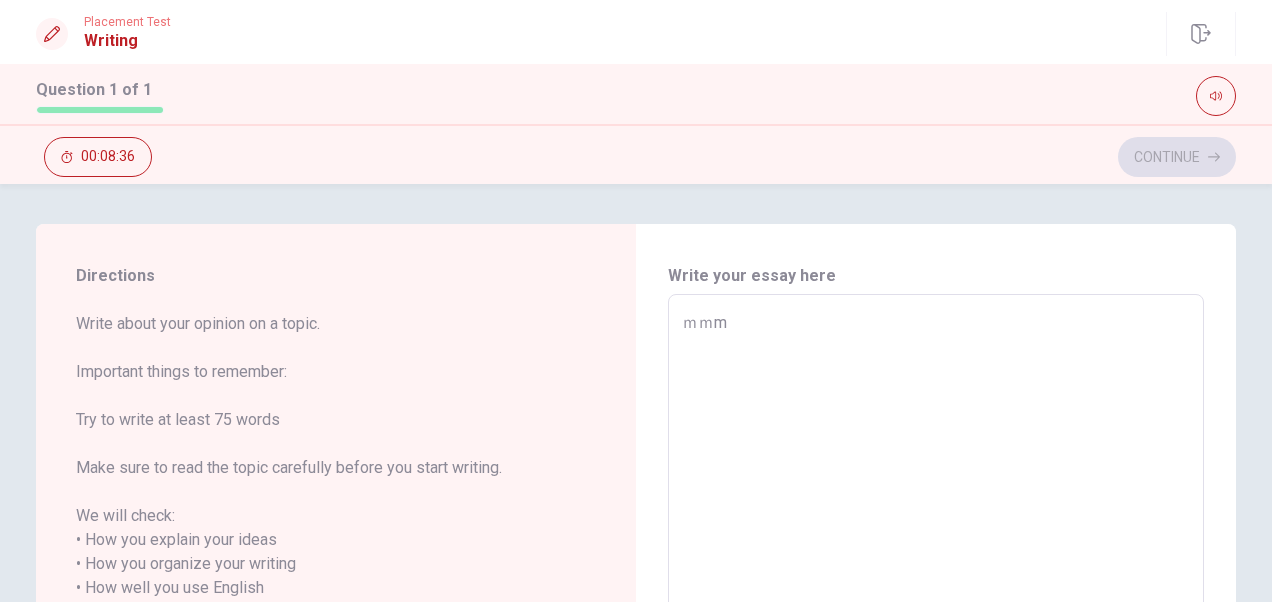 click on "ｍm" at bounding box center (936, 588) 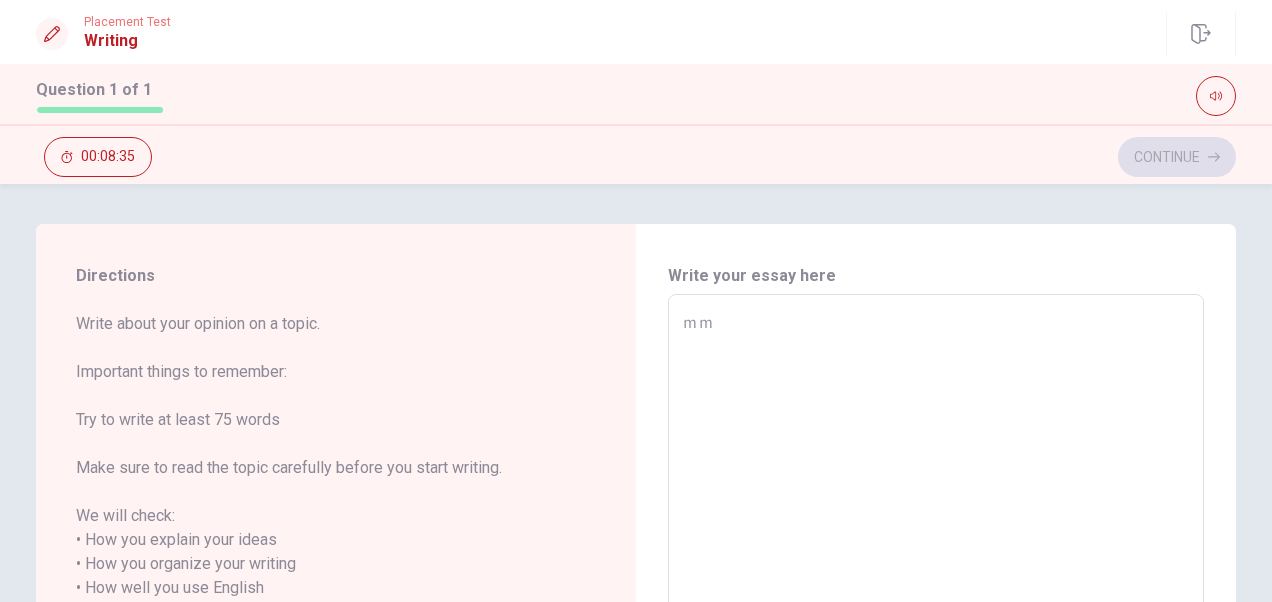 type on "ｍ" 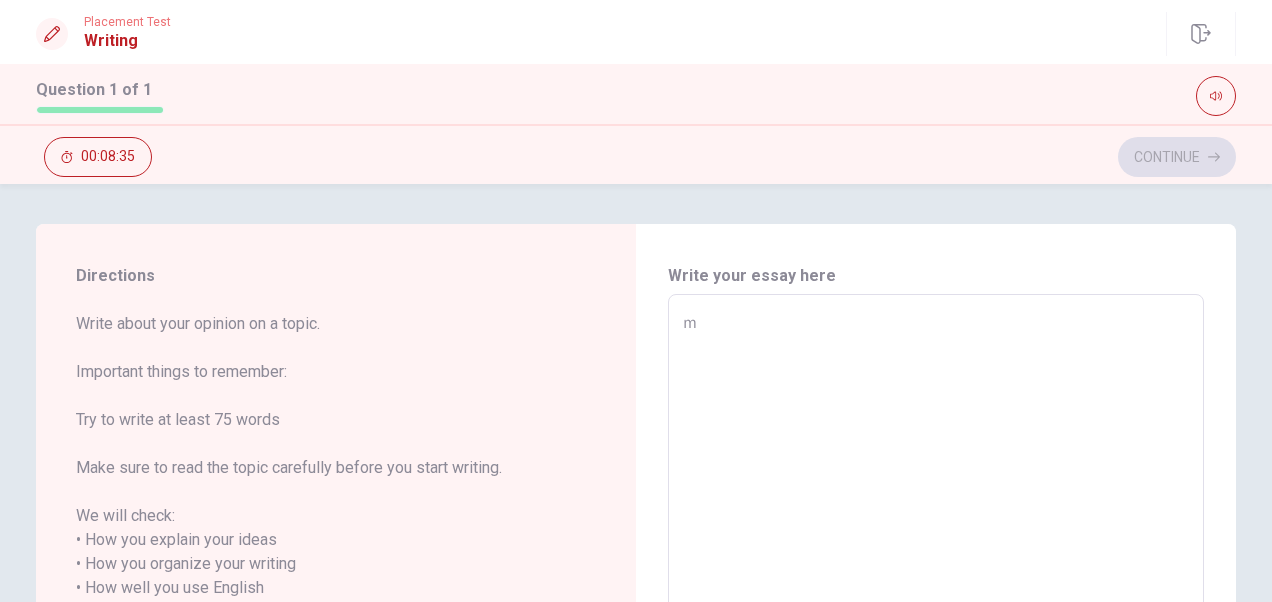type on "x" 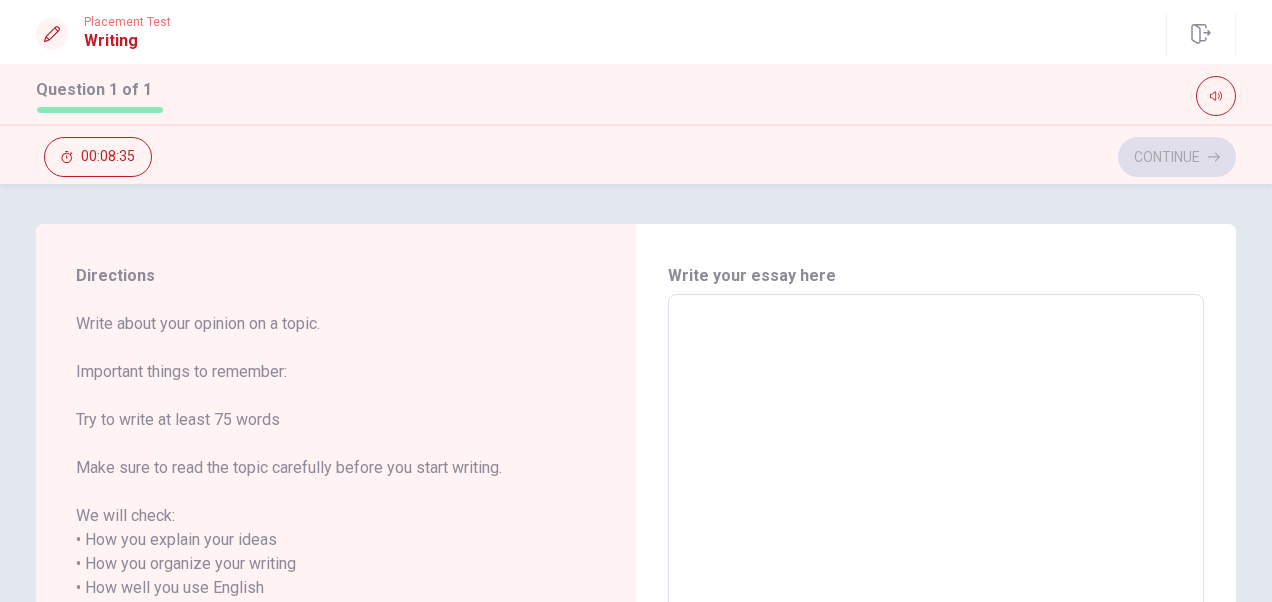 type on "x" 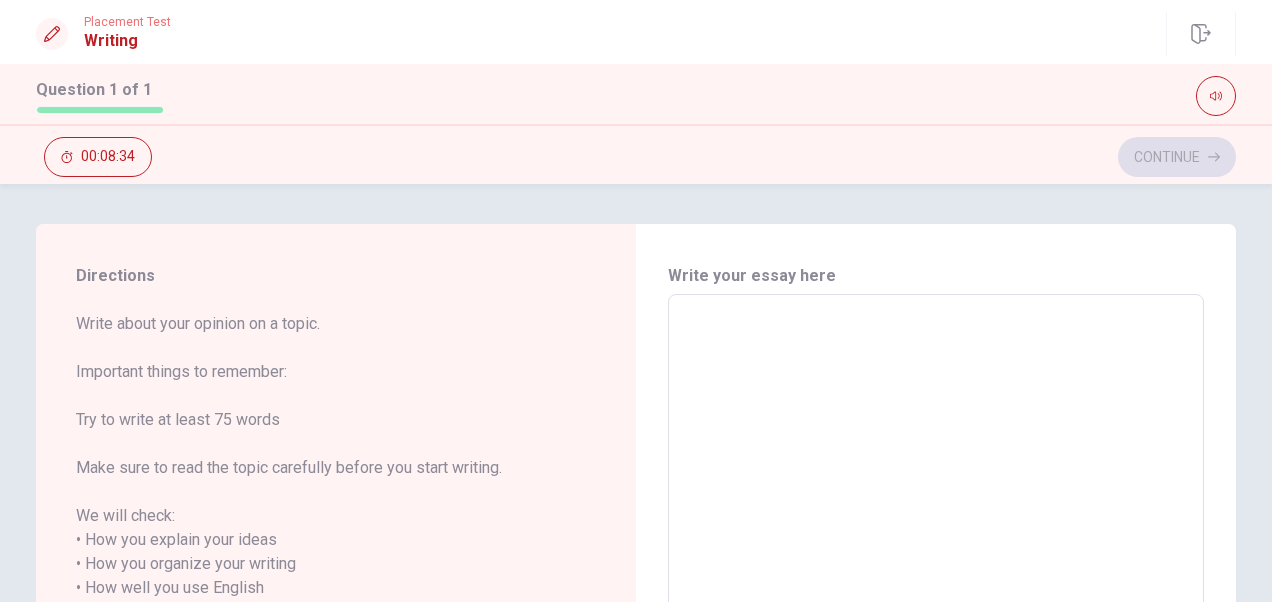 type on "m" 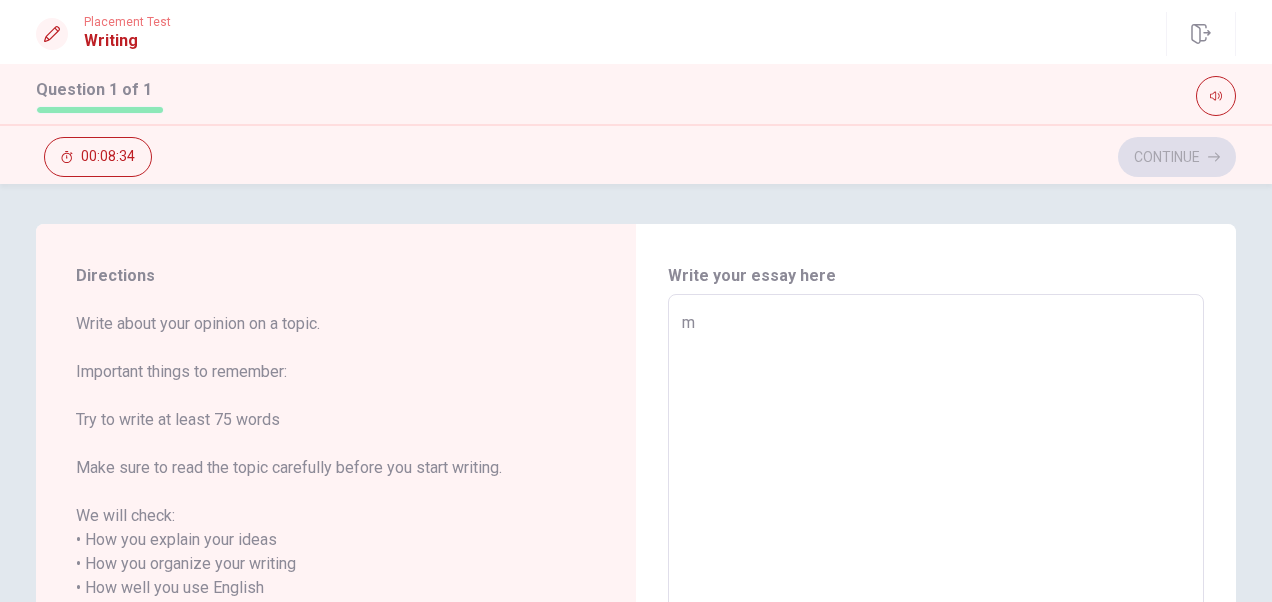 type on "x" 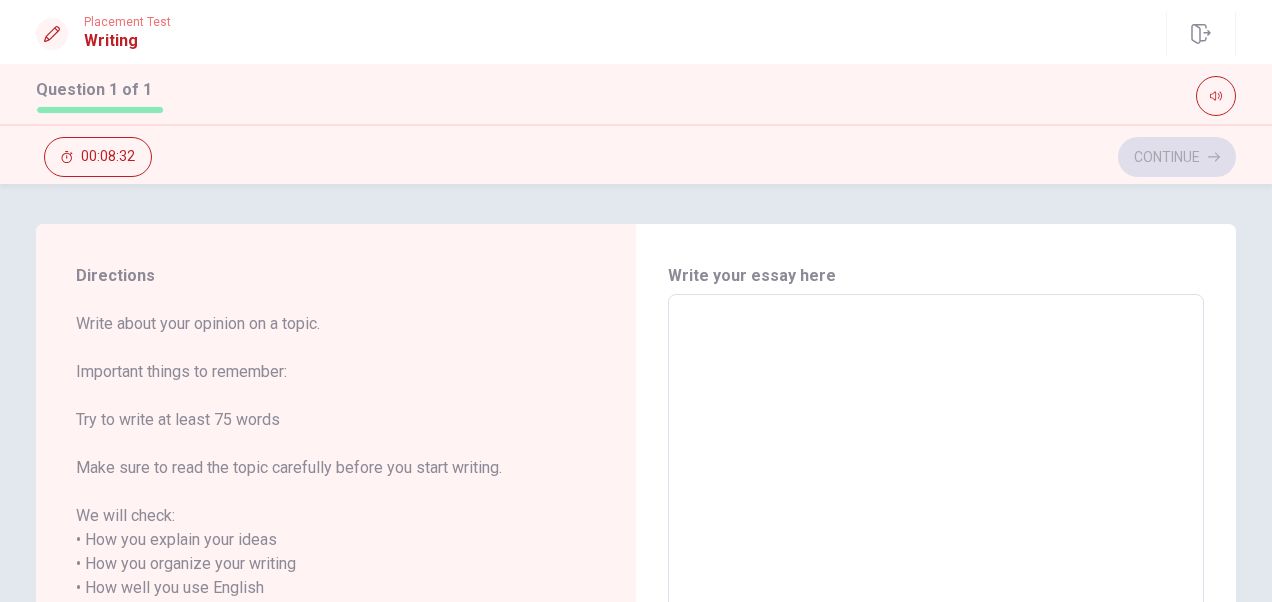 type on "M" 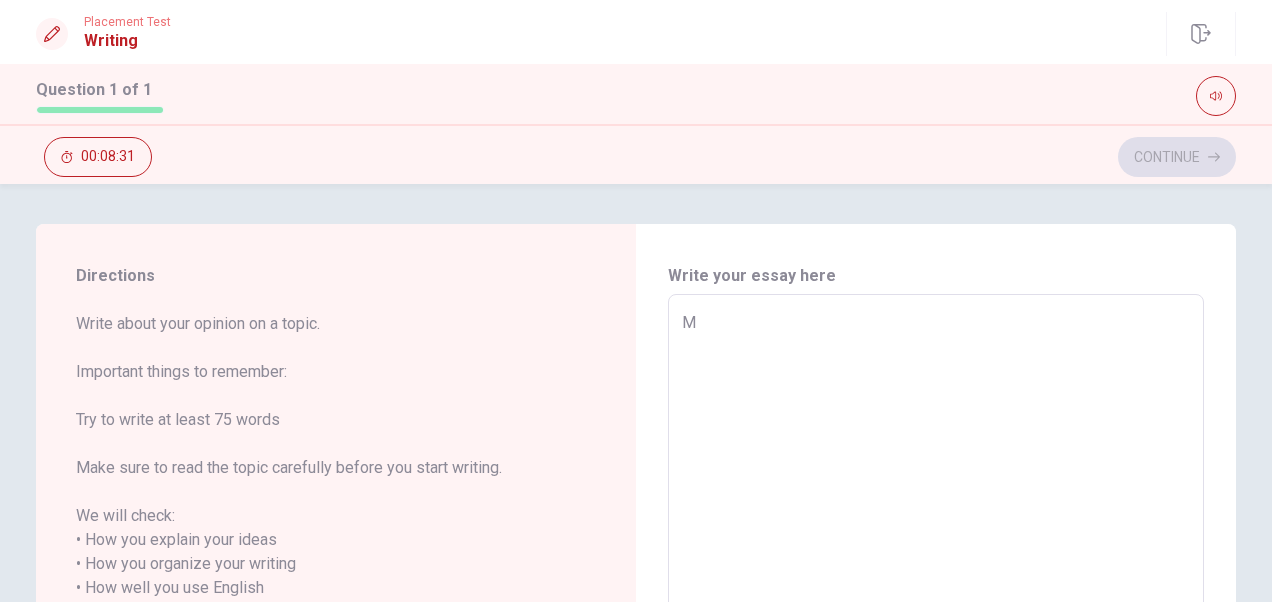 type on "x" 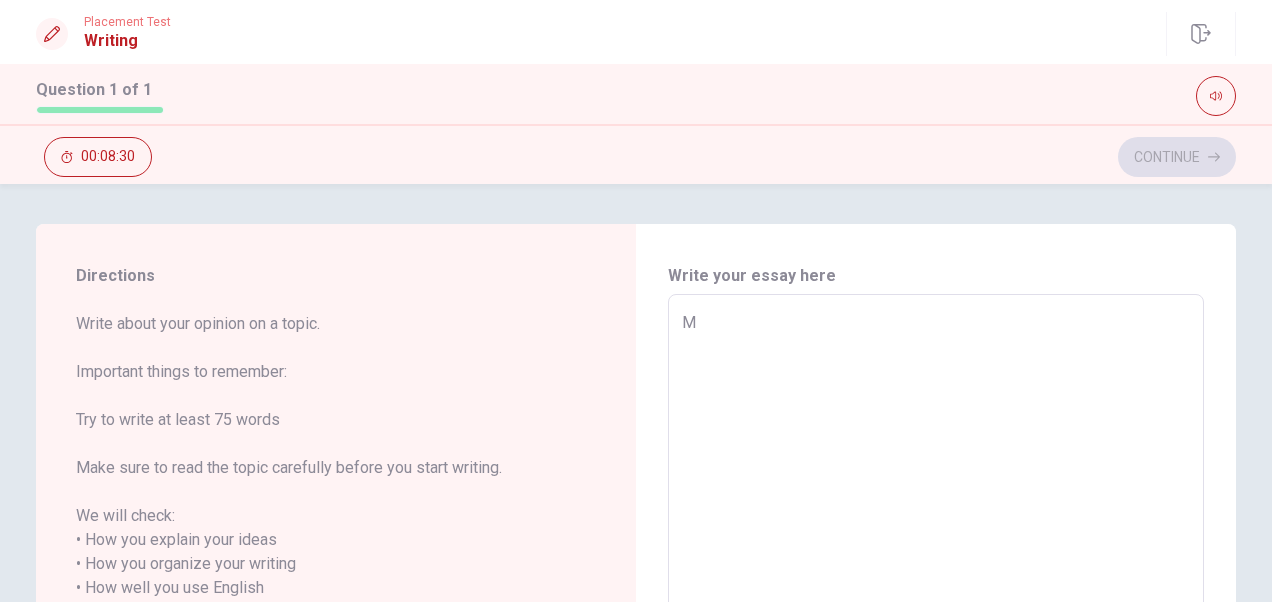 type on "My" 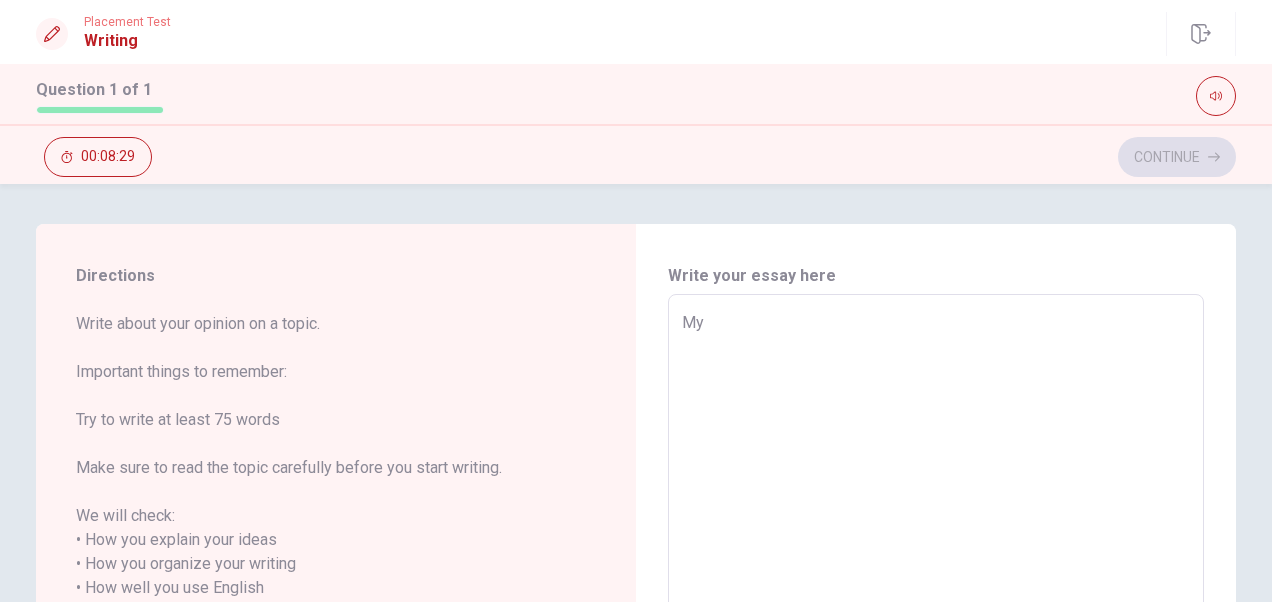 type on "x" 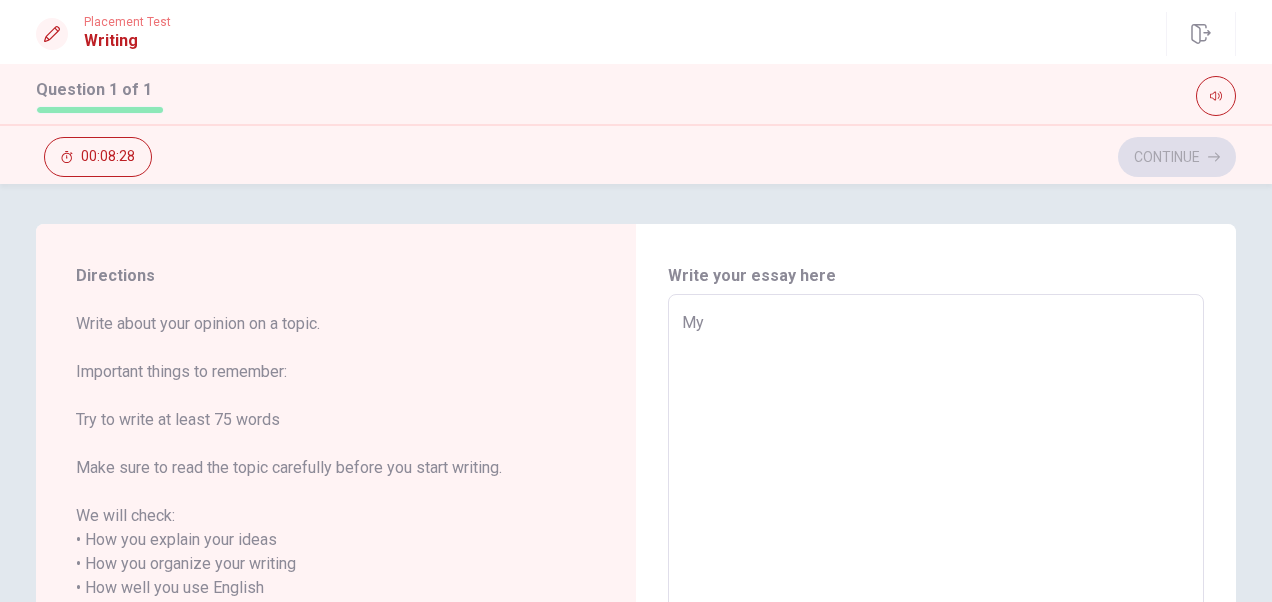 type on "My" 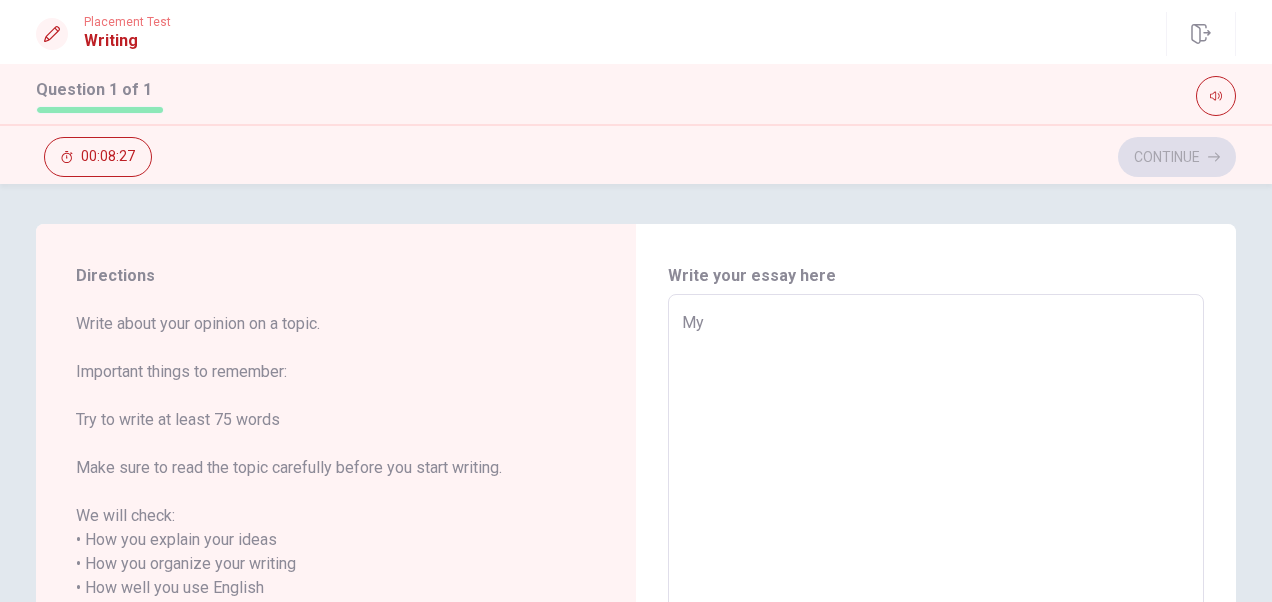 type on "x" 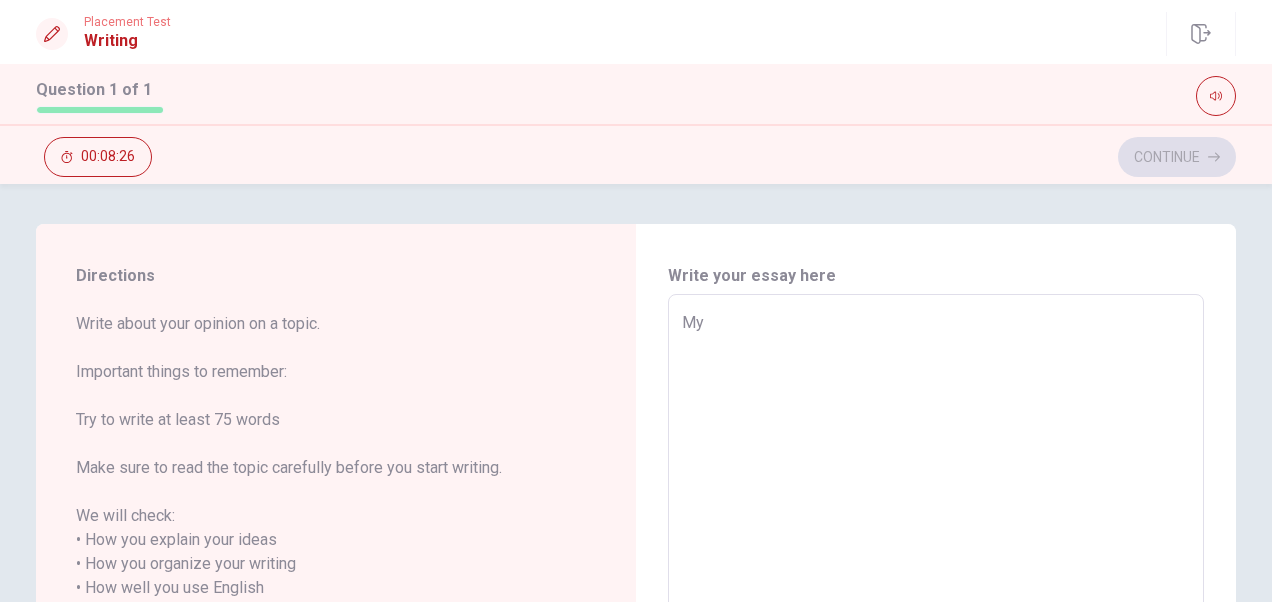 type on "My" 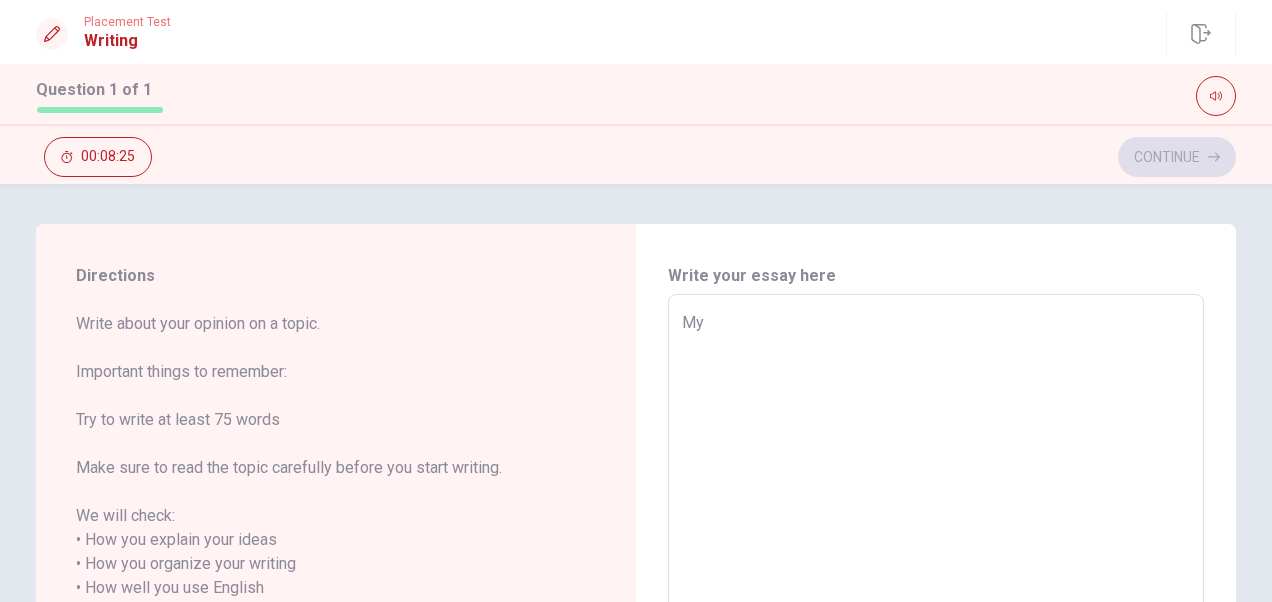 type on "My" 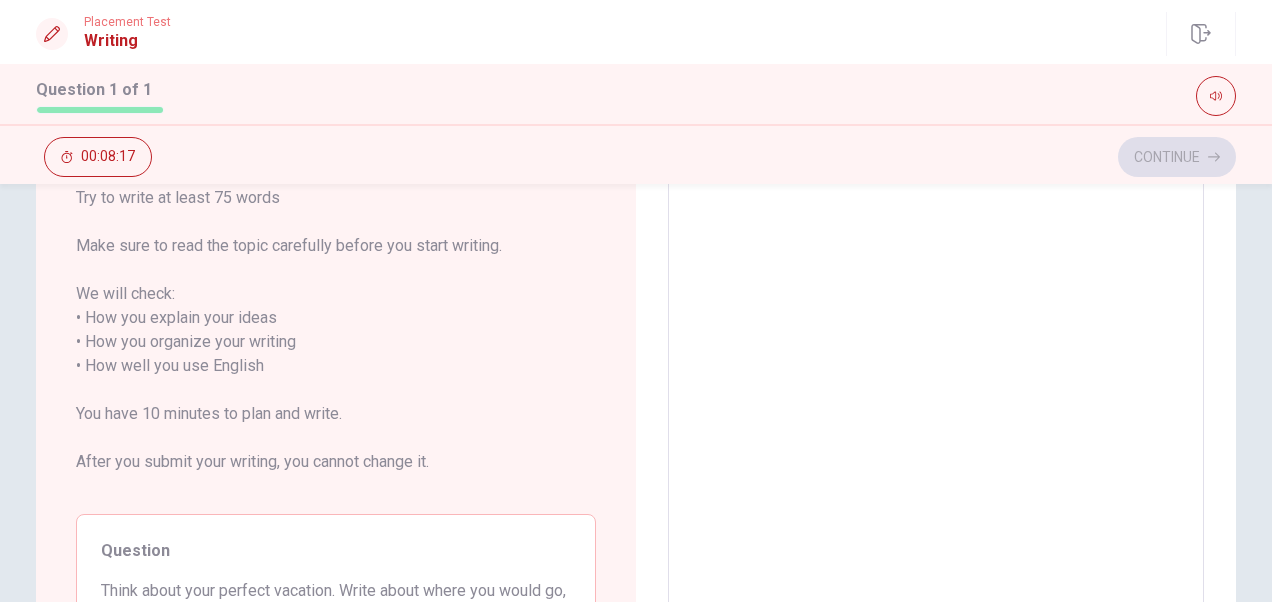 scroll, scrollTop: 228, scrollLeft: 0, axis: vertical 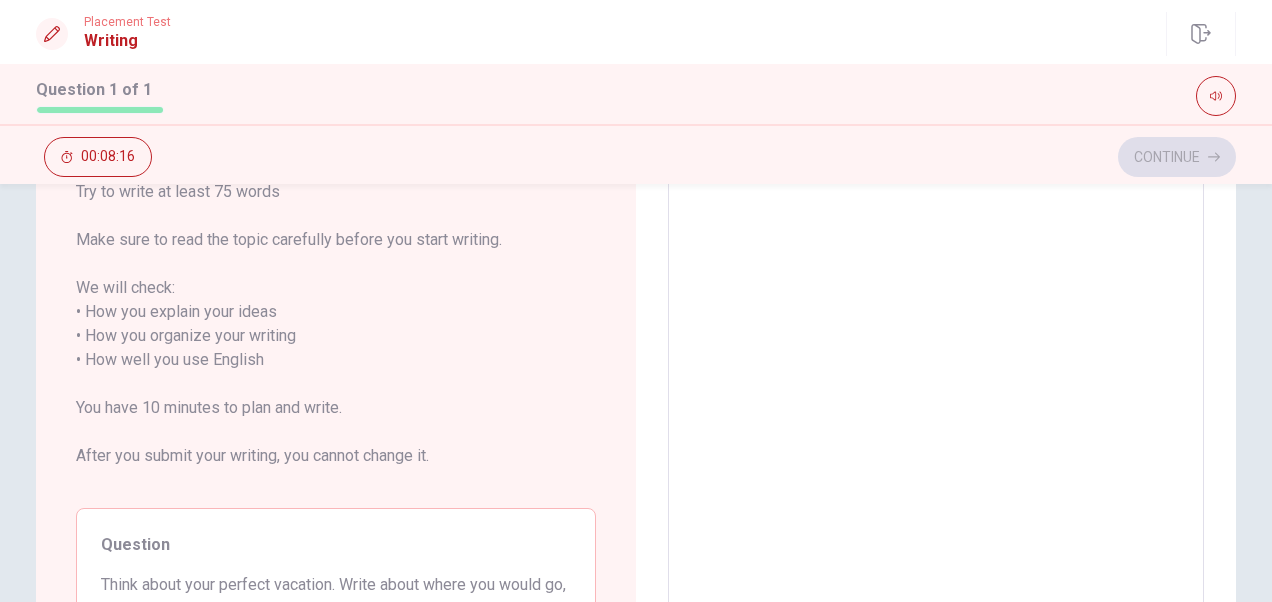 type on "x" 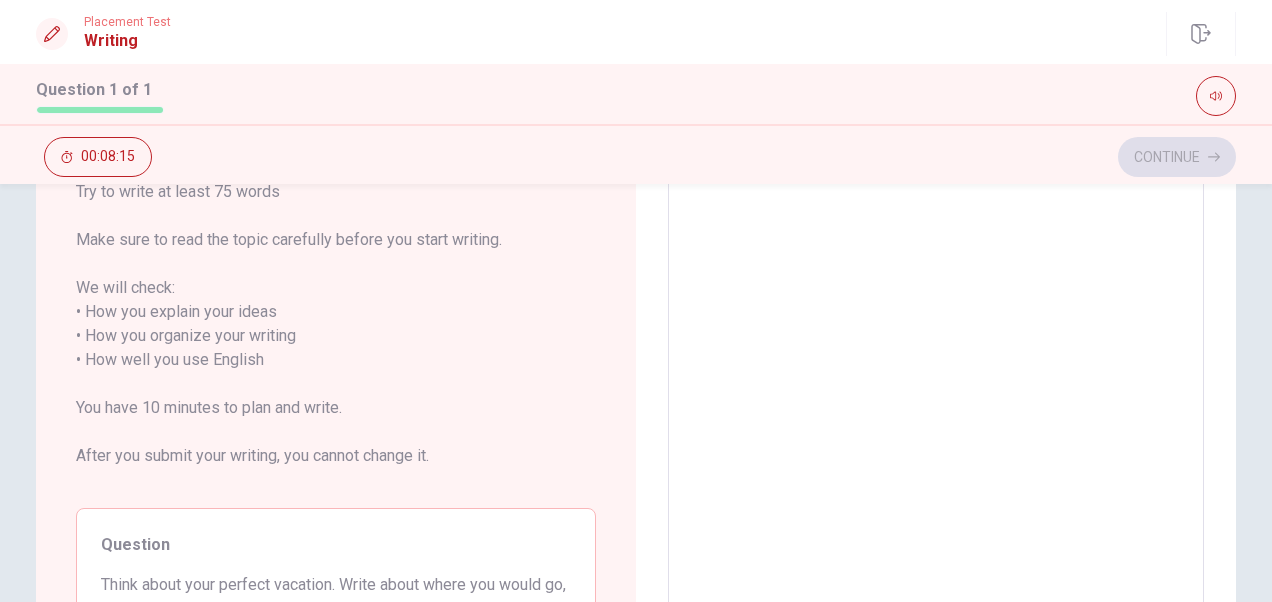click on "Think about your perfect vacation. Write about where you would go, what you would do, and who you would go with." at bounding box center [336, 597] 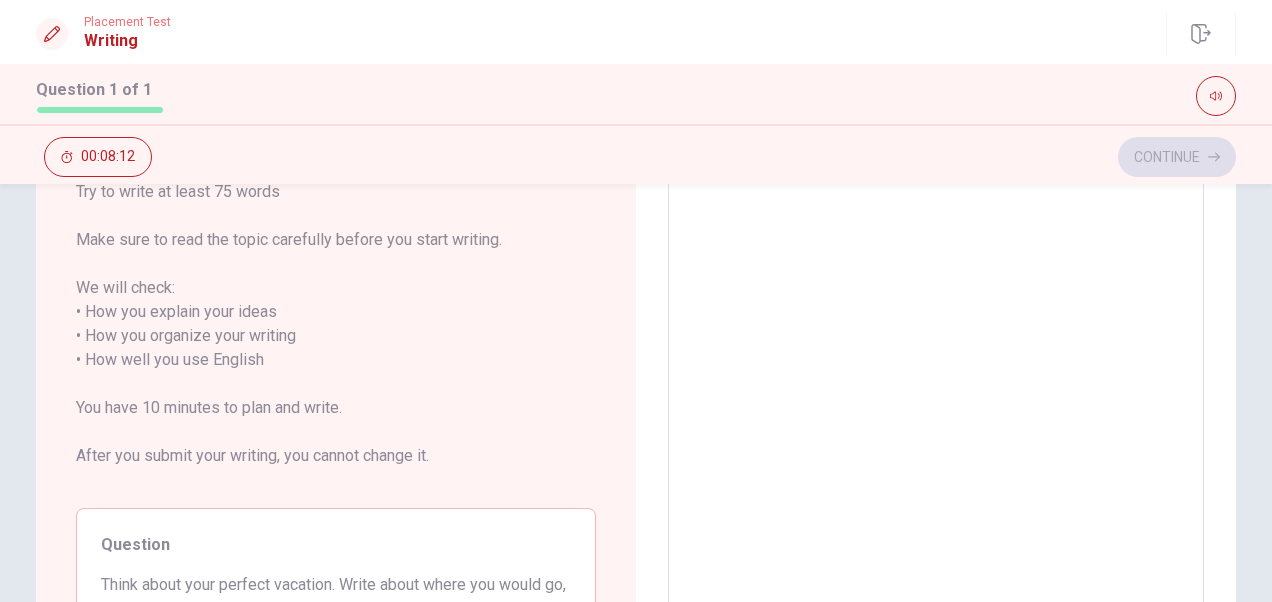 drag, startPoint x: 216, startPoint y: 586, endPoint x: 756, endPoint y: 327, distance: 598.89984 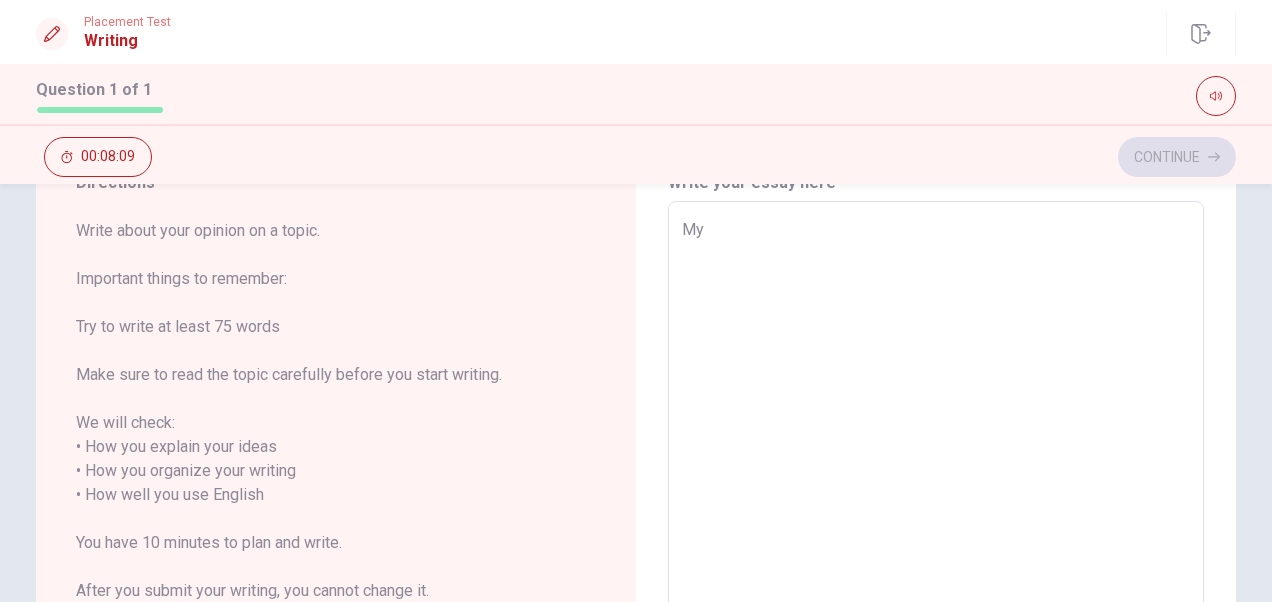 scroll, scrollTop: 115, scrollLeft: 0, axis: vertical 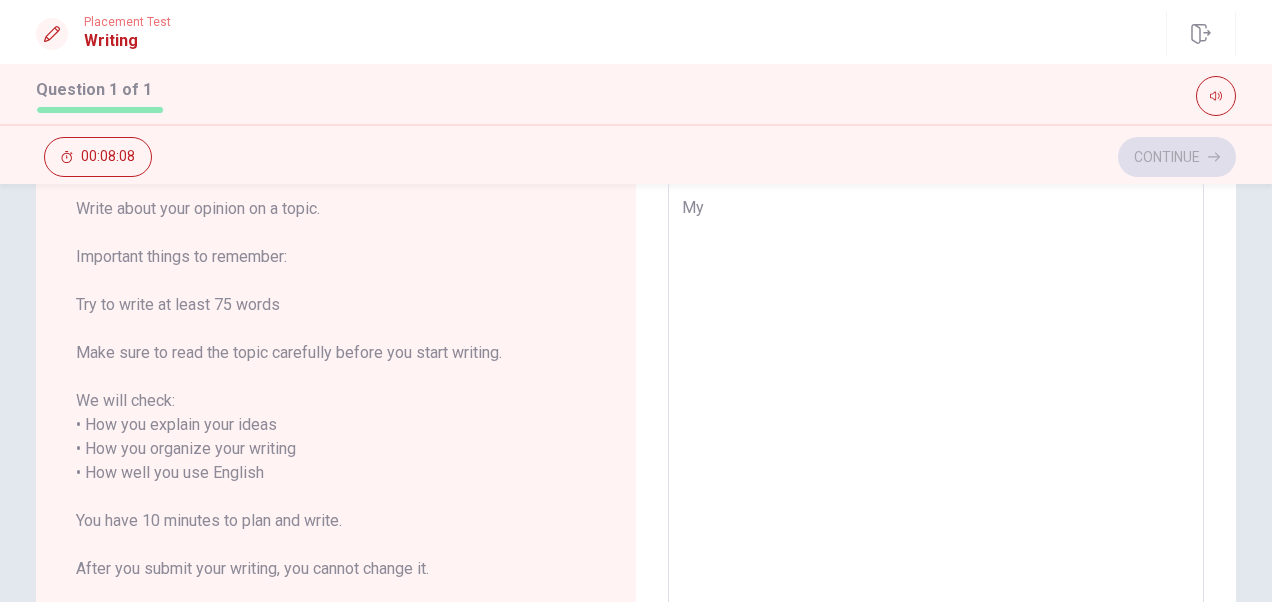 click on "My" at bounding box center (936, 473) 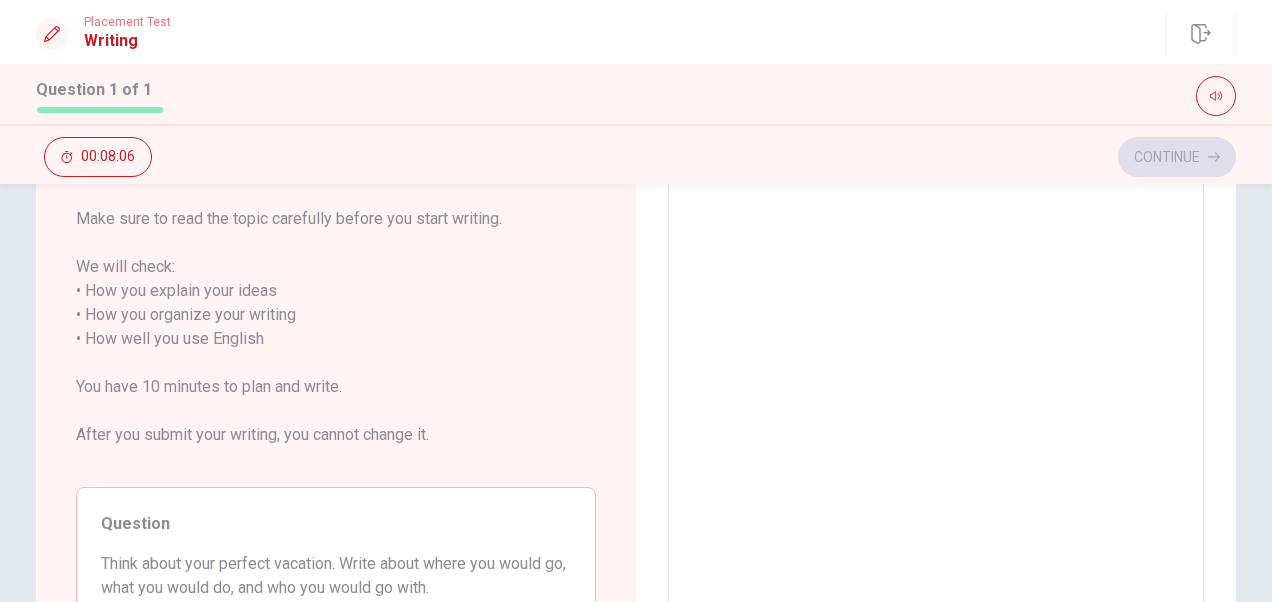 scroll, scrollTop: 251, scrollLeft: 0, axis: vertical 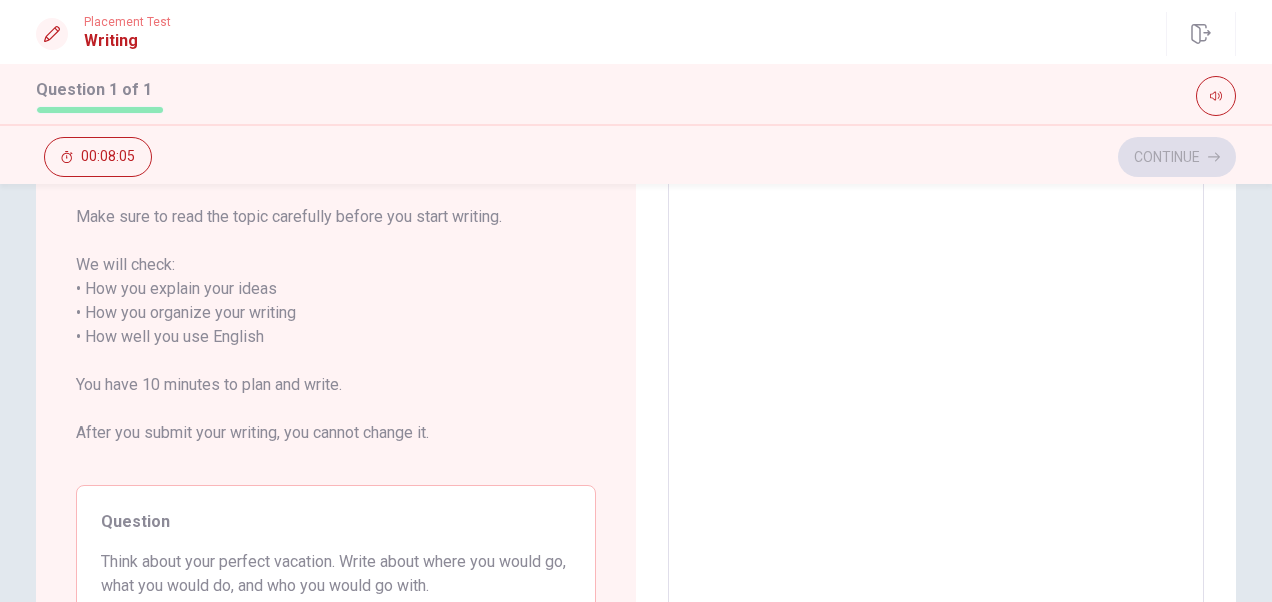 type on "x" 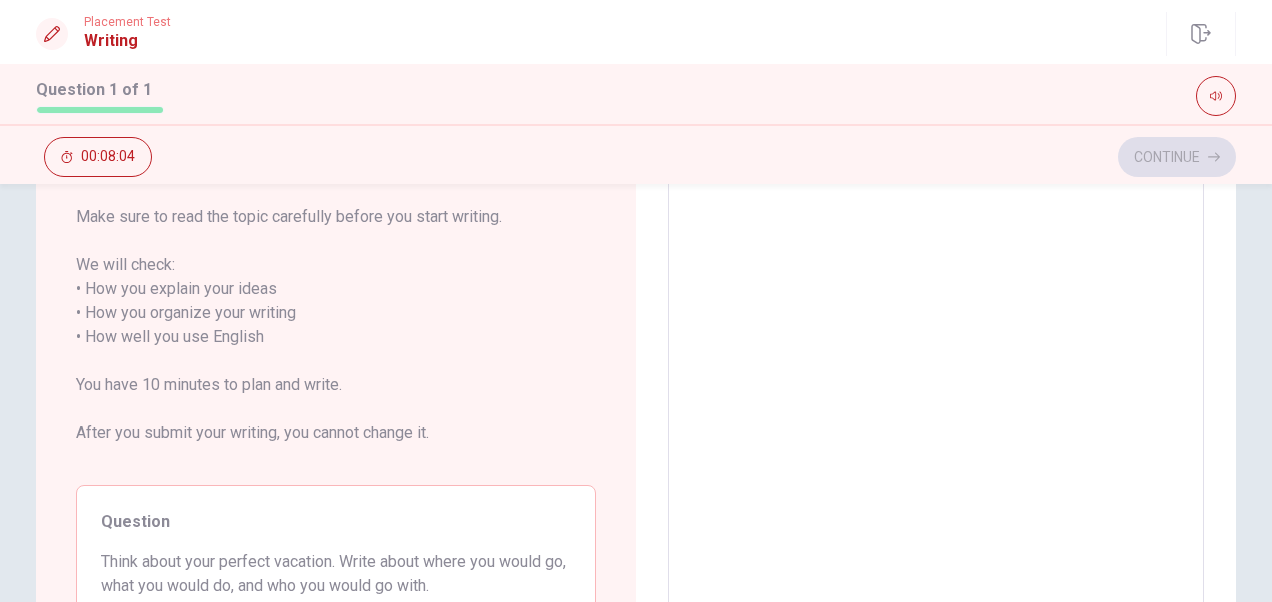 type on "My p" 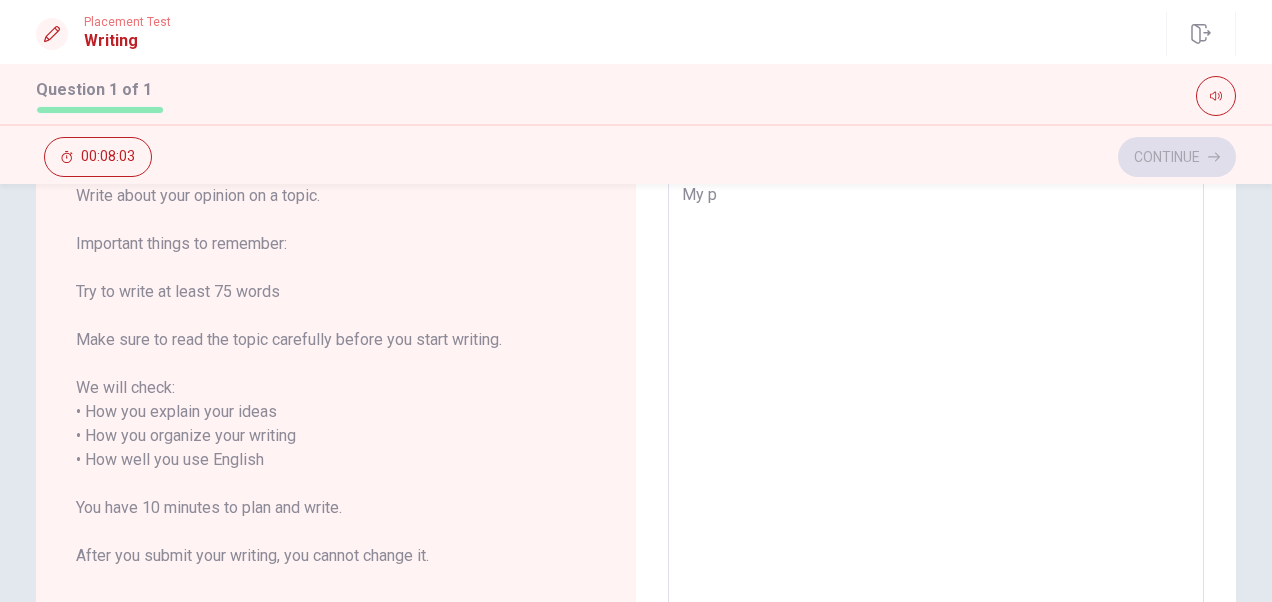 type on "x" 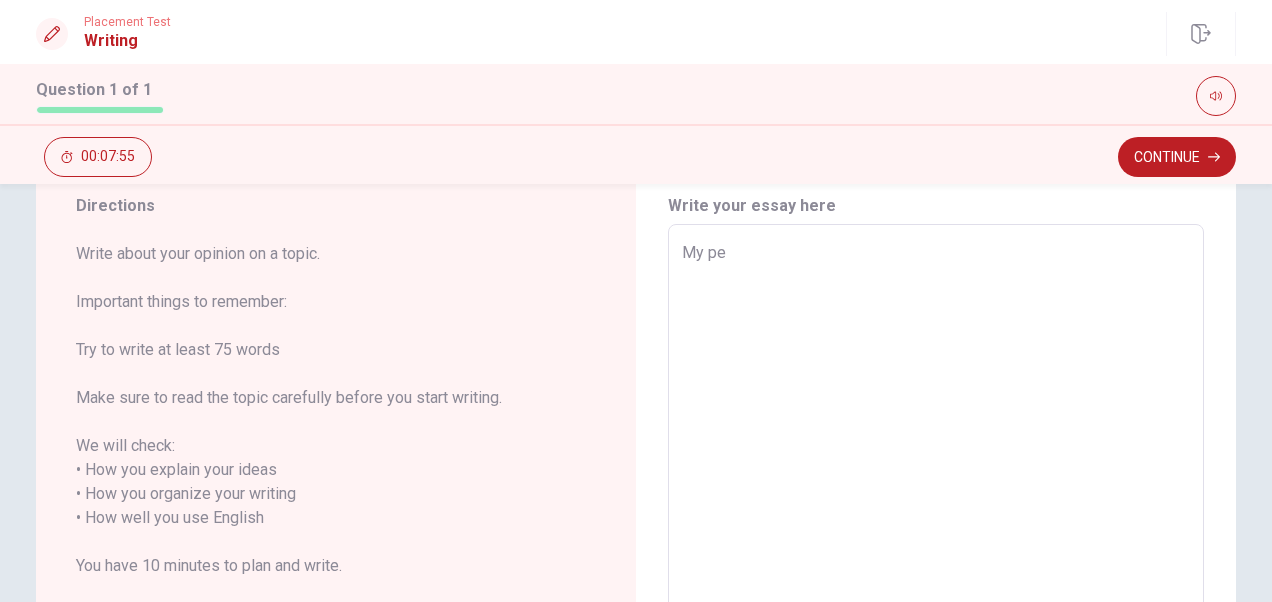 scroll, scrollTop: 70, scrollLeft: 0, axis: vertical 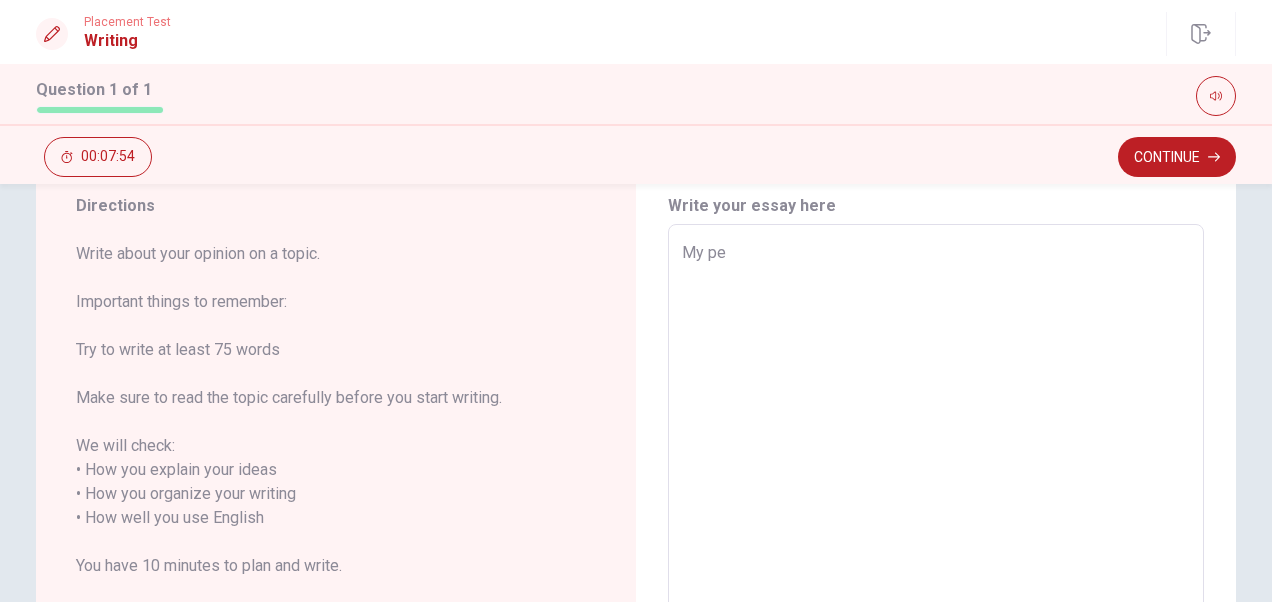 click on "My pe" at bounding box center (936, 518) 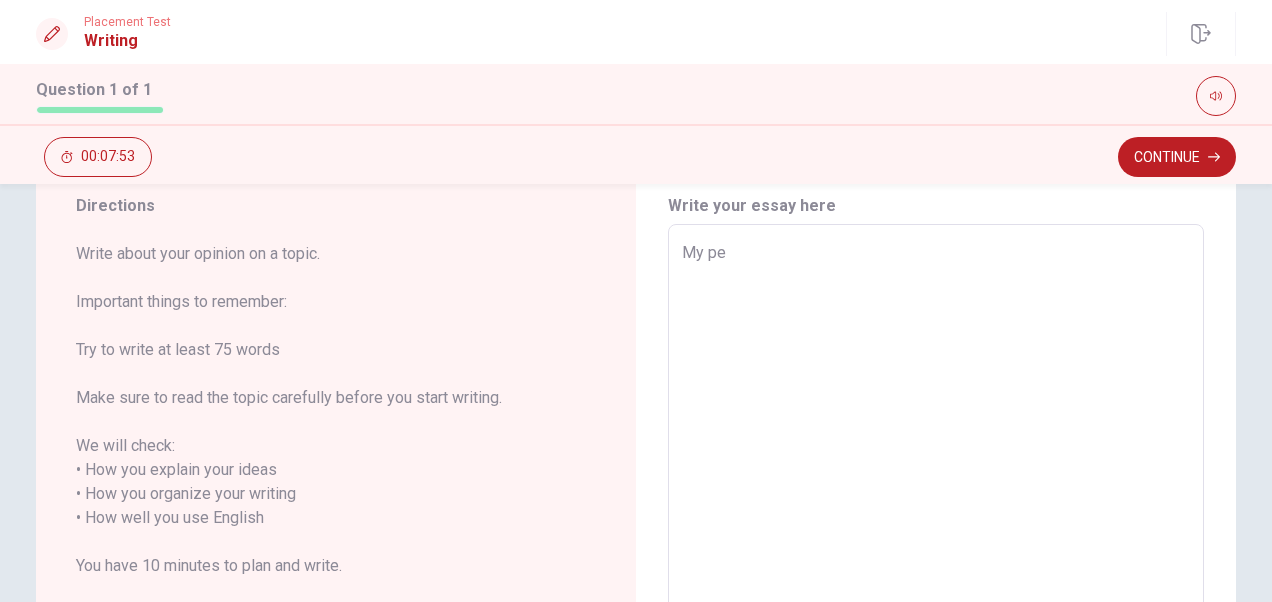 type on "x" 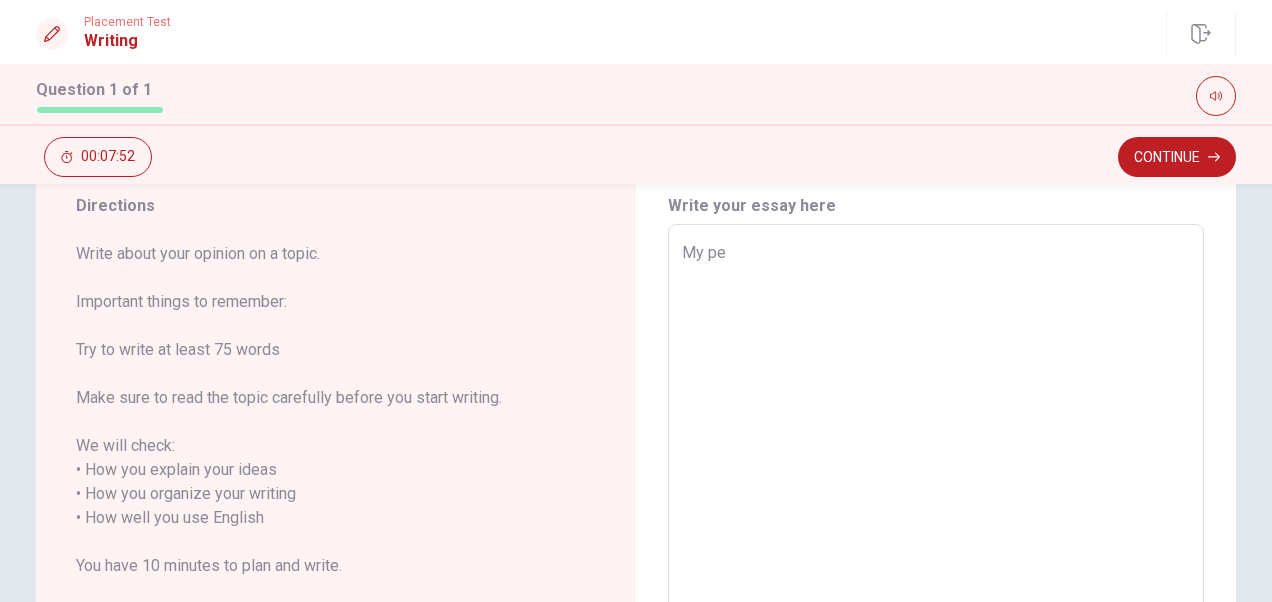 type on "My per" 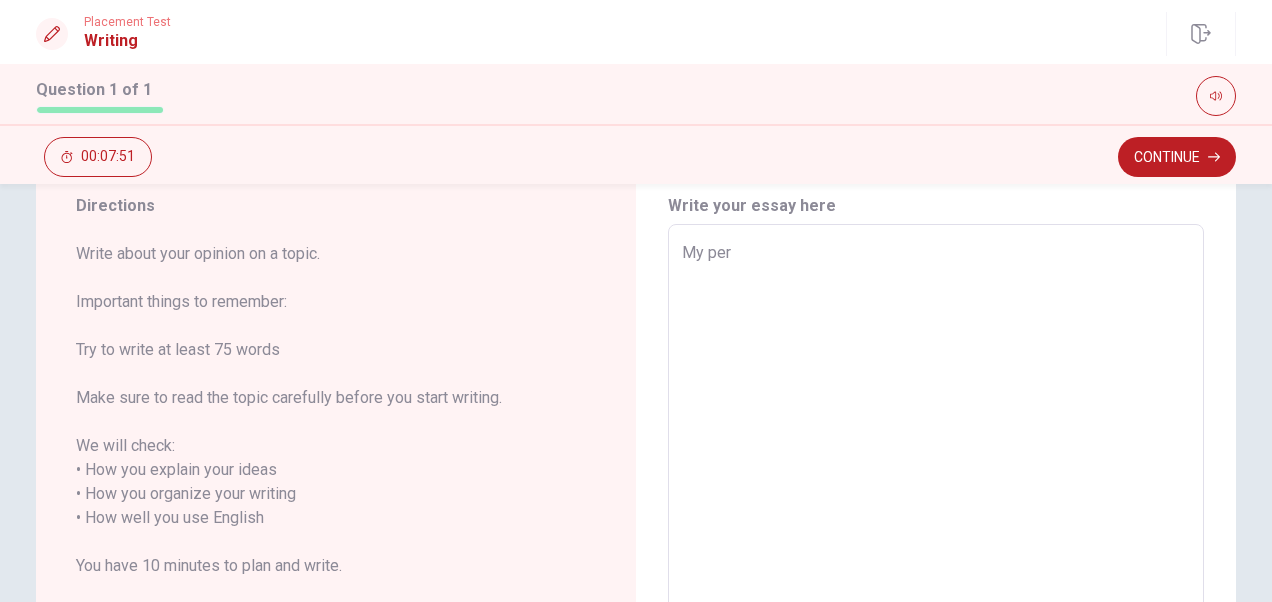 type on "x" 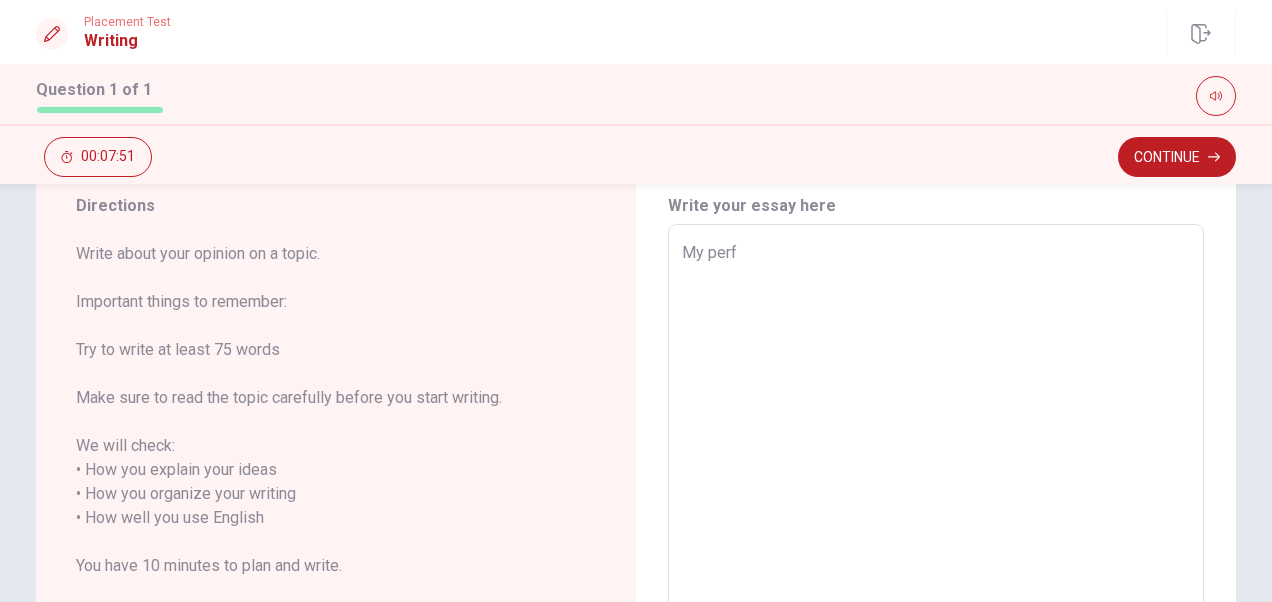 type on "x" 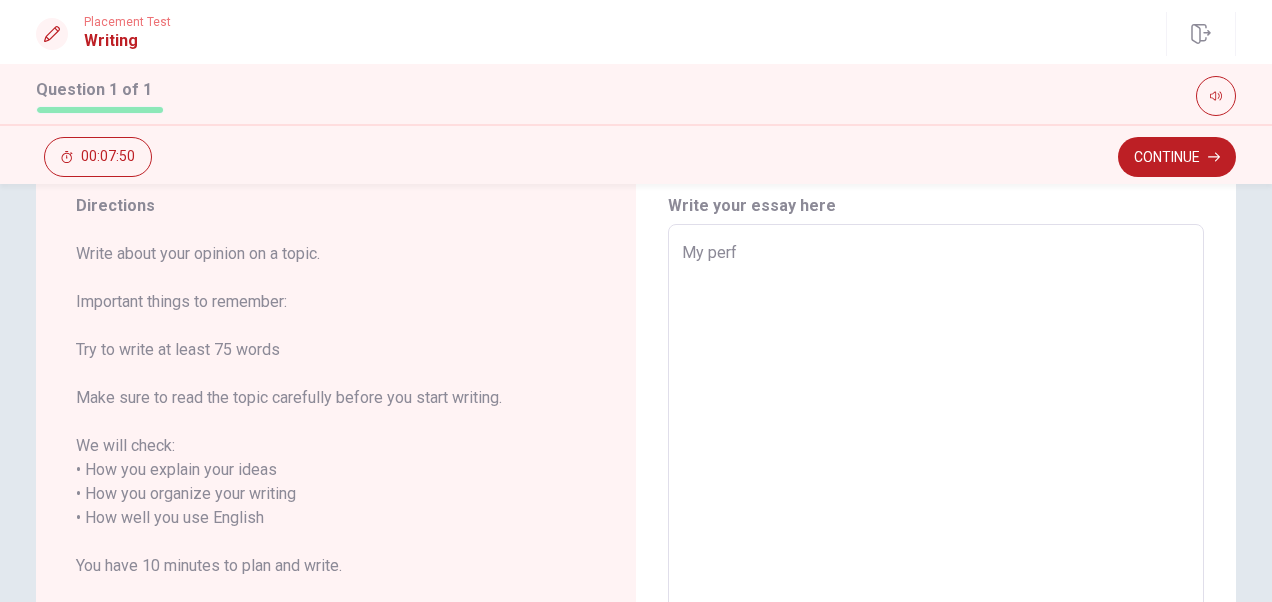 type on "My perfe" 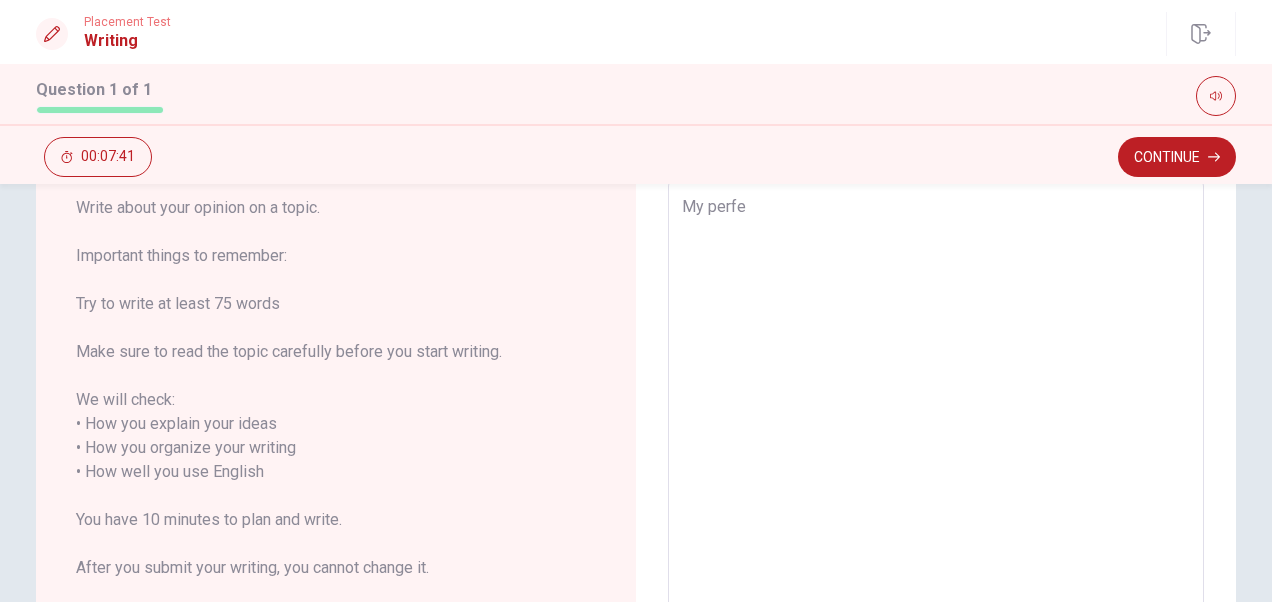 scroll, scrollTop: 114, scrollLeft: 0, axis: vertical 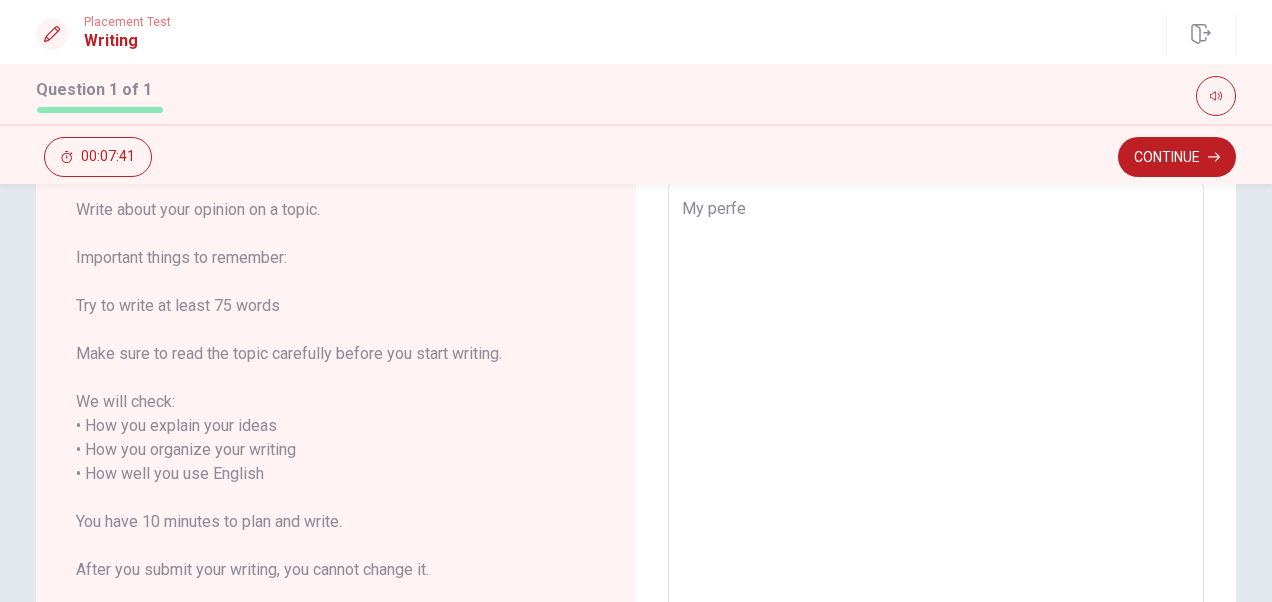 type on "x" 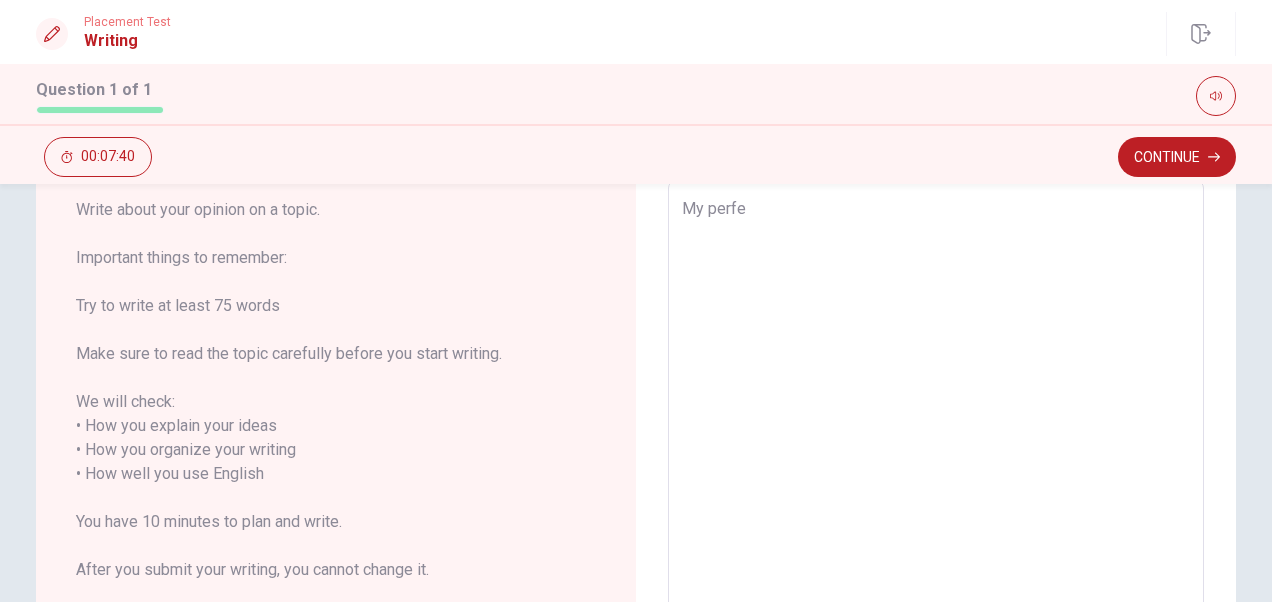 type on "My perfec" 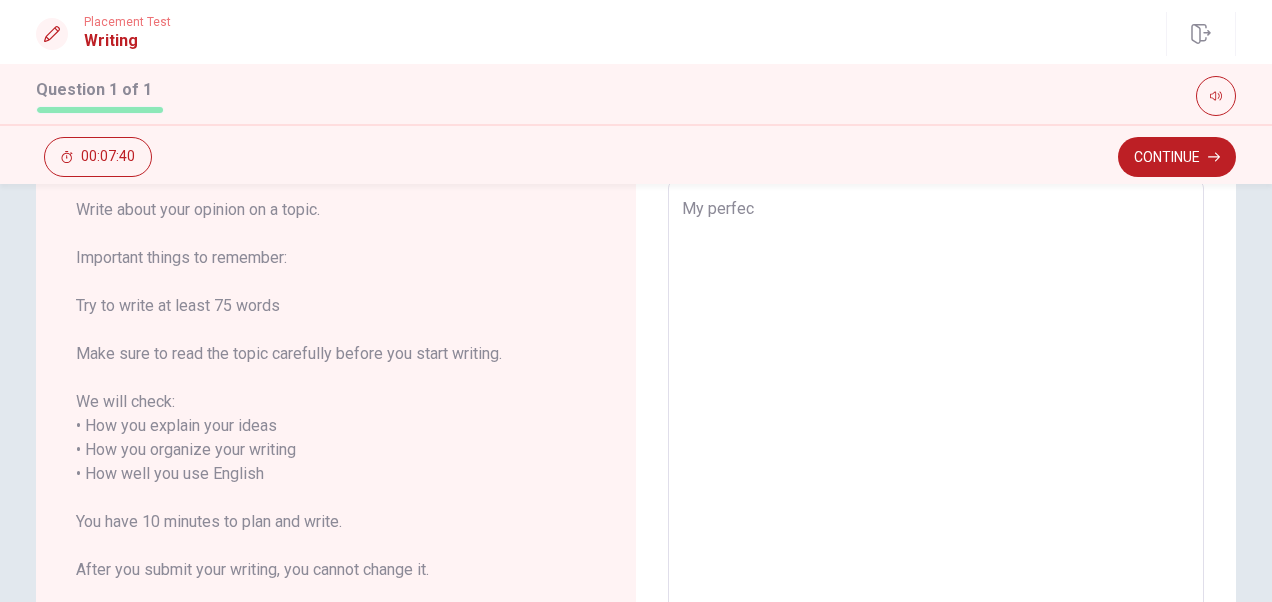 type on "x" 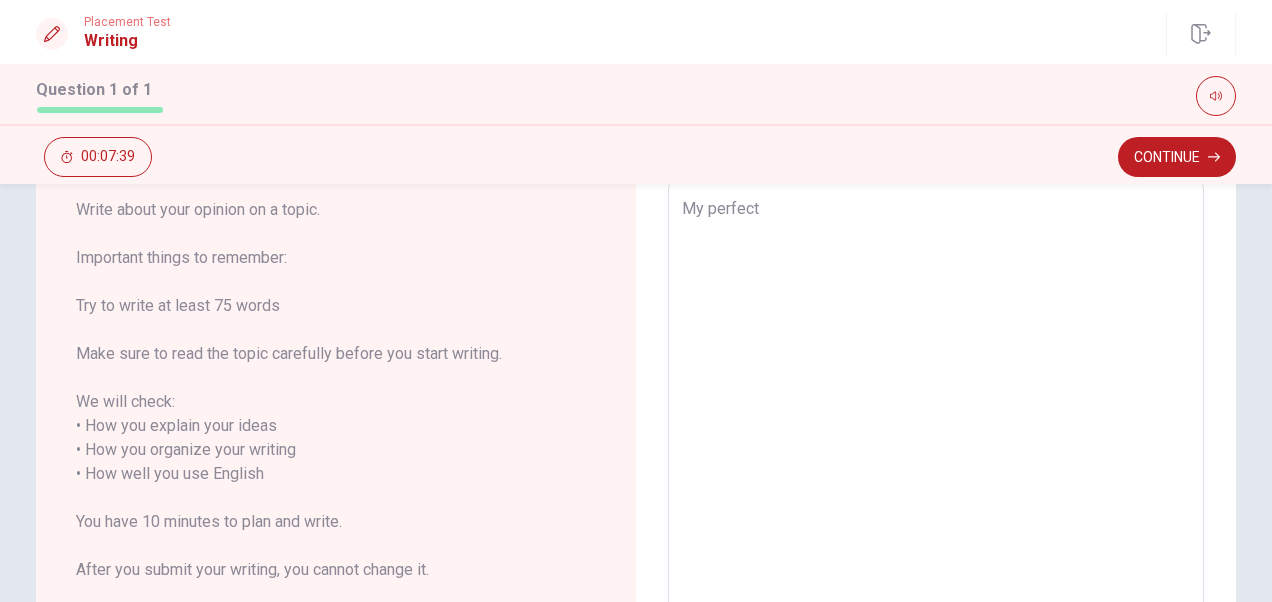type on "x" 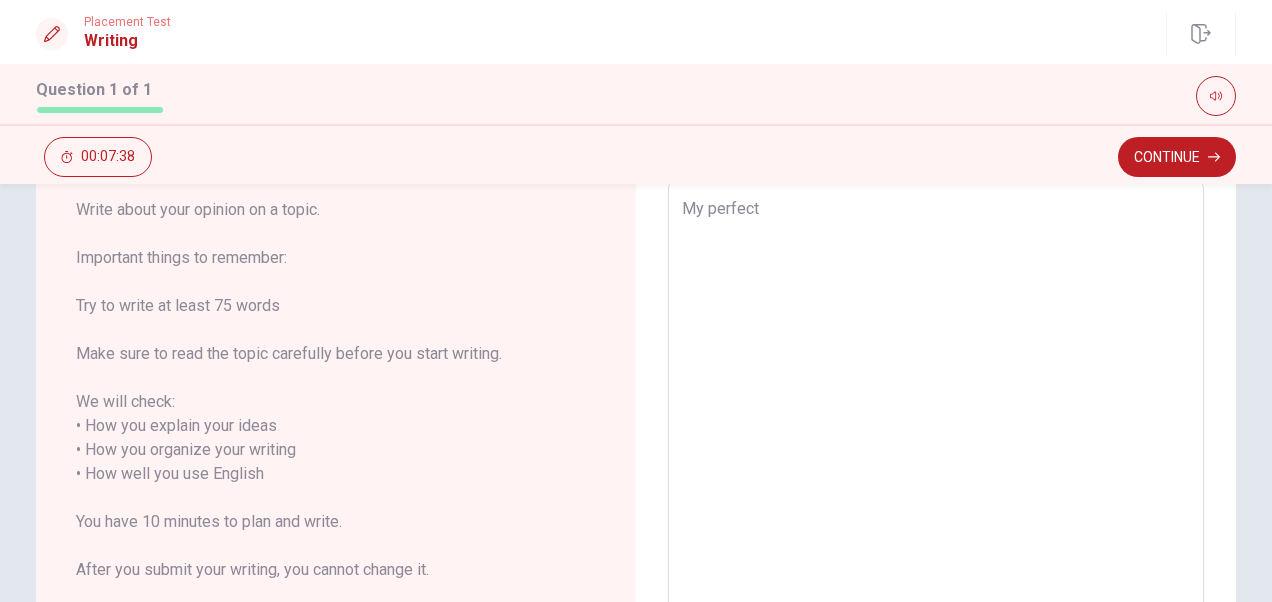 type on "My perfect" 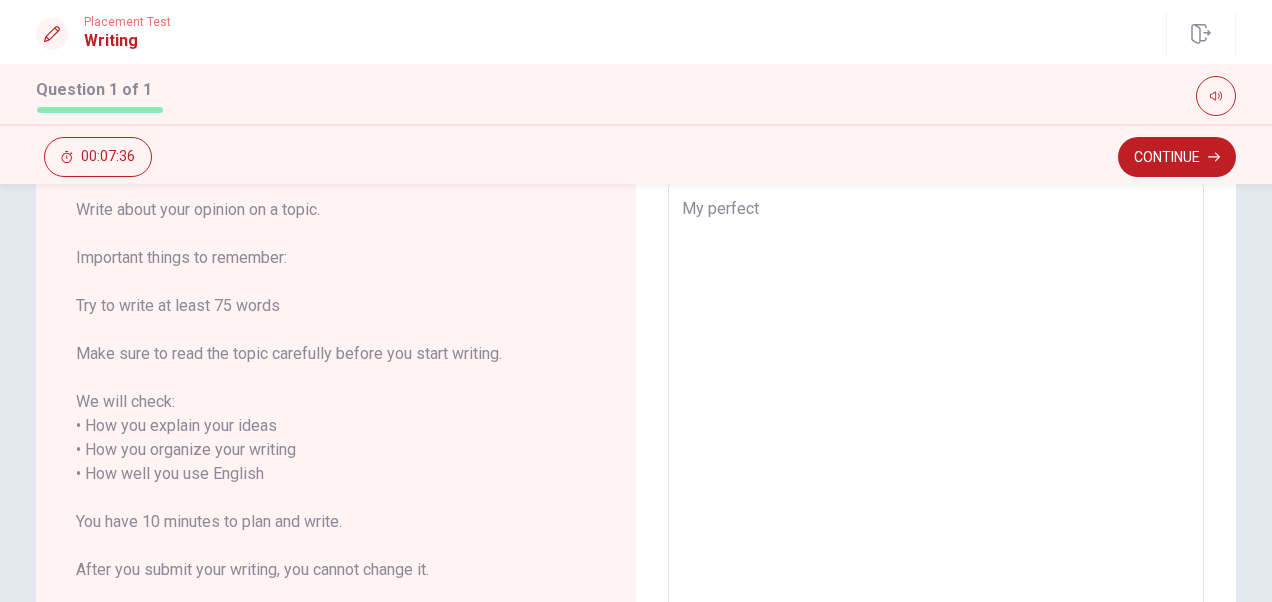 type on "x" 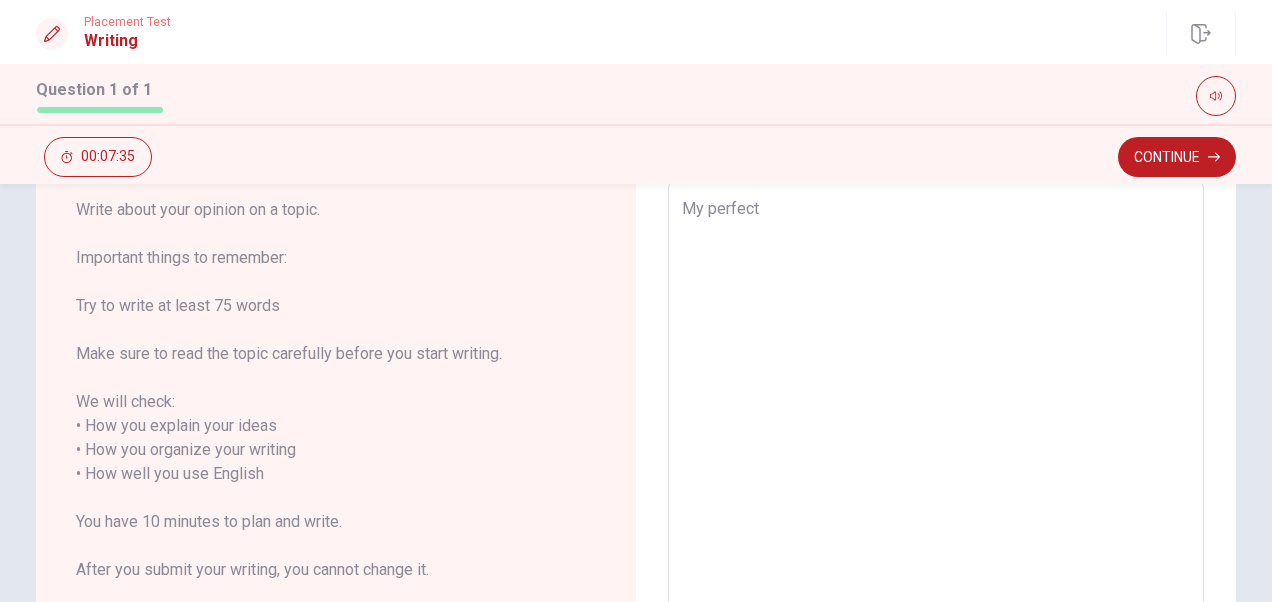 type on "My perfect v" 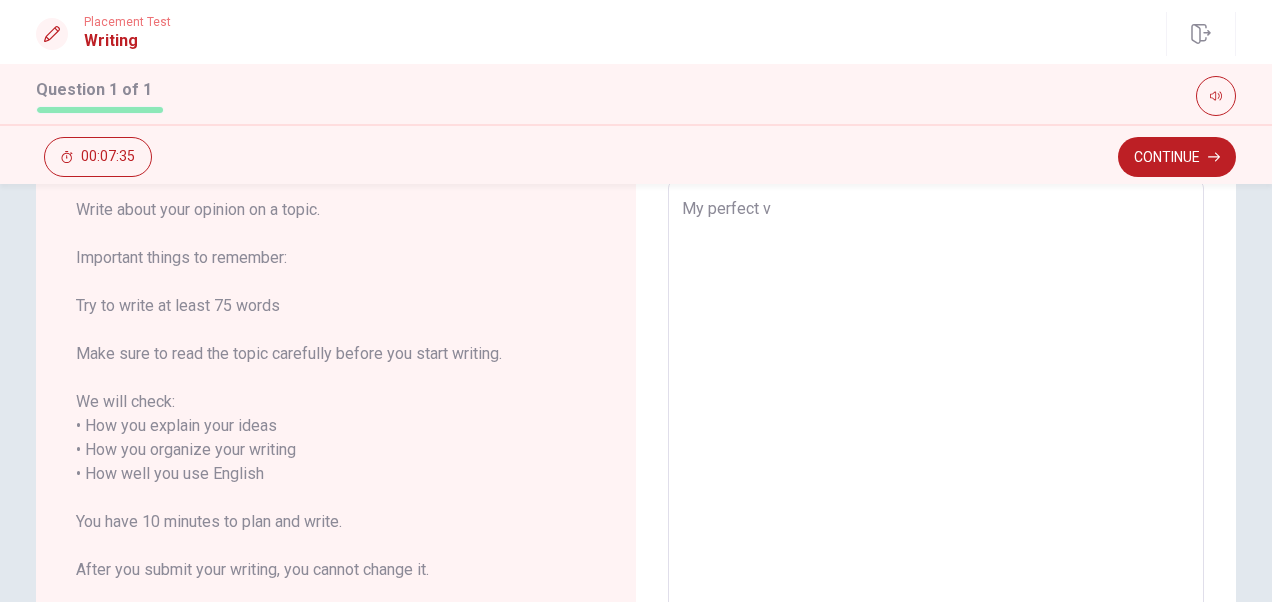 type on "x" 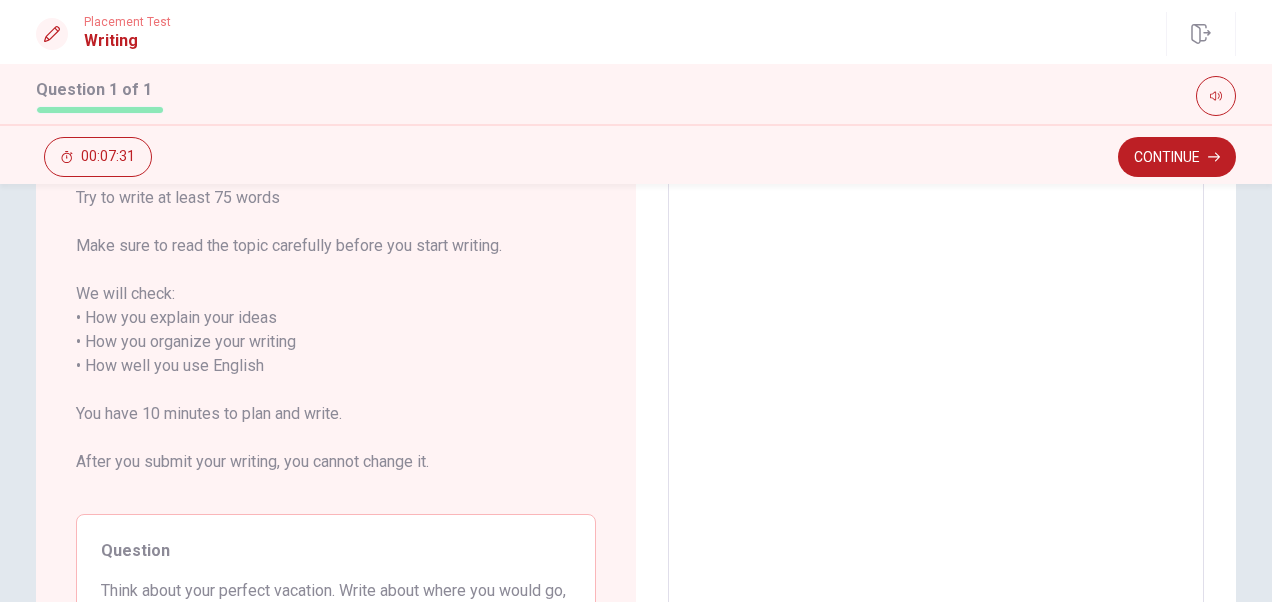 type on "x" 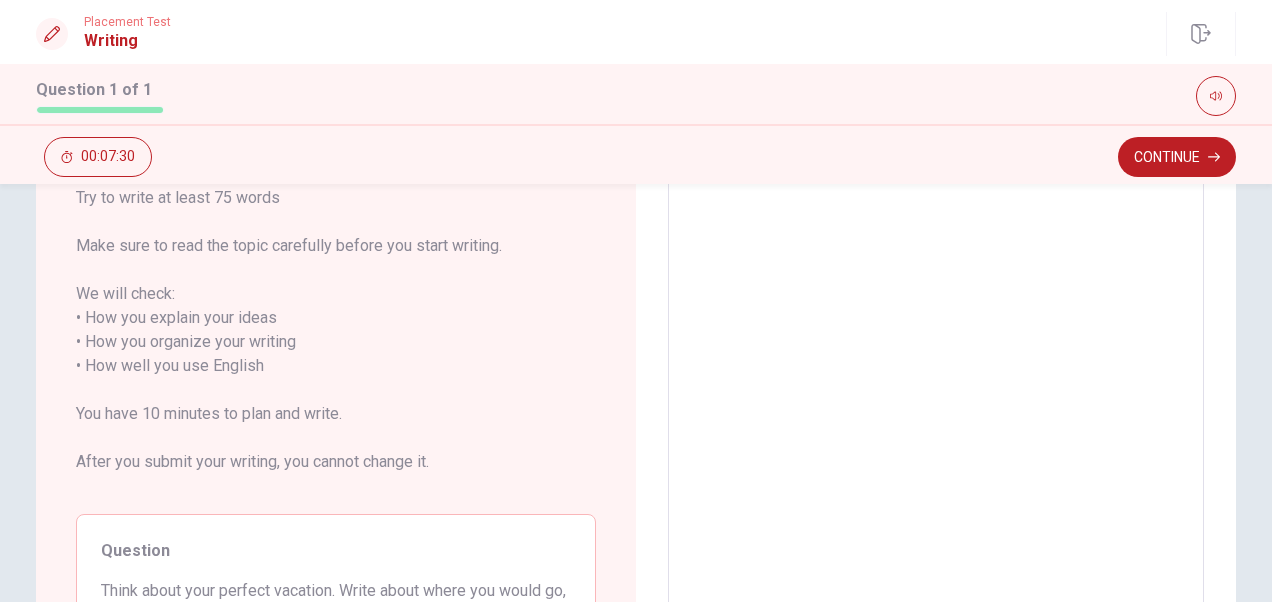 type on "My perfect vac" 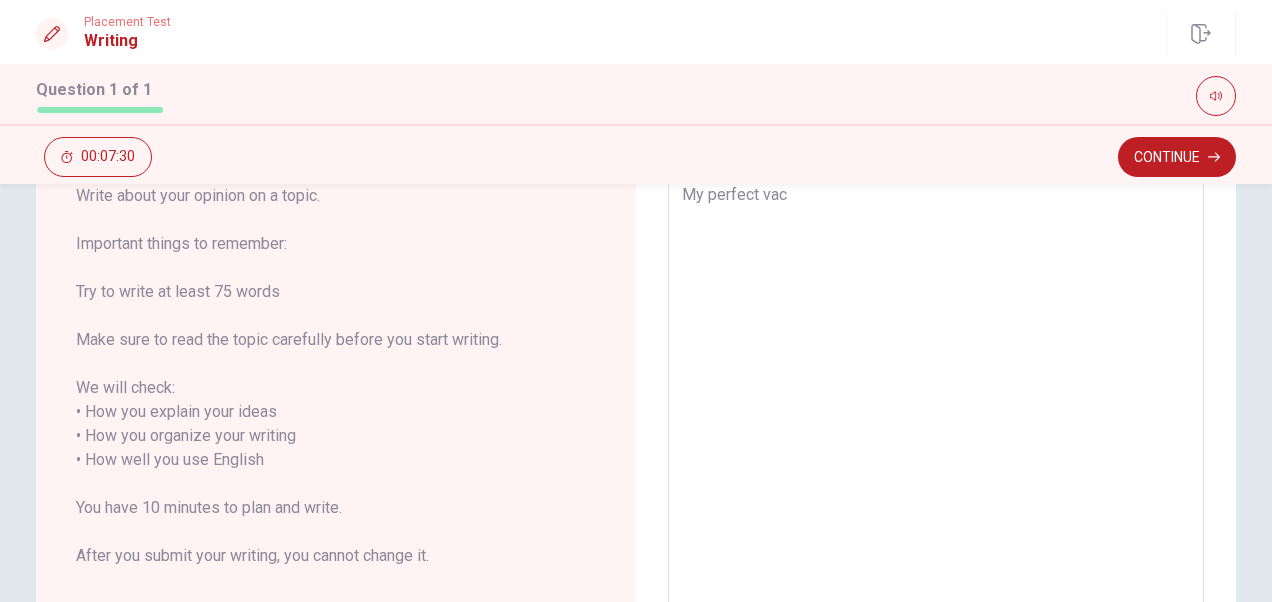 type on "My perfect [PERSON_NAME]" 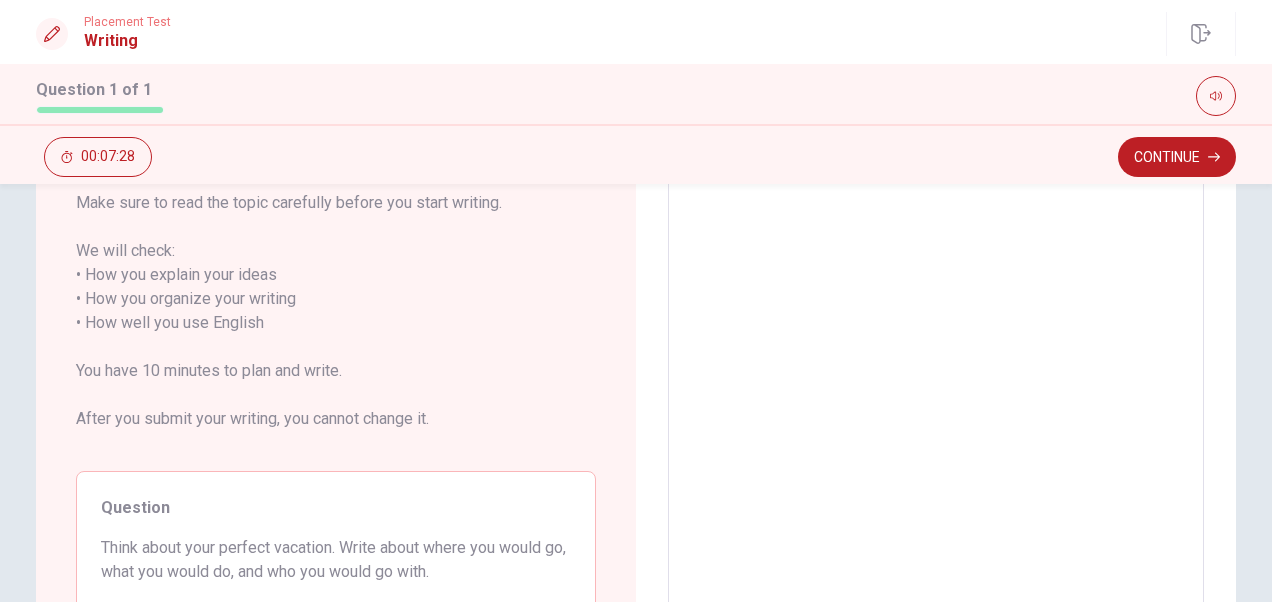 type on "x" 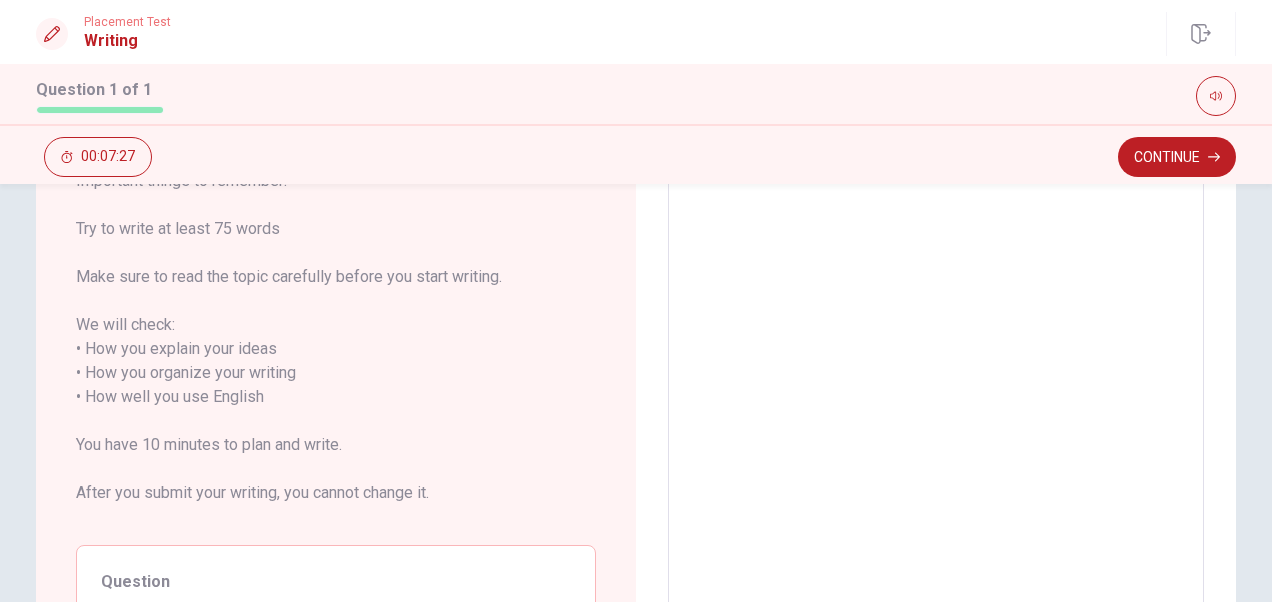 type on "My perfect vacat" 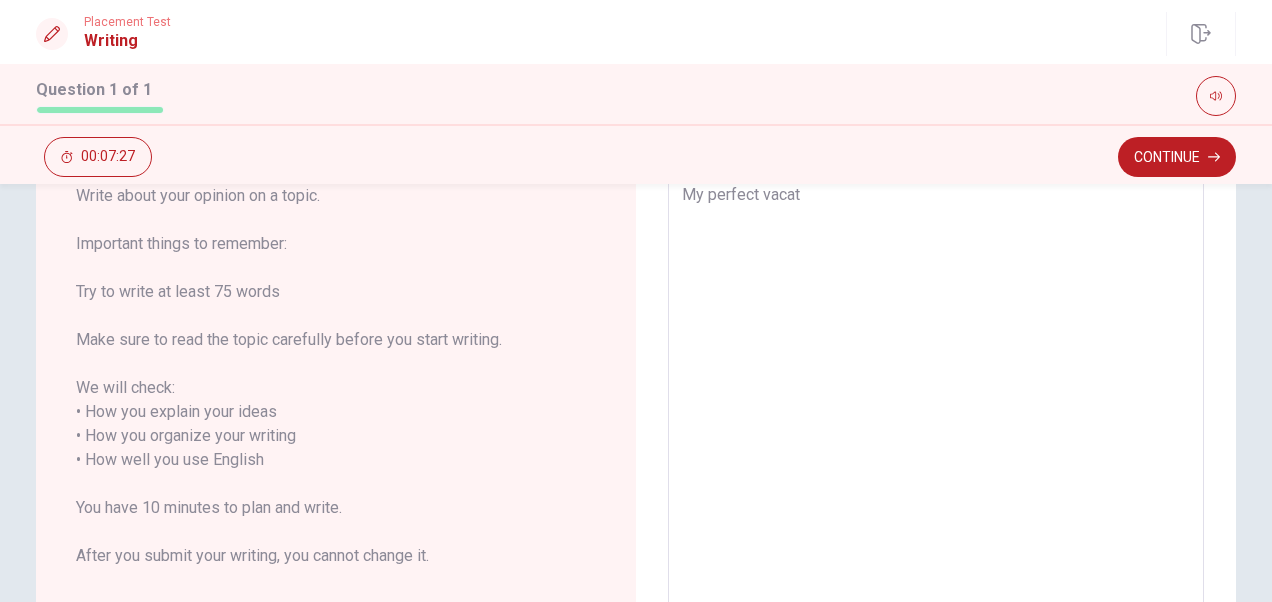 type on "x" 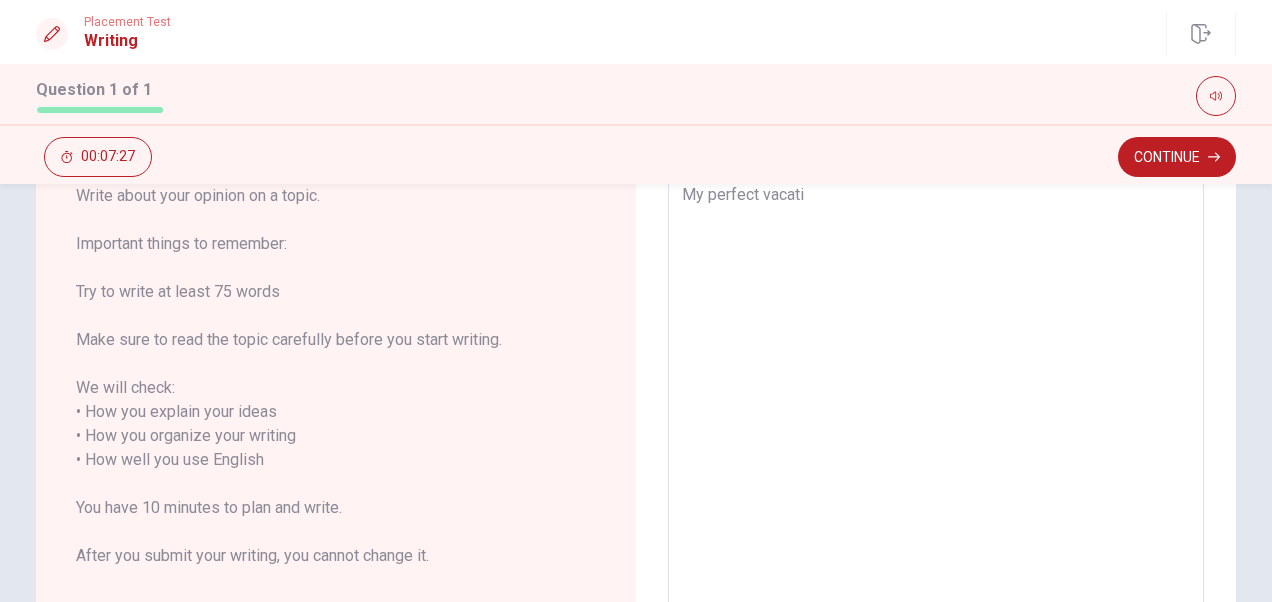 type on "x" 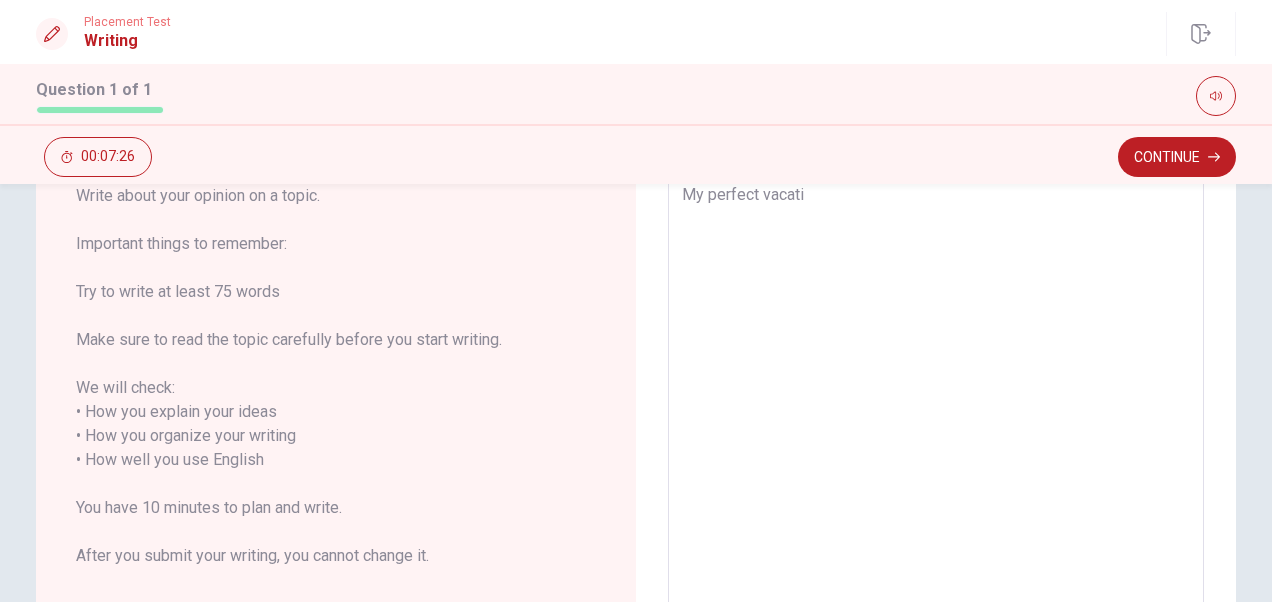 type on "My perfect vacatio" 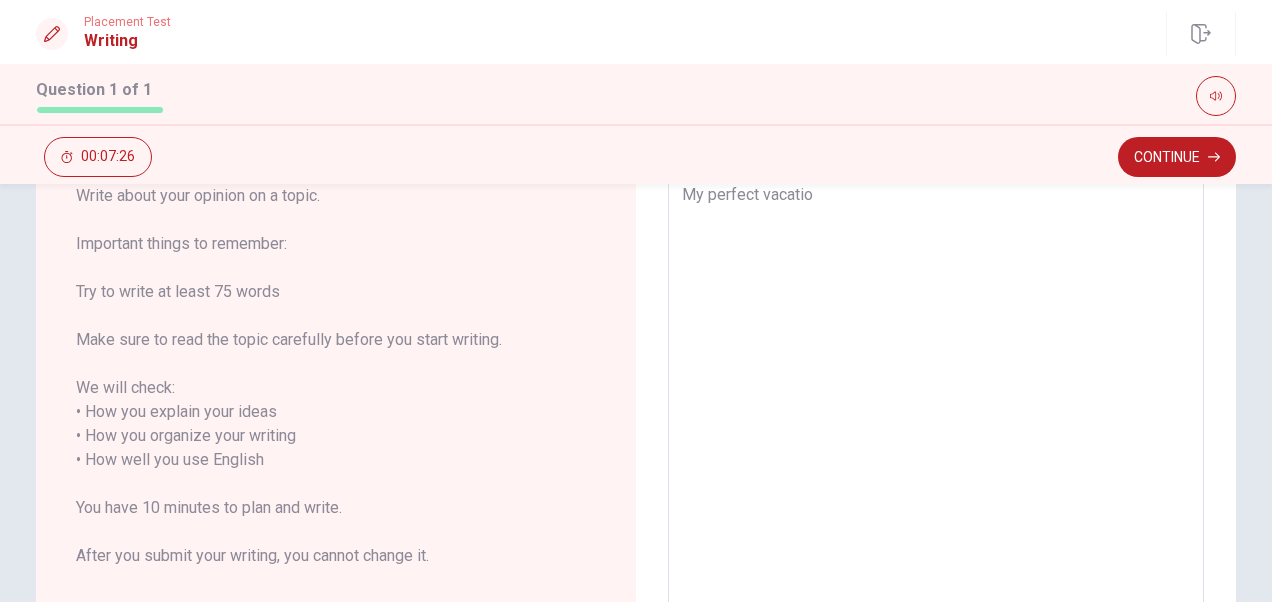 type on "x" 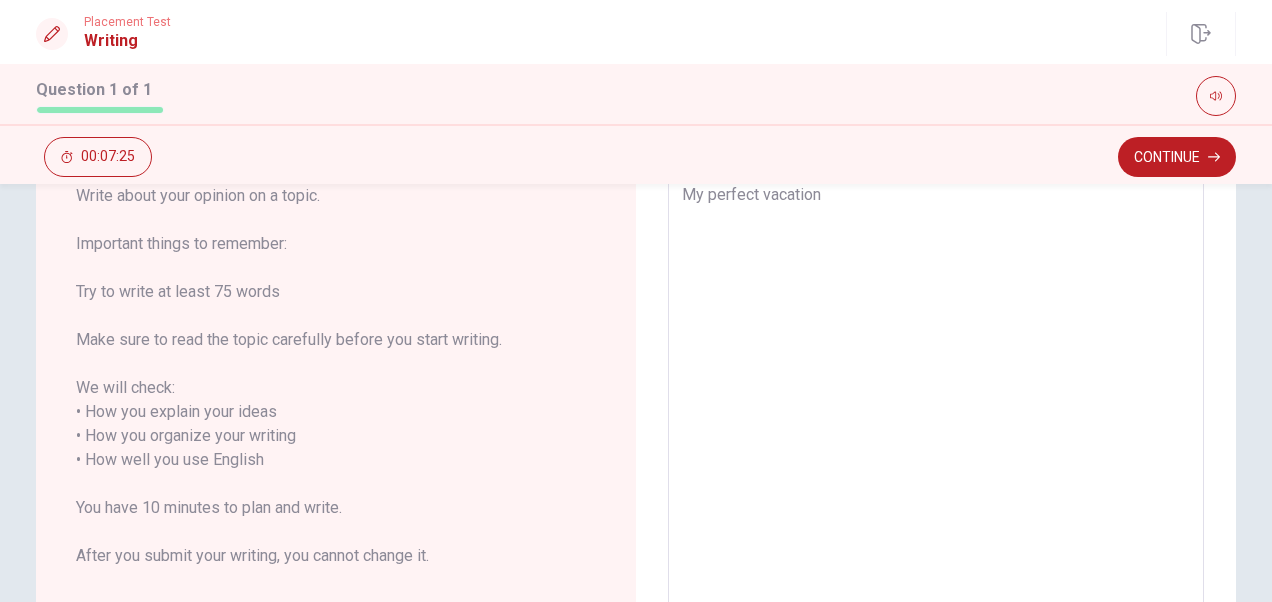 type on "x" 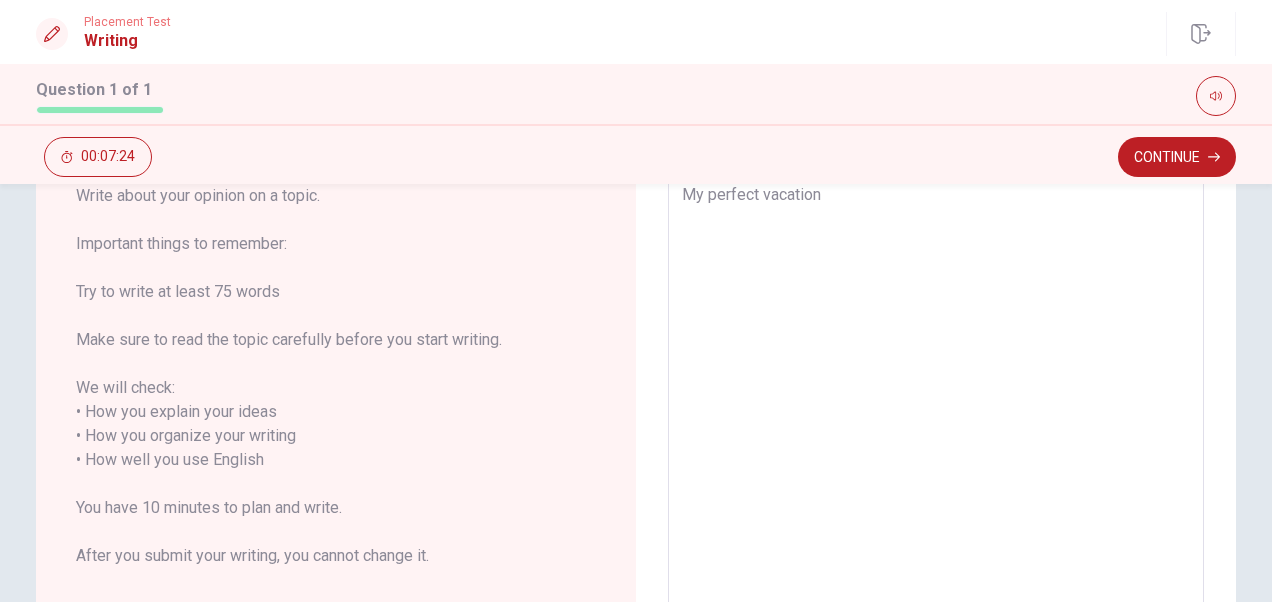 type on "My perfect vacation" 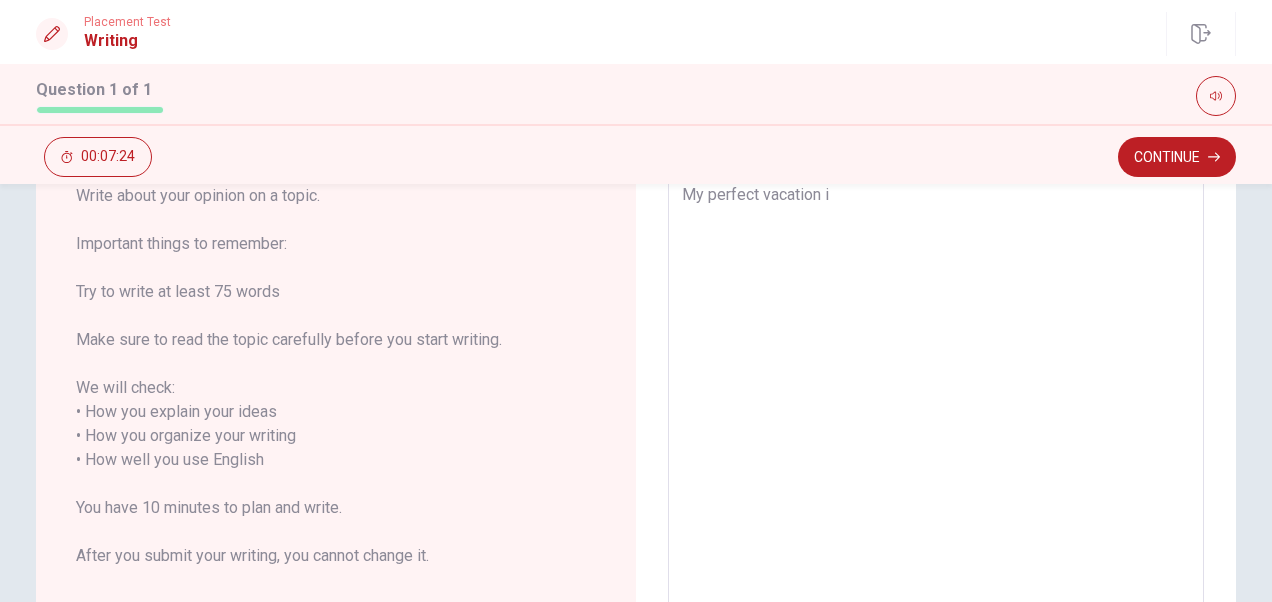 type on "x" 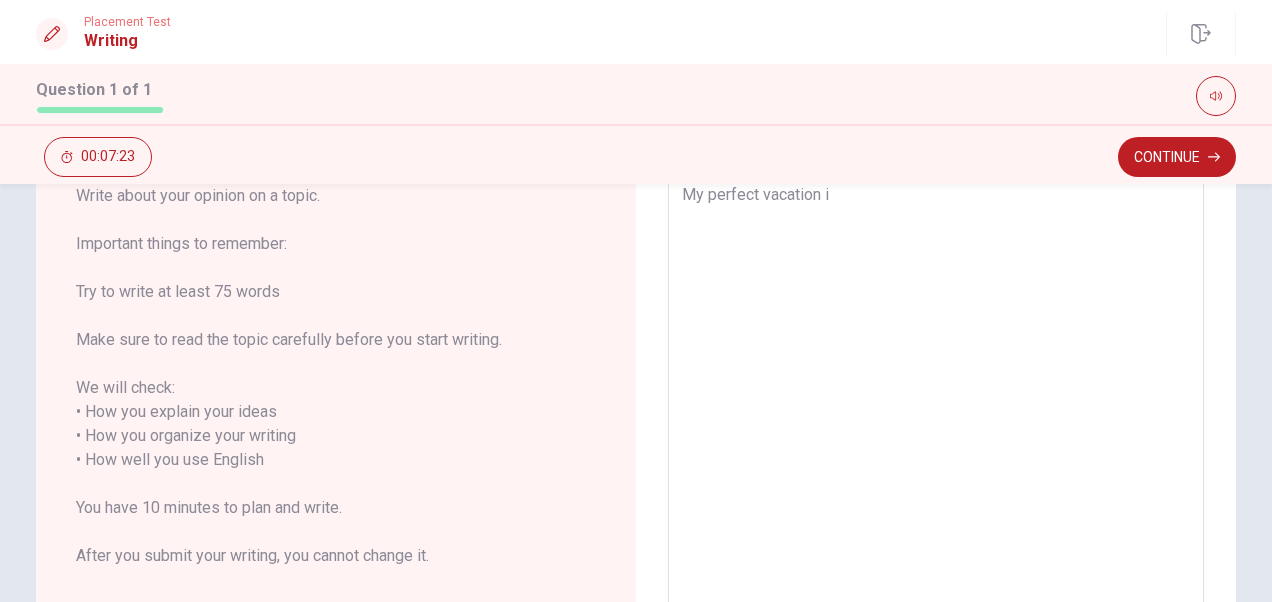type on "My perfect vacation is" 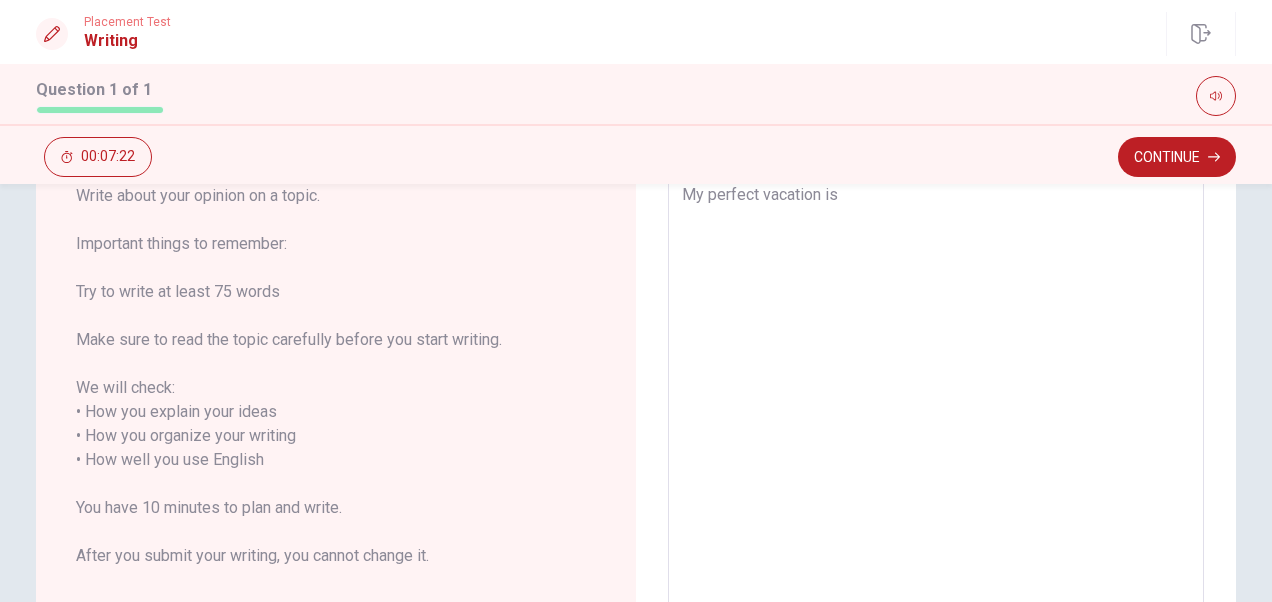 type on "x" 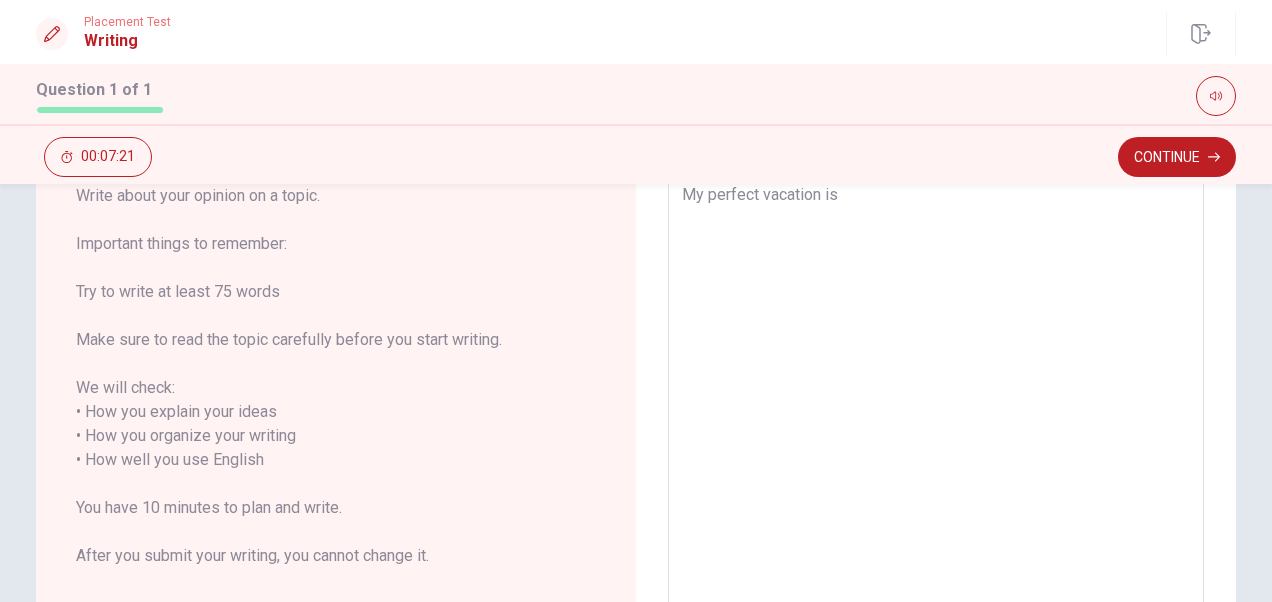 type on "x" 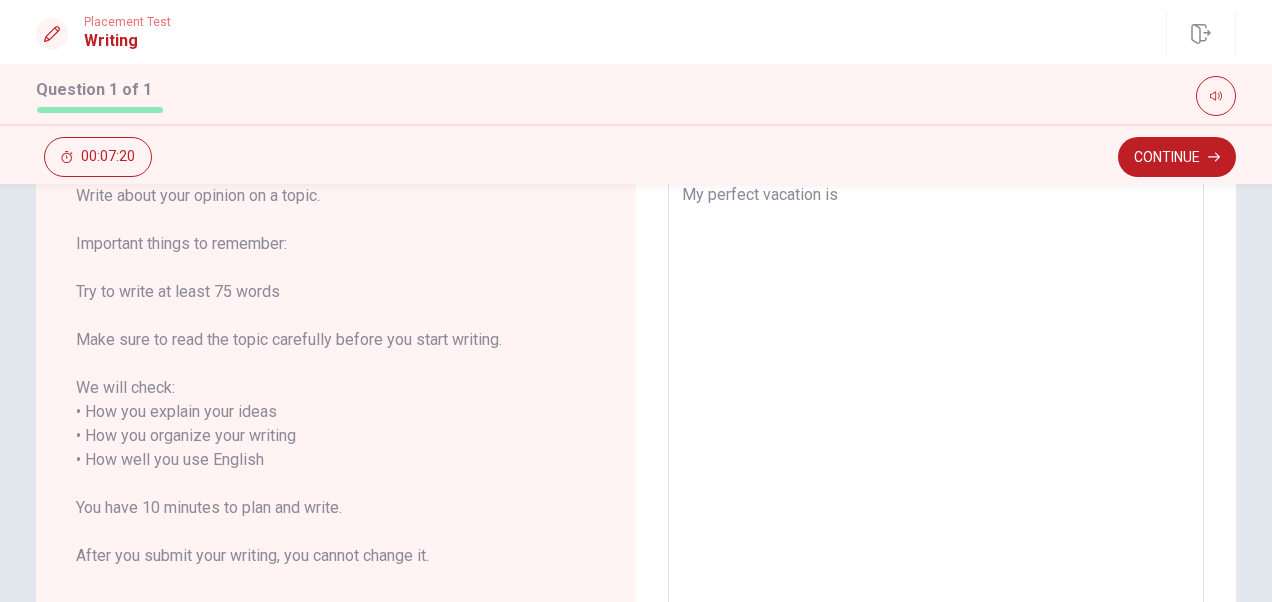 type on "My perfect vacation is" 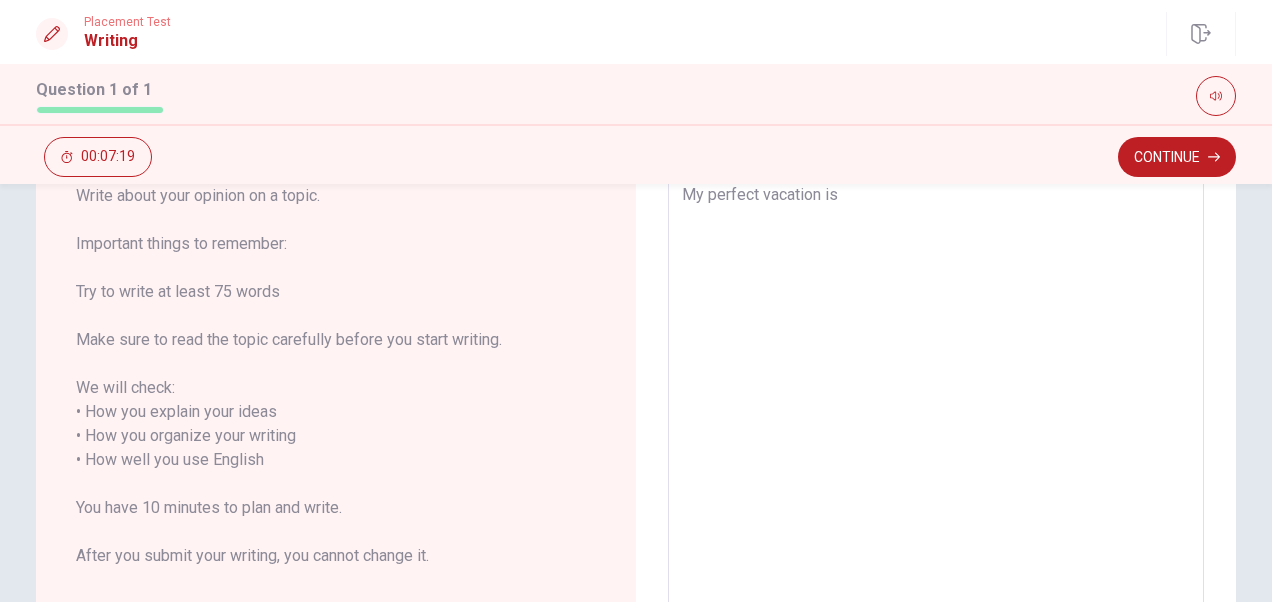 type on "My perfect vacation is" 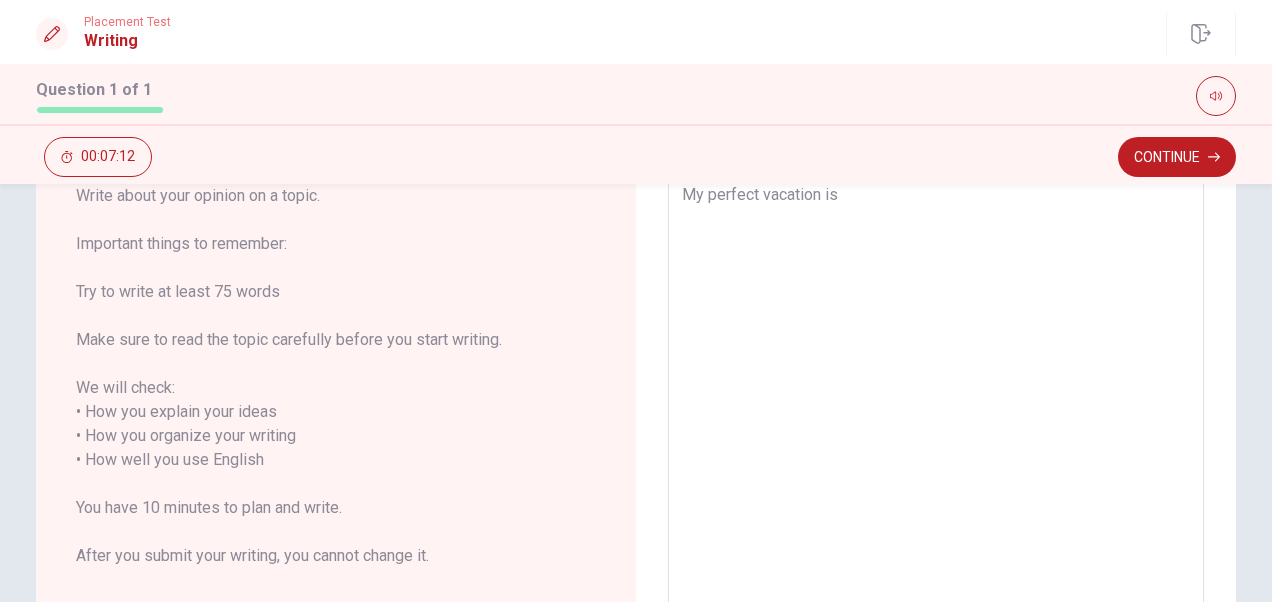 type on "x" 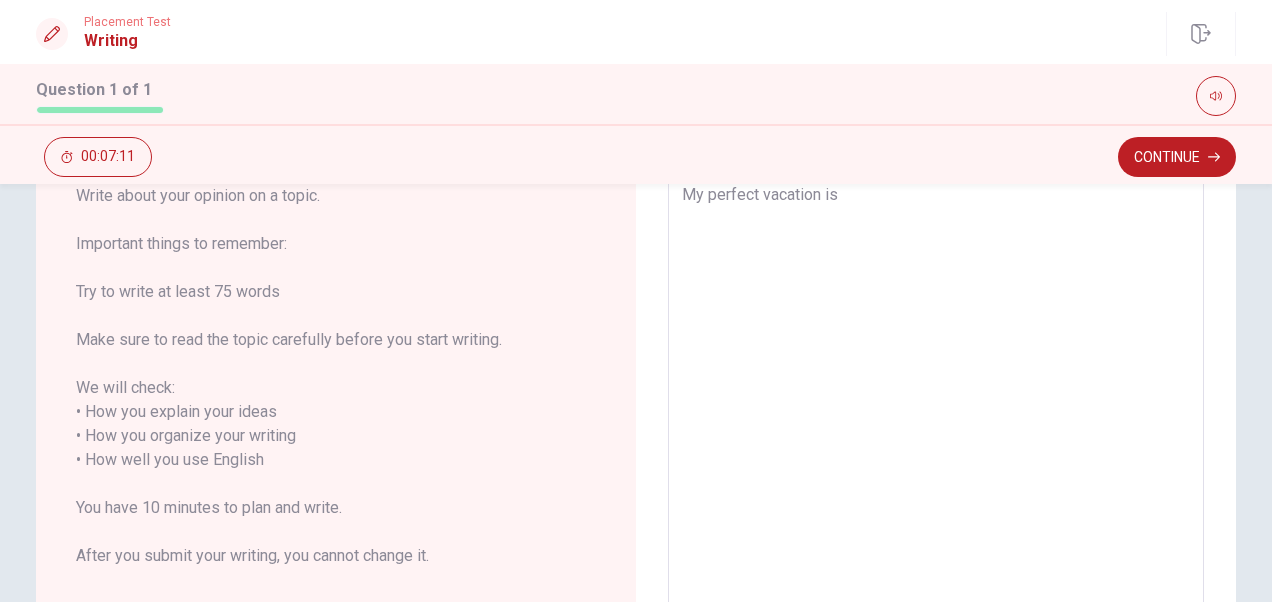 type on "My perfect vacation is h" 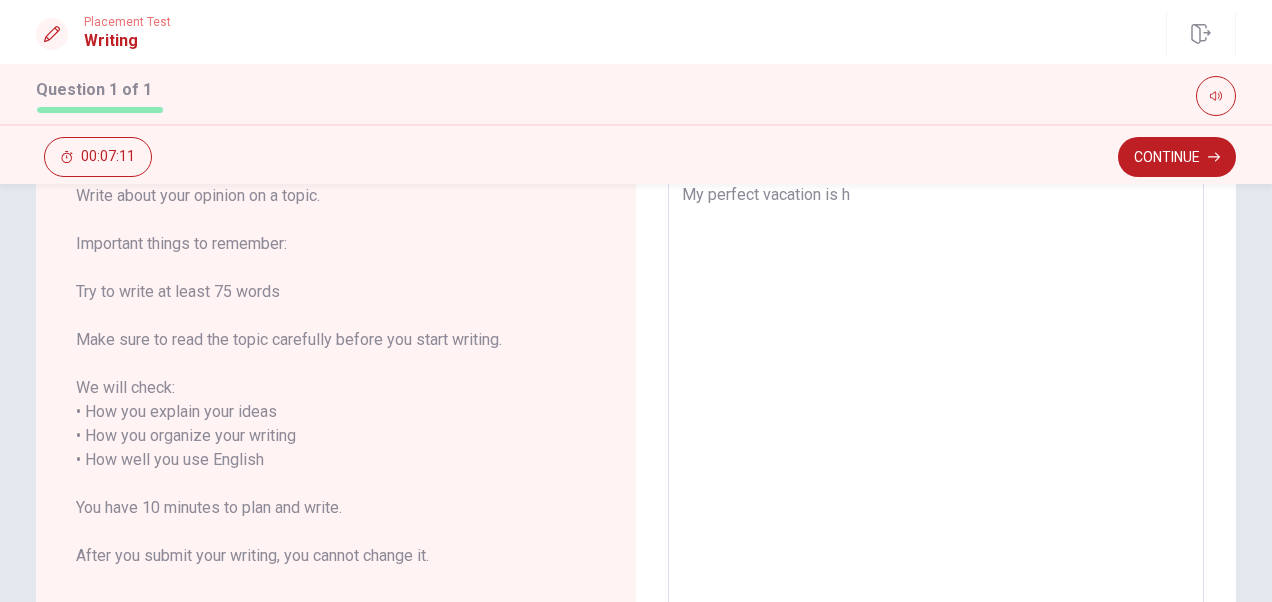 type on "x" 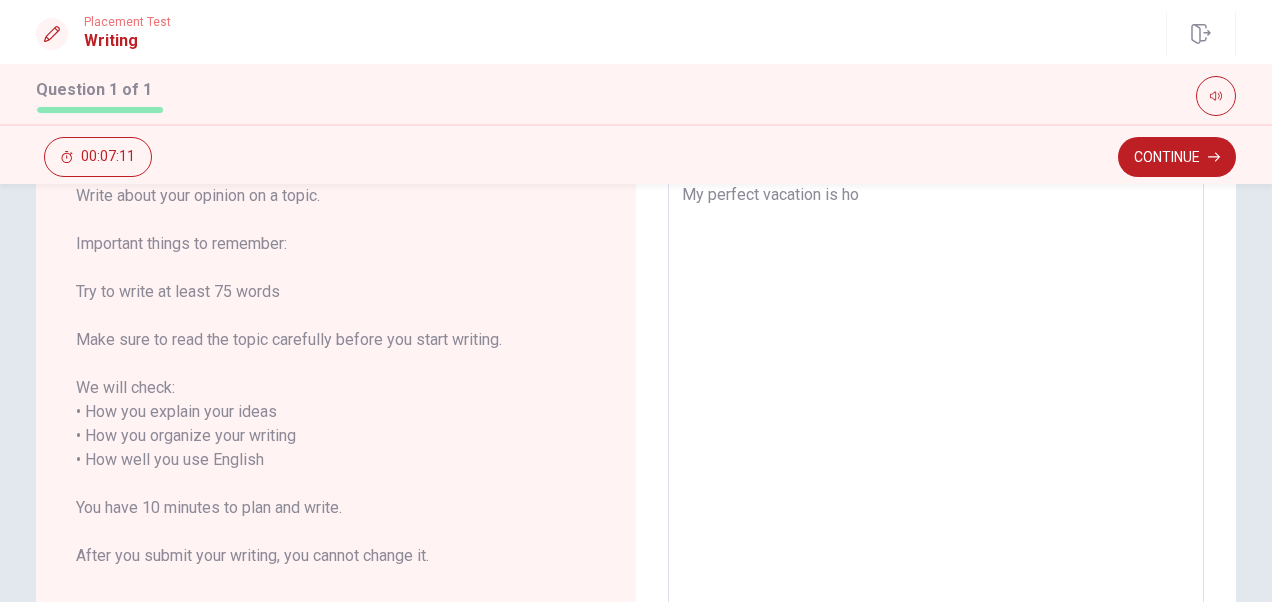 type on "x" 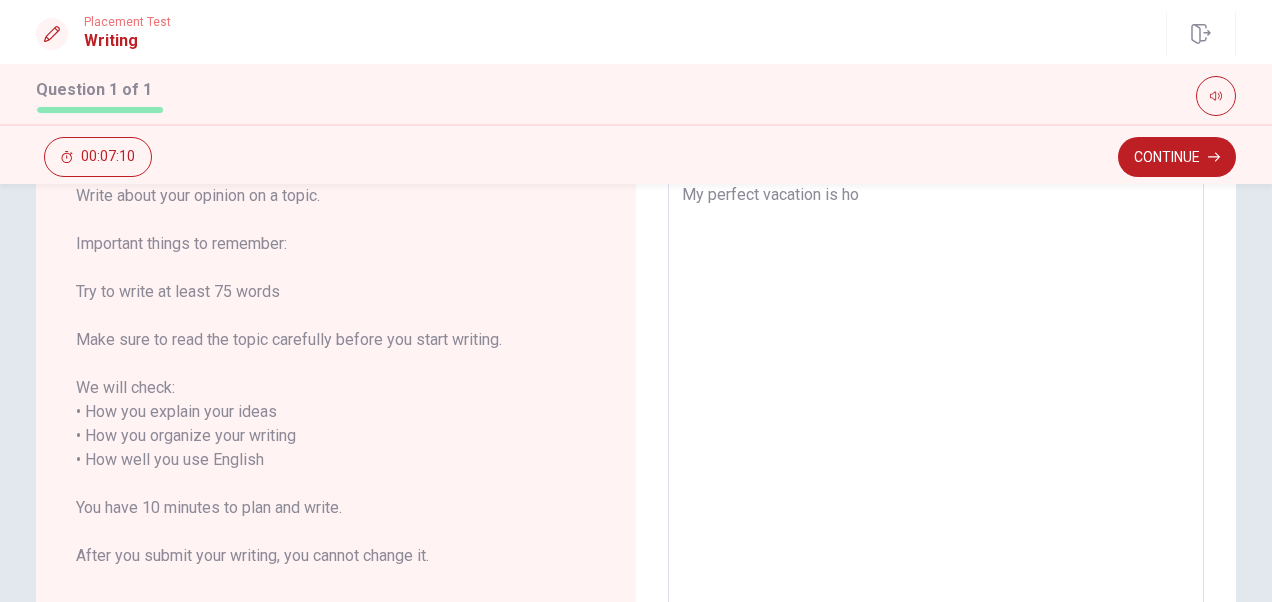 type on "My perfect vacation is h" 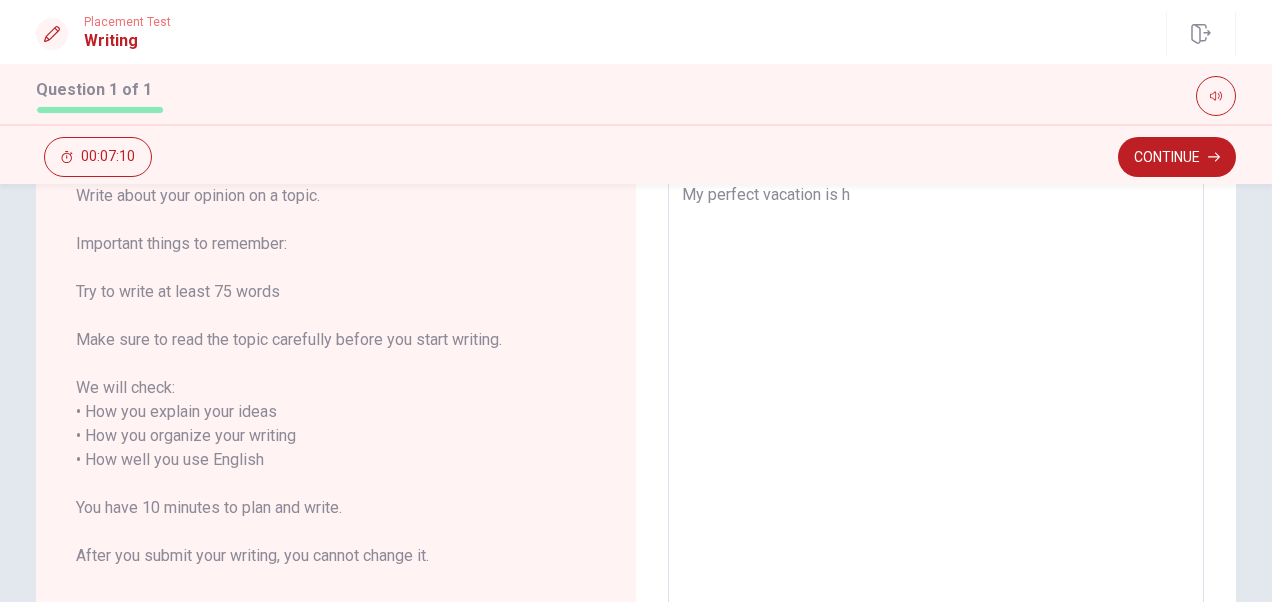 type on "x" 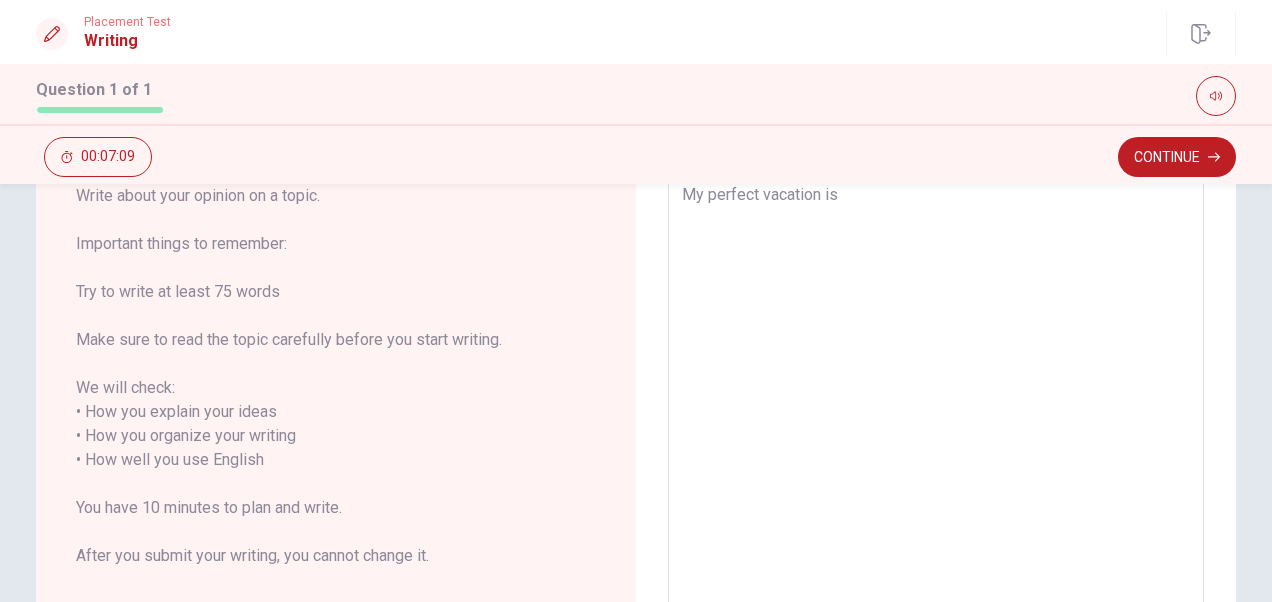 type on "x" 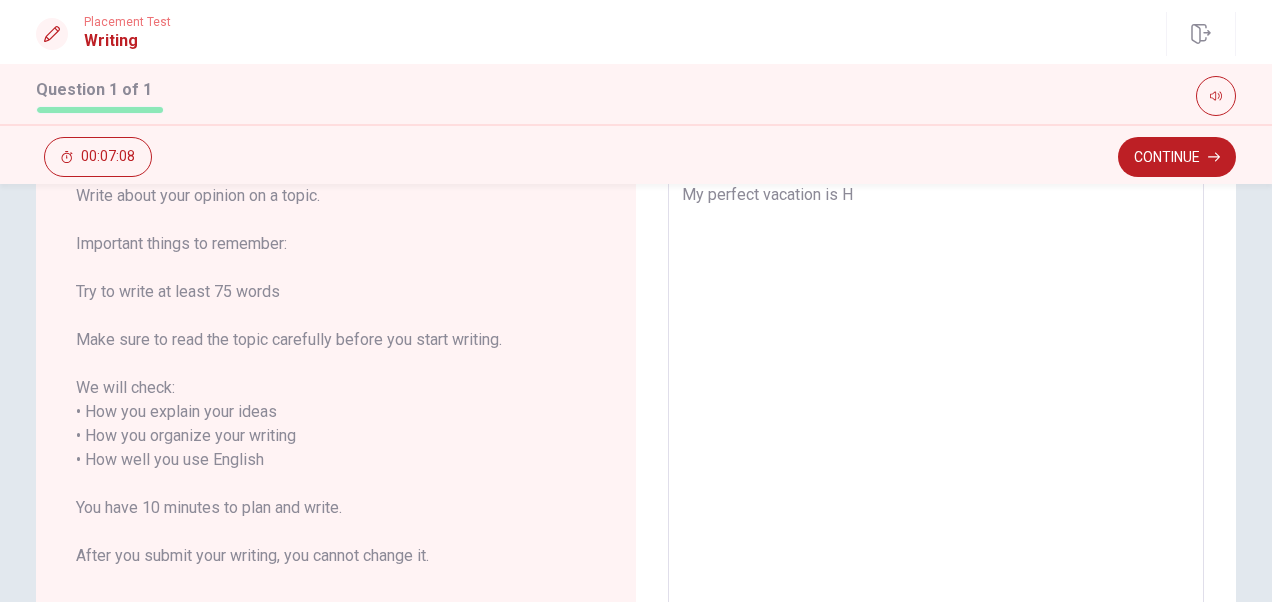 type on "x" 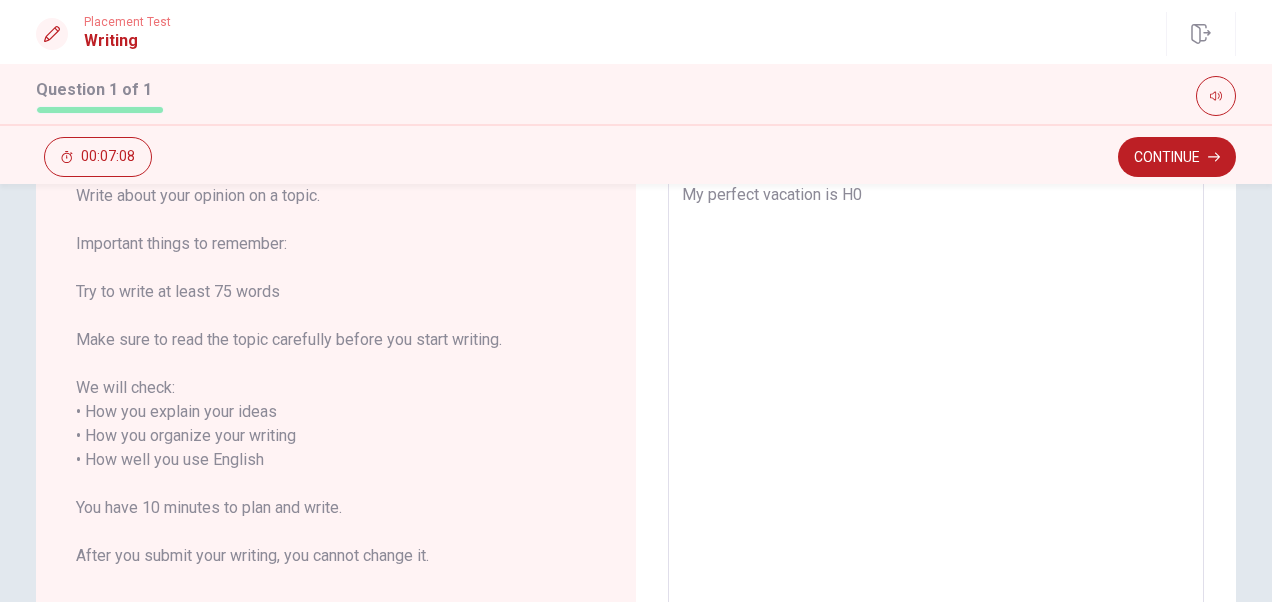 type on "x" 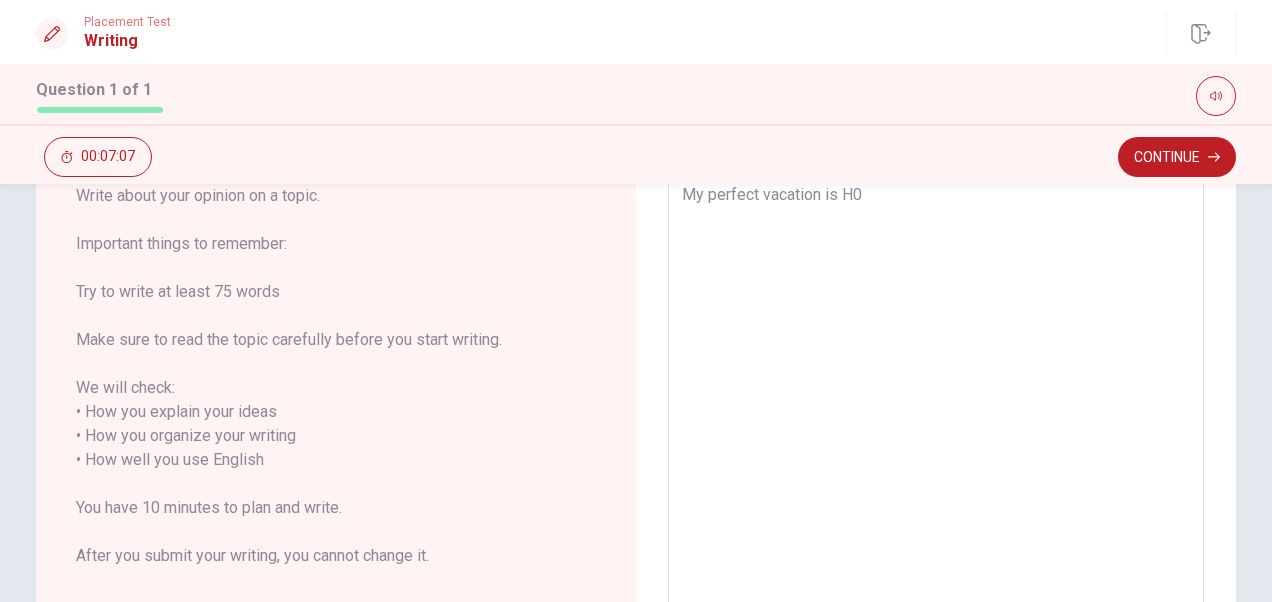 type on "My perfect vacation is H" 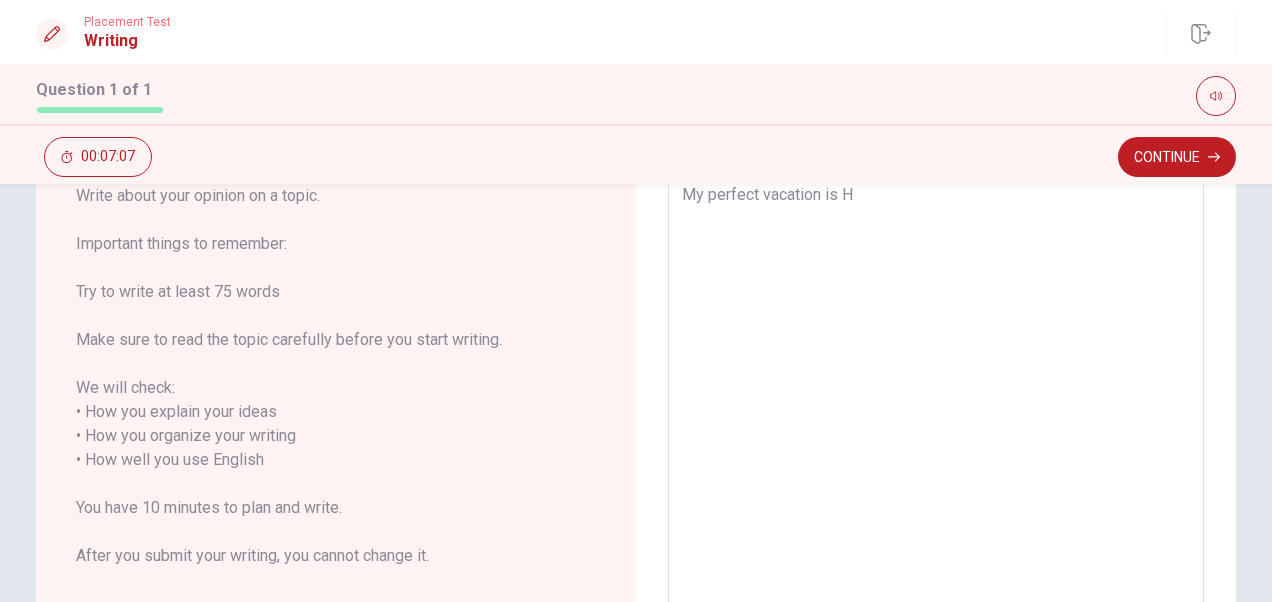 type on "x" 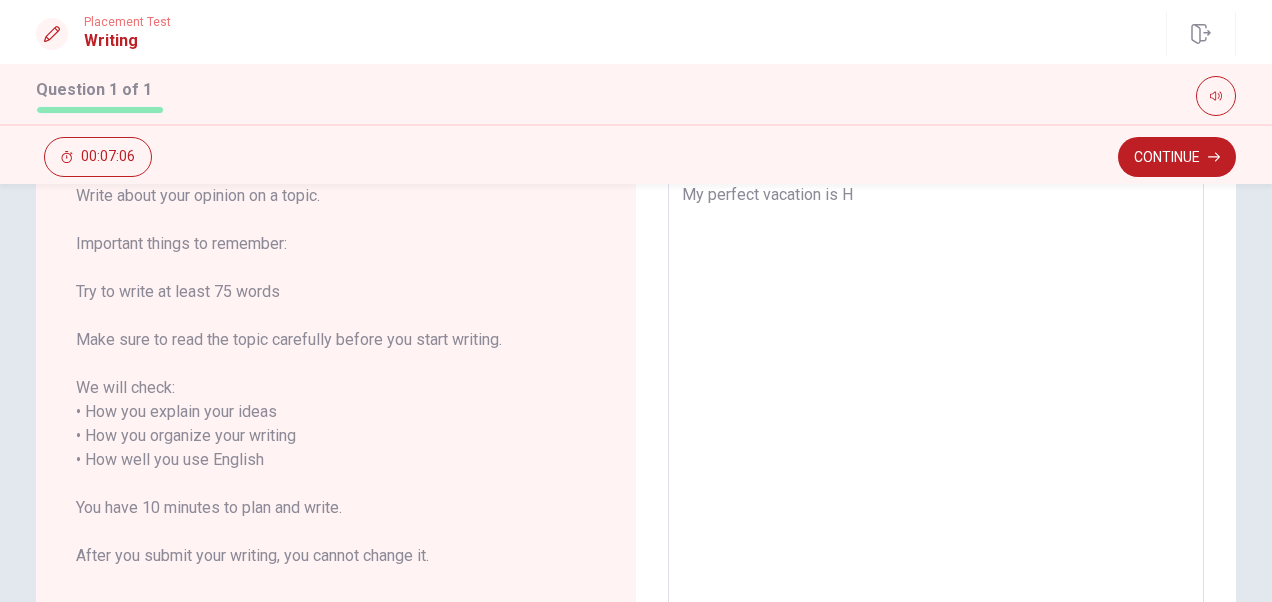 type on "My perfect vacation is [PERSON_NAME]" 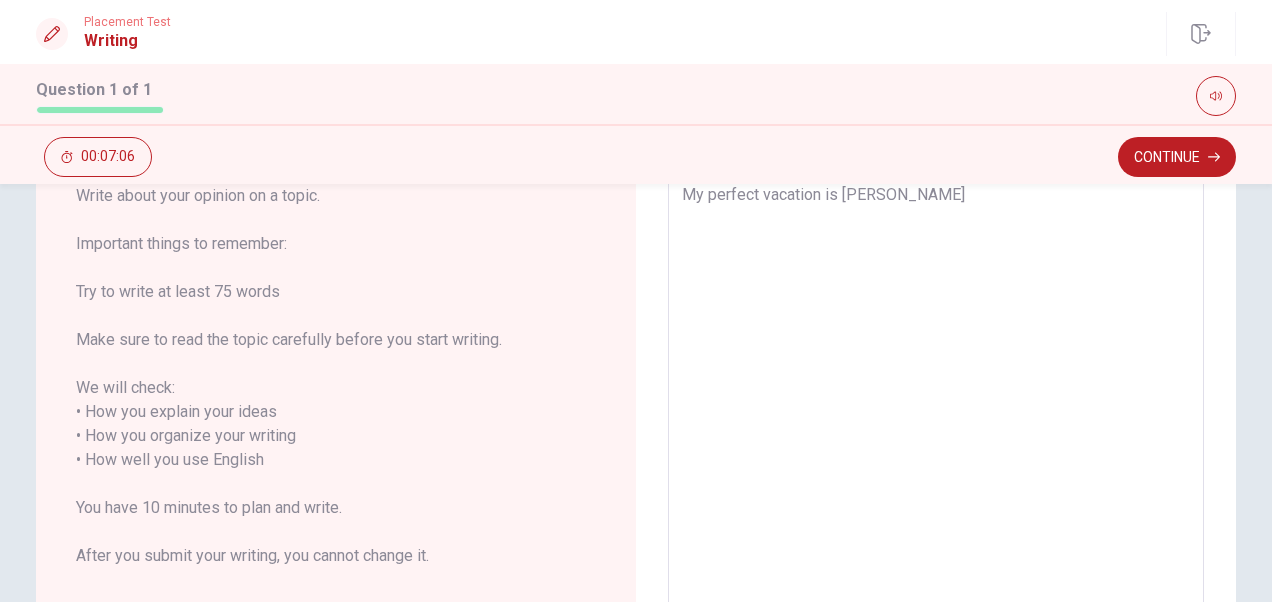 type on "x" 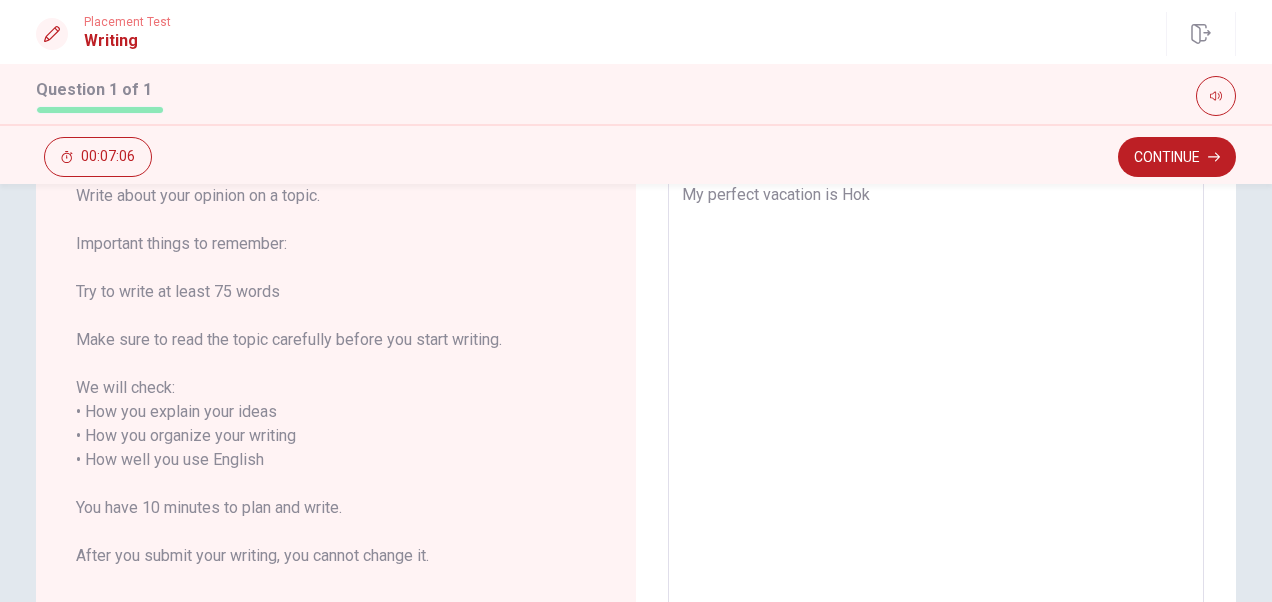 type on "x" 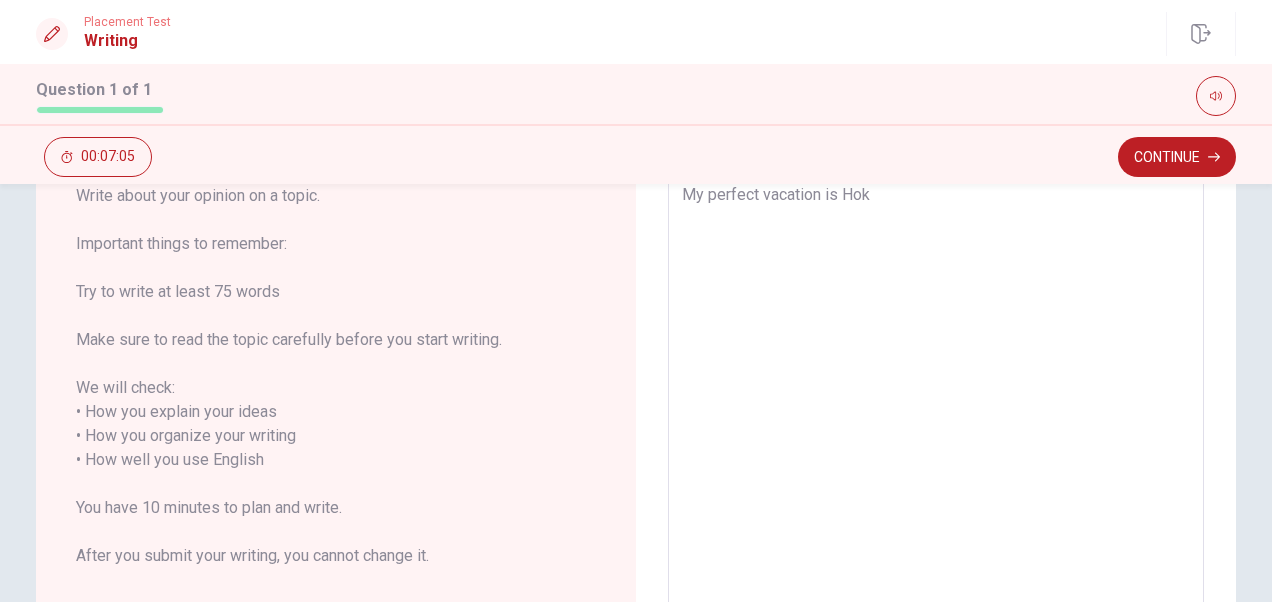 type on "My perfect vacation is Hokk" 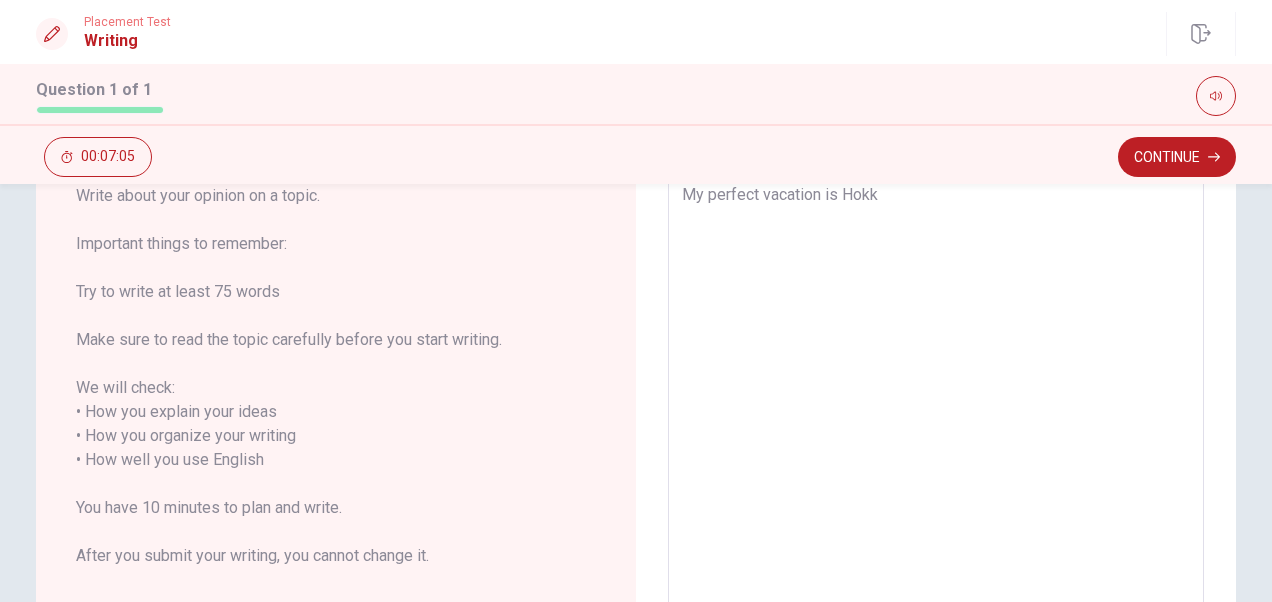 type on "x" 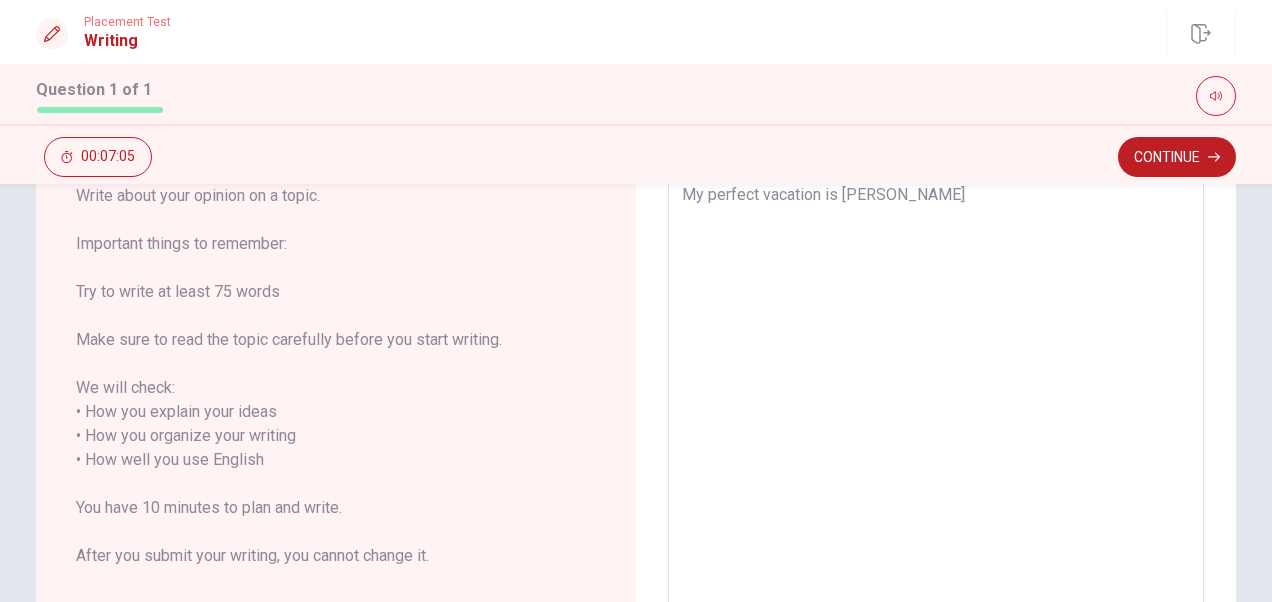 type on "My perfect vacation is Hokkai" 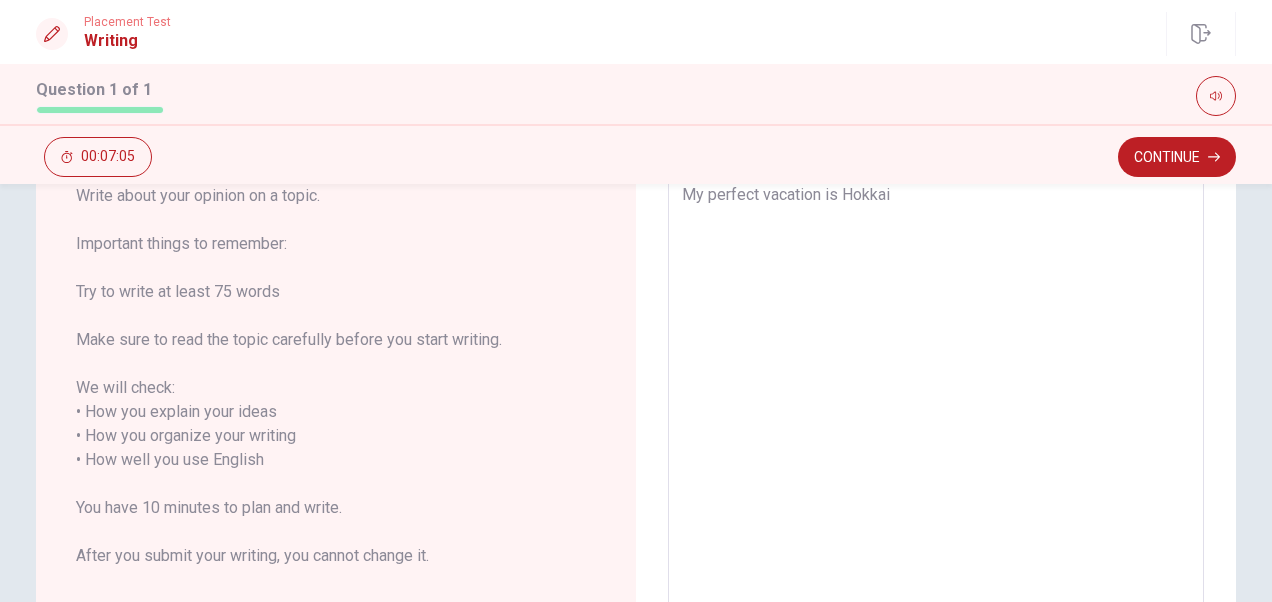 type on "x" 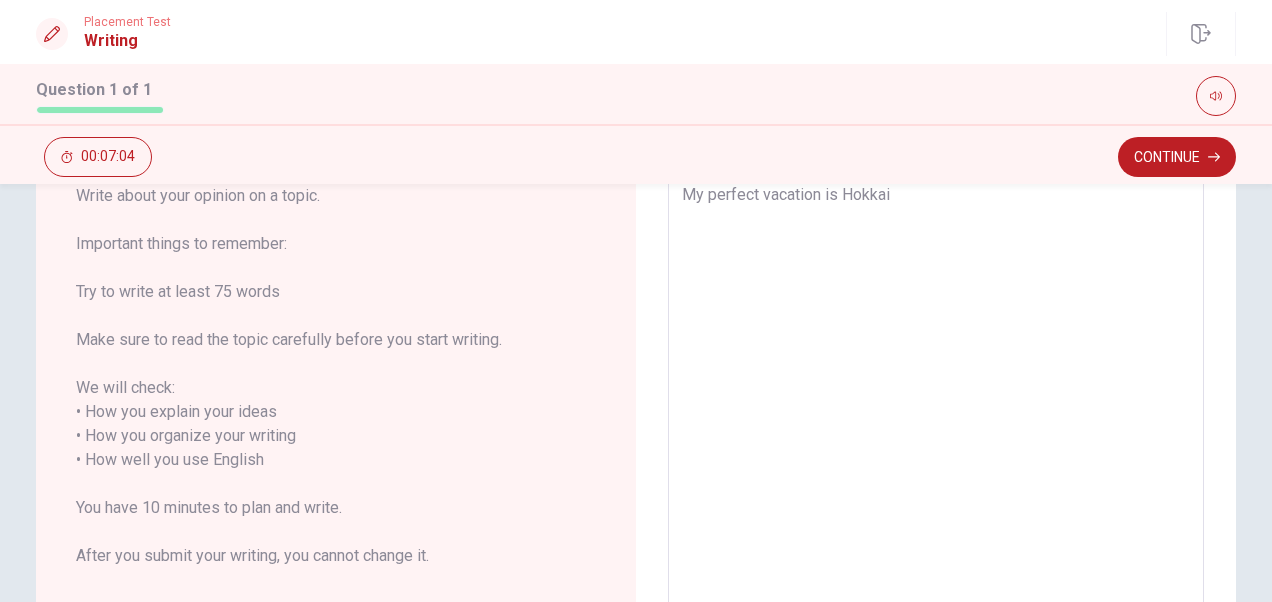 type on "My perfect vacation is Hokkaid" 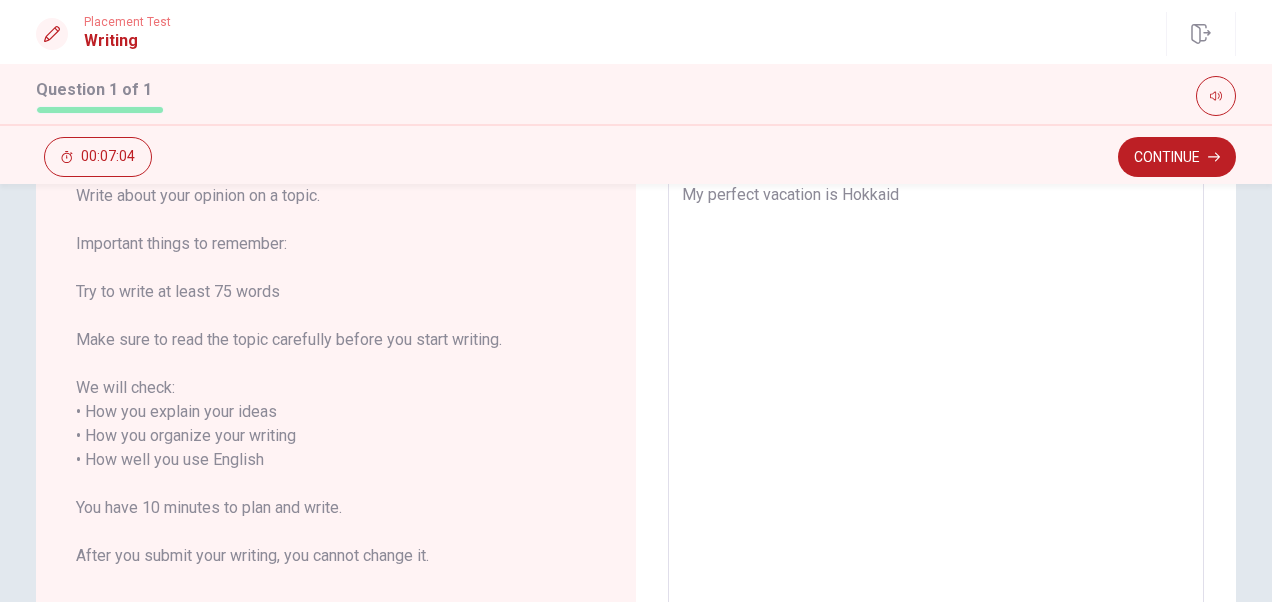 type on "x" 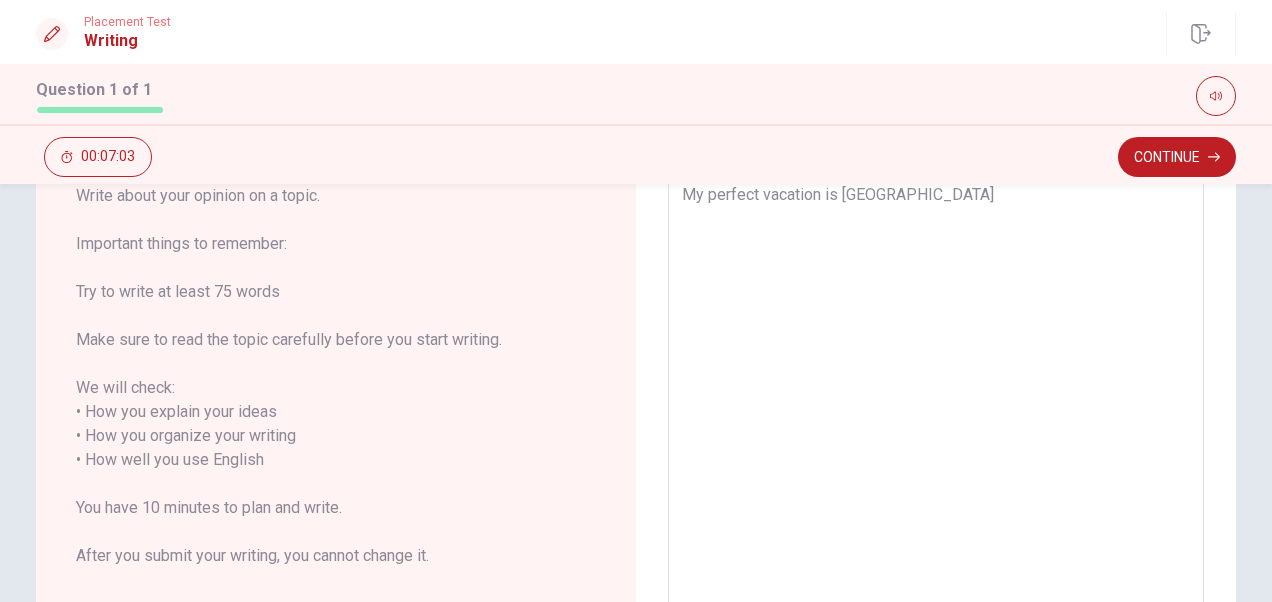 type on "x" 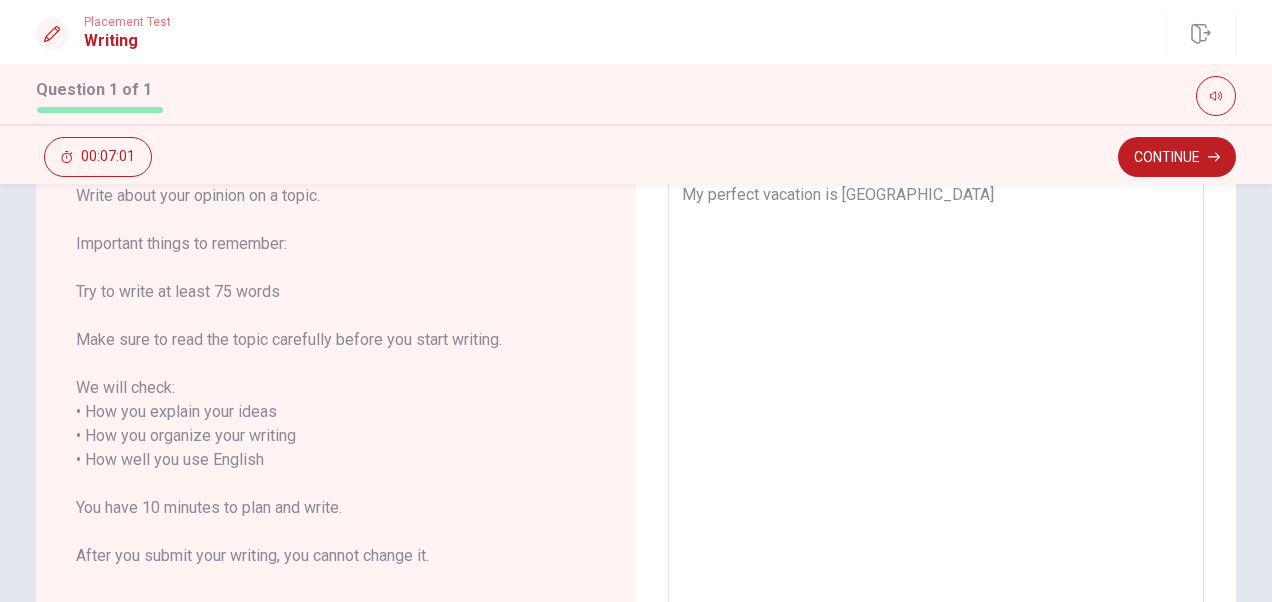 type on "x" 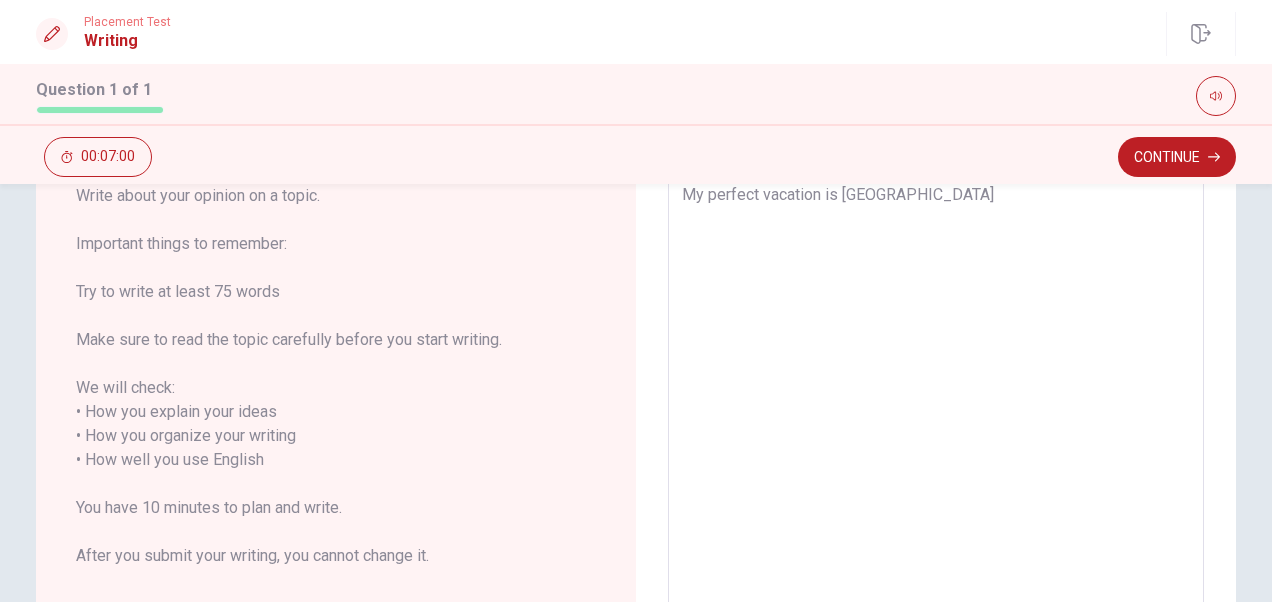 type on "My perfect vacation is [GEOGRAPHIC_DATA] t" 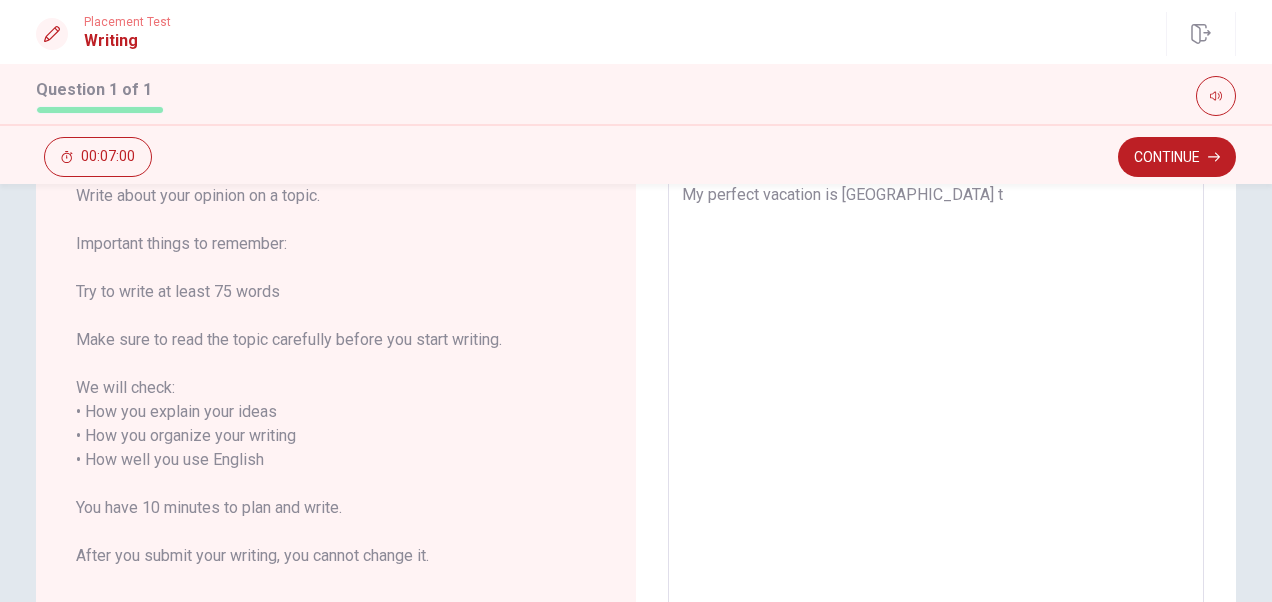type on "My perfect vacation is [GEOGRAPHIC_DATA] to" 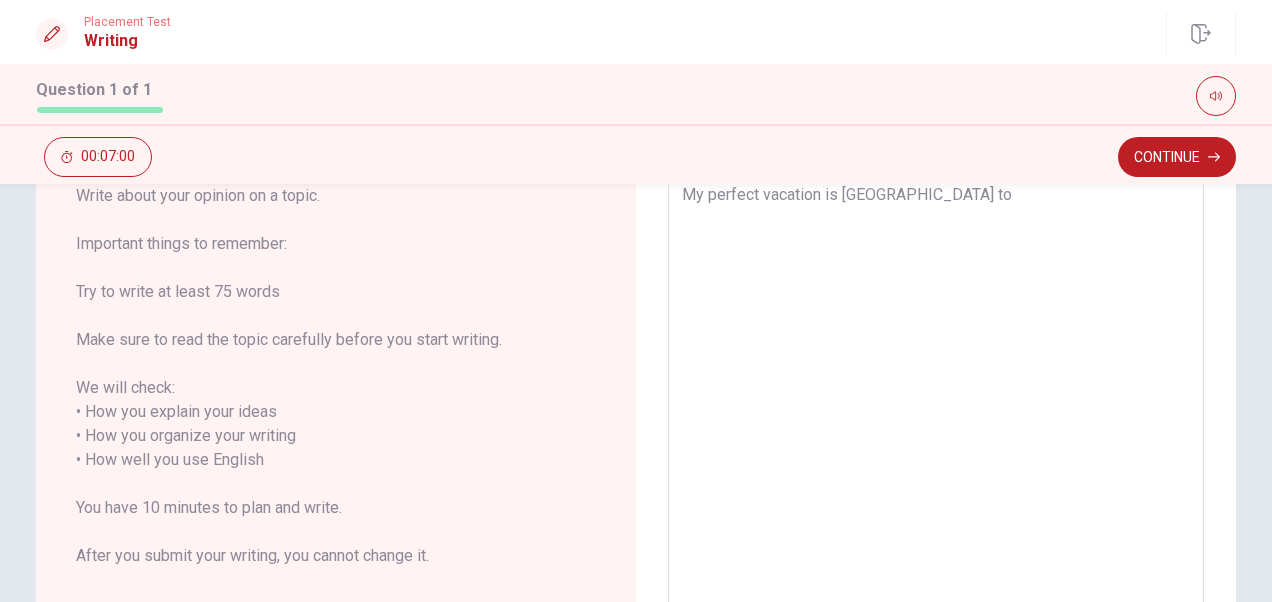type on "x" 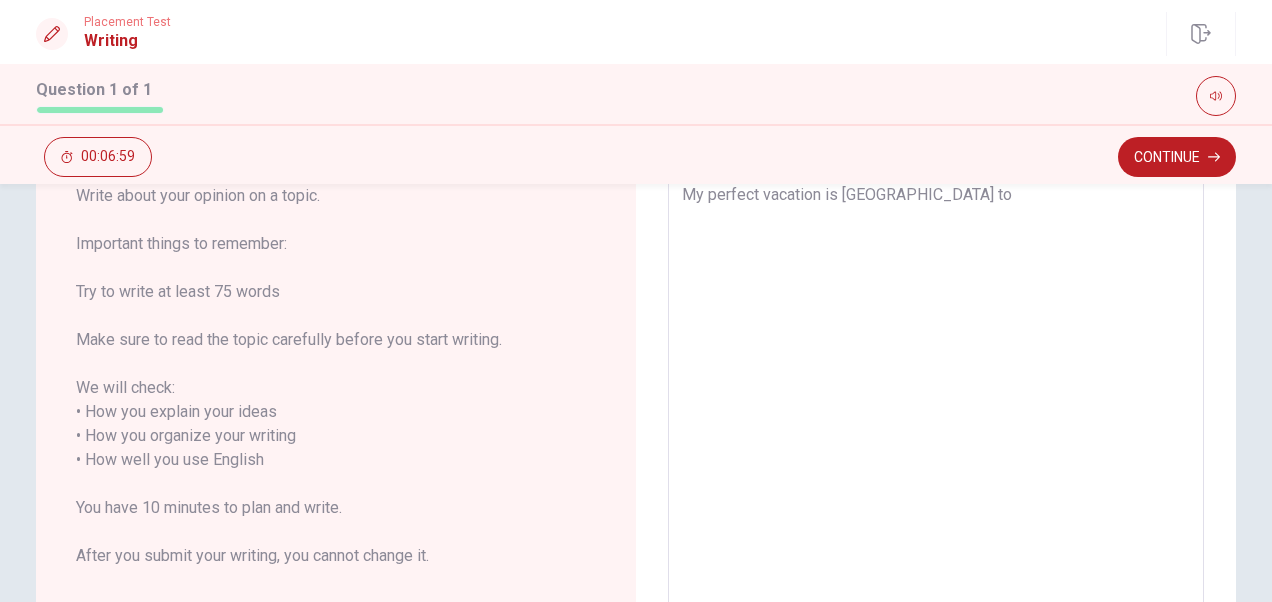type on "My perfect vacation is [GEOGRAPHIC_DATA]" 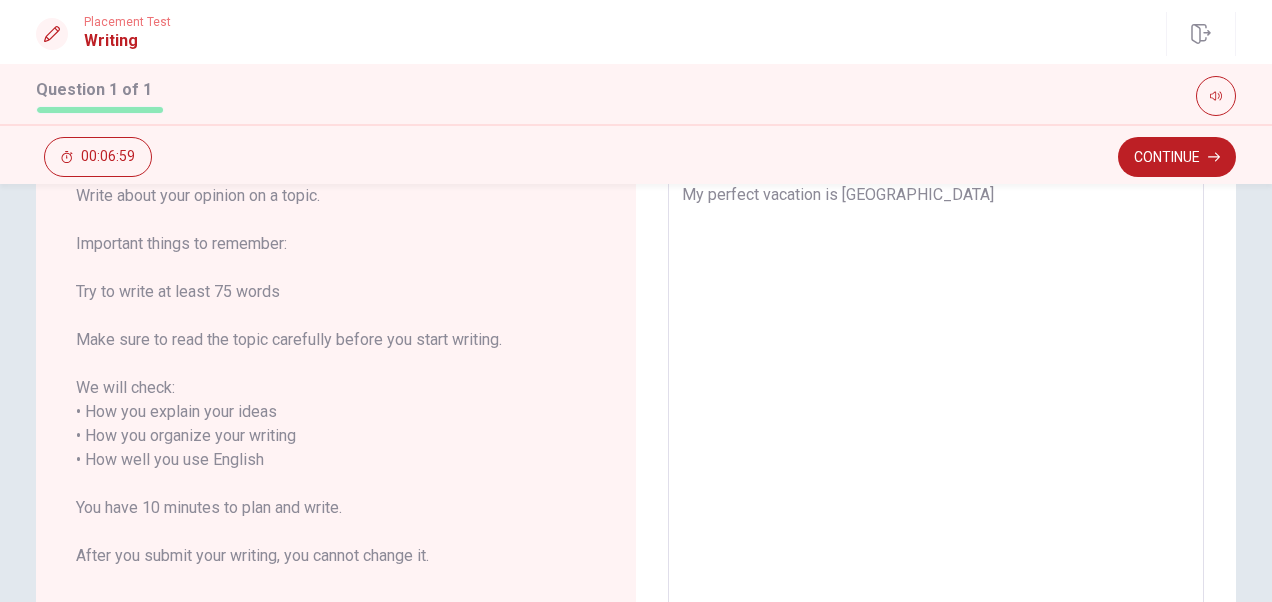 type on "x" 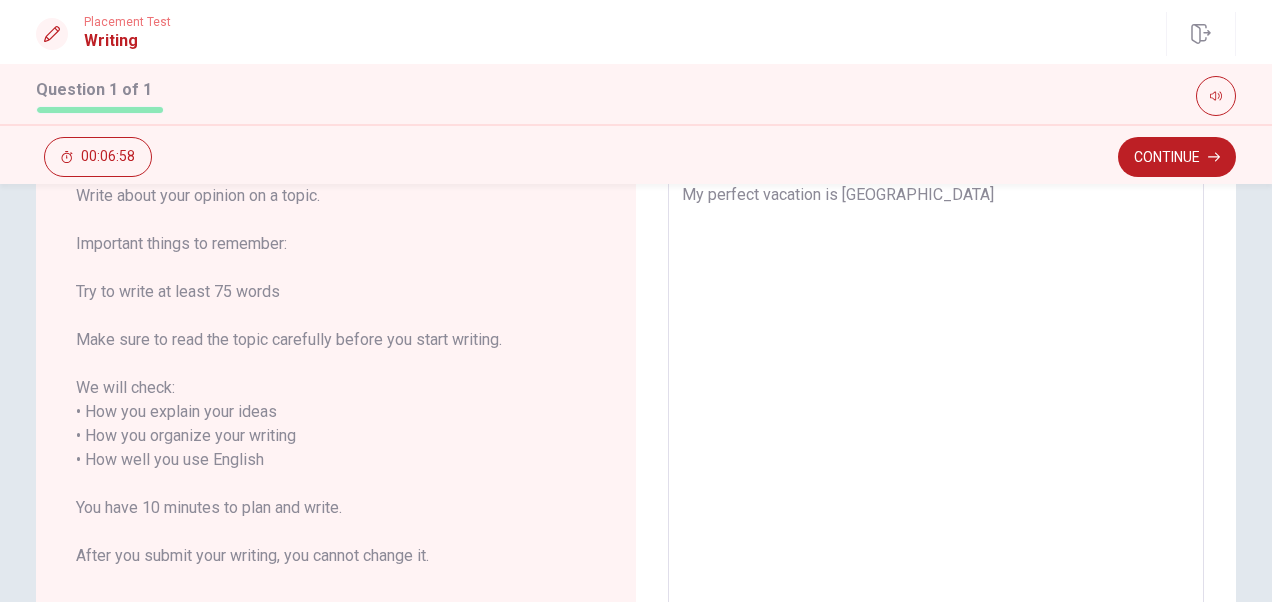 type on "My perfect vacation is Hokkaido torip" 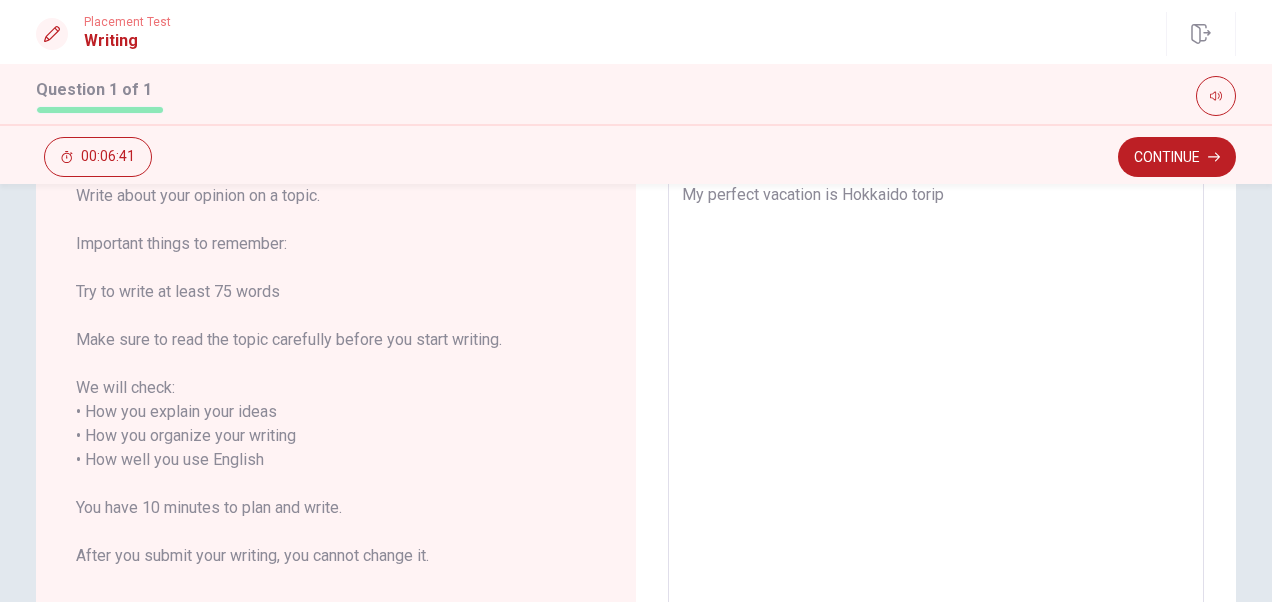 type on "x" 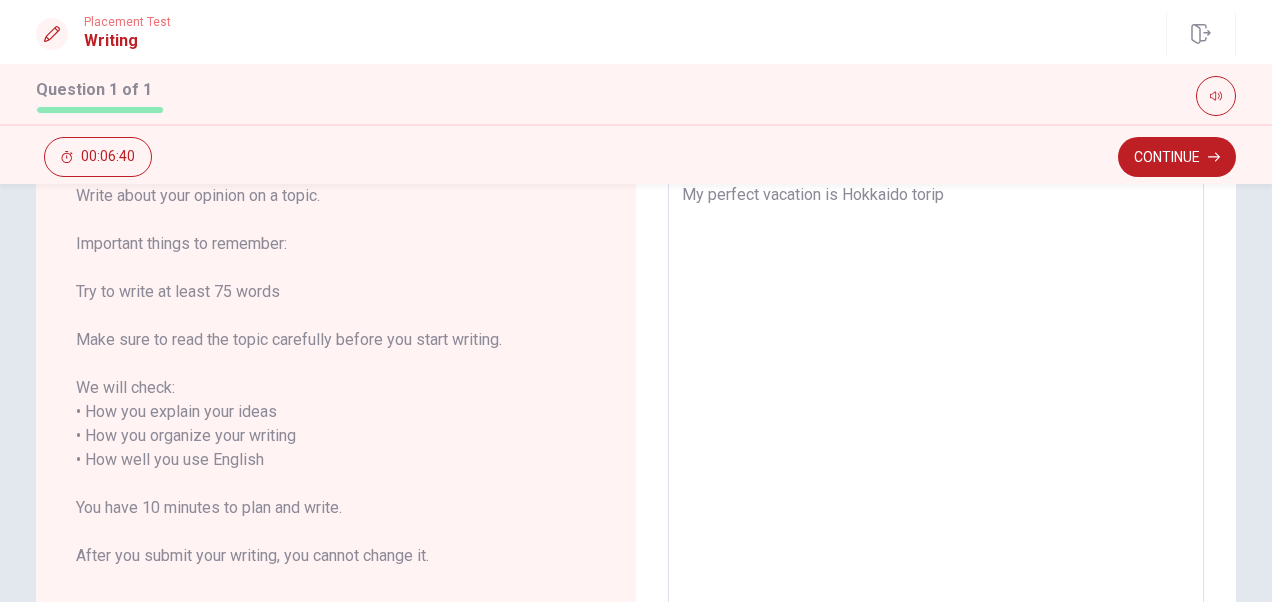 type on "My perfect vacation is [GEOGRAPHIC_DATA]" 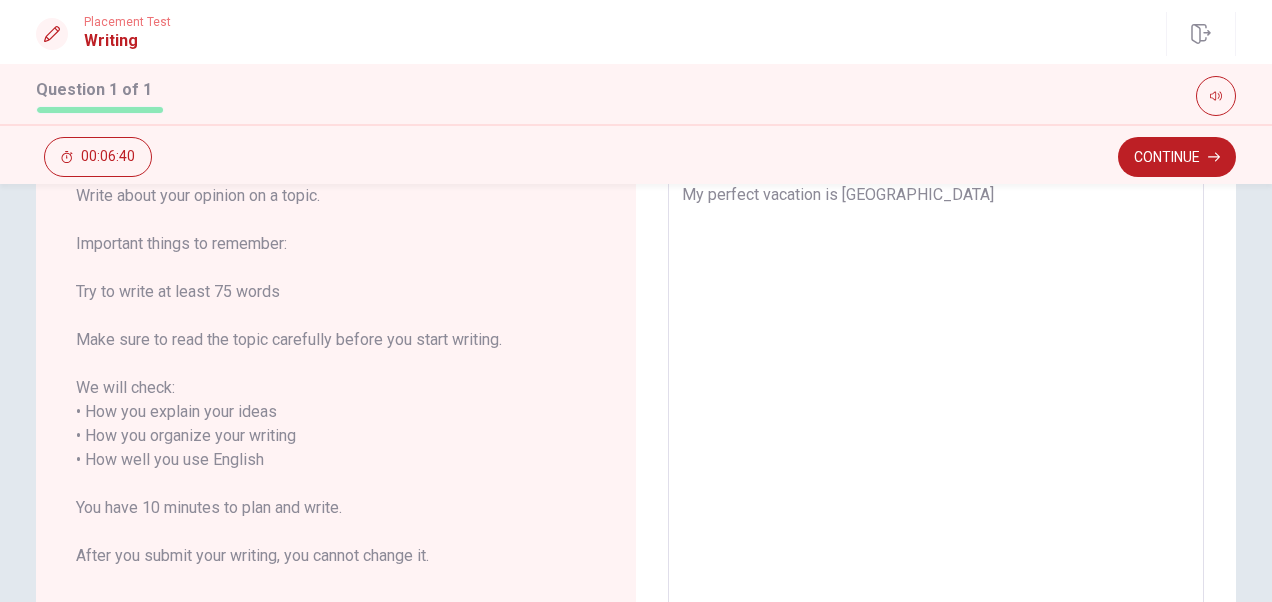 type on "x" 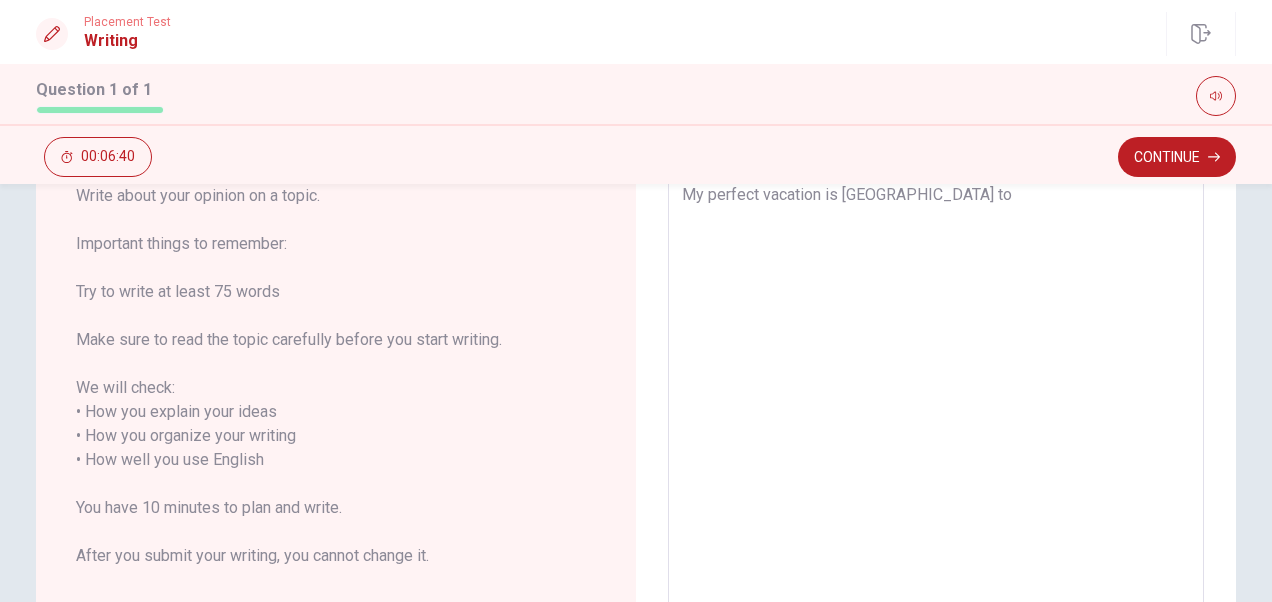 type on "x" 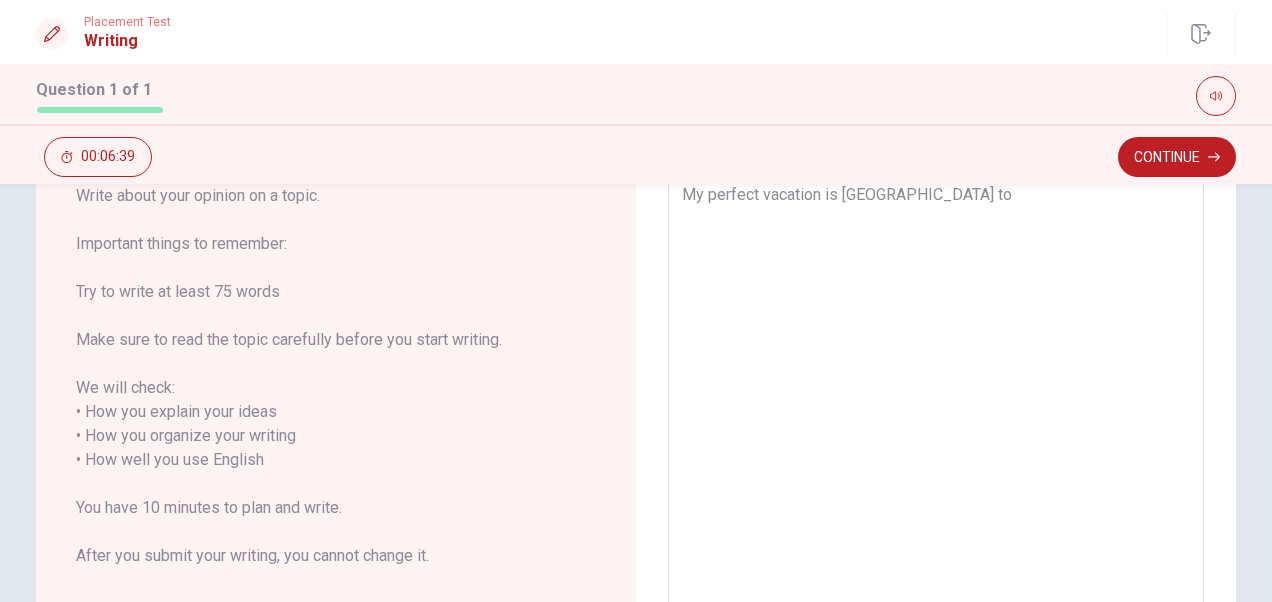 type on "My perfect vacation is [GEOGRAPHIC_DATA] t" 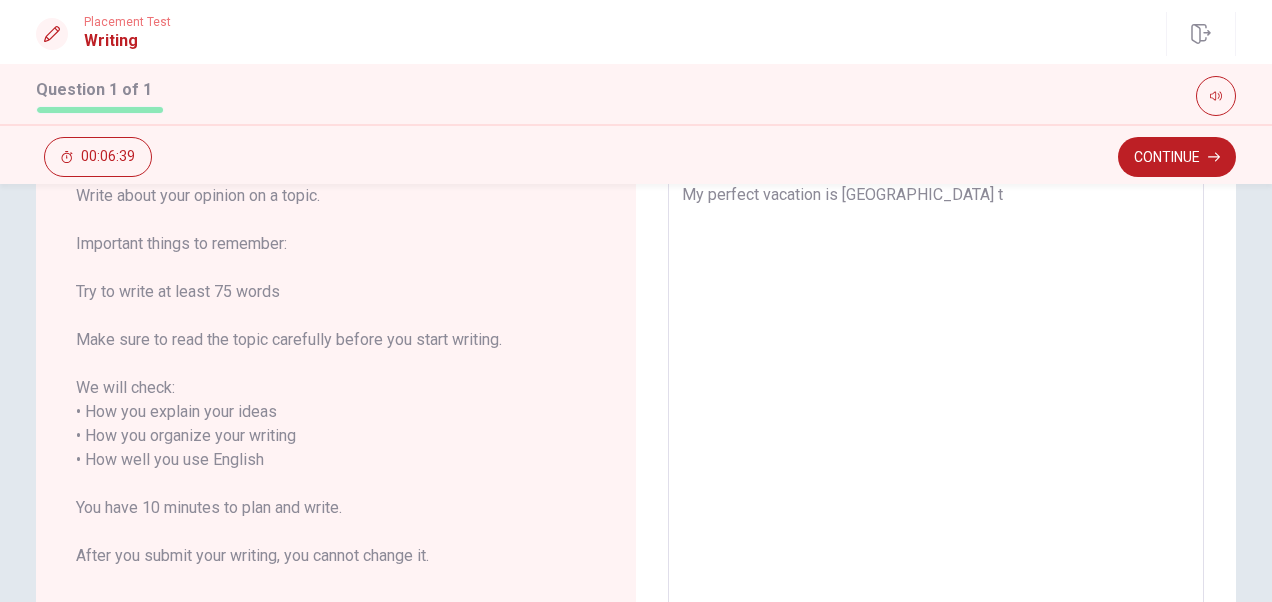 type on "x" 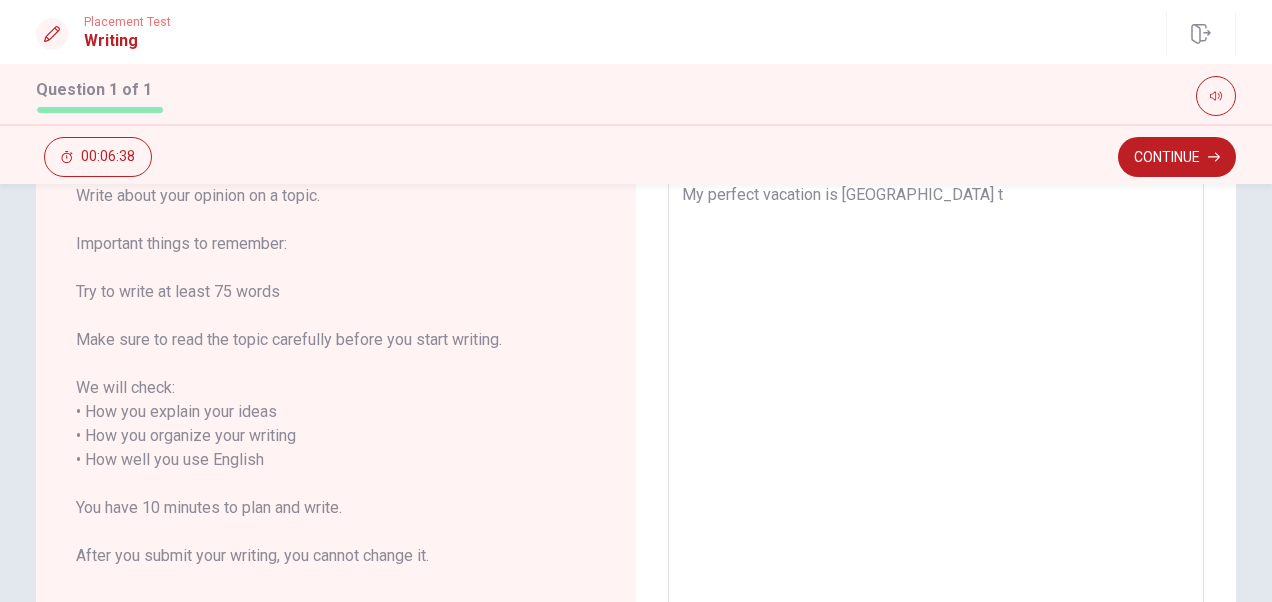 type on "My perfect vacation is [GEOGRAPHIC_DATA] tr" 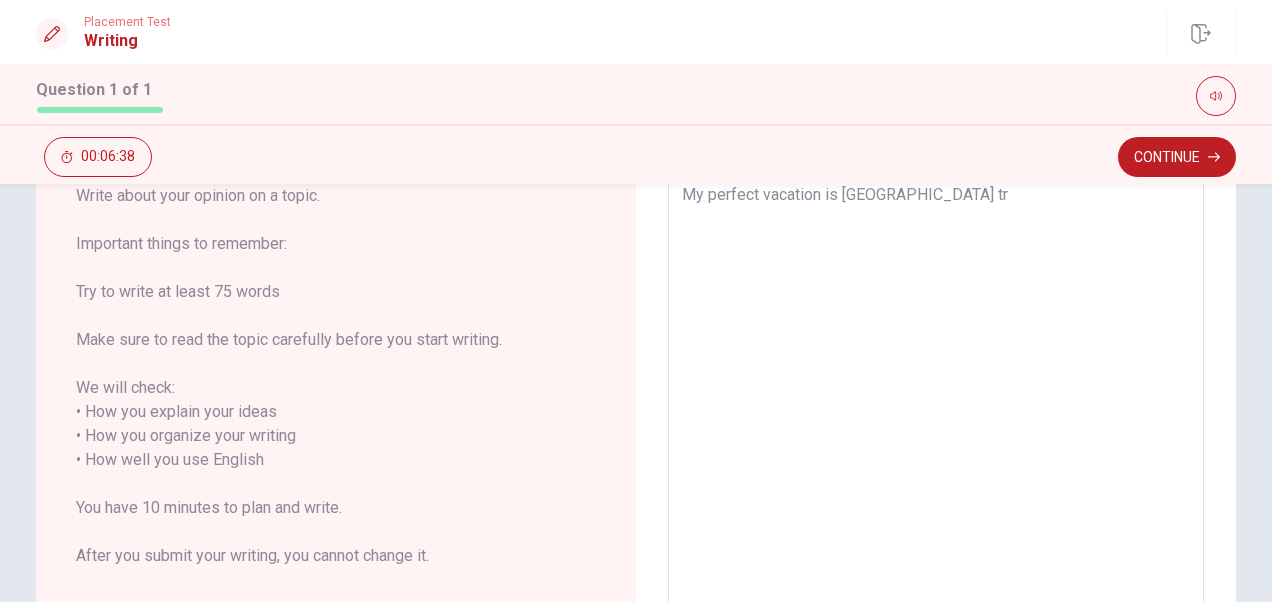 type on "x" 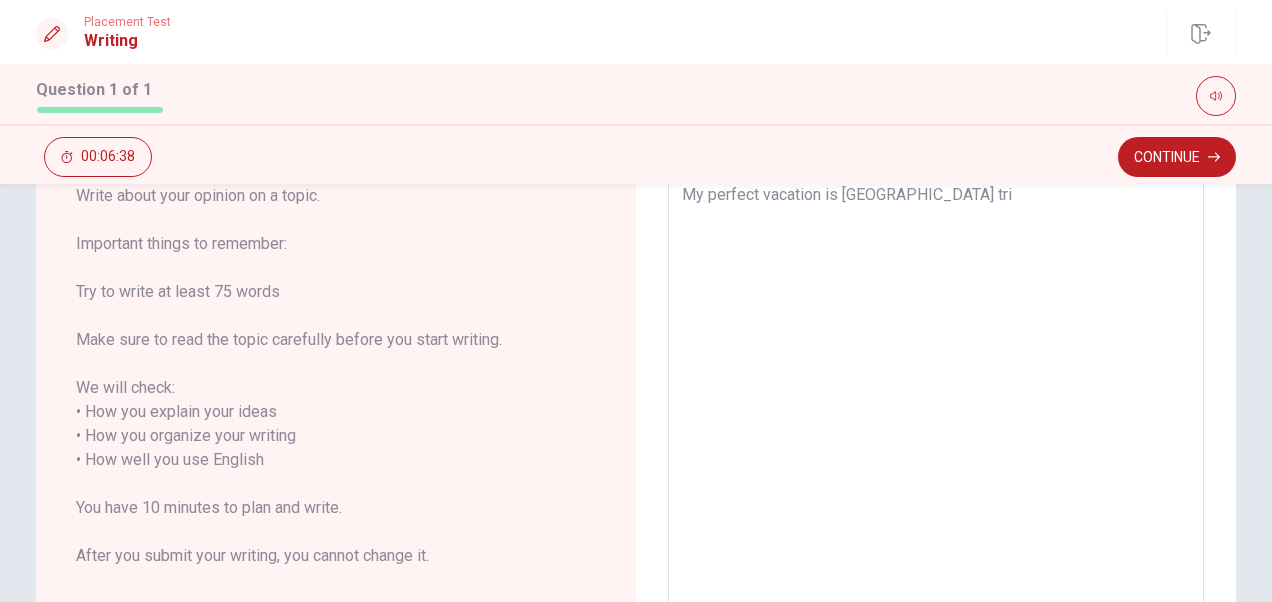 type on "x" 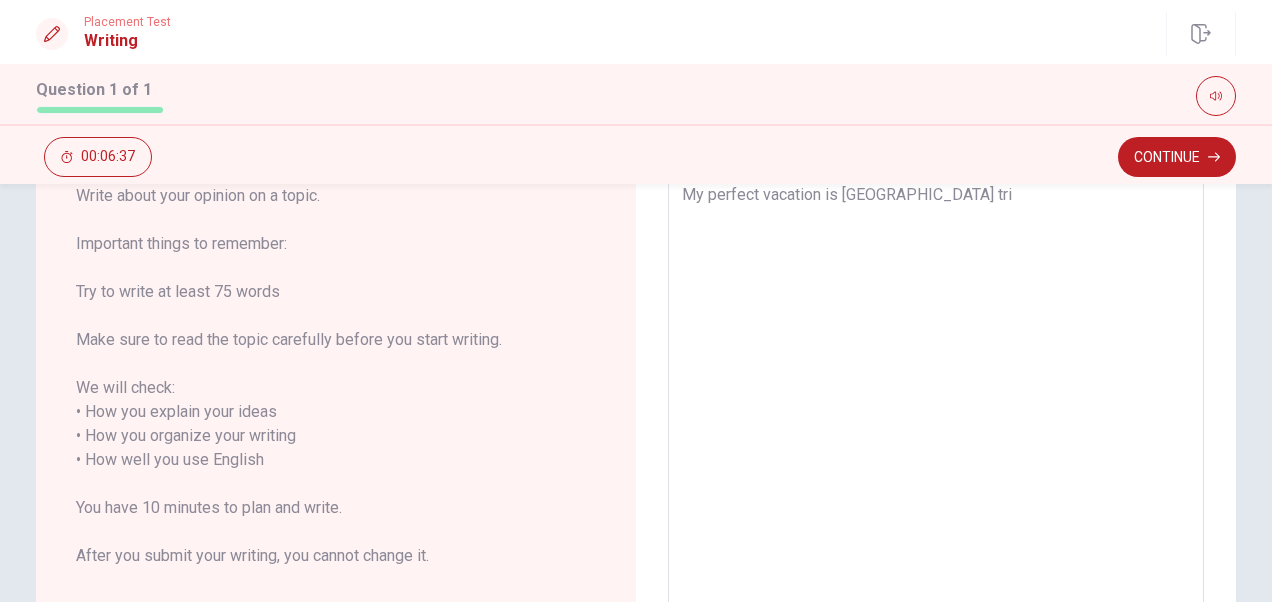type on "My perfect vacation is [GEOGRAPHIC_DATA] trip" 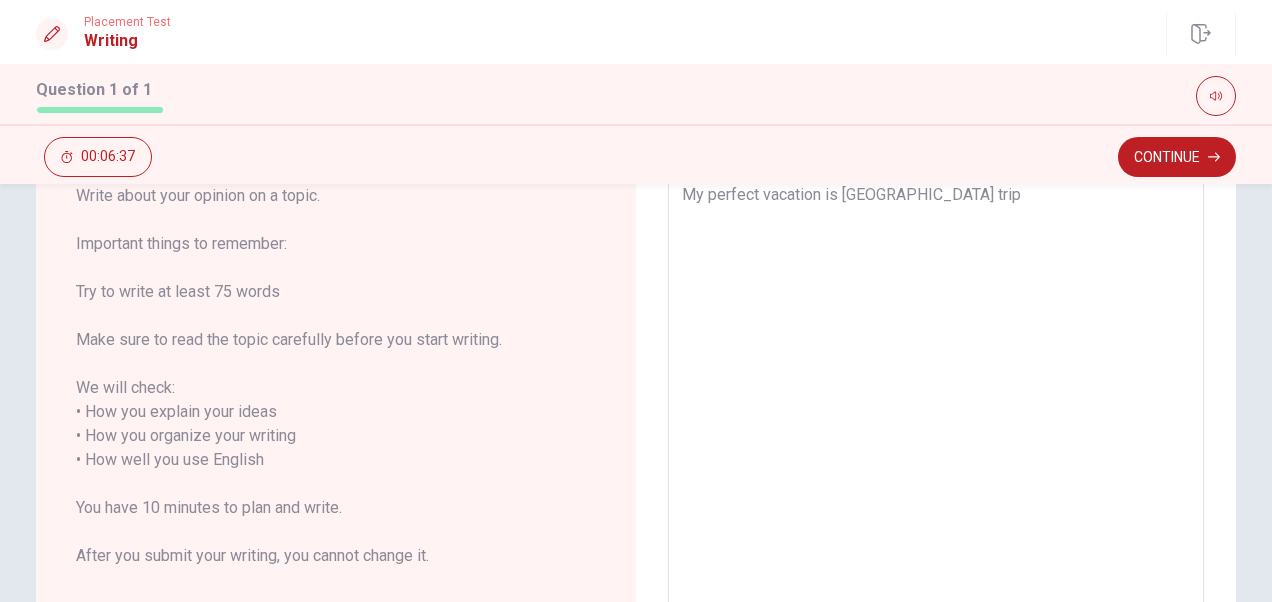 type on "x" 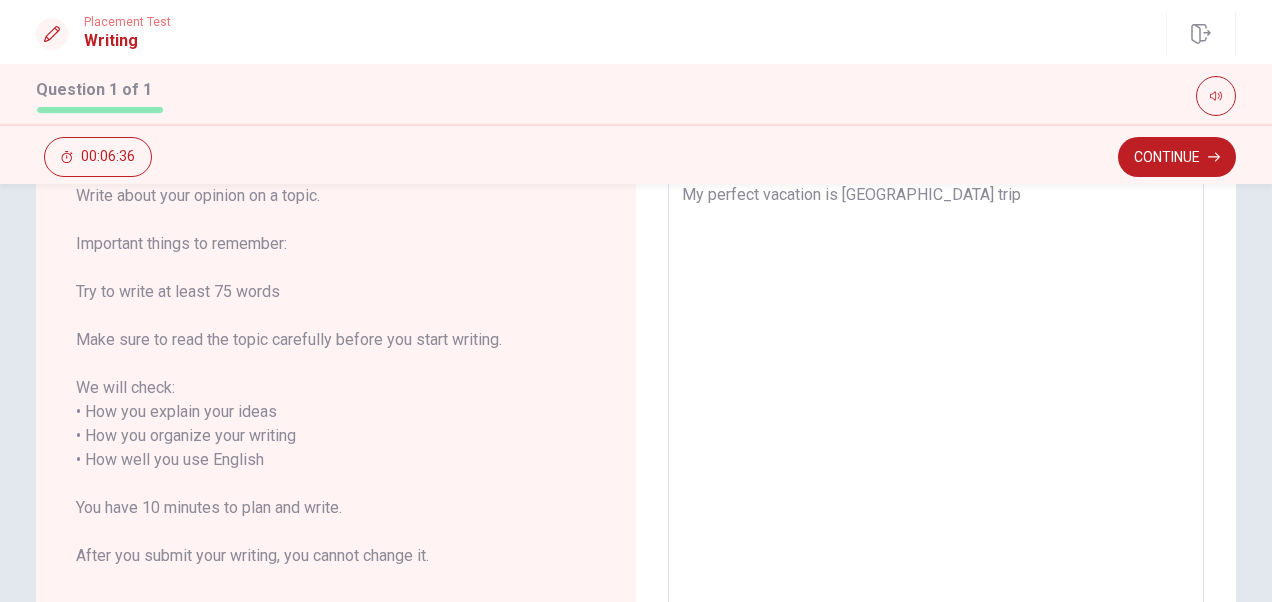 type on "My perfect vacation is [GEOGRAPHIC_DATA] trip." 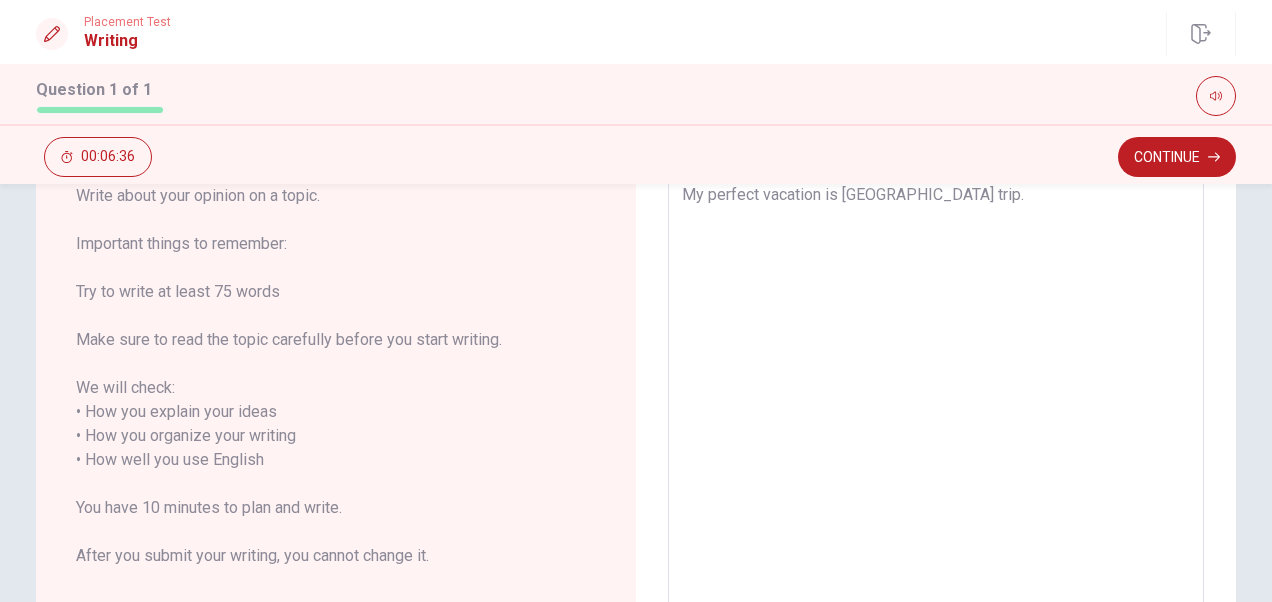 type on "x" 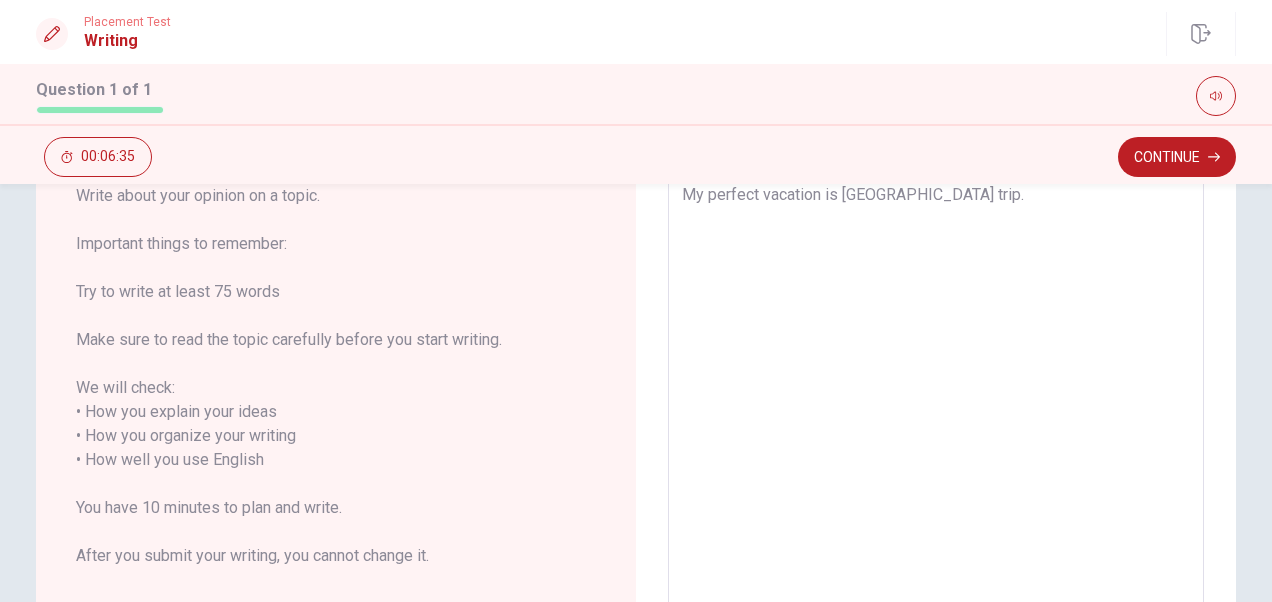 type on "My perfect vacation is [GEOGRAPHIC_DATA] trip." 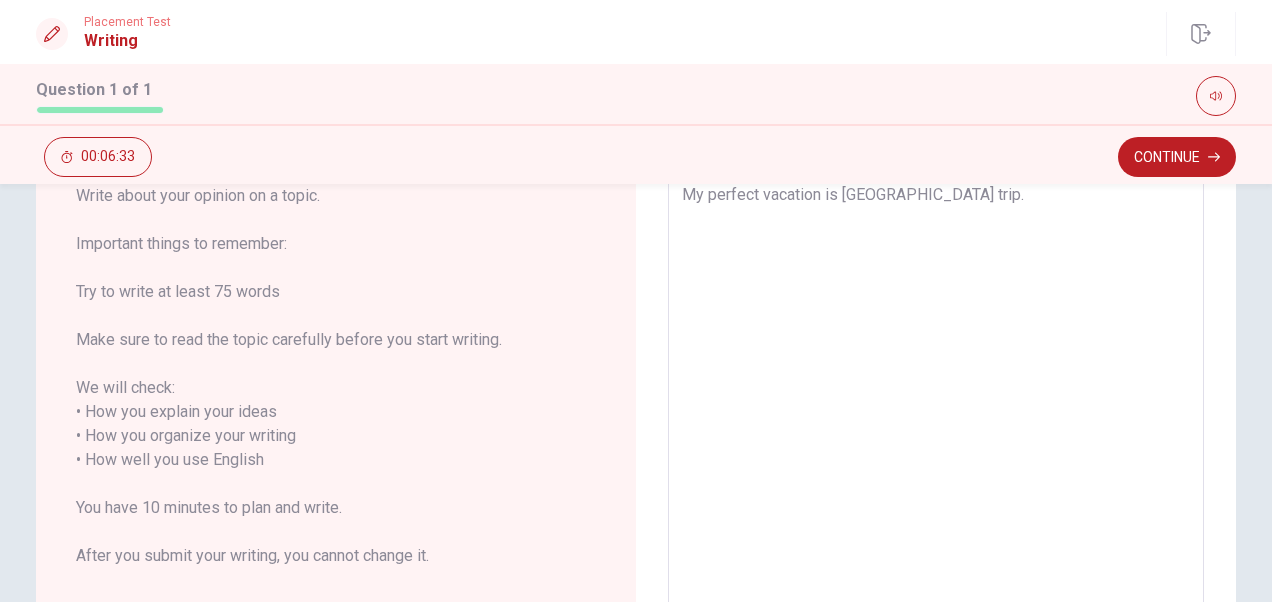 type on "x" 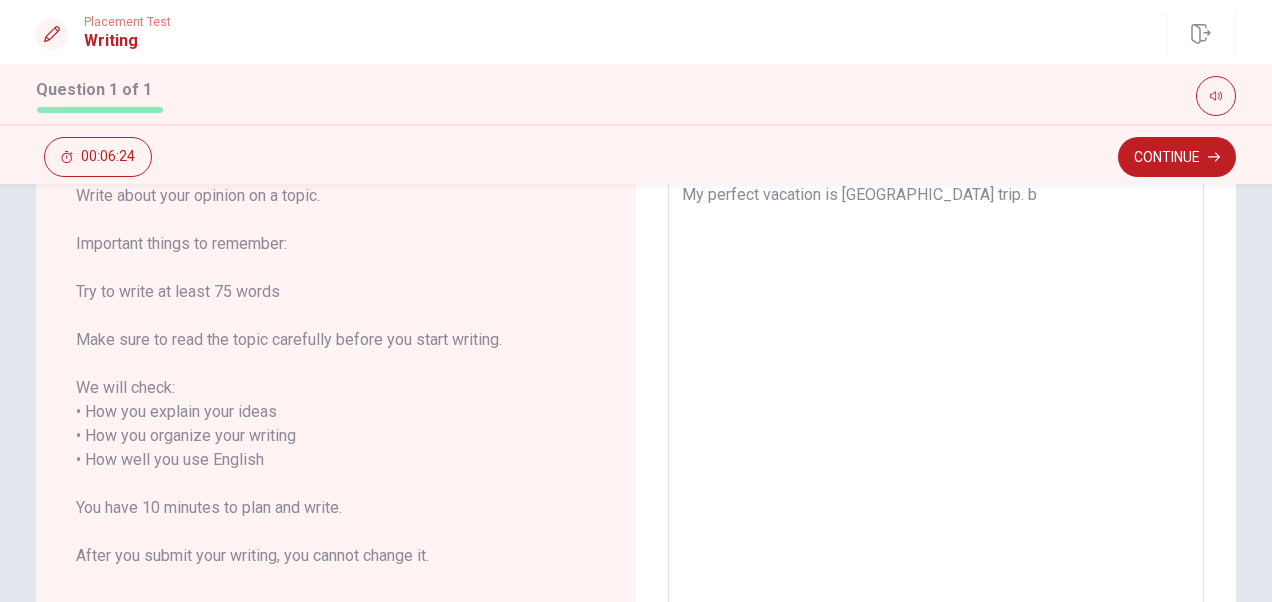 type on "x" 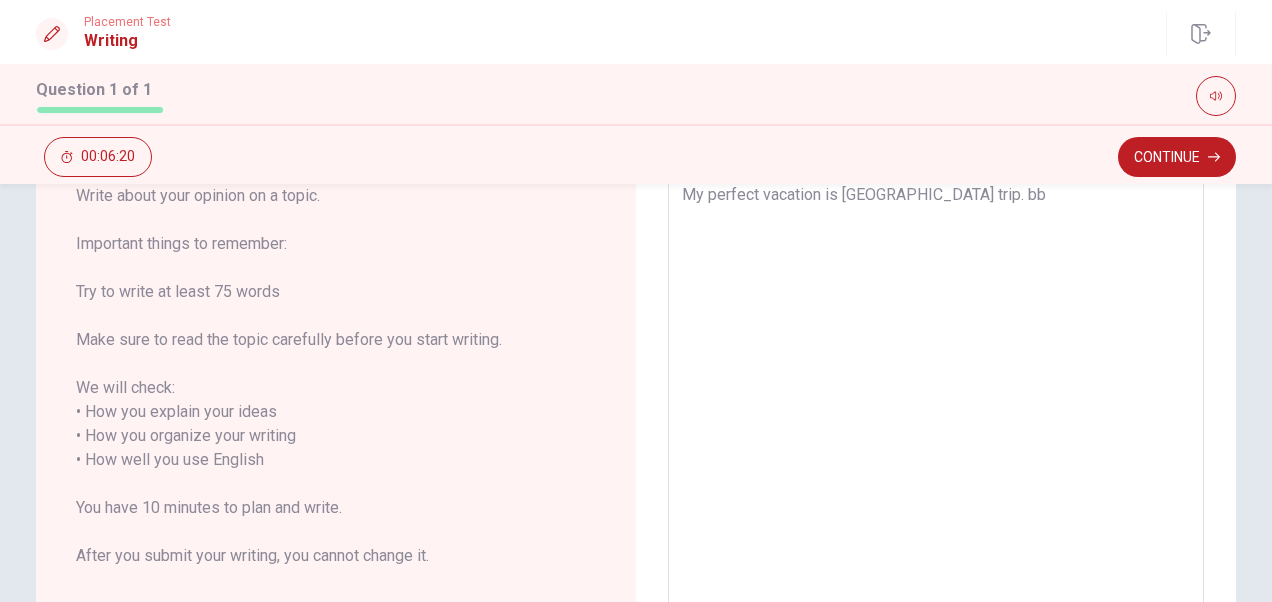 type on "x" 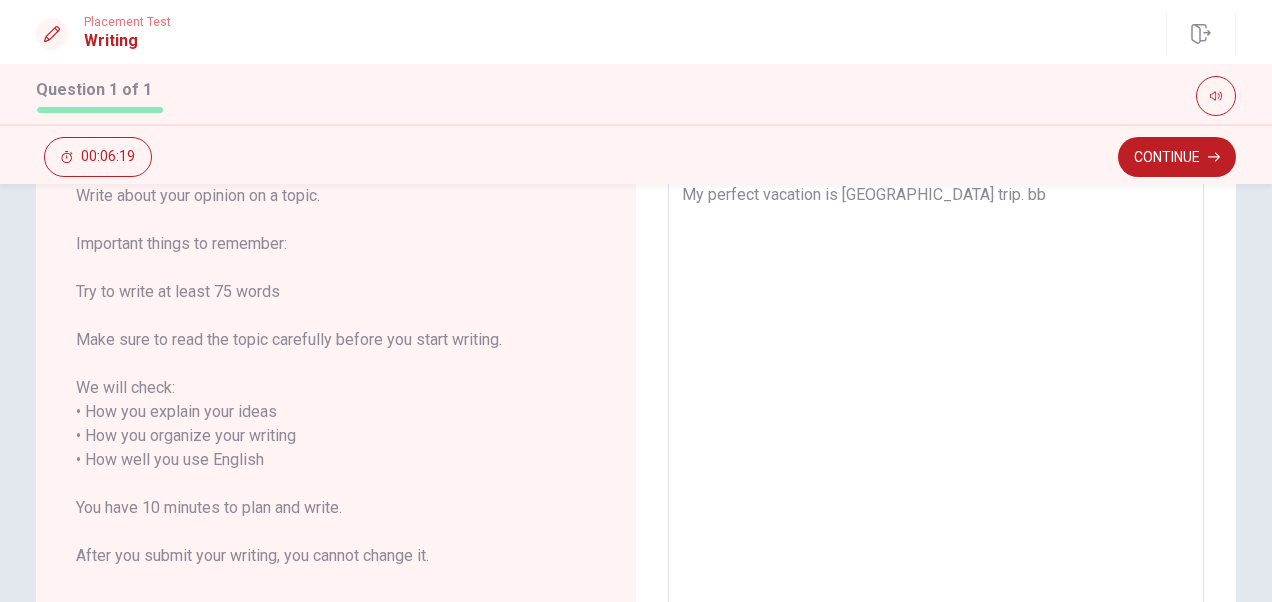 type on "My perfect vacation is [GEOGRAPHIC_DATA] trip. b" 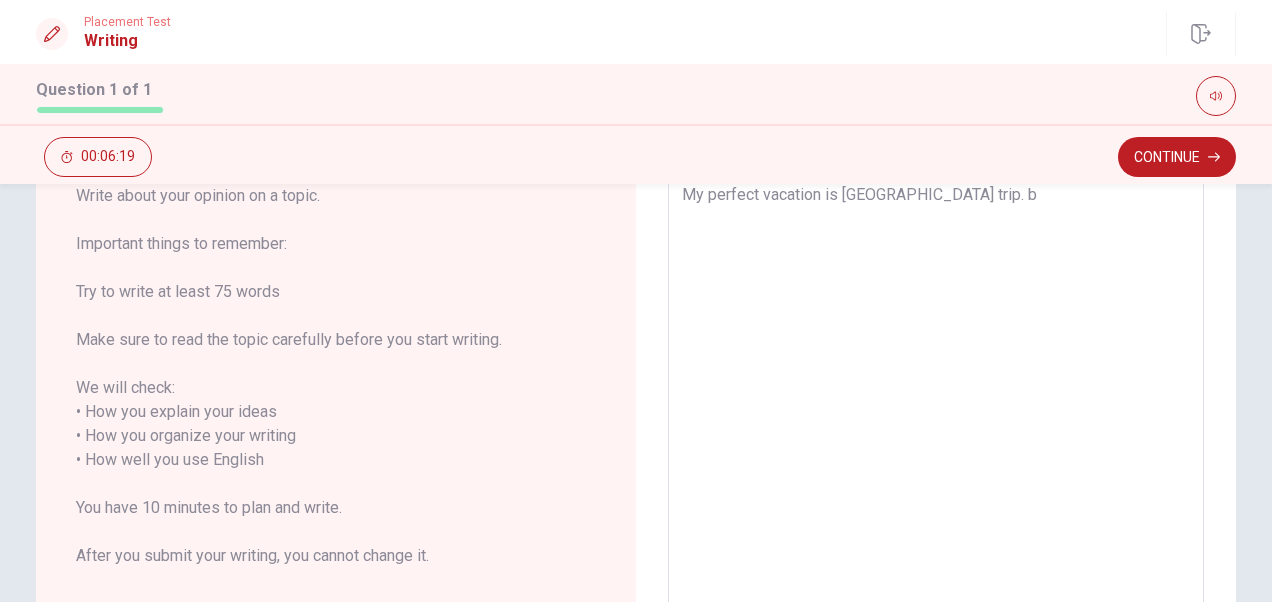 type on "x" 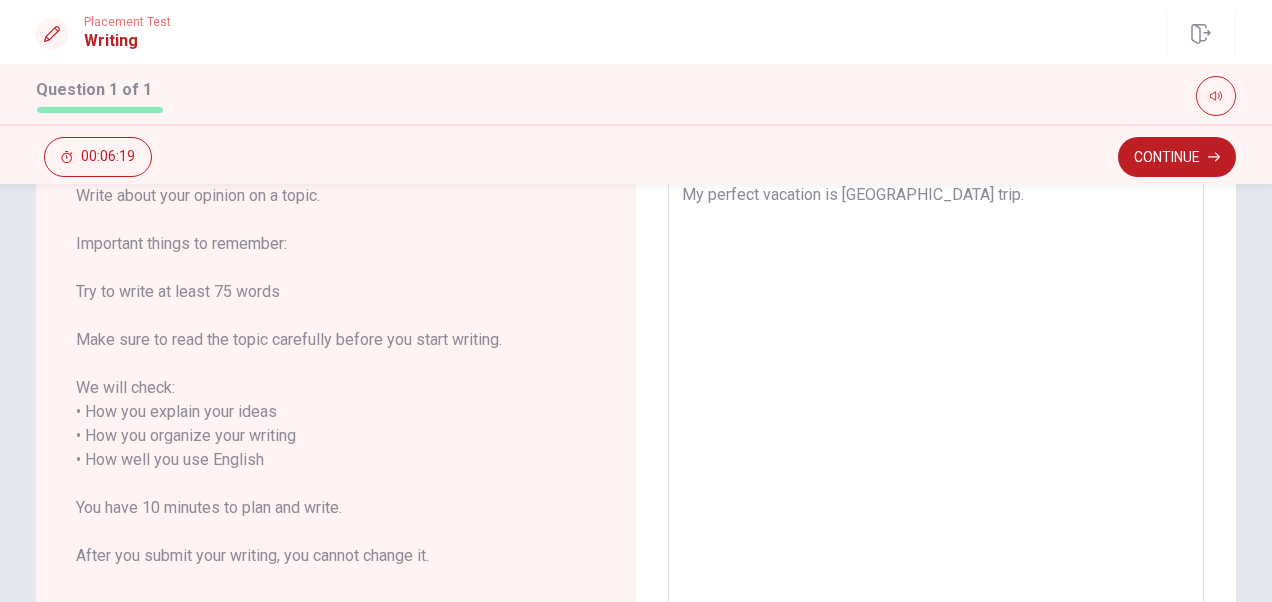 type on "x" 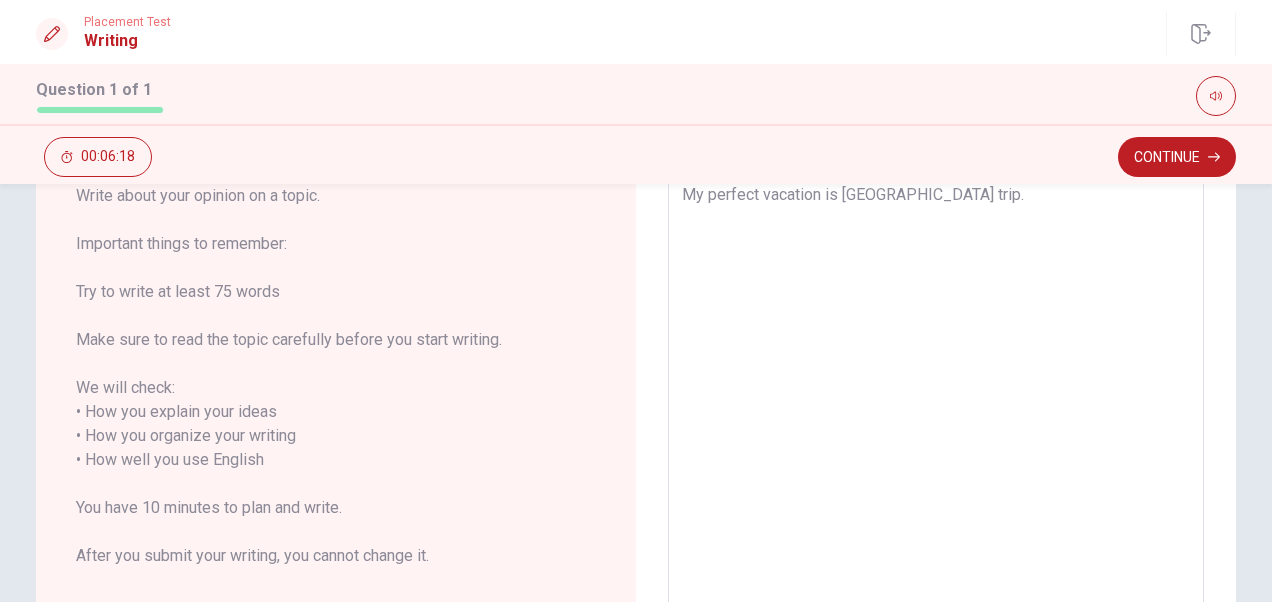 type on "x" 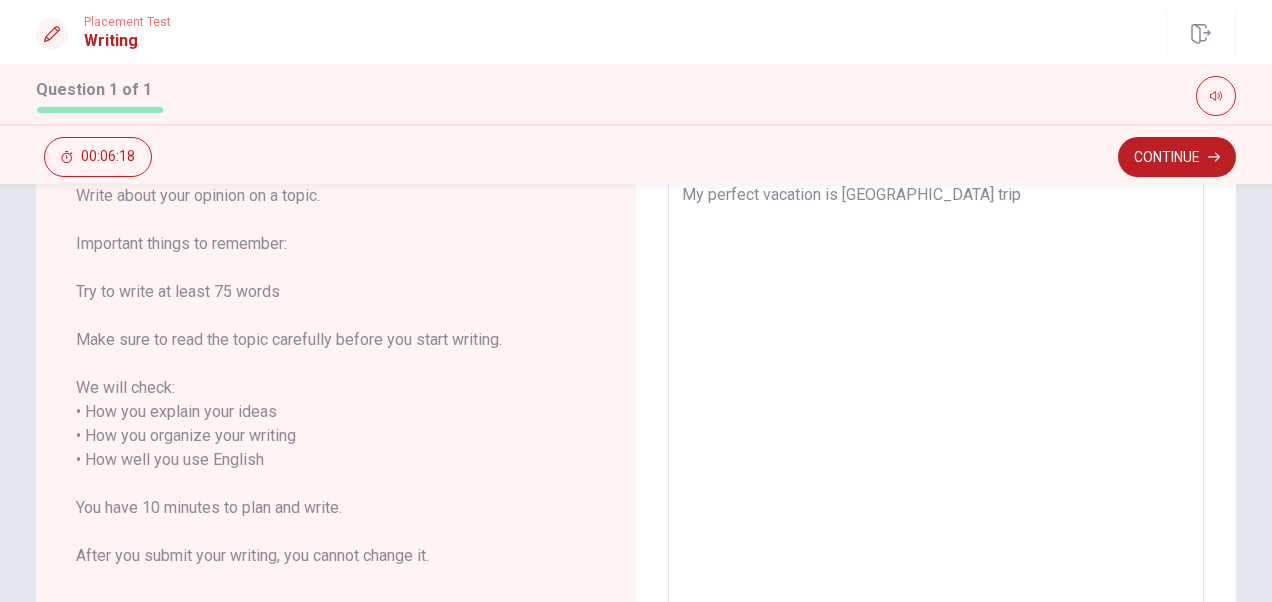 type on "x" 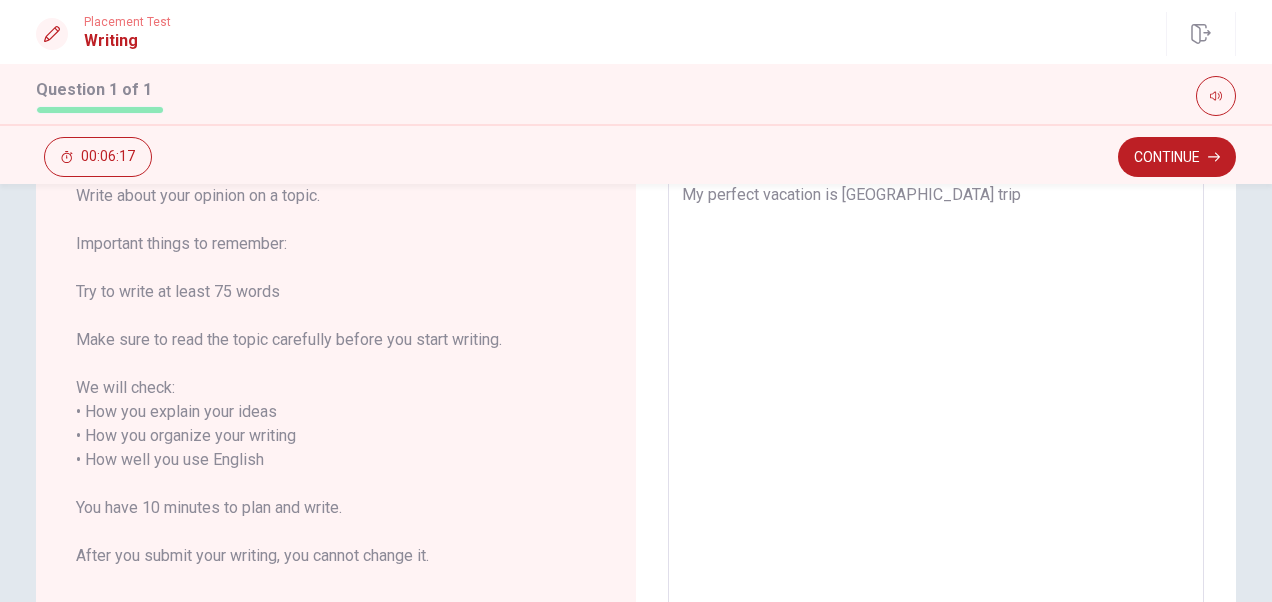 type on "My perfect vacation is [GEOGRAPHIC_DATA] trip." 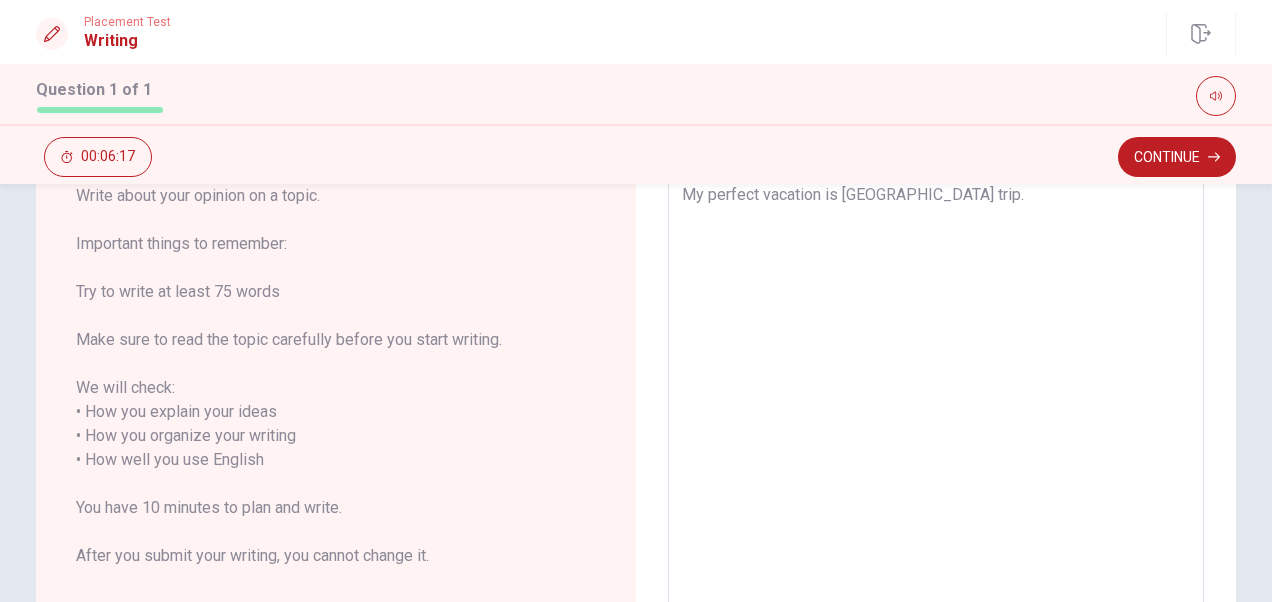 type on "x" 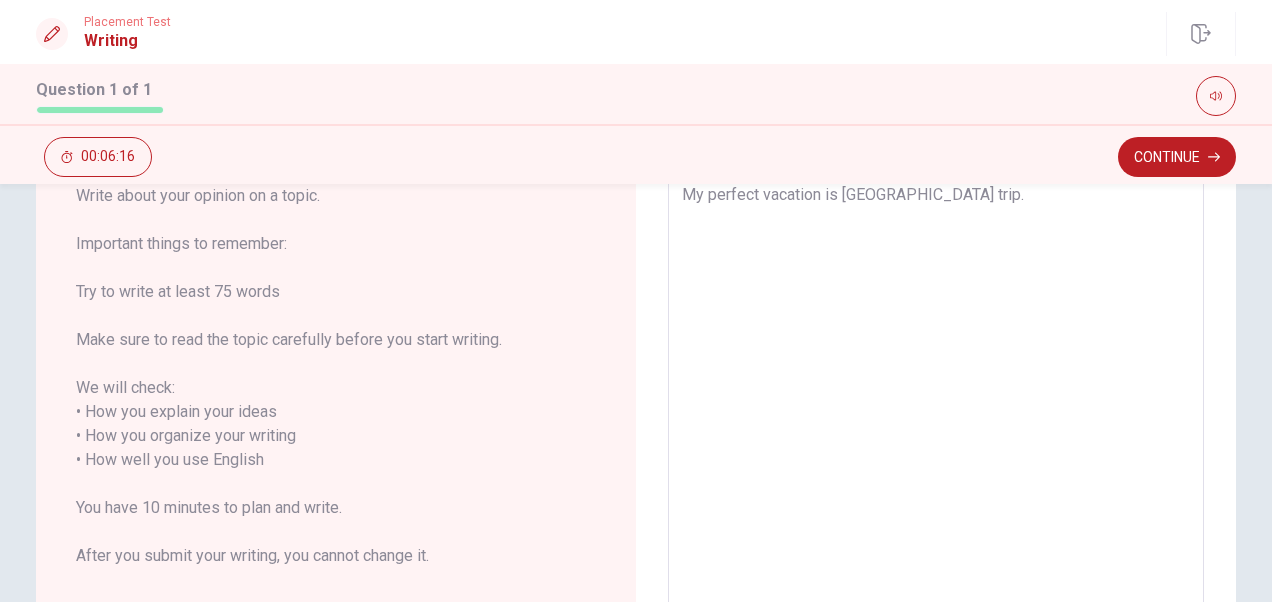 type on "My perfect vacation is [GEOGRAPHIC_DATA] trip." 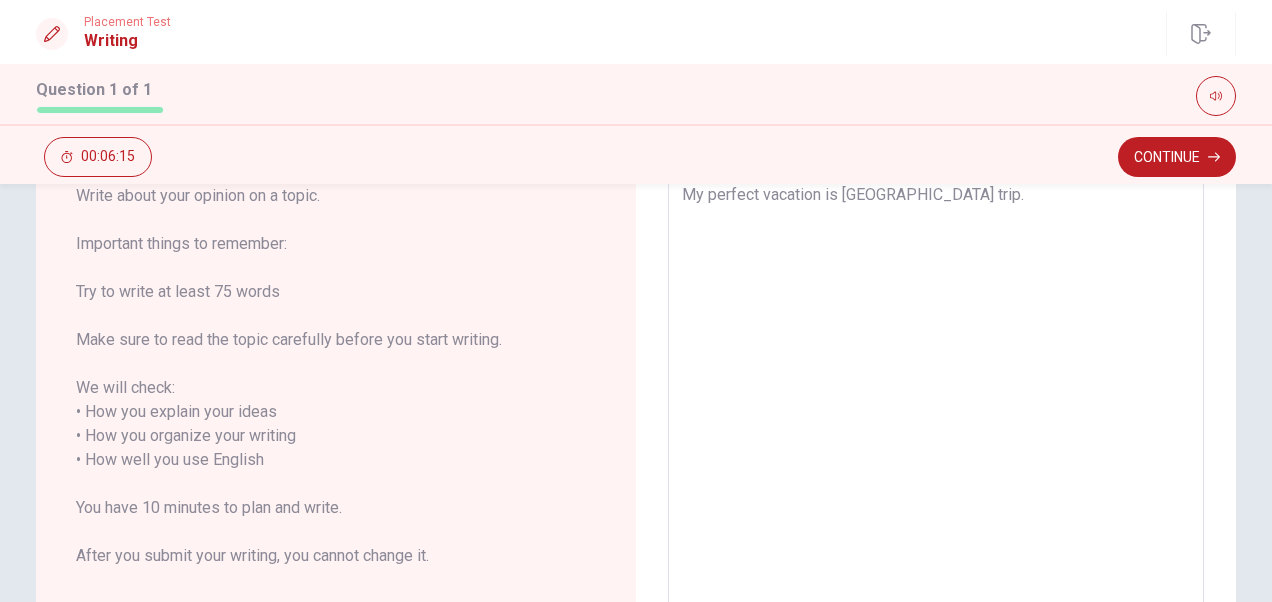 type on "My perfect vacation is [GEOGRAPHIC_DATA] trip. B" 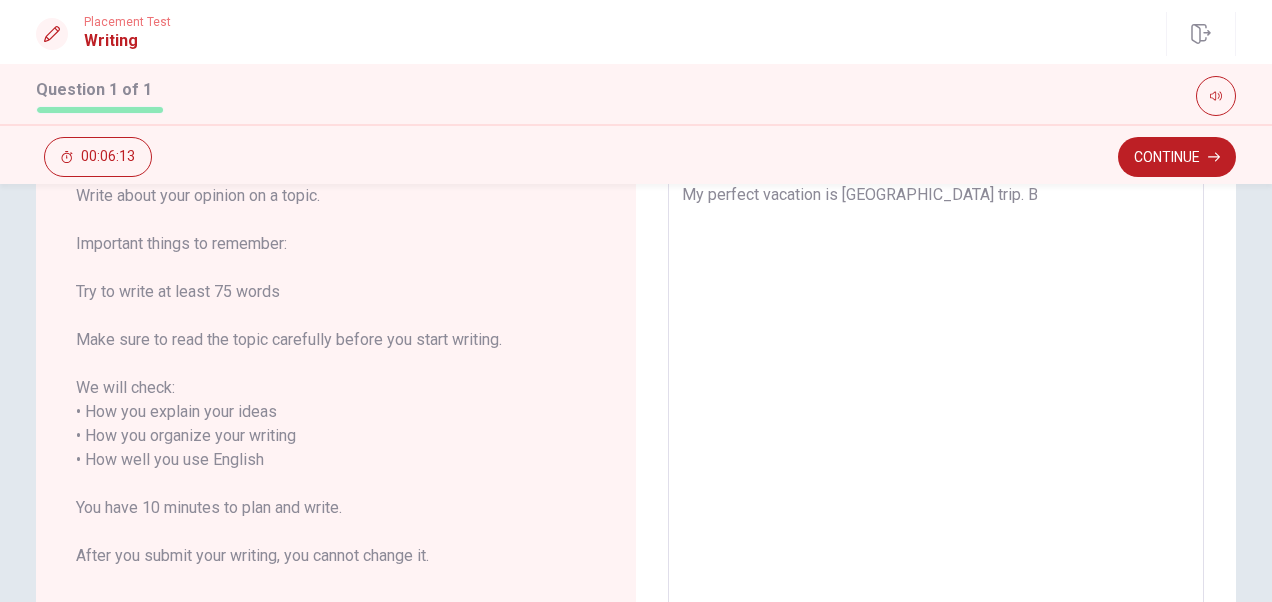 type on "x" 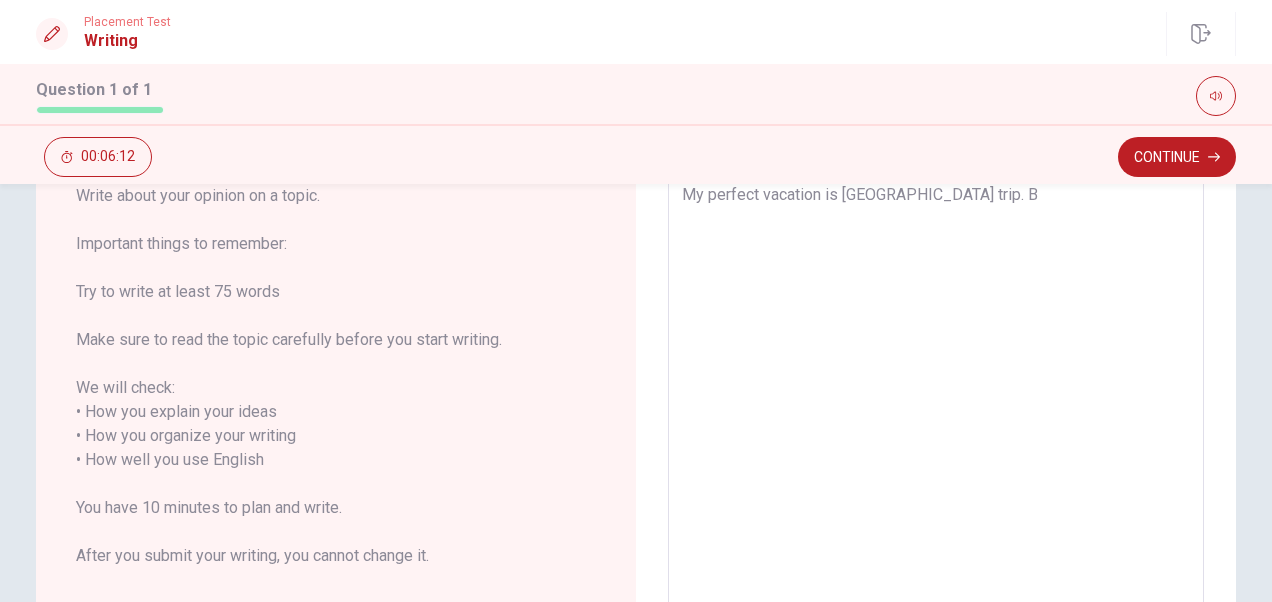 type on "My perfect vacation is [GEOGRAPHIC_DATA] trip. Be" 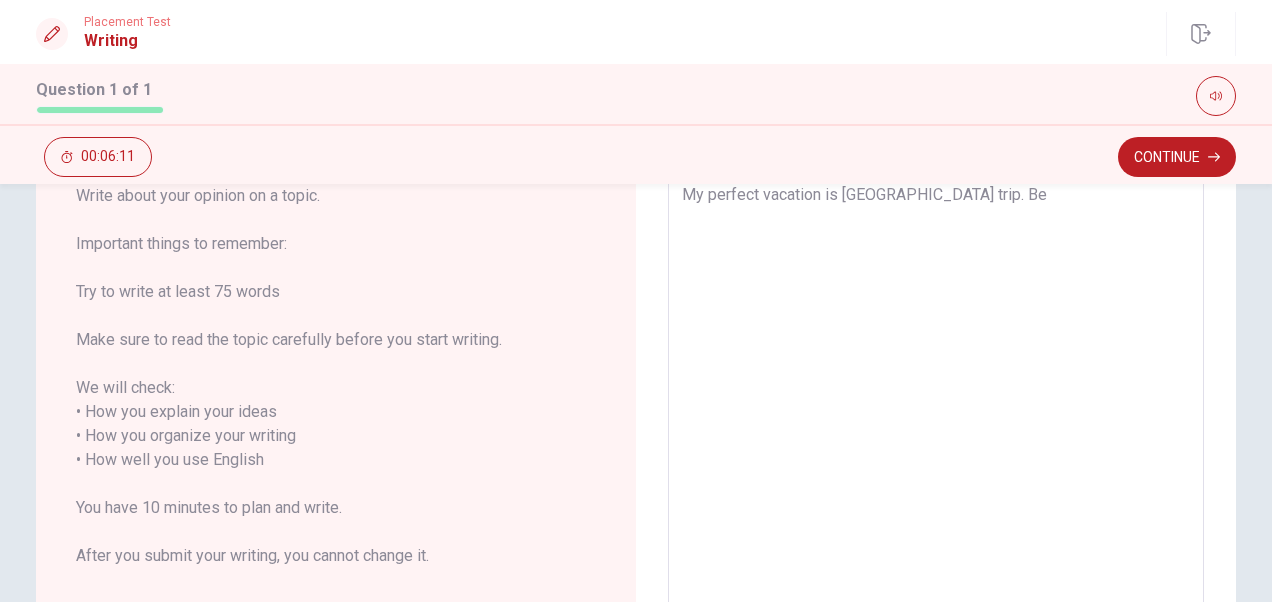 type on "x" 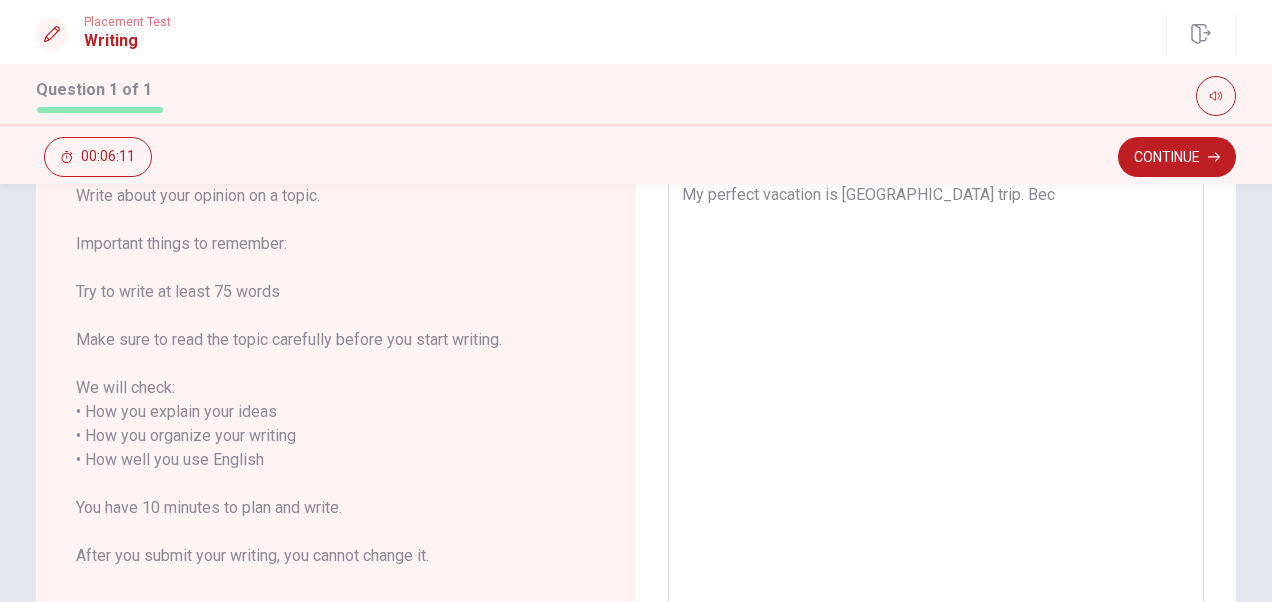 type on "x" 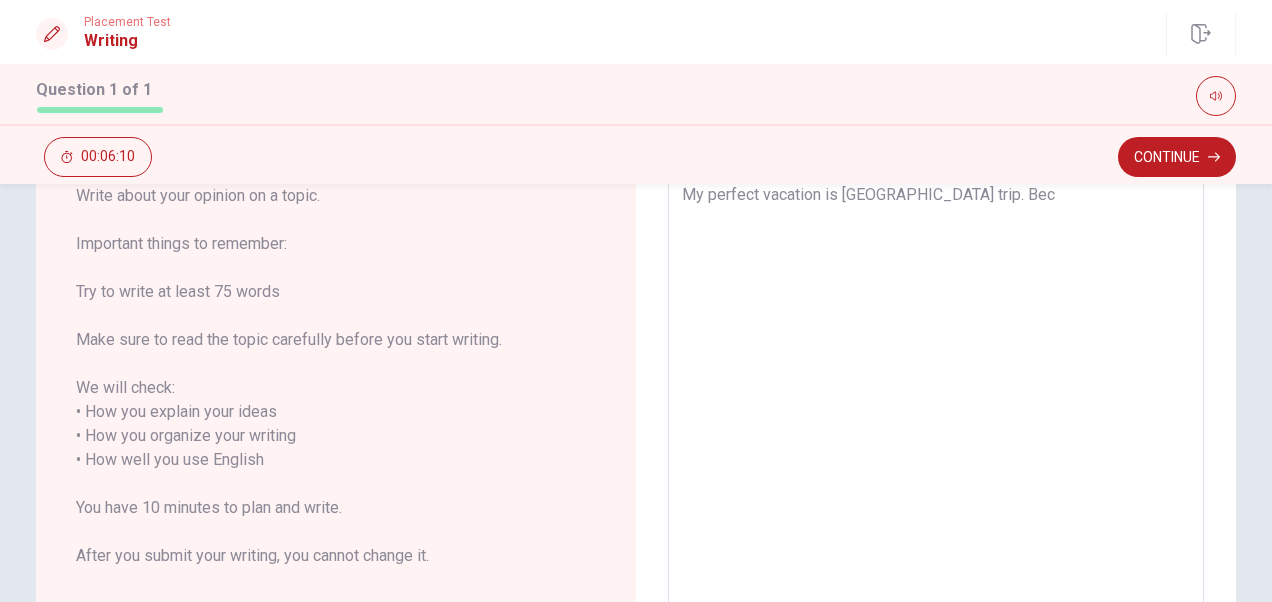 type on "My perfect vacation is [GEOGRAPHIC_DATA] trip. Beco" 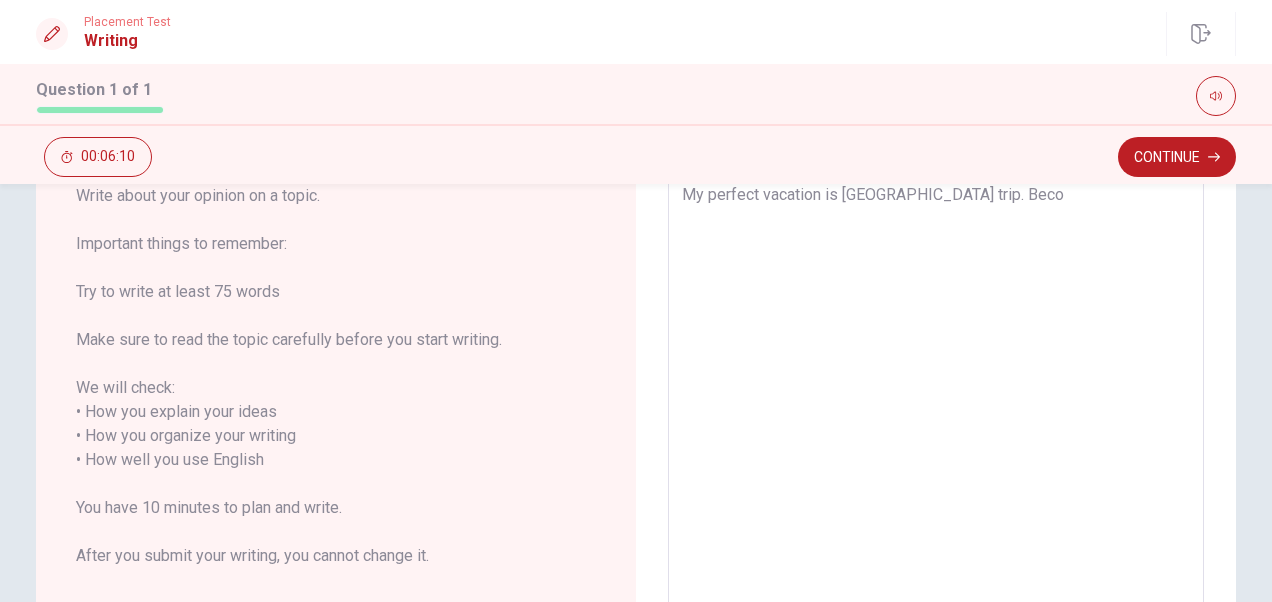 type on "My perfect vacation is [GEOGRAPHIC_DATA] trip. Becou" 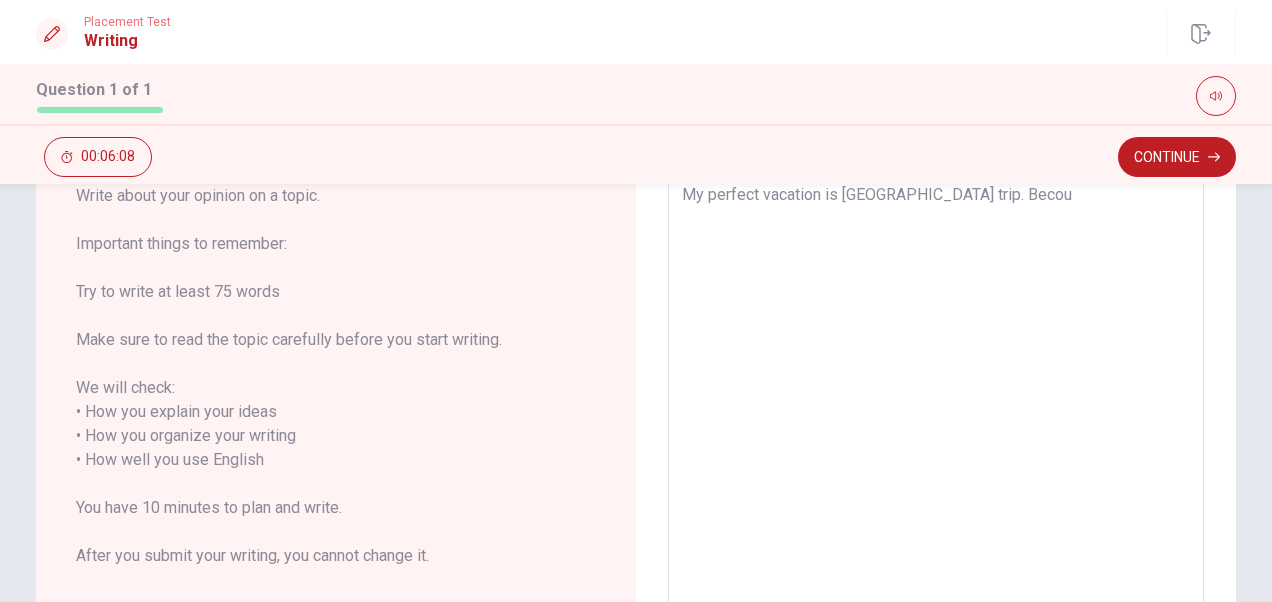 type on "x" 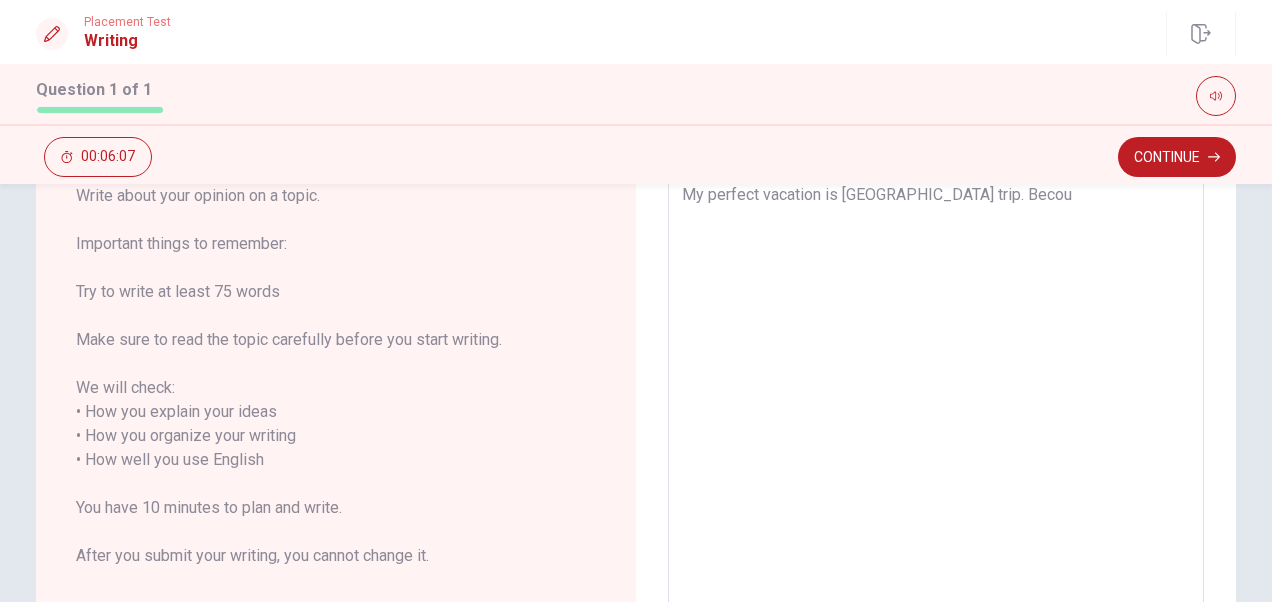 type on "My perfect vacation is [GEOGRAPHIC_DATA] trip. Becous" 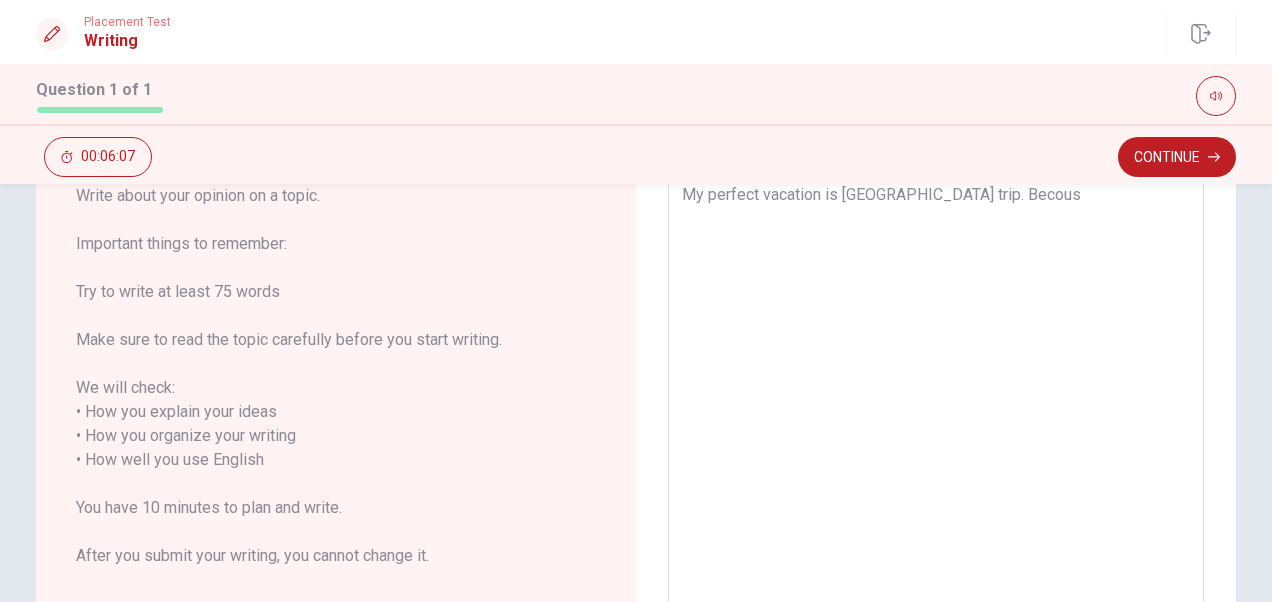 type on "x" 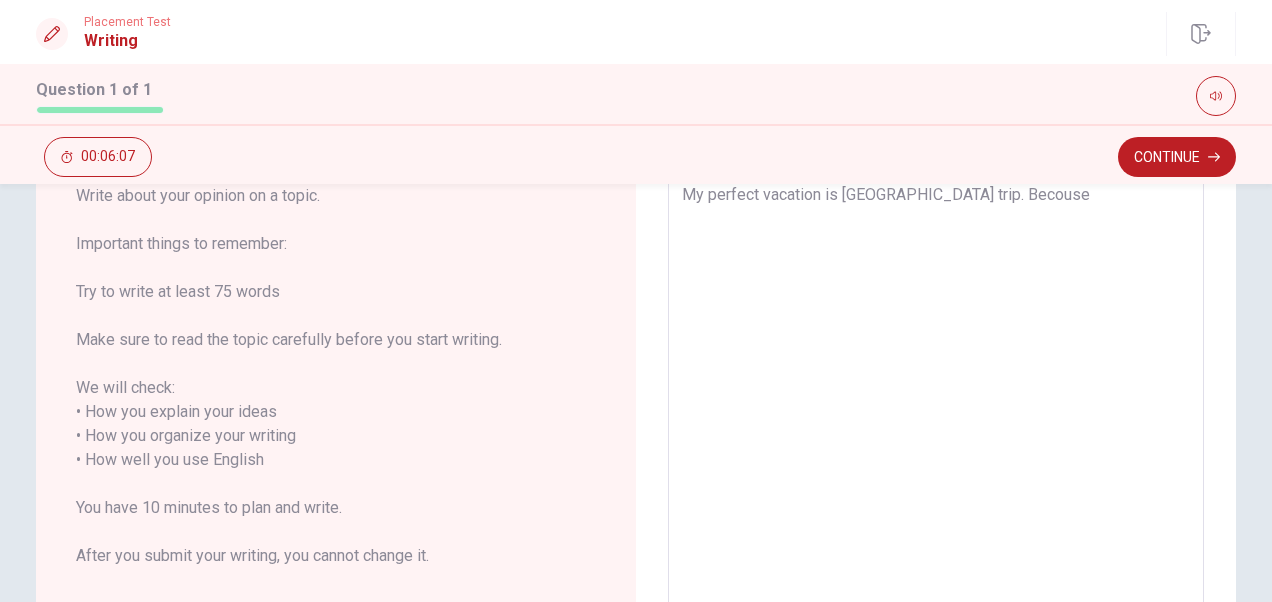 type on "x" 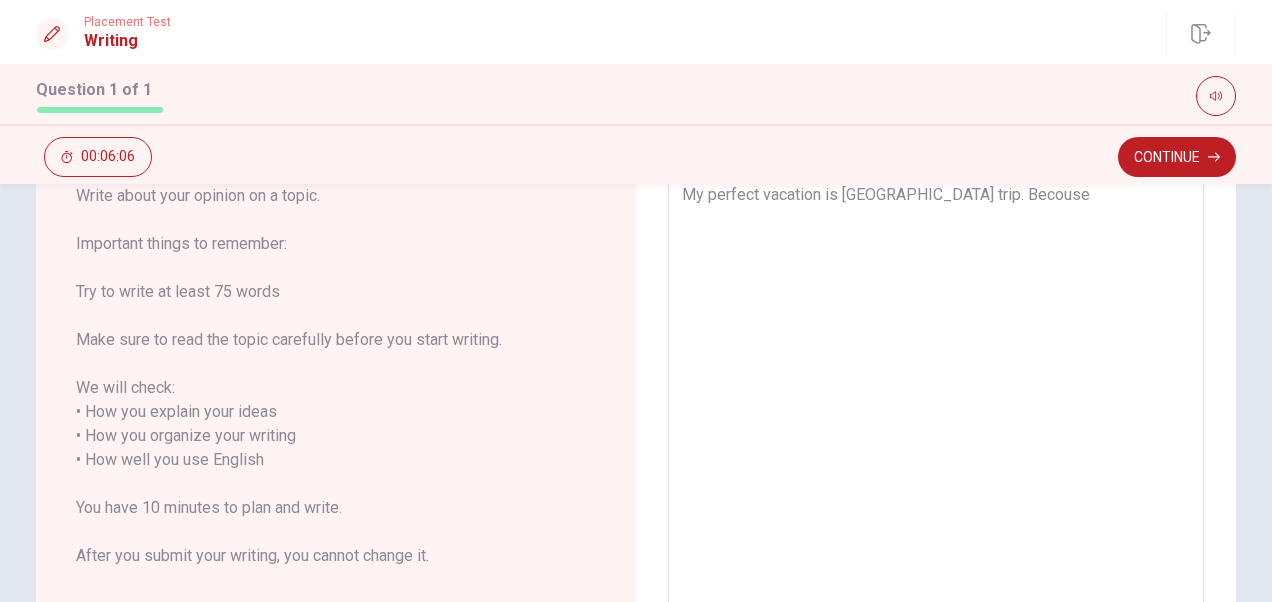 type on "My perfect vacation is [GEOGRAPHIC_DATA] trip. Becouse" 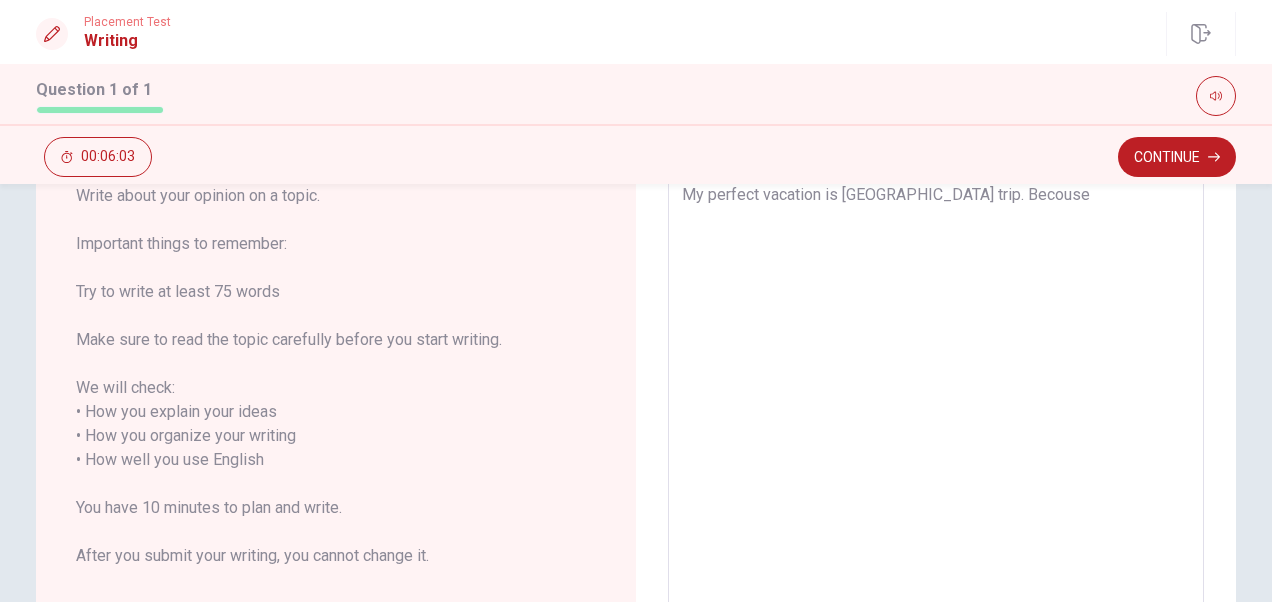 type on "x" 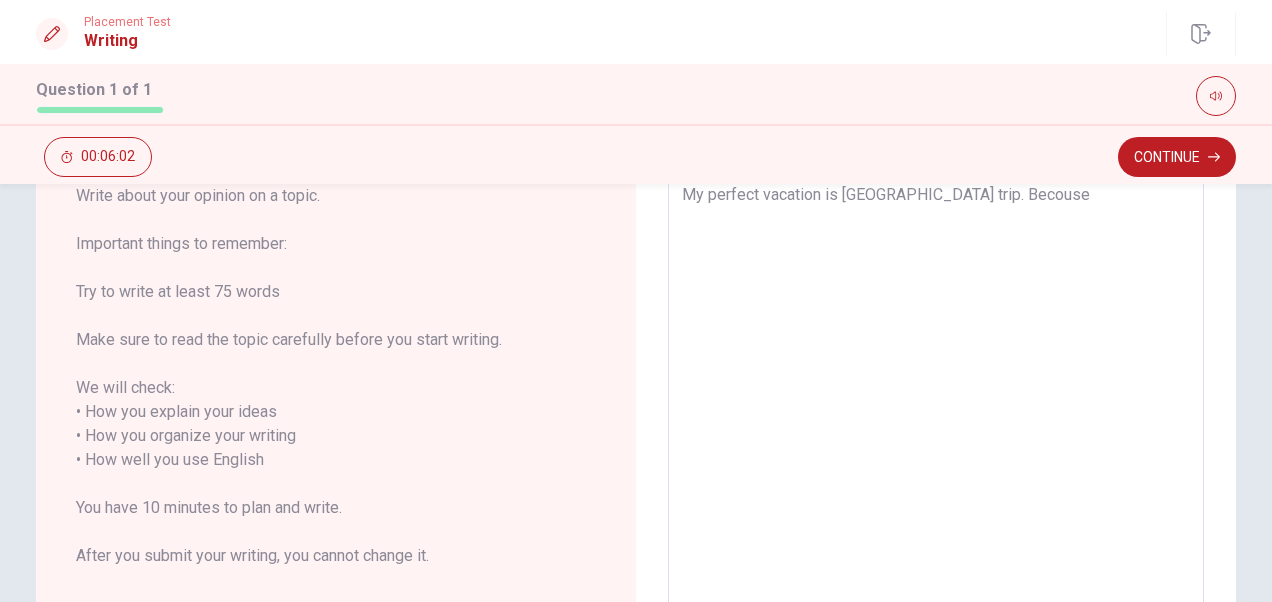 type on "My perfect vacation is [GEOGRAPHIC_DATA] trip. Becouse I" 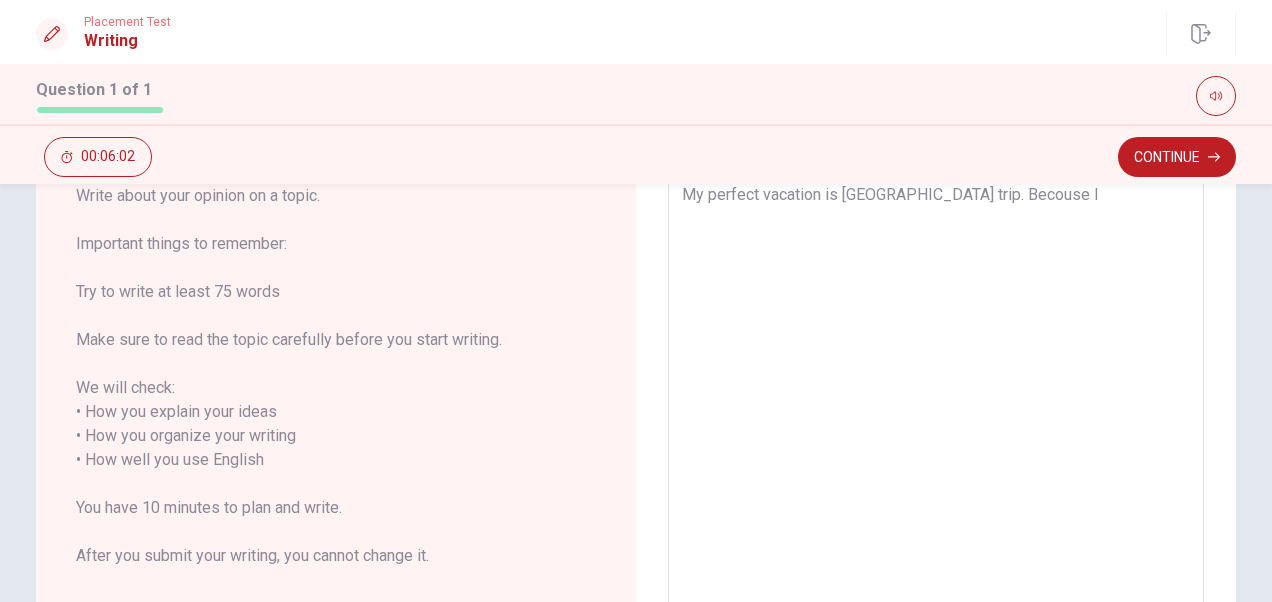 type on "x" 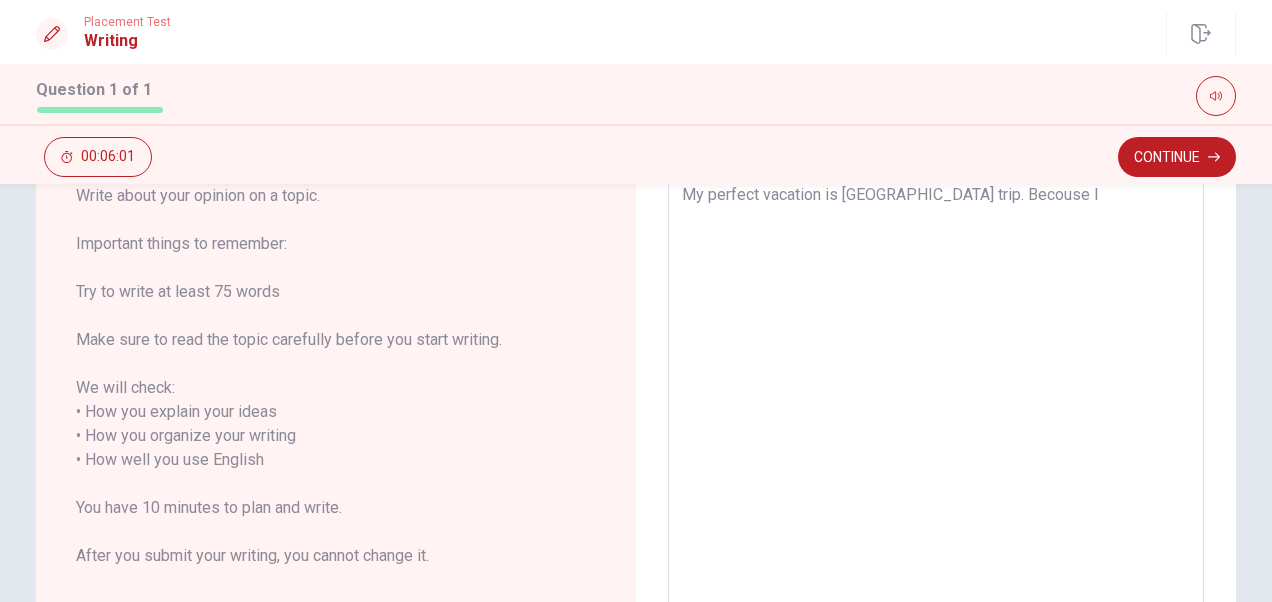 type on "My perfect vacation is [GEOGRAPHIC_DATA] trip. Becouse I" 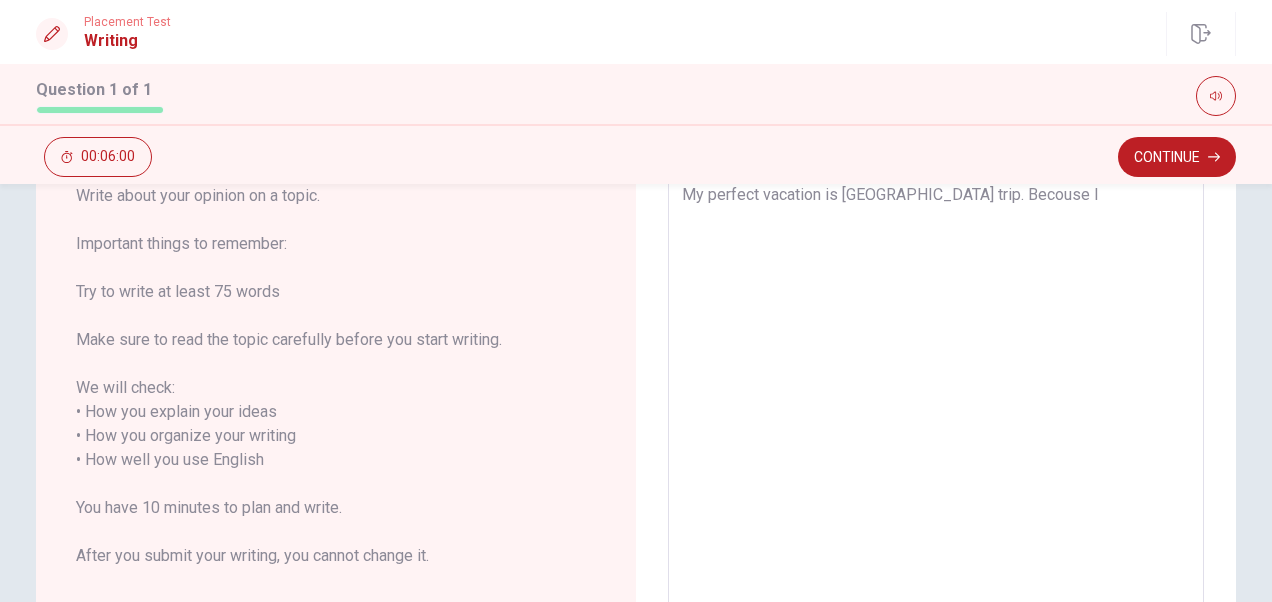 type on "My perfect vacation is [GEOGRAPHIC_DATA] trip. Becouse I w" 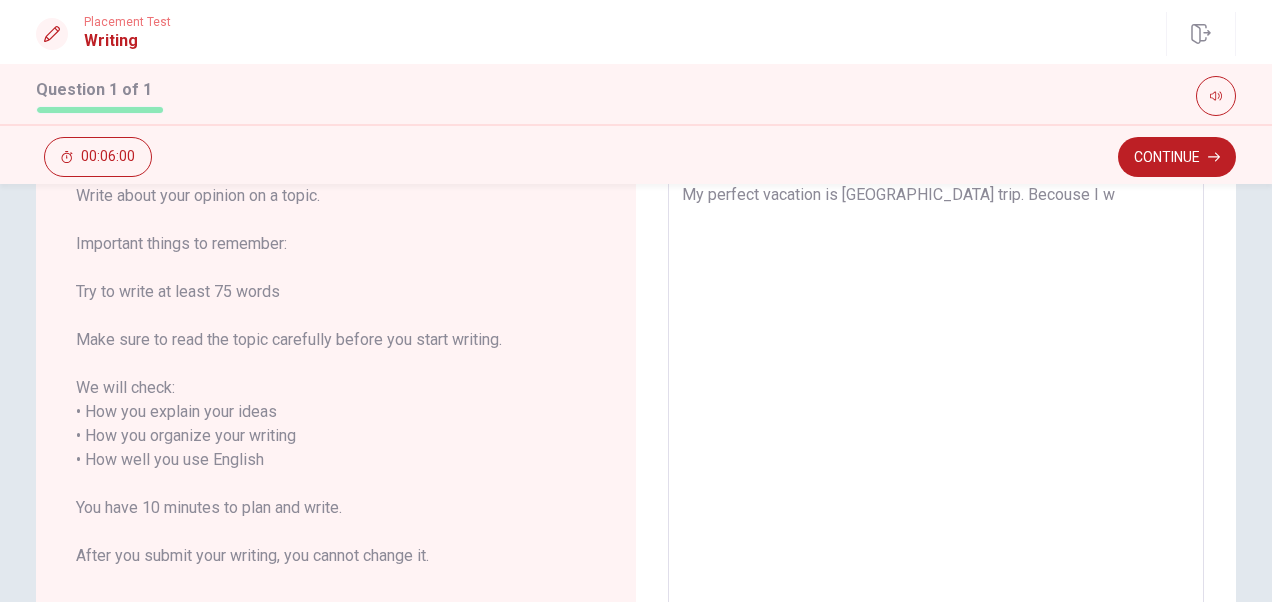 type on "x" 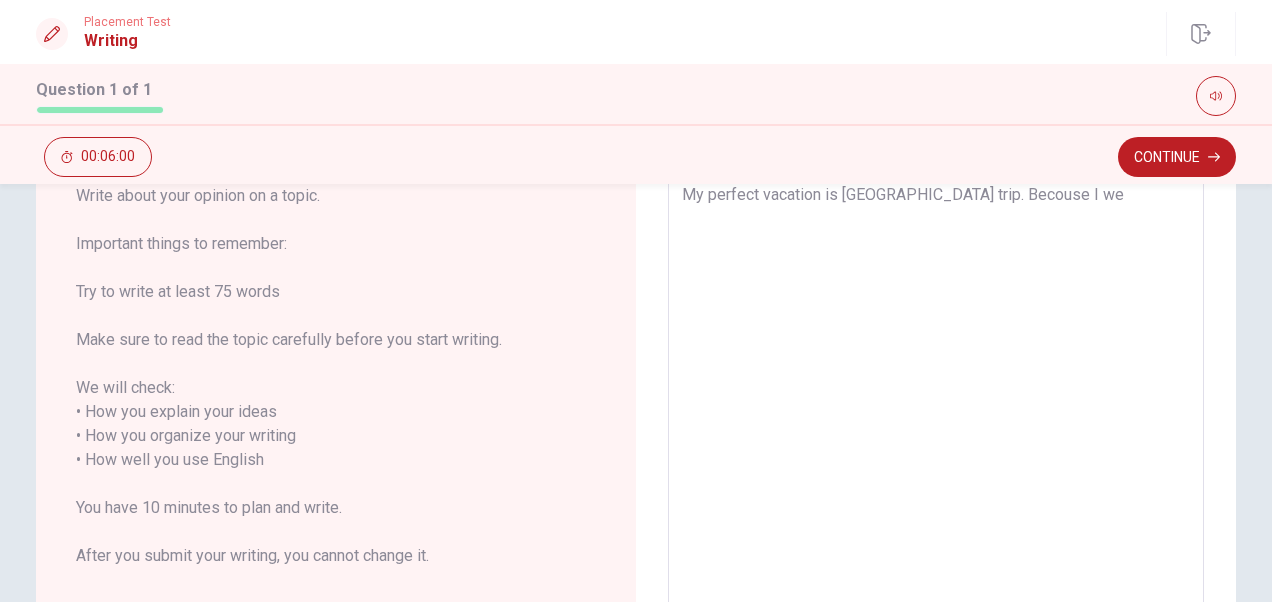 type on "x" 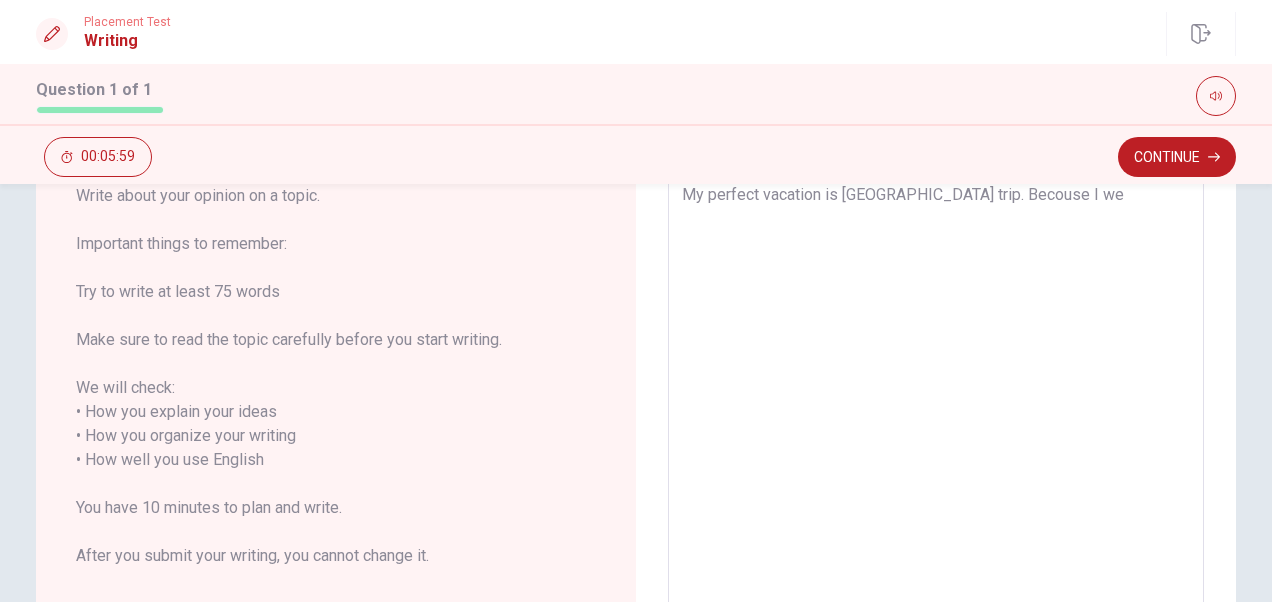 type on "My perfect vacation is [GEOGRAPHIC_DATA] trip. Becouse I wen" 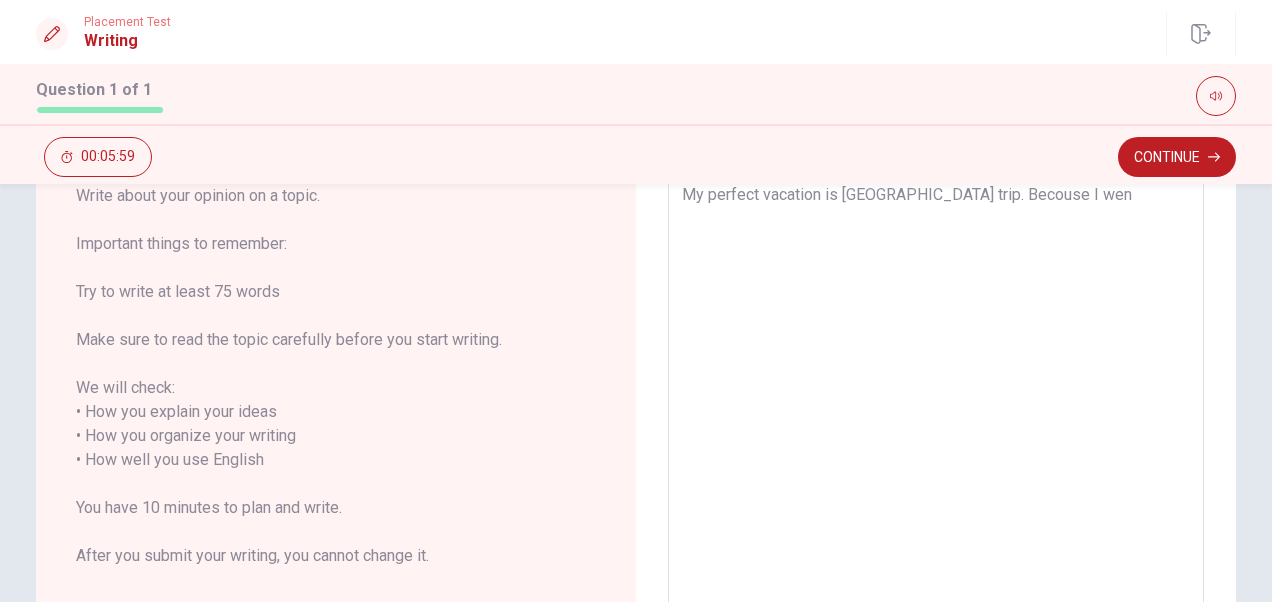 type on "x" 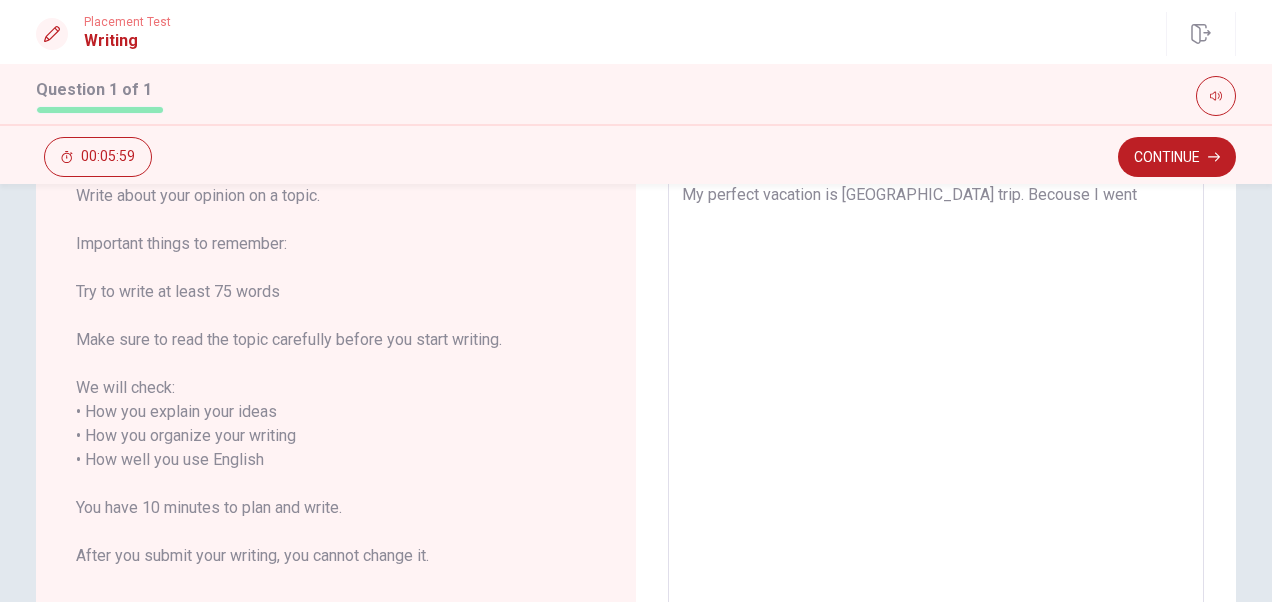 type on "x" 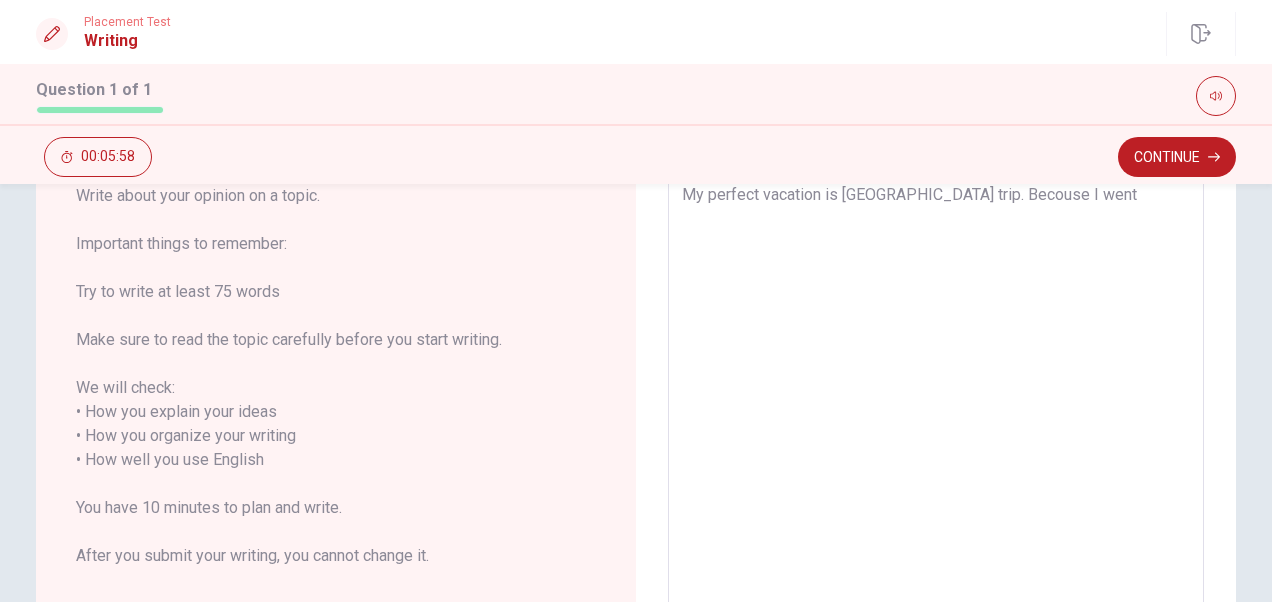 type on "My perfect vacation is [GEOGRAPHIC_DATA] trip. Becouse I went" 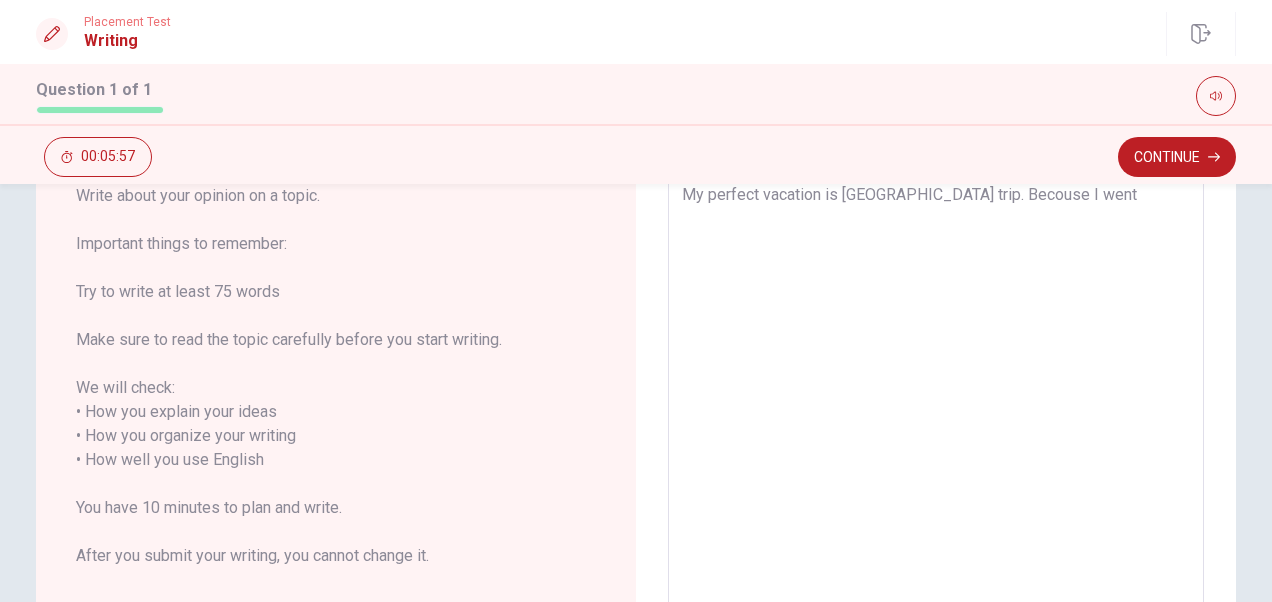 type on "My perfect vacation is [GEOGRAPHIC_DATA] trip. Becouse I went t" 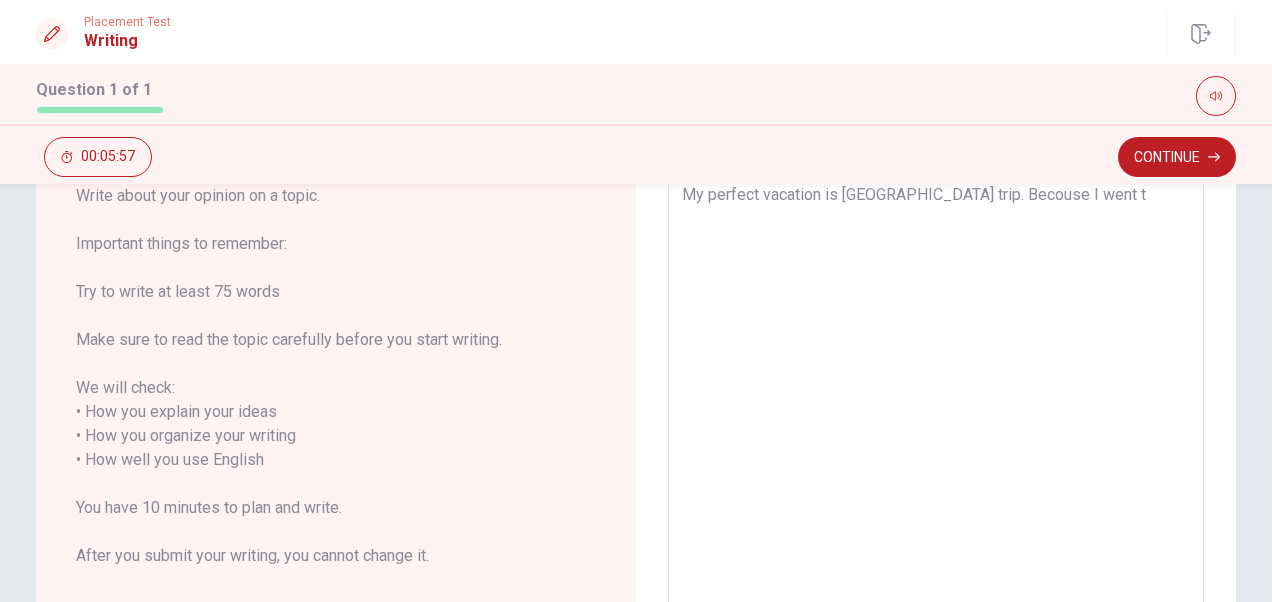type on "My perfect vacation is [GEOGRAPHIC_DATA] trip. Becouse I went to" 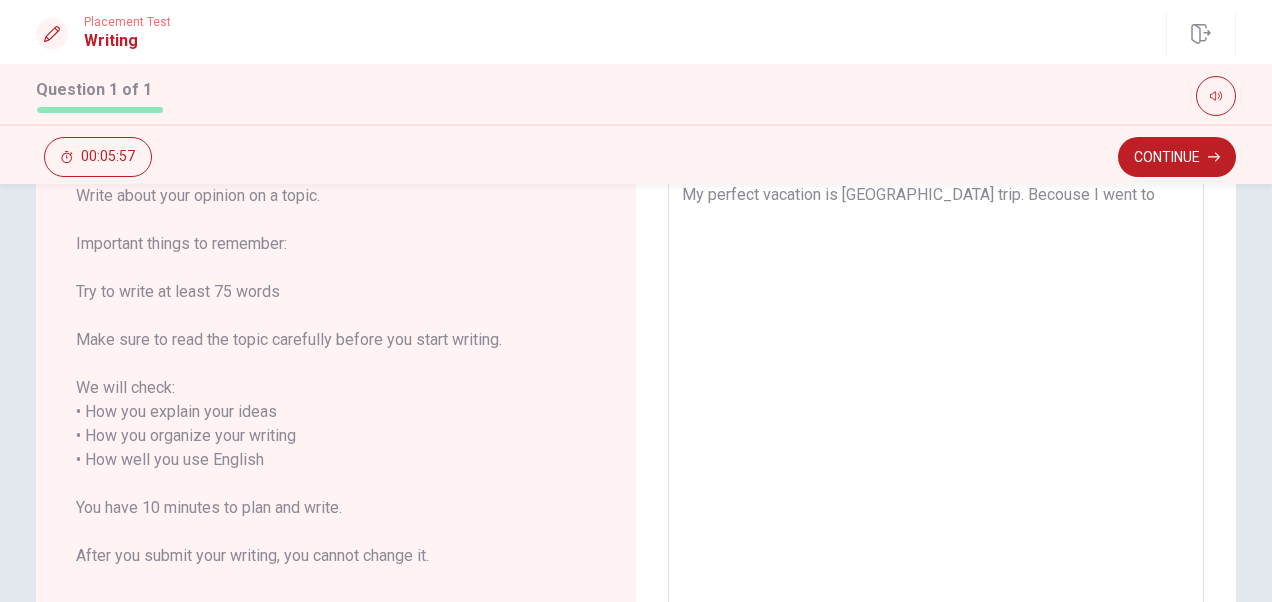 type on "x" 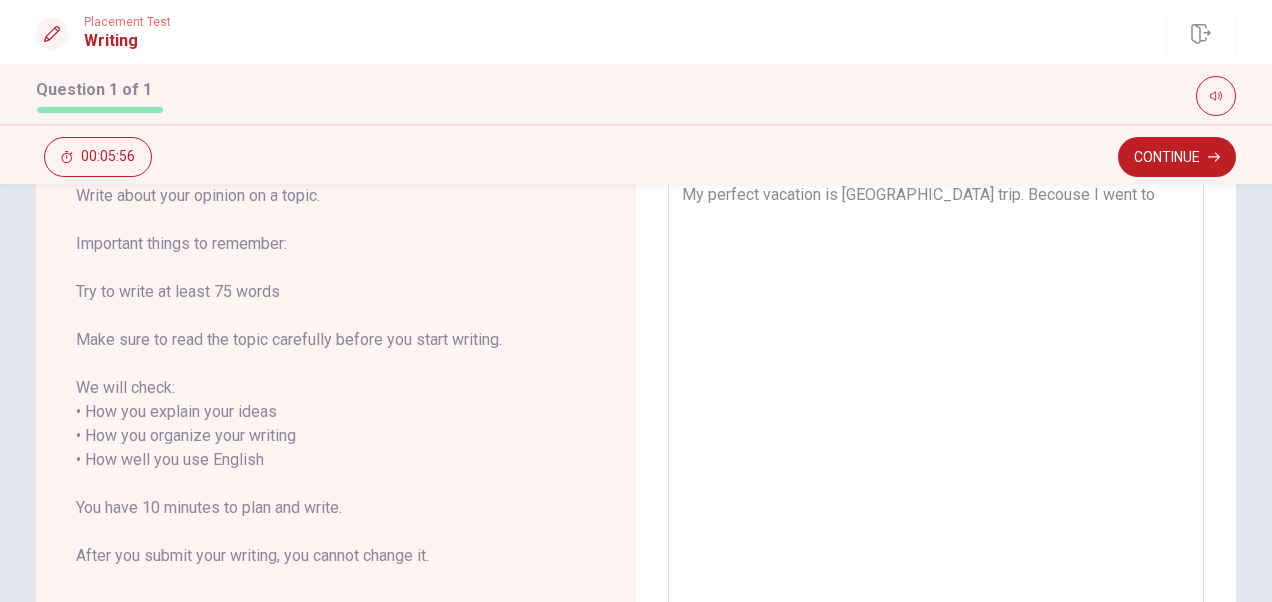 type on "x" 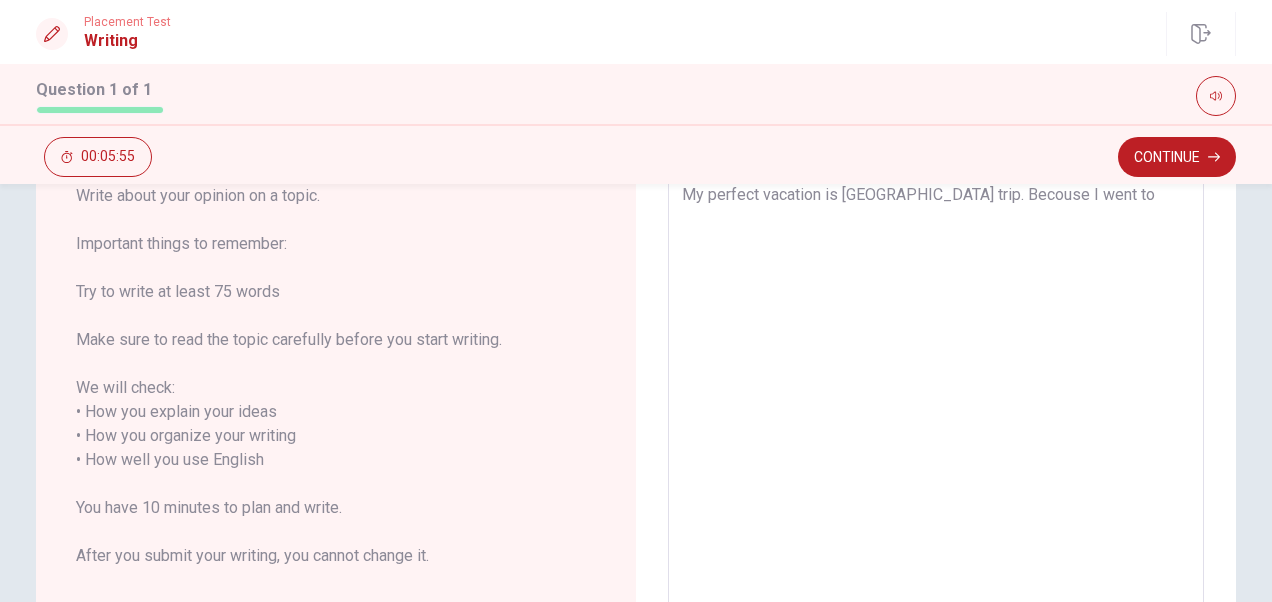 type on "My perfect vacation is [GEOGRAPHIC_DATA] trip. Becouse I went to g" 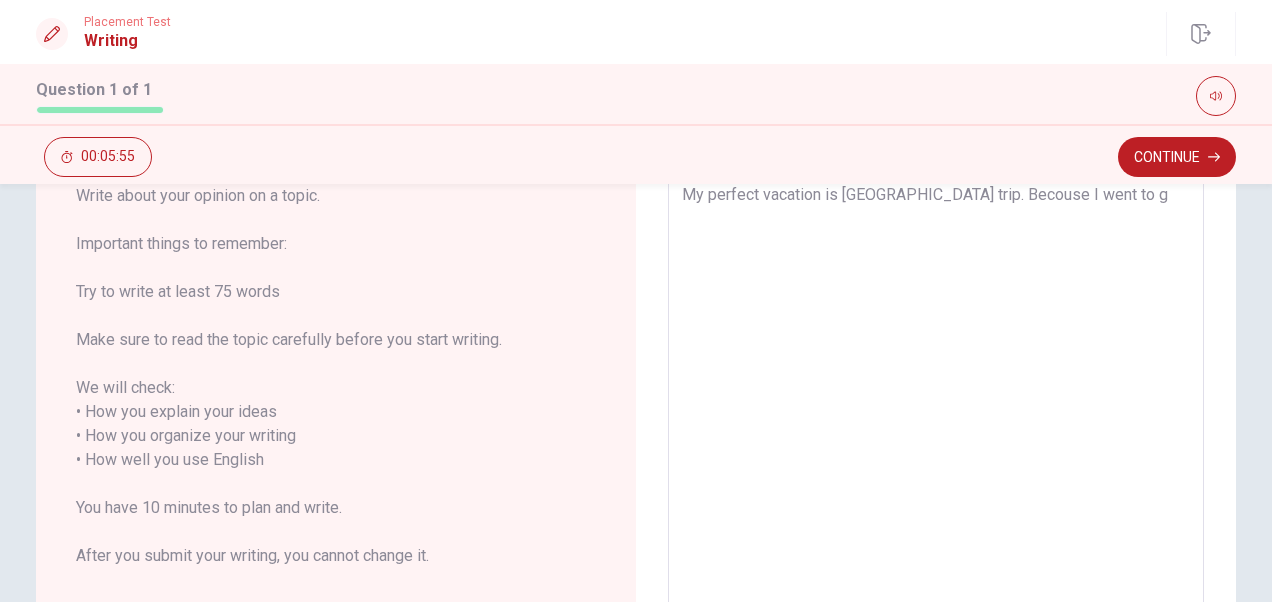 type on "x" 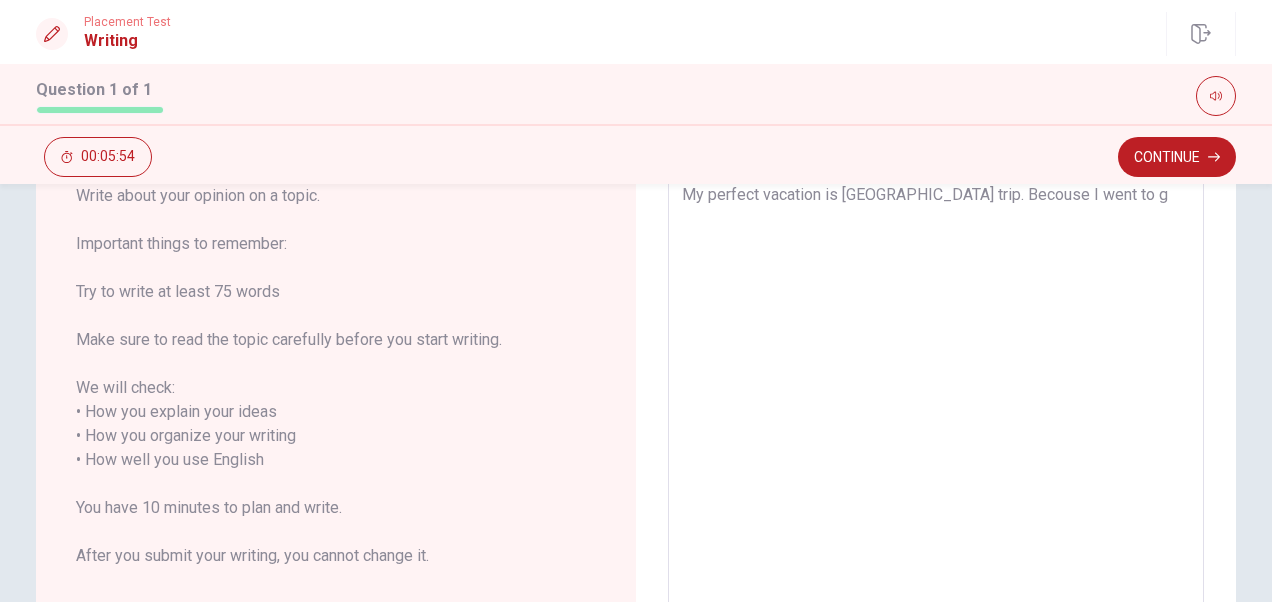 type on "My perfect vacation is [GEOGRAPHIC_DATA] trip. Becouse I went to" 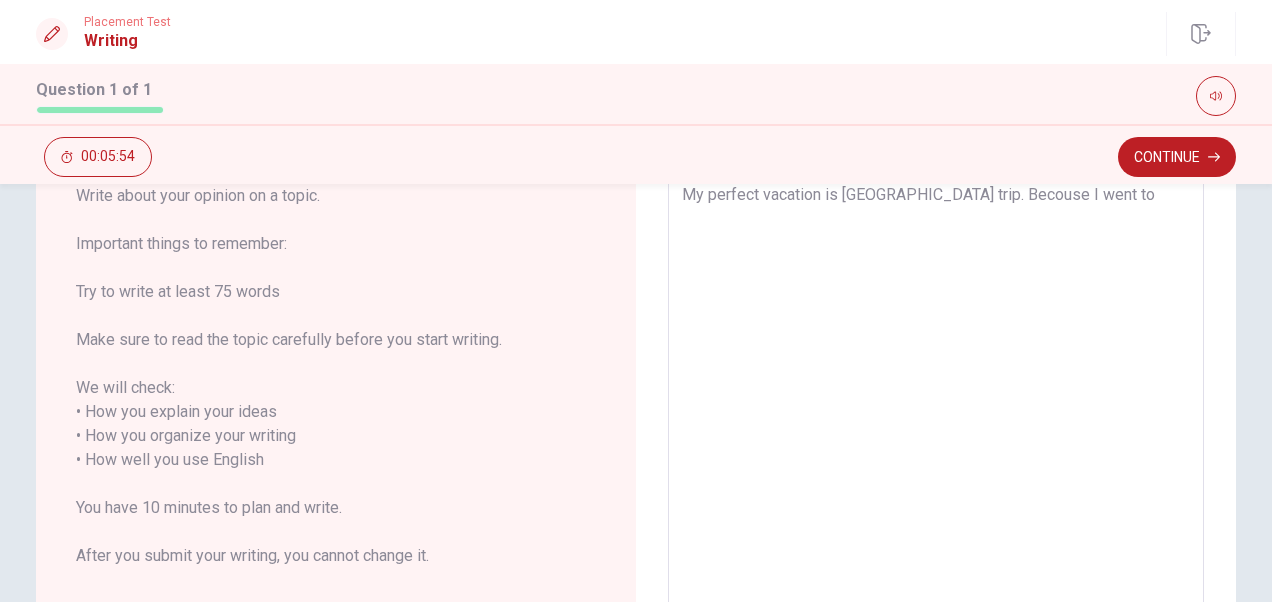 type on "x" 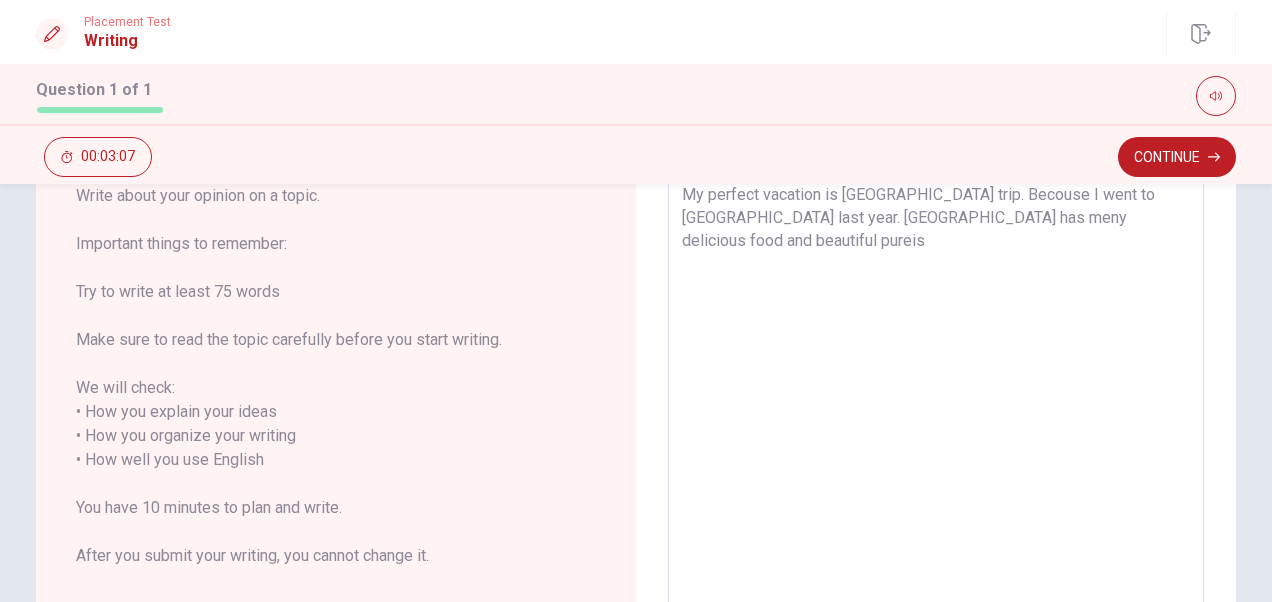 click on "My perfect vacation is [GEOGRAPHIC_DATA] trip. Becouse I went to [GEOGRAPHIC_DATA] last year. [GEOGRAPHIC_DATA] has meny delicious food and beautiful pureis" at bounding box center (936, 460) 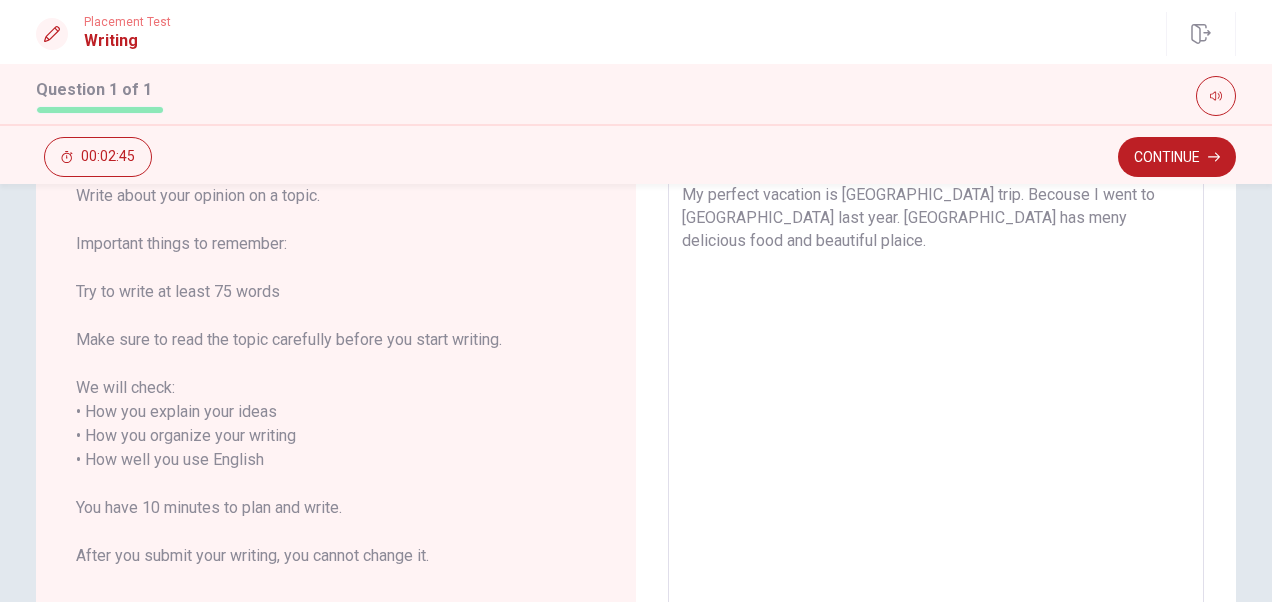 click on "My perfect vacation is [GEOGRAPHIC_DATA] trip. Becouse I went to [GEOGRAPHIC_DATA] last year. [GEOGRAPHIC_DATA] has meny delicious food and beautiful plaice." at bounding box center [936, 460] 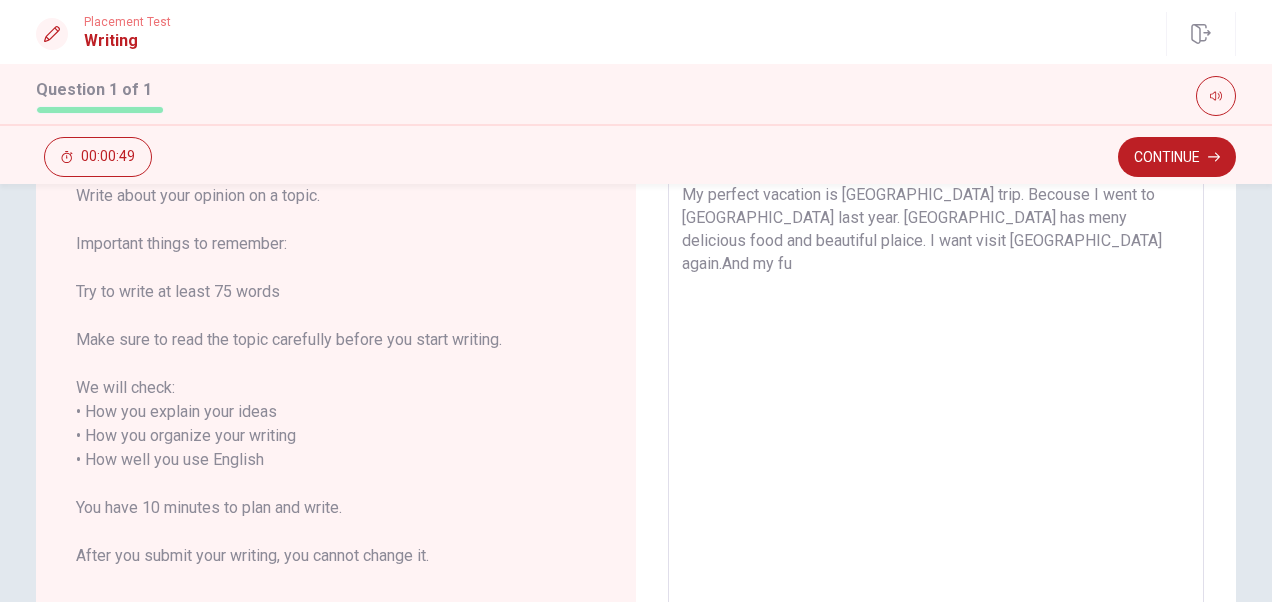 click on "My perfect vacation is [GEOGRAPHIC_DATA] trip. Becouse I went to [GEOGRAPHIC_DATA] last year. [GEOGRAPHIC_DATA] has meny delicious food and beautiful plaice. I want visit [GEOGRAPHIC_DATA] again.And my fu" at bounding box center (936, 460) 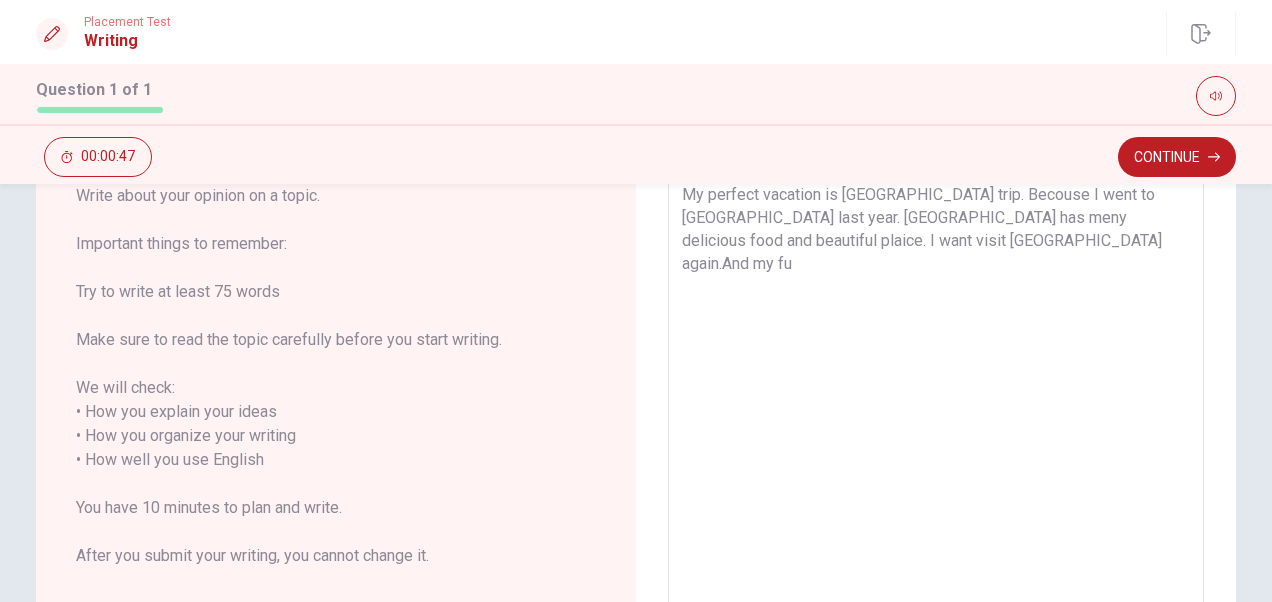 click on "My perfect vacation is [GEOGRAPHIC_DATA] trip. Becouse I went to [GEOGRAPHIC_DATA] last year. [GEOGRAPHIC_DATA] has meny delicious food and beautiful plaice. I want visit [GEOGRAPHIC_DATA] again.And my fu" at bounding box center (936, 460) 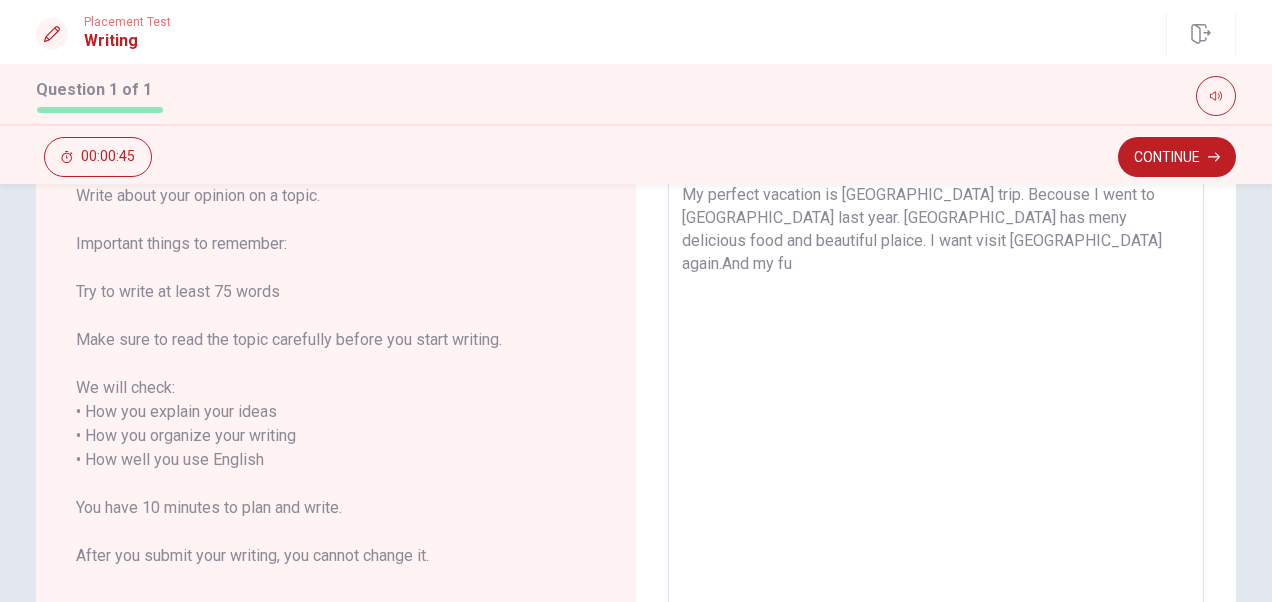 click on "My perfect vacation is [GEOGRAPHIC_DATA] trip. Becouse I went to [GEOGRAPHIC_DATA] last year. [GEOGRAPHIC_DATA] has meny delicious food and beautiful plaice. I want visit [GEOGRAPHIC_DATA] again.And my fu" at bounding box center (936, 460) 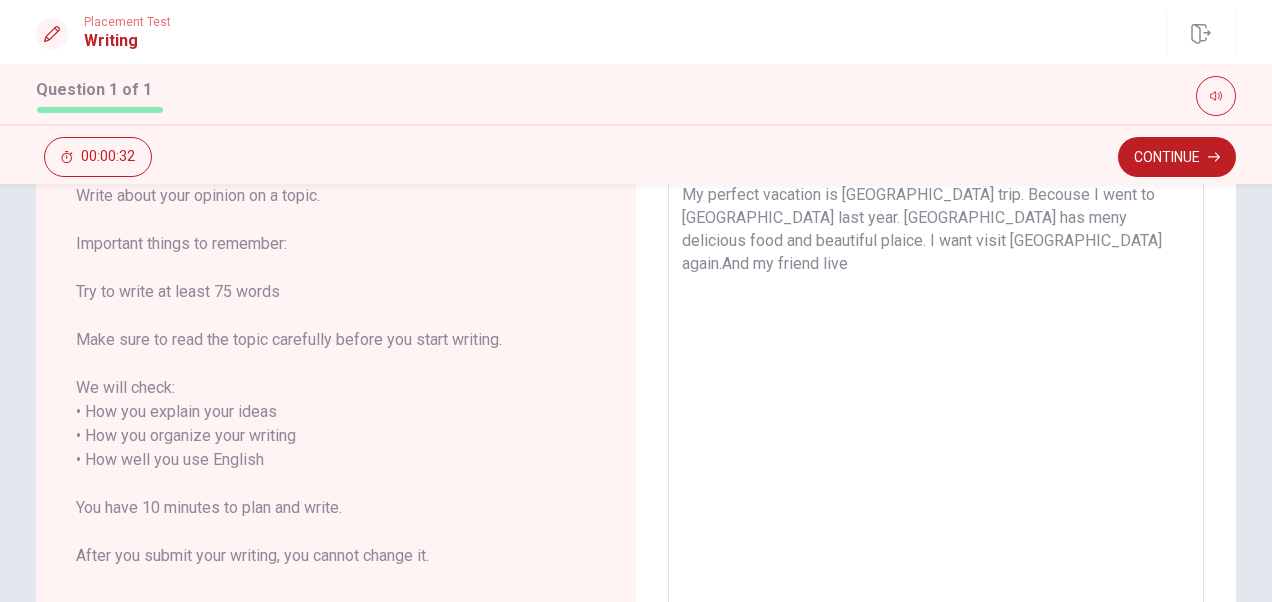 click on "My perfect vacation is [GEOGRAPHIC_DATA] trip. Becouse I went to [GEOGRAPHIC_DATA] last year. [GEOGRAPHIC_DATA] has meny delicious food and beautiful plaice. I want visit [GEOGRAPHIC_DATA] again.And my friend live" at bounding box center (936, 460) 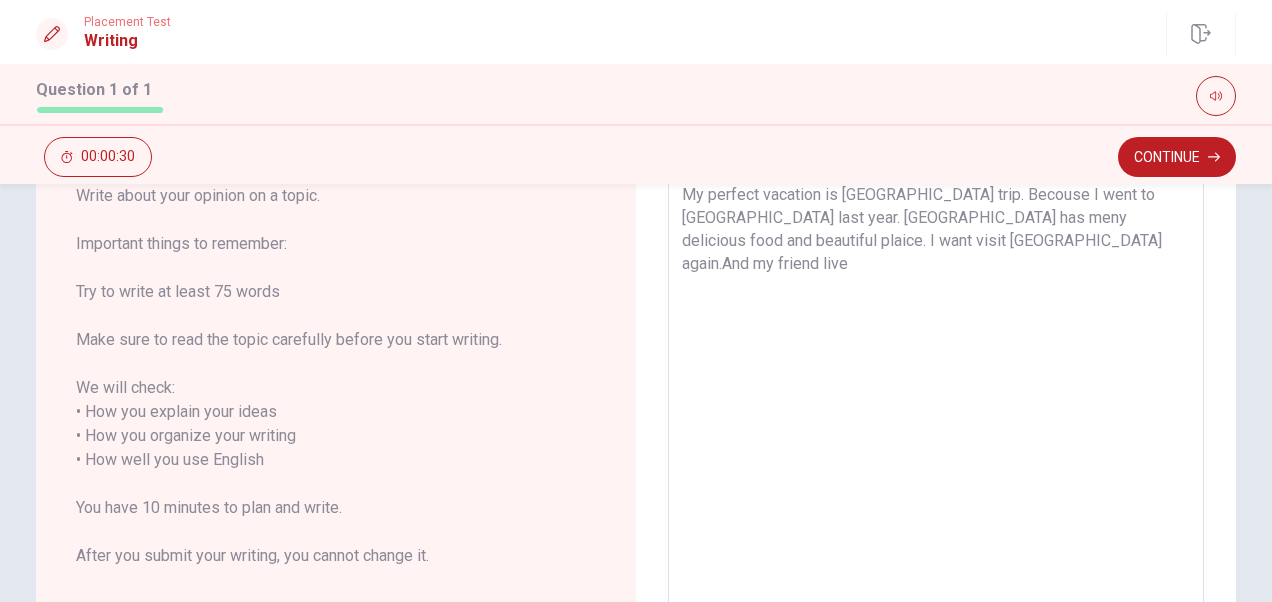 click on "My perfect vacation is [GEOGRAPHIC_DATA] trip. Becouse I went to [GEOGRAPHIC_DATA] last year. [GEOGRAPHIC_DATA] has meny delicious food and beautiful plaice. I want visit [GEOGRAPHIC_DATA] again.And my friend live" at bounding box center (936, 460) 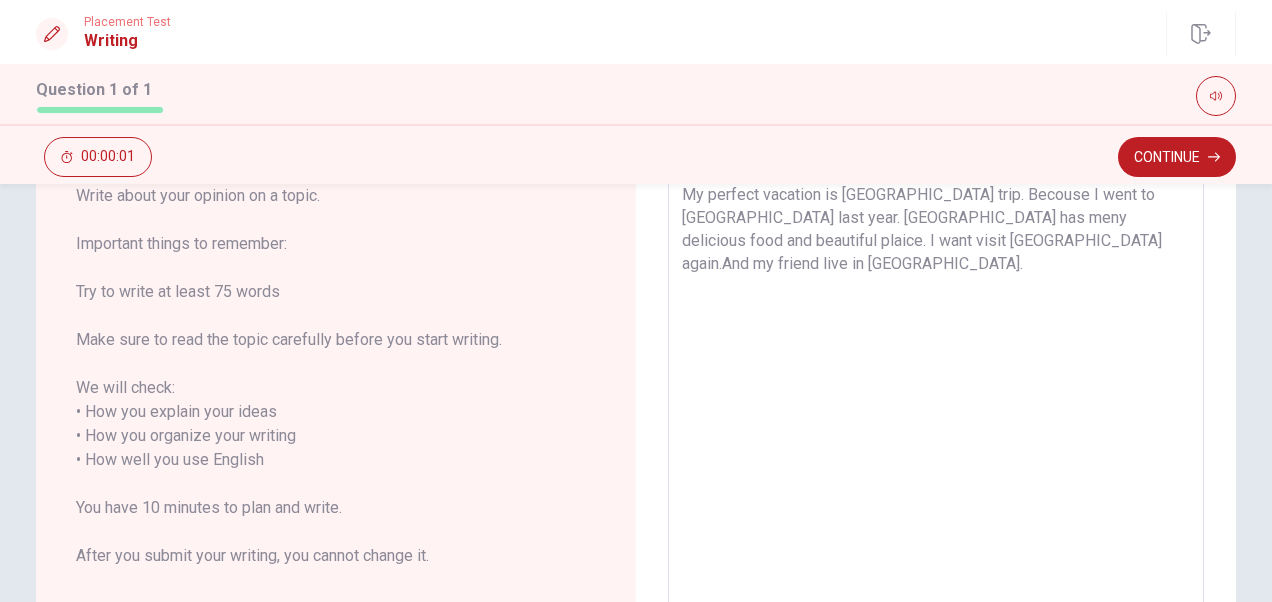 click on "My perfect vacation is [GEOGRAPHIC_DATA] trip. Becouse I went to [GEOGRAPHIC_DATA] last year. [GEOGRAPHIC_DATA] has meny delicious food and beautiful plaice. I want visit [GEOGRAPHIC_DATA] again.And my friend live in [GEOGRAPHIC_DATA]." at bounding box center [936, 460] 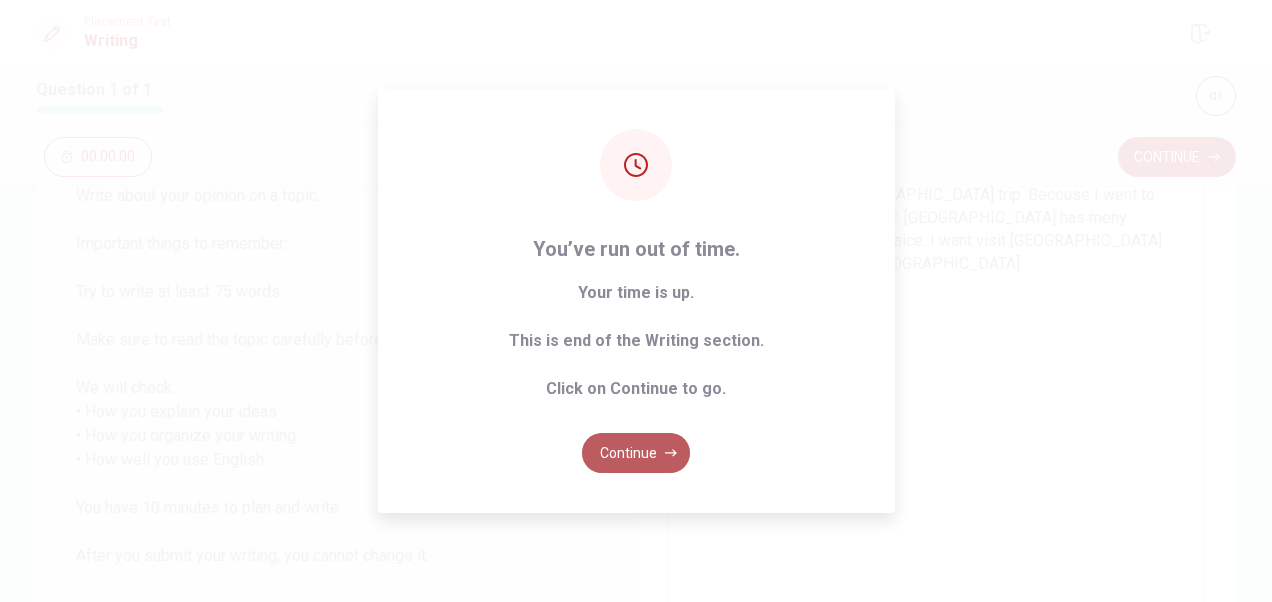 click on "Continue" at bounding box center [636, 453] 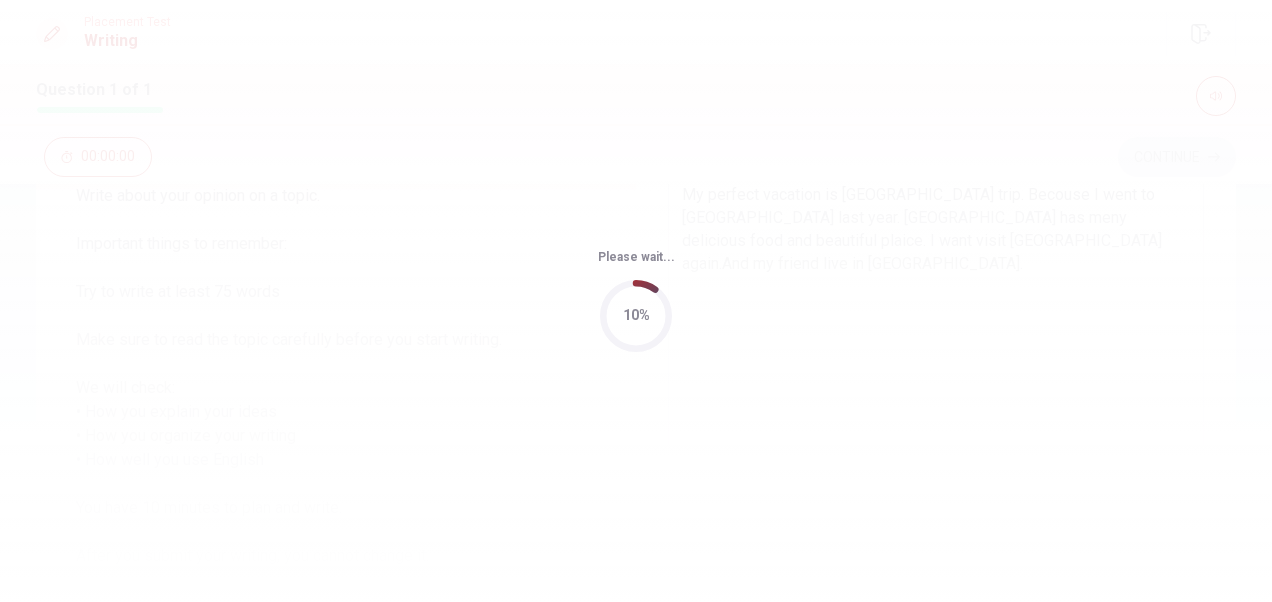 scroll, scrollTop: 0, scrollLeft: 0, axis: both 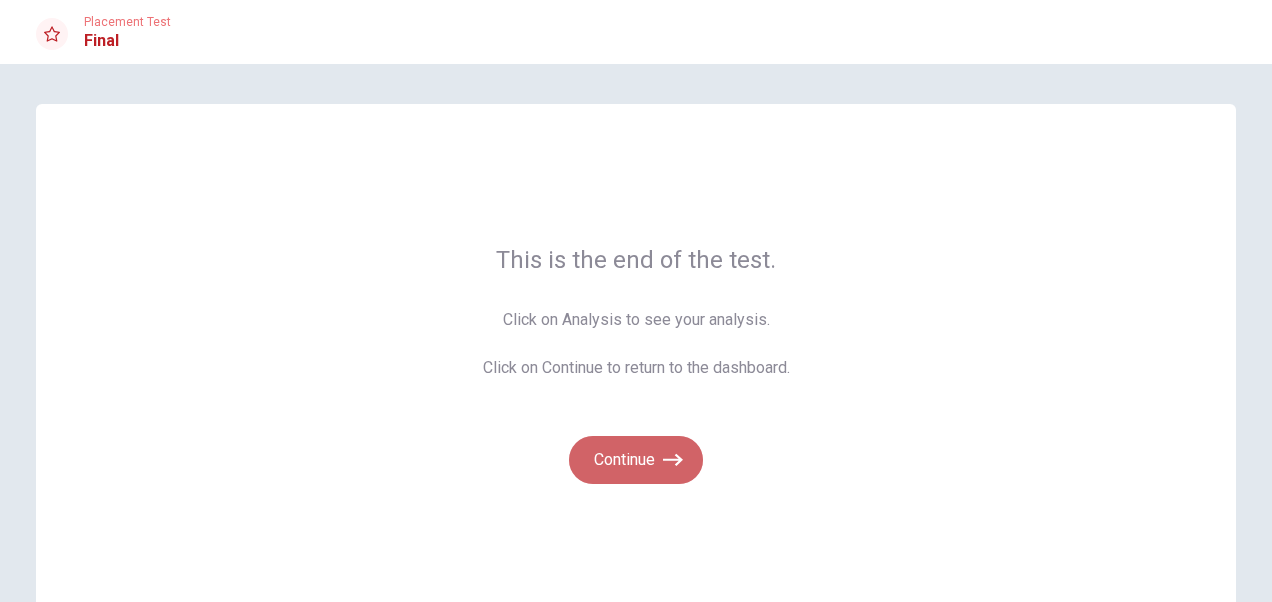 click on "Continue" at bounding box center (636, 460) 